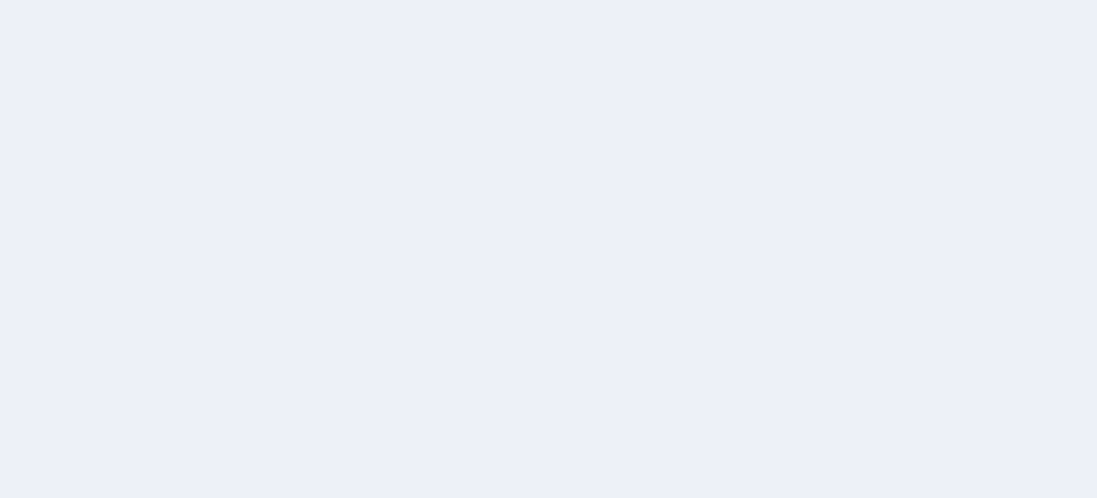 scroll, scrollTop: 0, scrollLeft: 0, axis: both 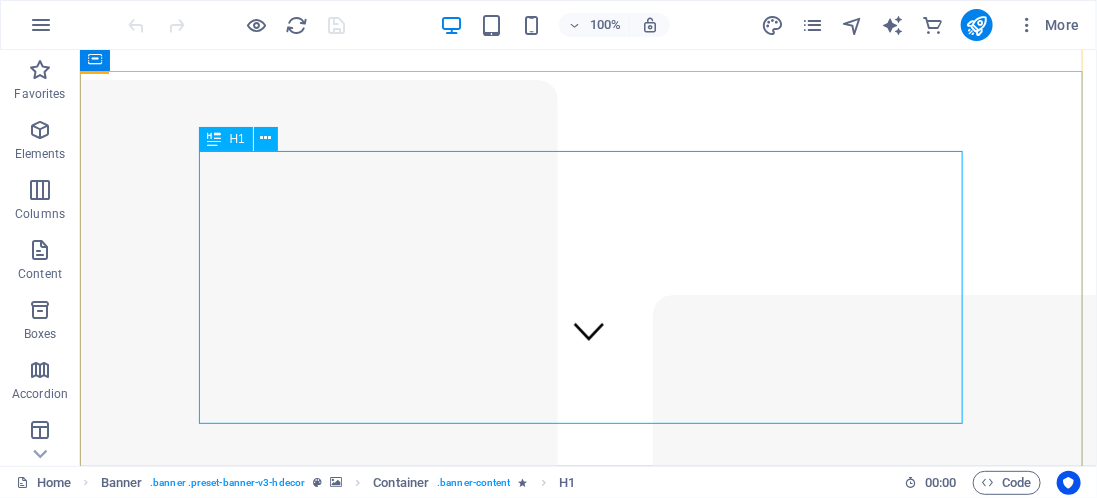 click on "Make Your Interior Minimalistic & Modern" at bounding box center (587, 934) 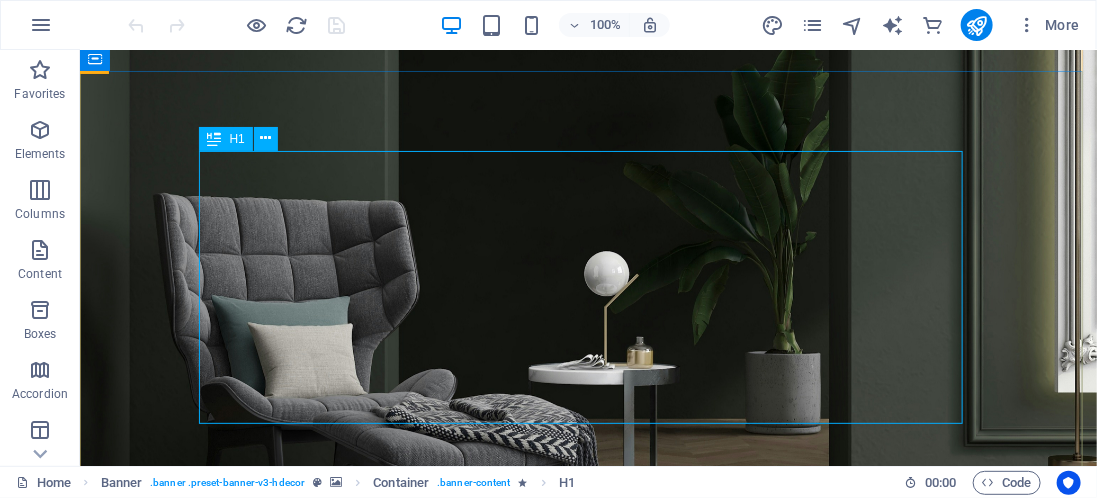 click on "Make Your Interior Minimalistic & Modern" at bounding box center [587, 1009] 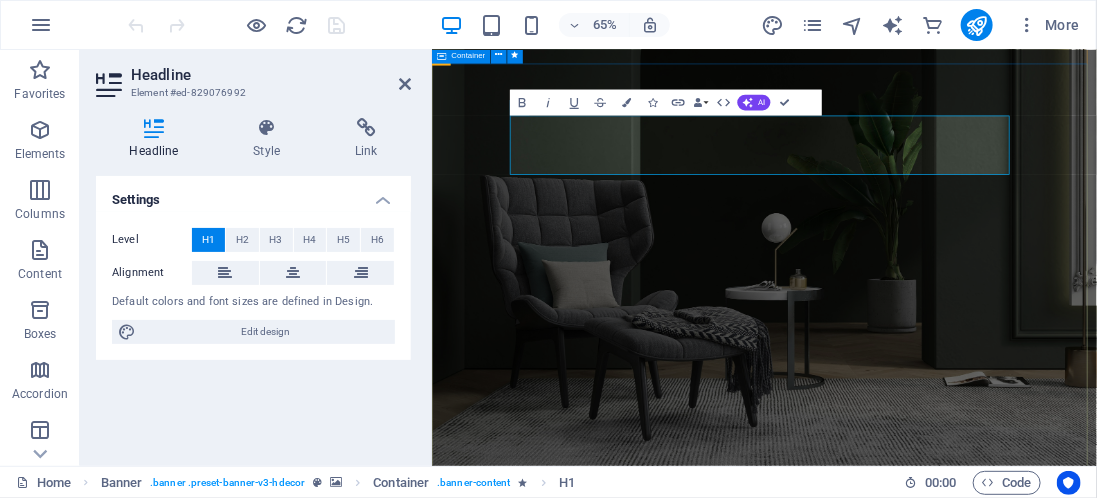 type 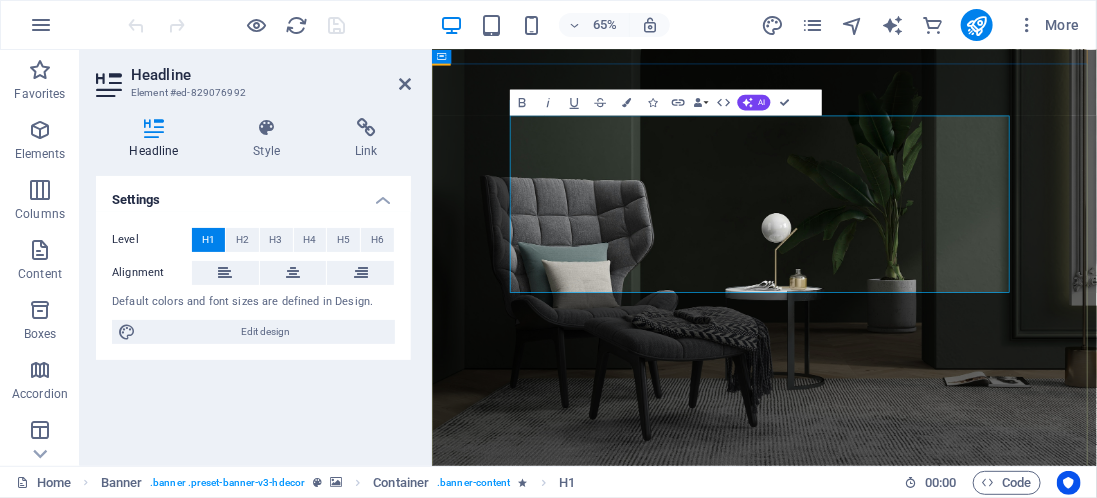 click on "broadband advisor ( internet guru ) ‌93220" at bounding box center (943, 1155) 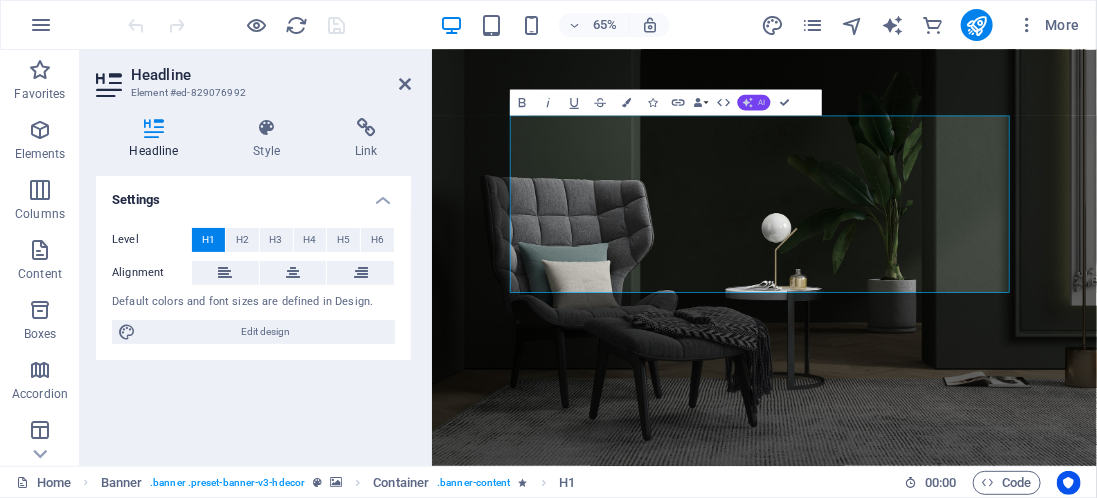 click on "AI" at bounding box center (754, 103) 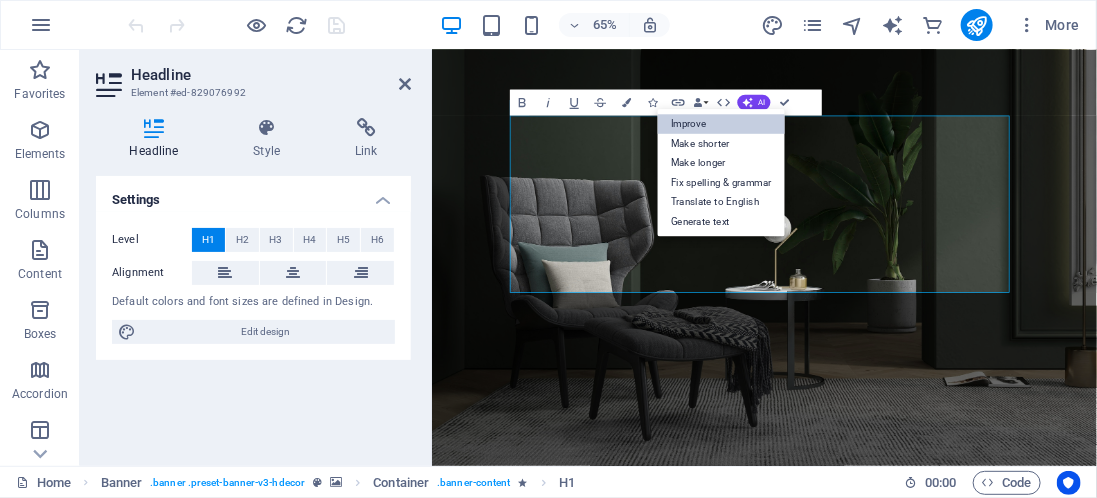 click on "Improve" at bounding box center (721, 123) 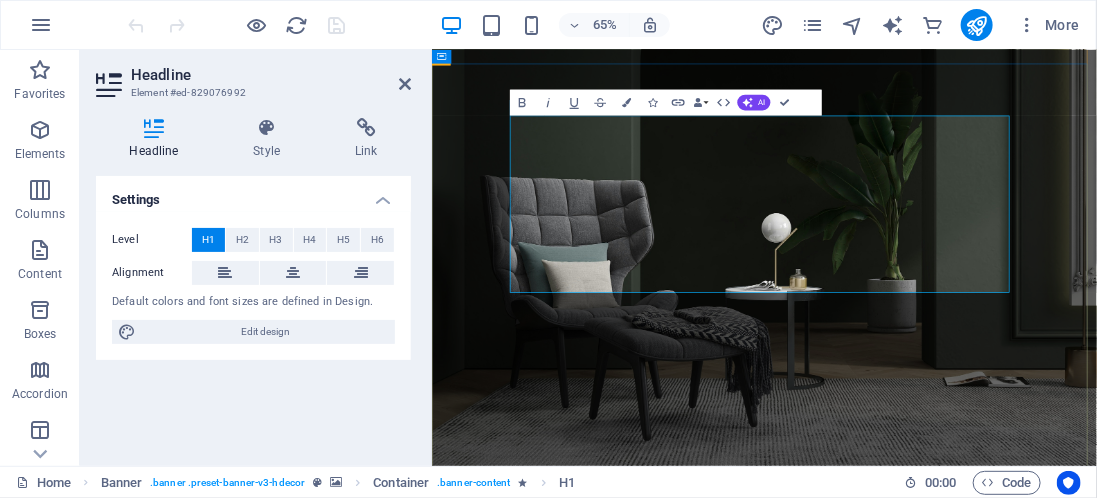 click on "Broadband Advisor   (Internet Guru)   Phone: 935-522-0566" at bounding box center [942, 1155] 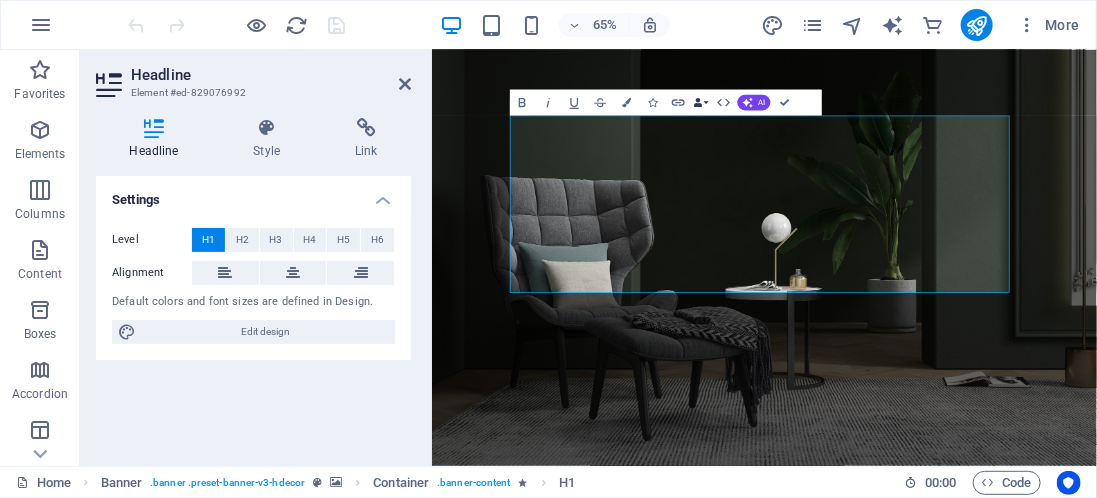 click at bounding box center [698, 102] 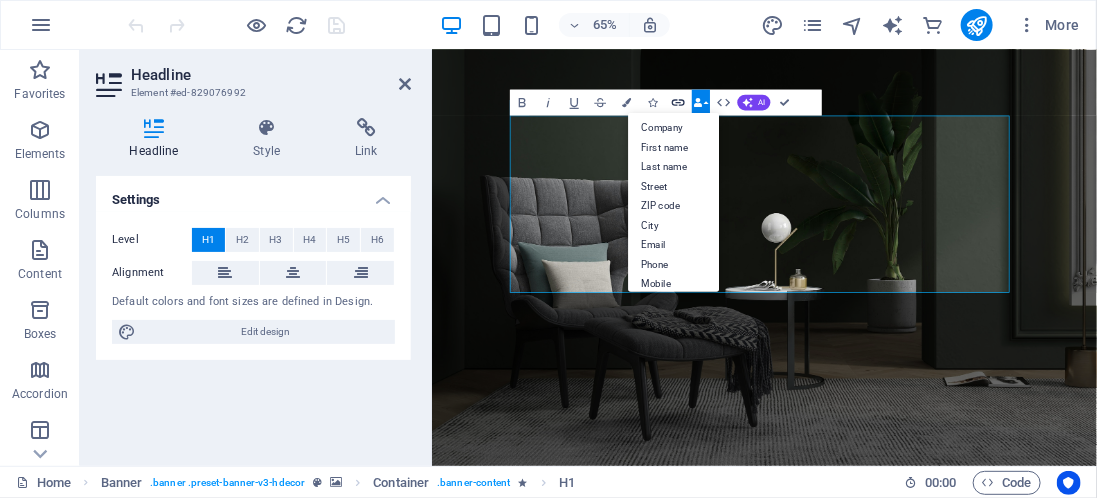 click 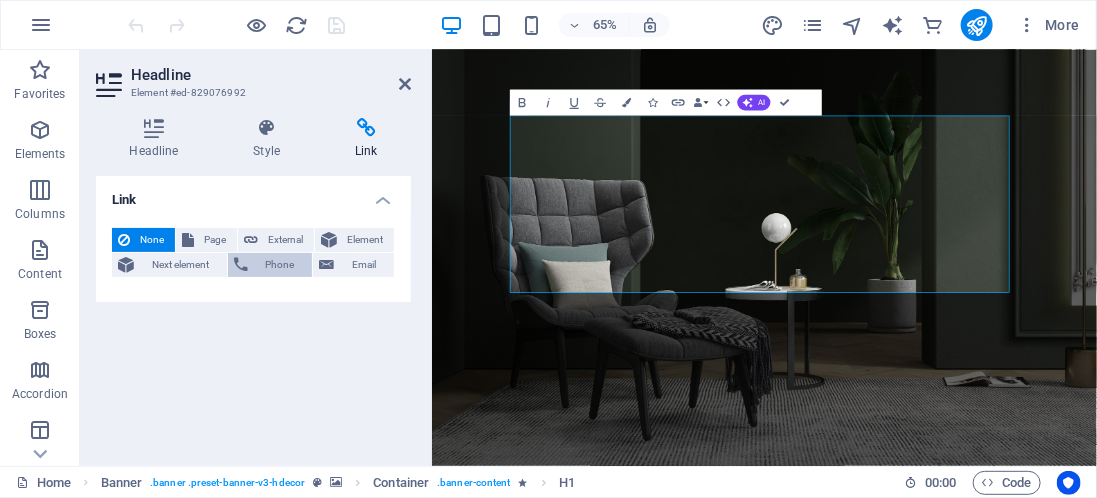 click on "Phone" at bounding box center (280, 265) 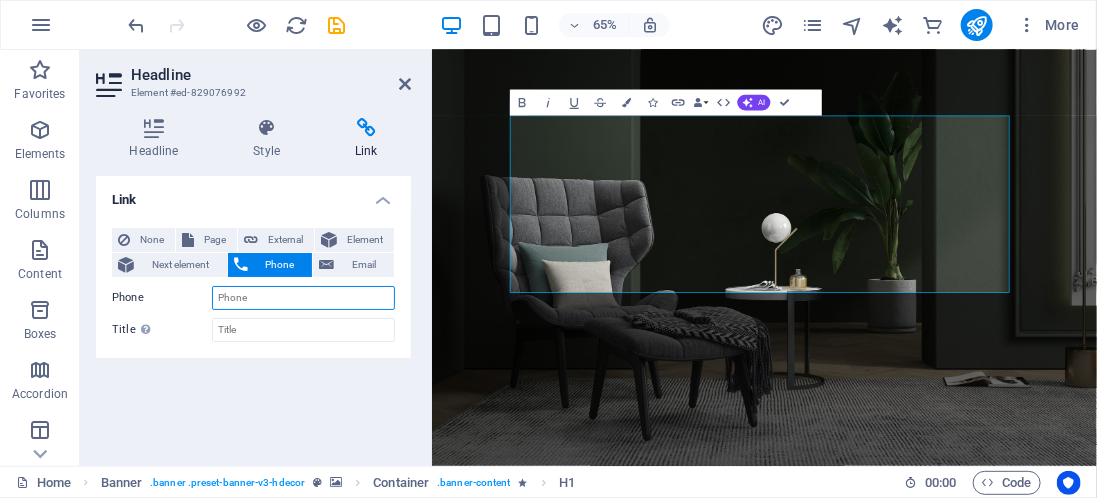 click on "Phone" at bounding box center (303, 298) 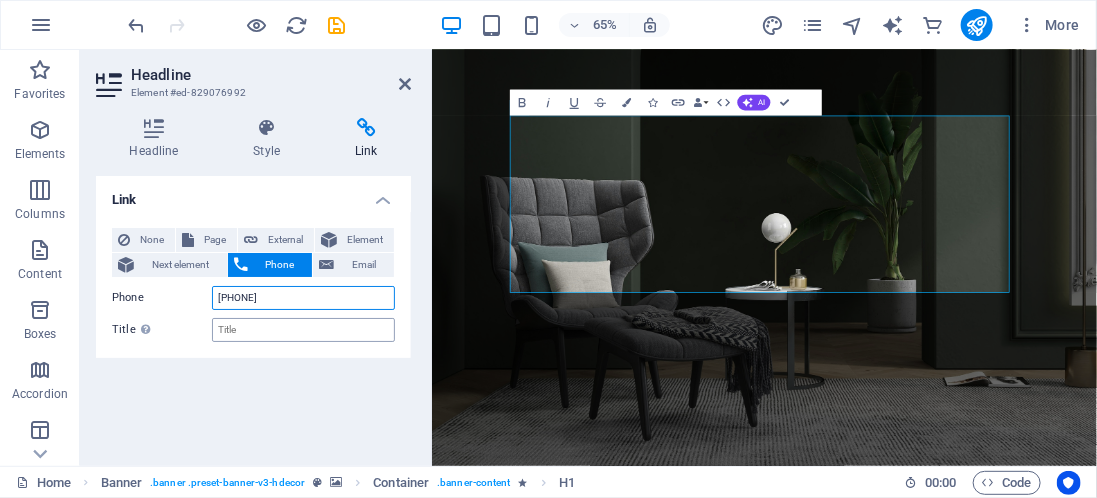 type on "[PHONE]" 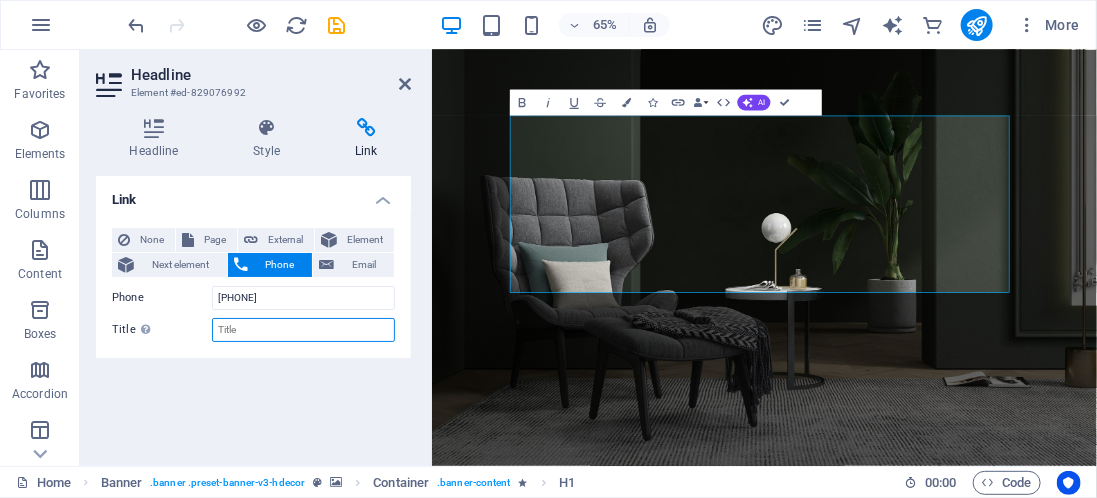 click on "Title Additional link description, should not be the same as the link text. The title is most often shown as a tooltip text when the mouse moves over the element. Leave empty if uncertain." at bounding box center (303, 330) 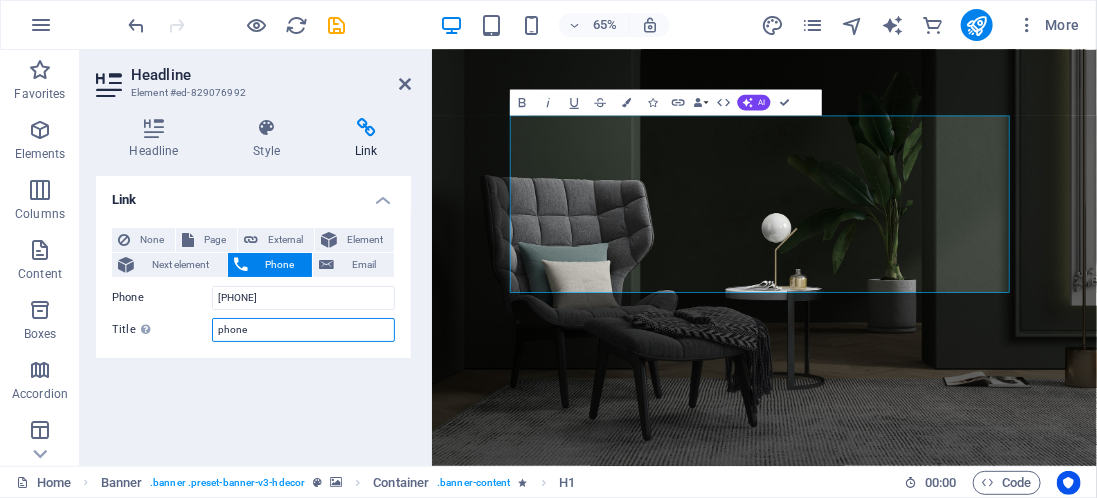 scroll, scrollTop: 10, scrollLeft: 0, axis: vertical 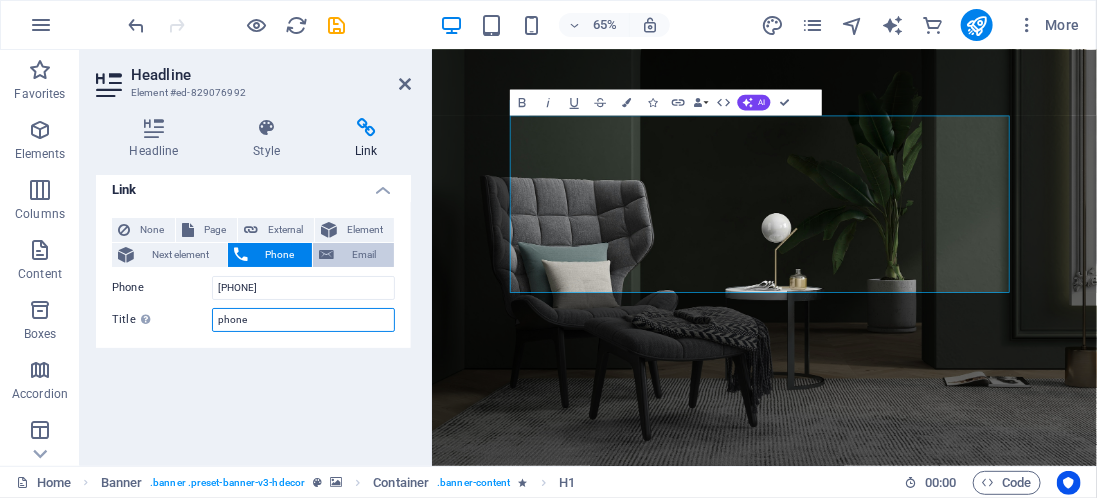type on "phone" 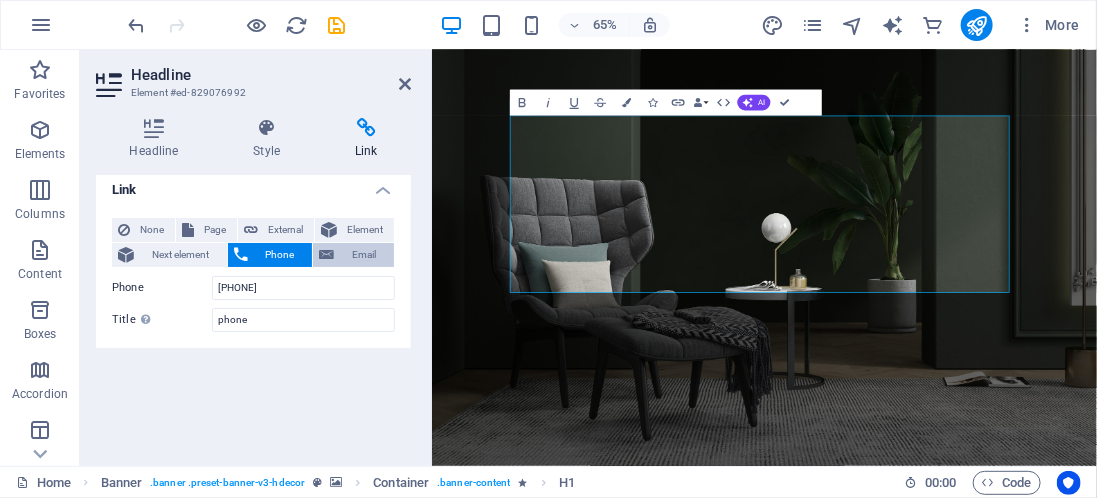 click on "Email" at bounding box center (364, 255) 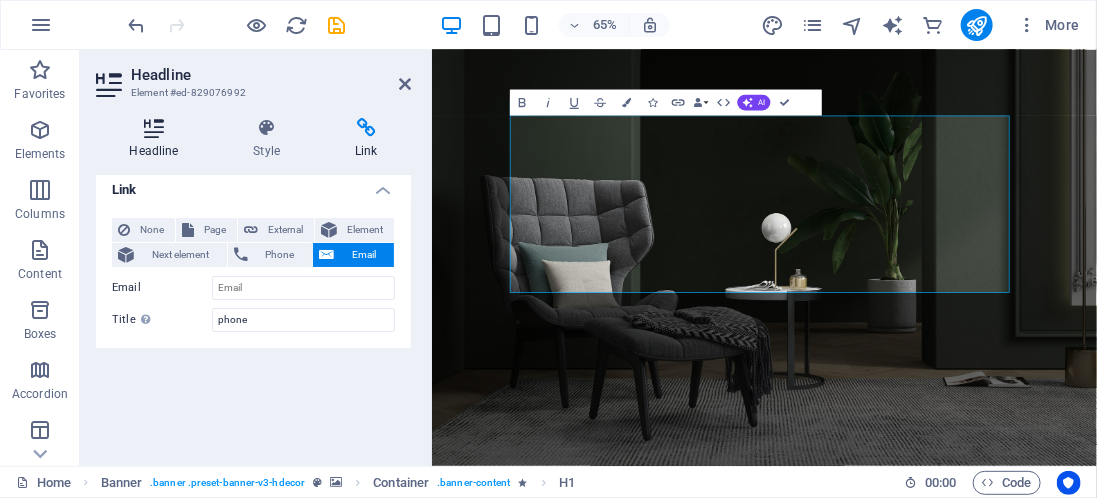 click on "Headline" at bounding box center [158, 139] 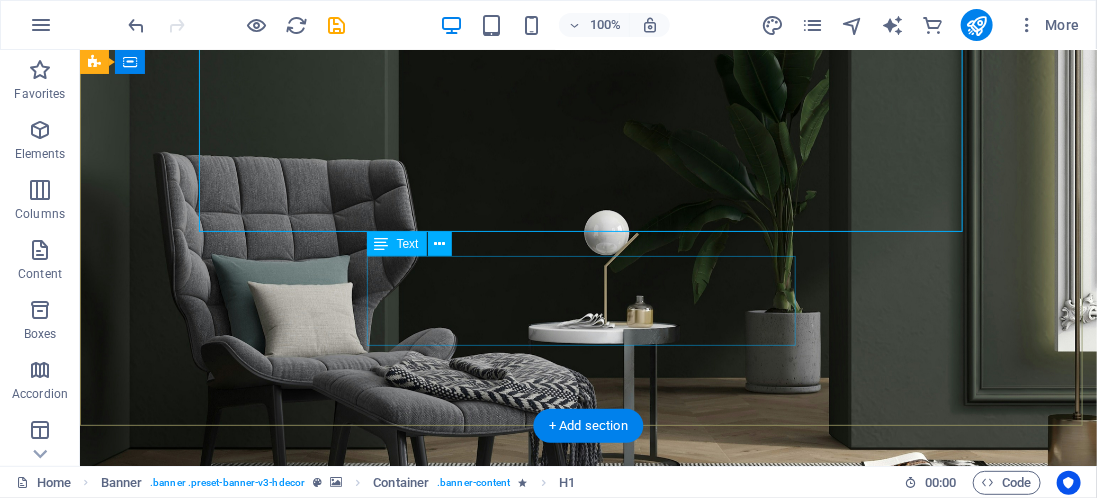 scroll, scrollTop: 336, scrollLeft: 0, axis: vertical 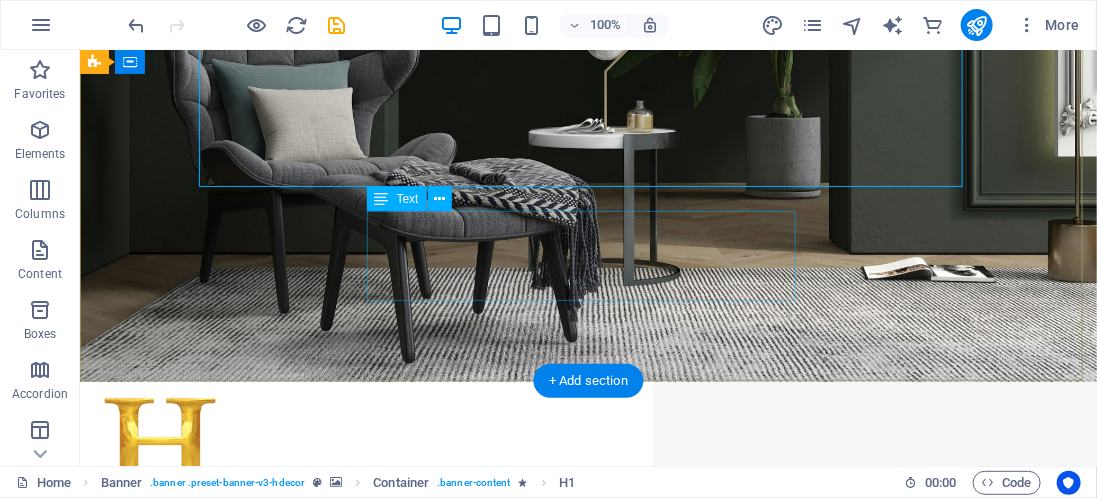 click on "Turn your room with panto into a lot more minimalist and modern with ease and speed" at bounding box center (587, 994) 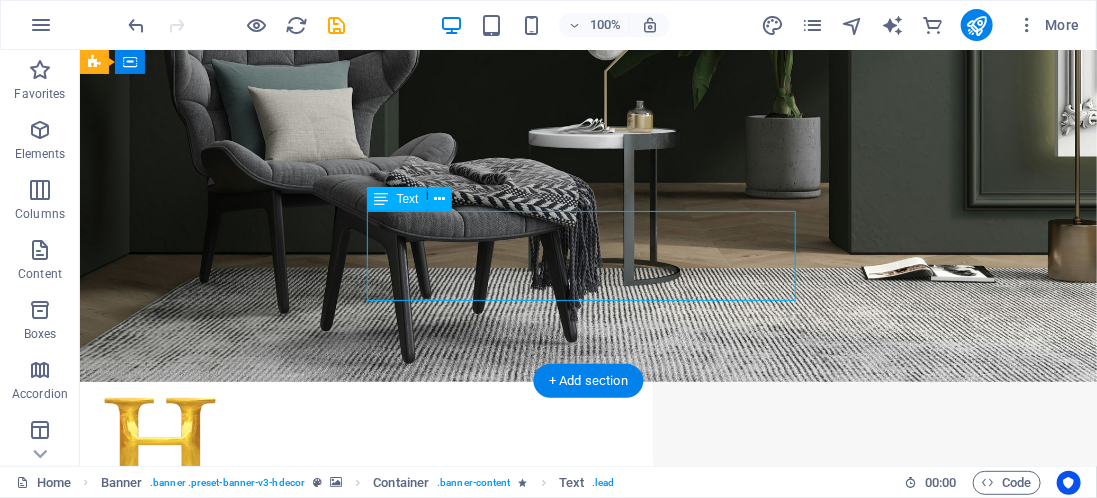 click on "Turn your room with panto into a lot more minimalist and modern with ease and speed" at bounding box center (587, 994) 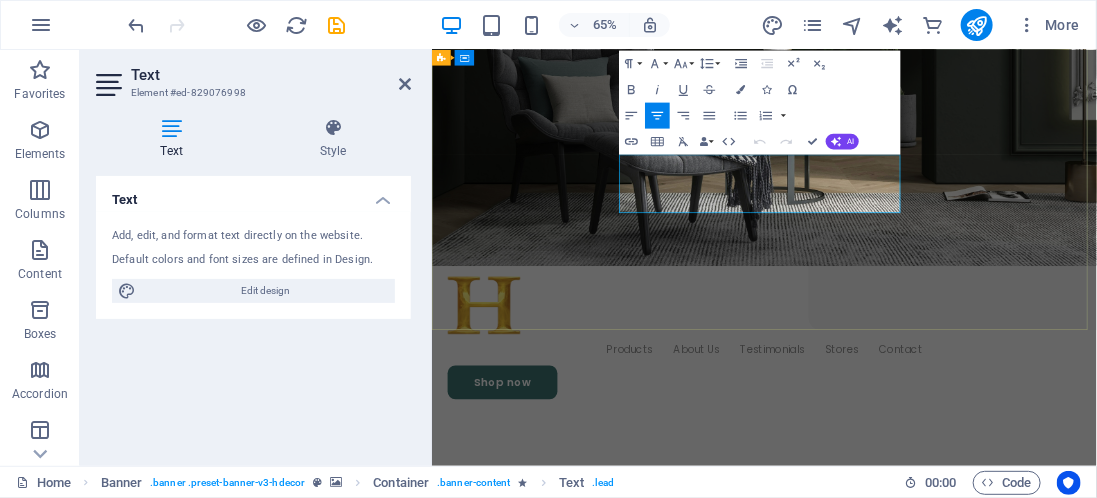 click on "Turn your room with panto into a lot more minimalist and modern with ease and speed" at bounding box center (943, 995) 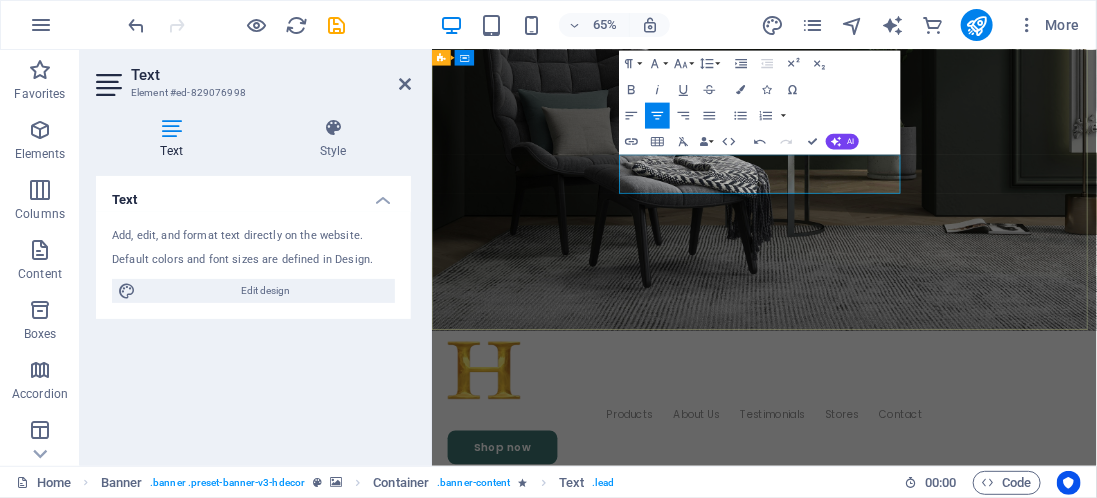 type 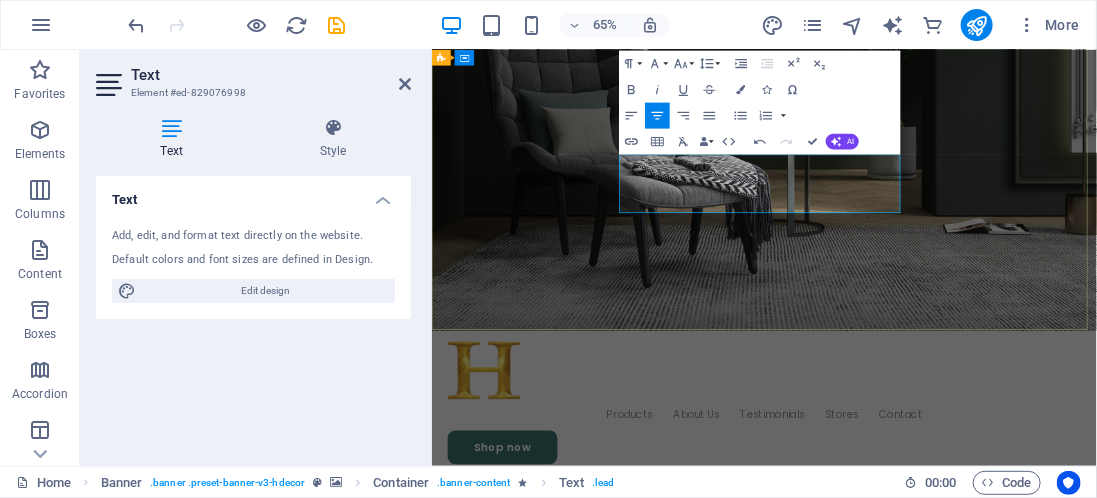 click on "Turn your wifi house  with  into a lot more minimalist and modern with ease and speed" at bounding box center [943, 1095] 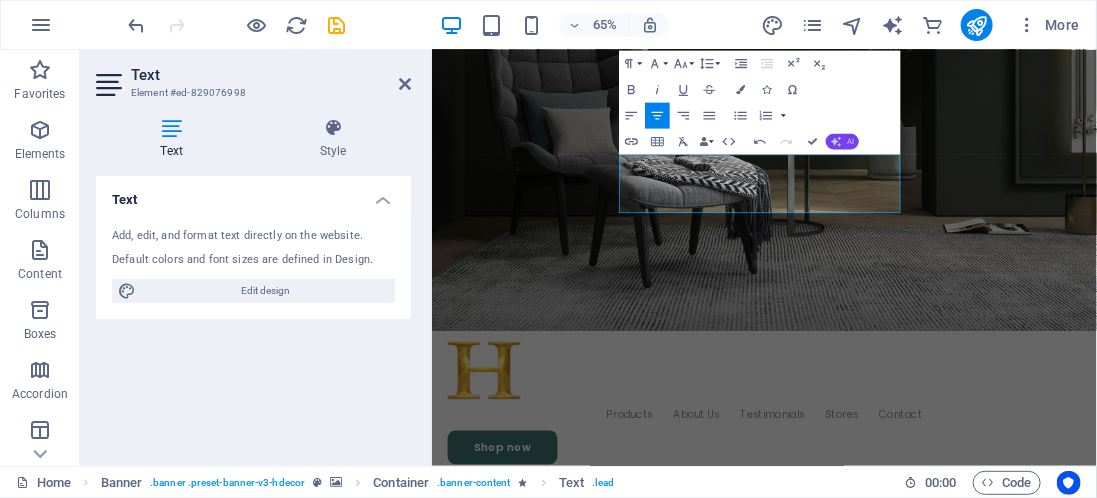 click 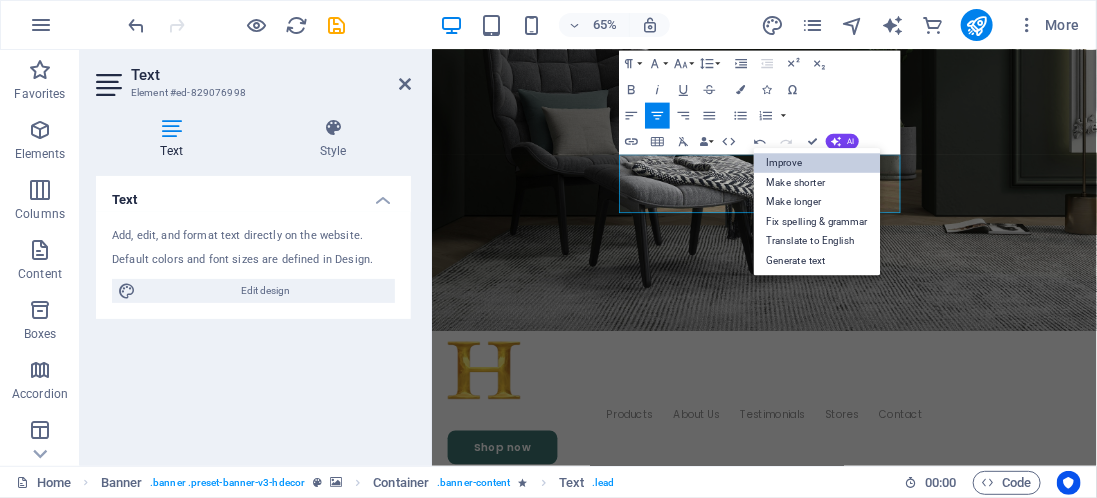 click on "Improve" at bounding box center [817, 163] 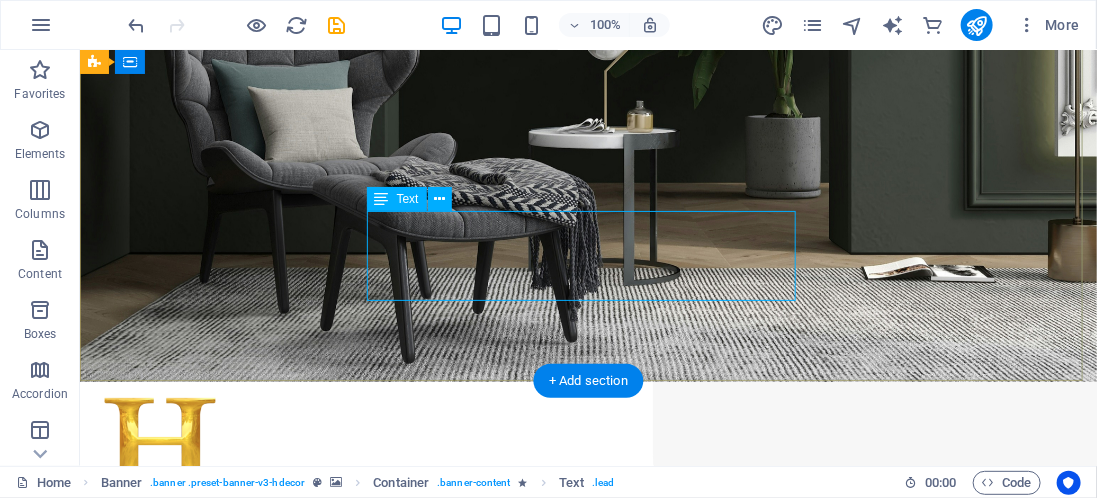 click on "Transform your home wifi into a minimalist and modern hub with high-speed connectivity." at bounding box center (587, 994) 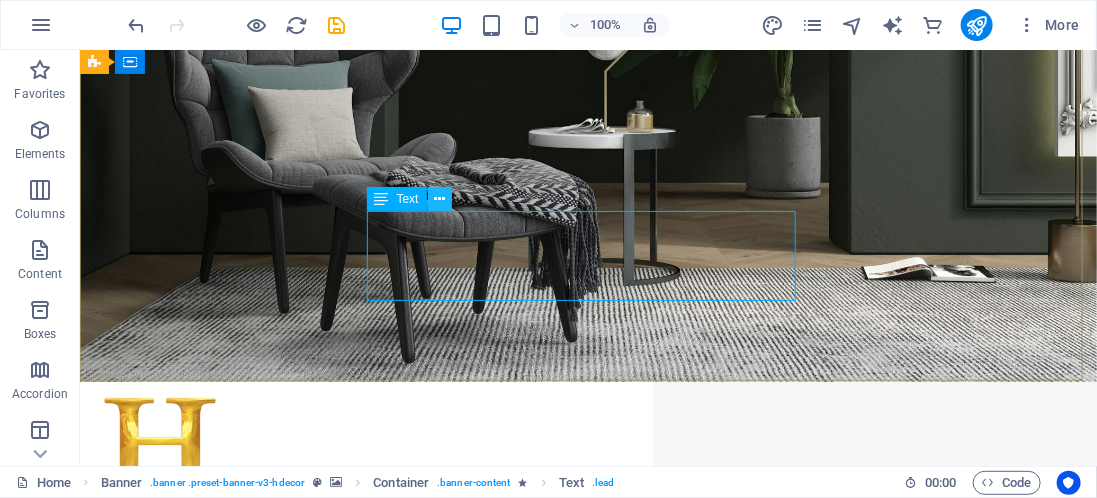 click at bounding box center (440, 199) 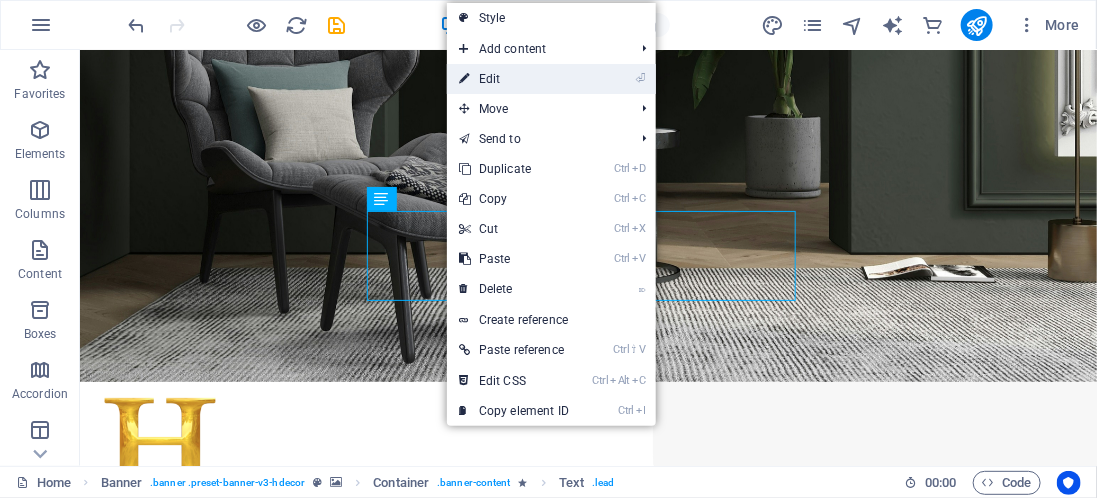 click on "⏎  Edit" at bounding box center (514, 79) 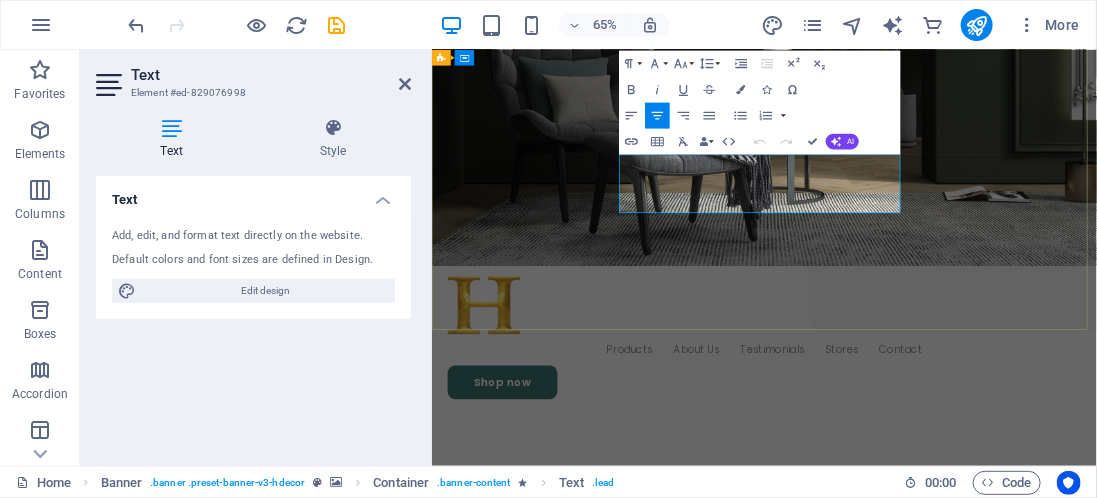 click on "Transform your home wifi into a minimalist and modern hub with high-speed connectivity." at bounding box center (942, 995) 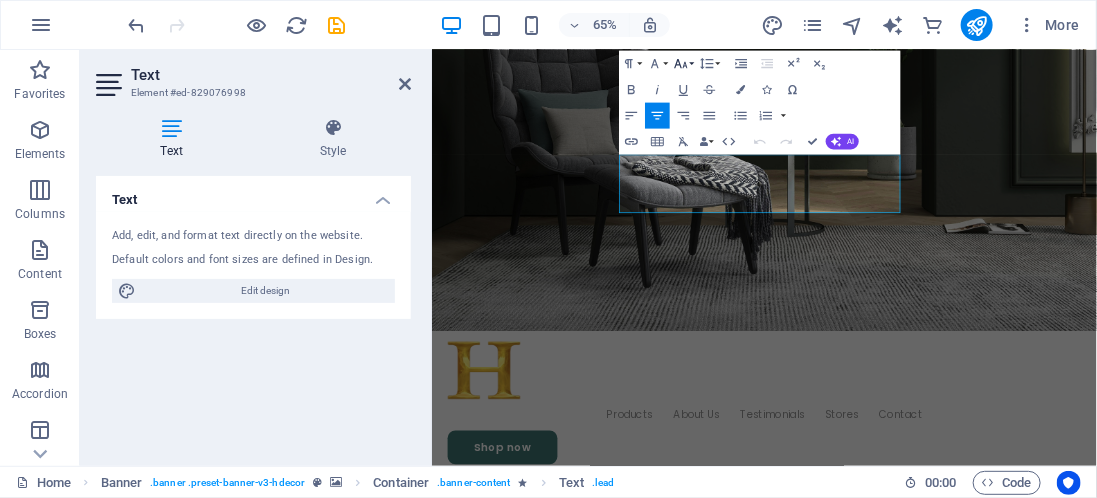 click on "Font Size" at bounding box center (683, 64) 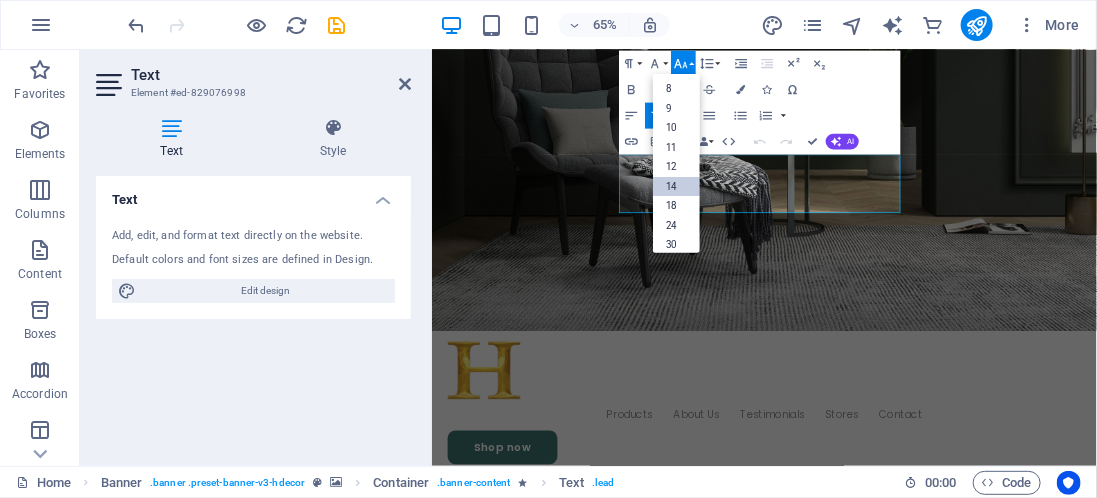 click on "14" at bounding box center [676, 186] 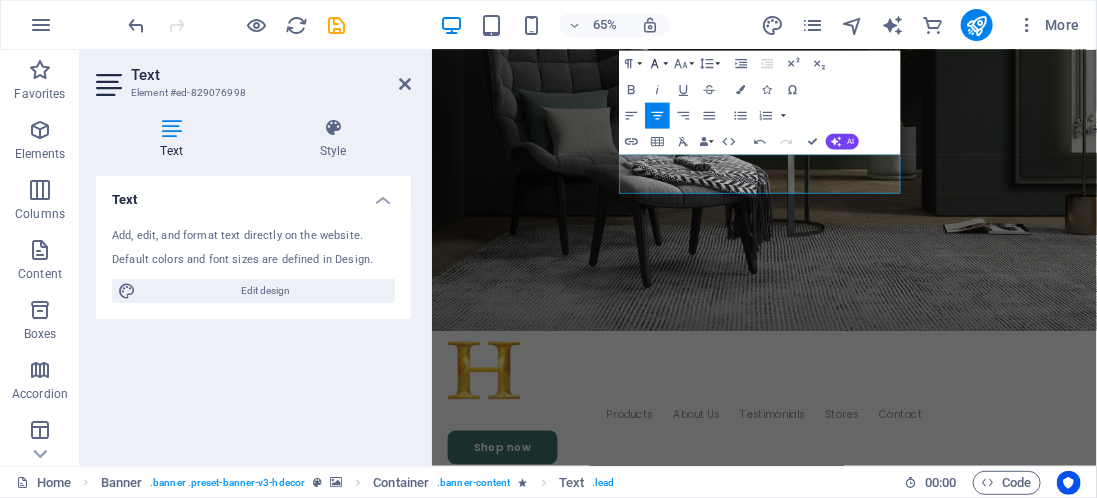 click on "Font Family" at bounding box center [657, 64] 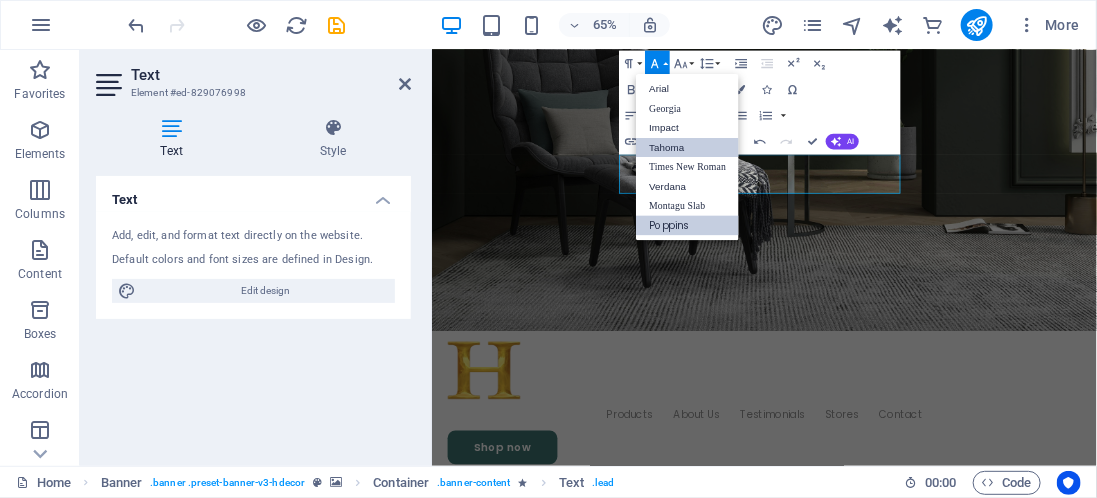 scroll, scrollTop: 0, scrollLeft: 0, axis: both 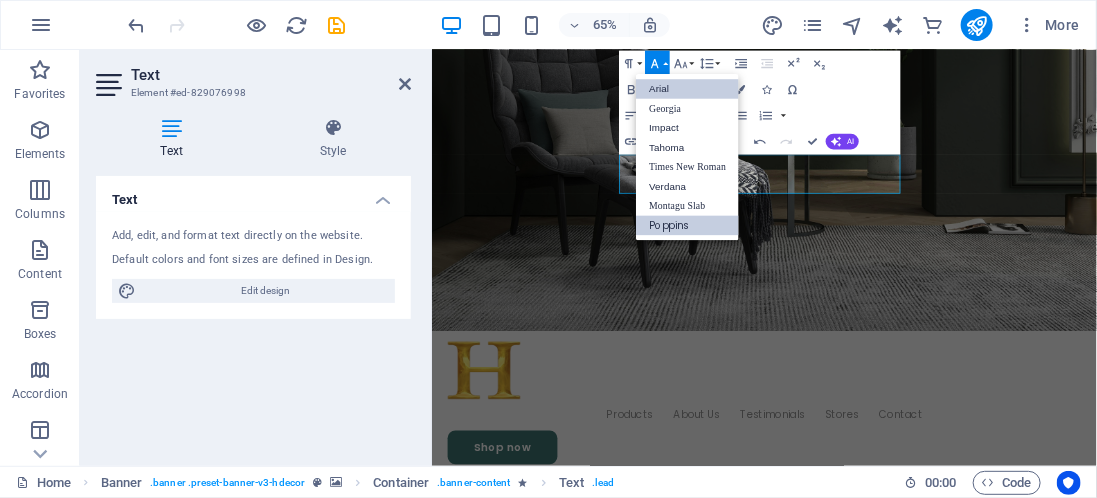 click on "Arial" at bounding box center (687, 90) 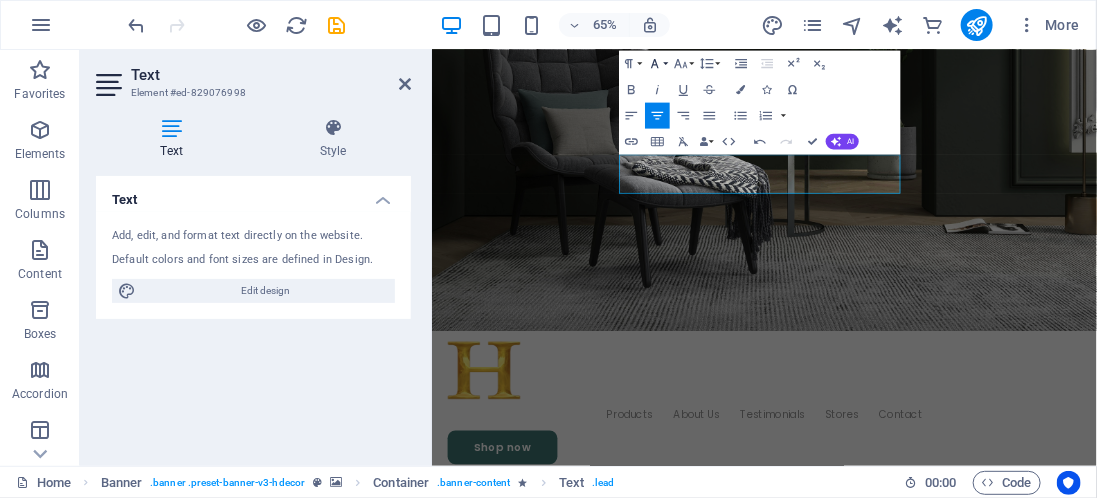 click on "Font Family" at bounding box center (657, 64) 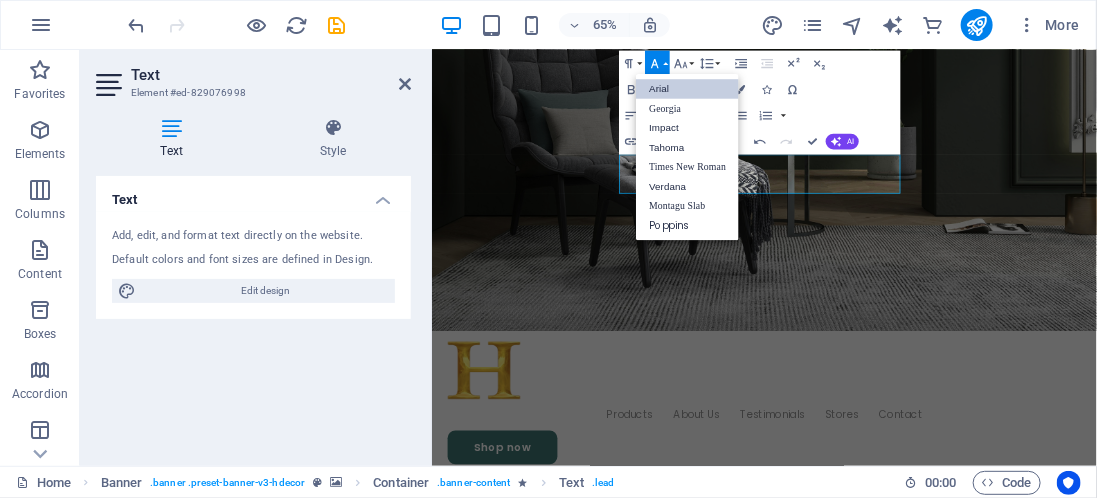 scroll, scrollTop: 0, scrollLeft: 0, axis: both 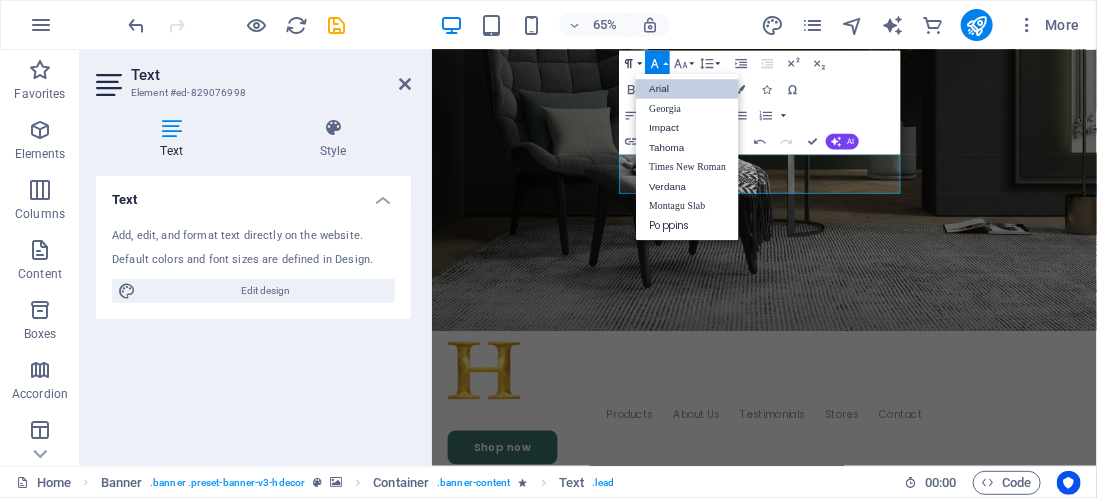 click on "Paragraph Format" at bounding box center [631, 64] 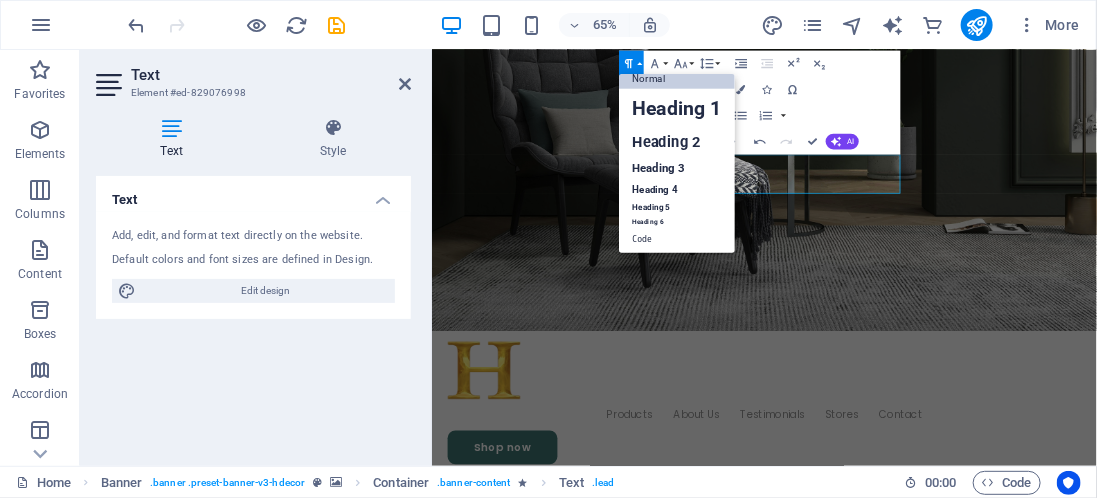 scroll, scrollTop: 15, scrollLeft: 0, axis: vertical 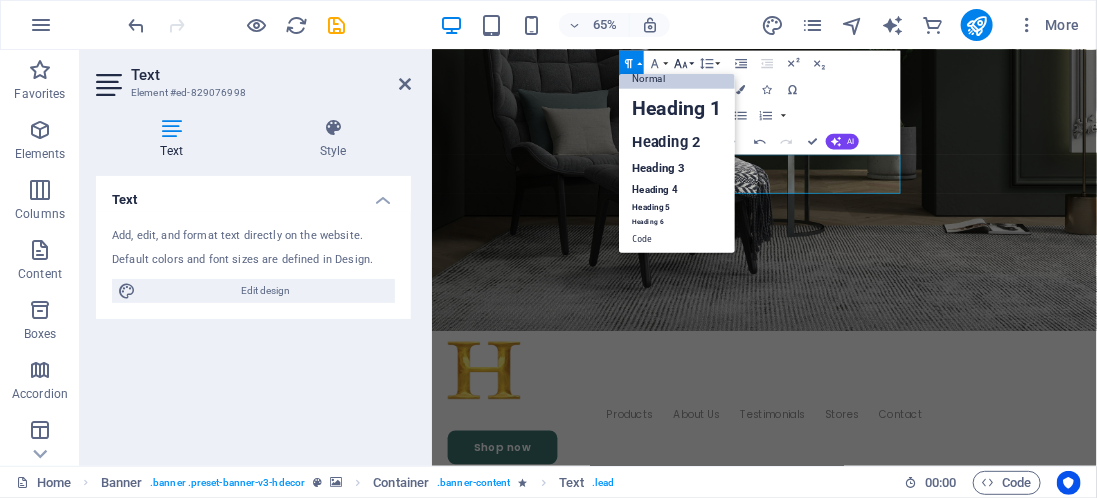 click 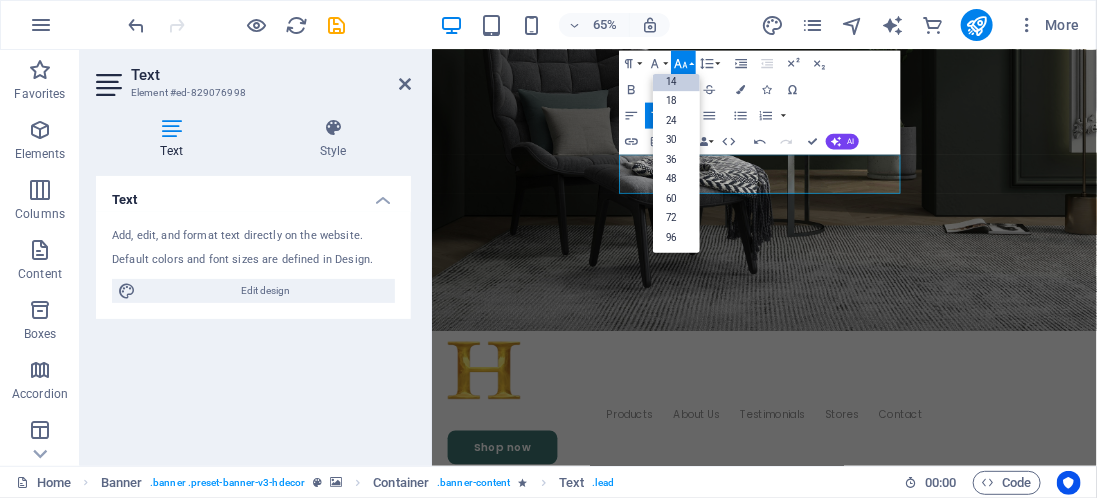 scroll, scrollTop: 160, scrollLeft: 0, axis: vertical 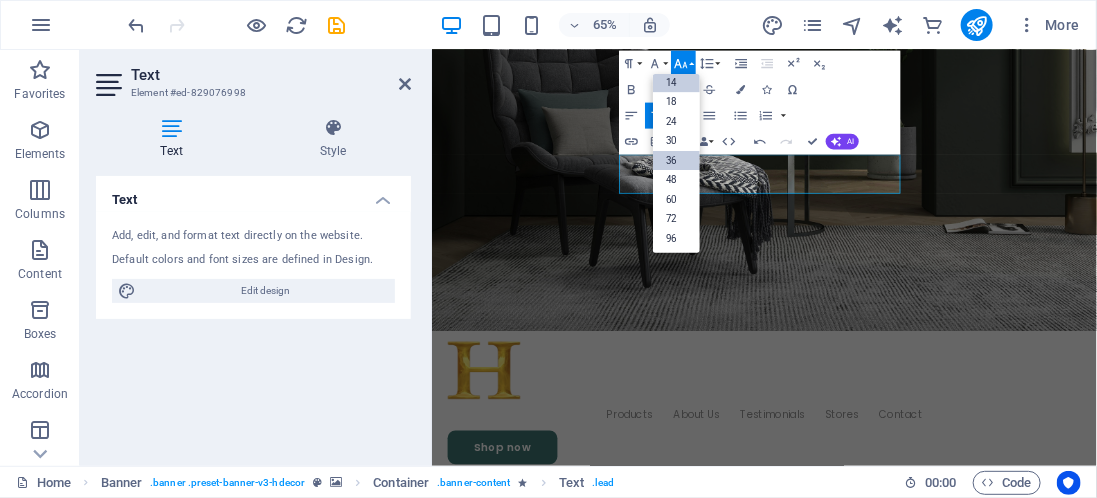 click on "36" at bounding box center (676, 161) 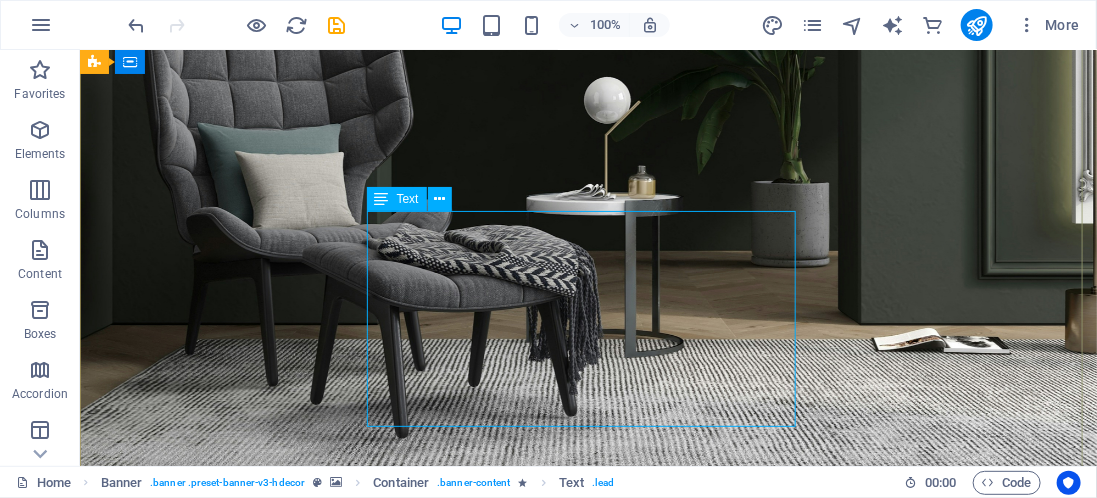 click on "Transform your home wifi into a minimalist and modern hub with high-speed connectivity." at bounding box center (587, 1159) 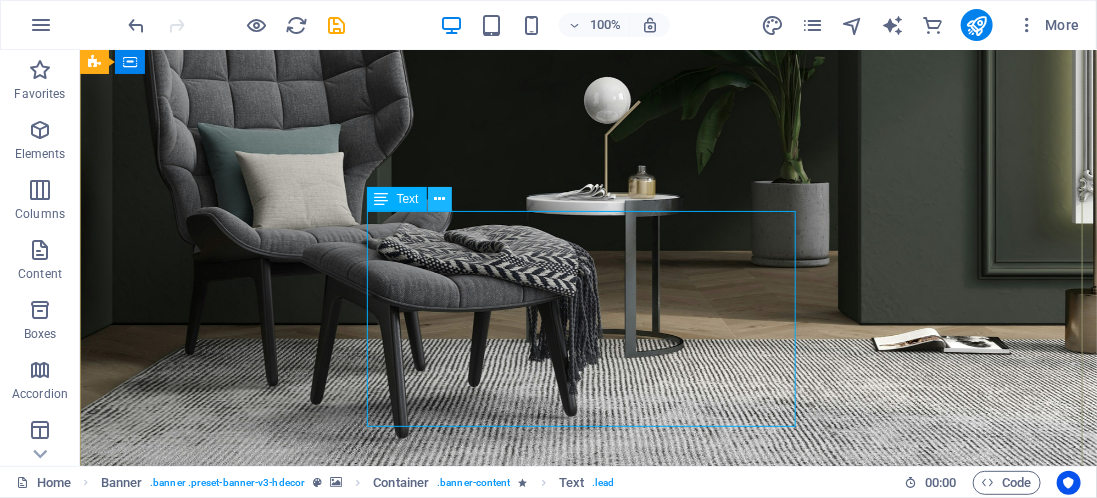 click at bounding box center [439, 199] 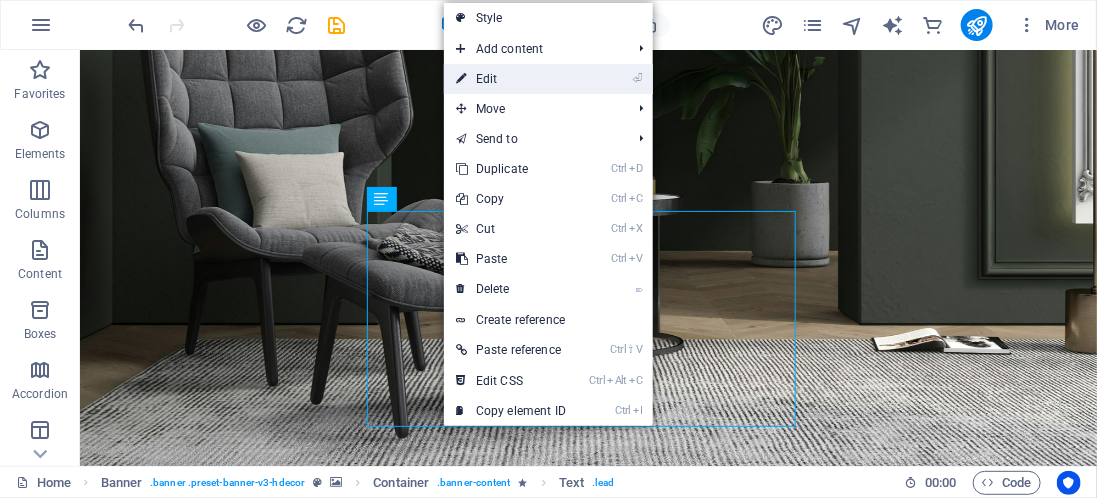 click on "⏎  Edit" at bounding box center [511, 79] 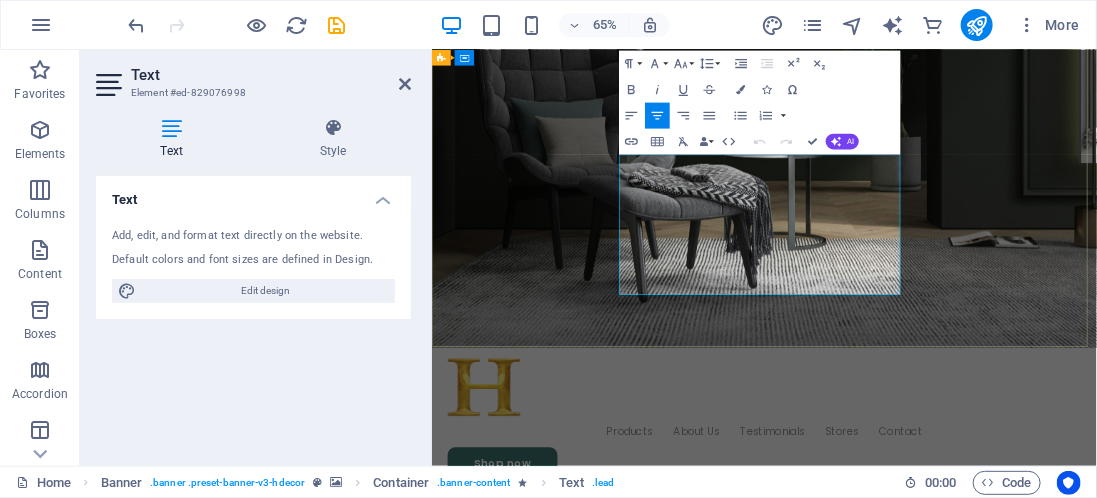 click on "Transform your home wifi into a minimalist and modern hub with high-speed connectivity." at bounding box center (942, 1160) 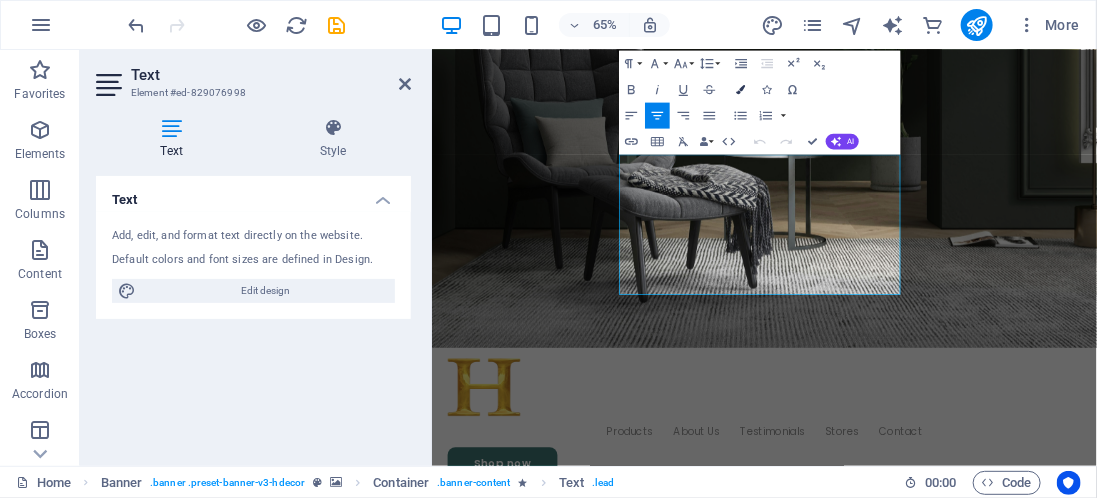 click at bounding box center (740, 89) 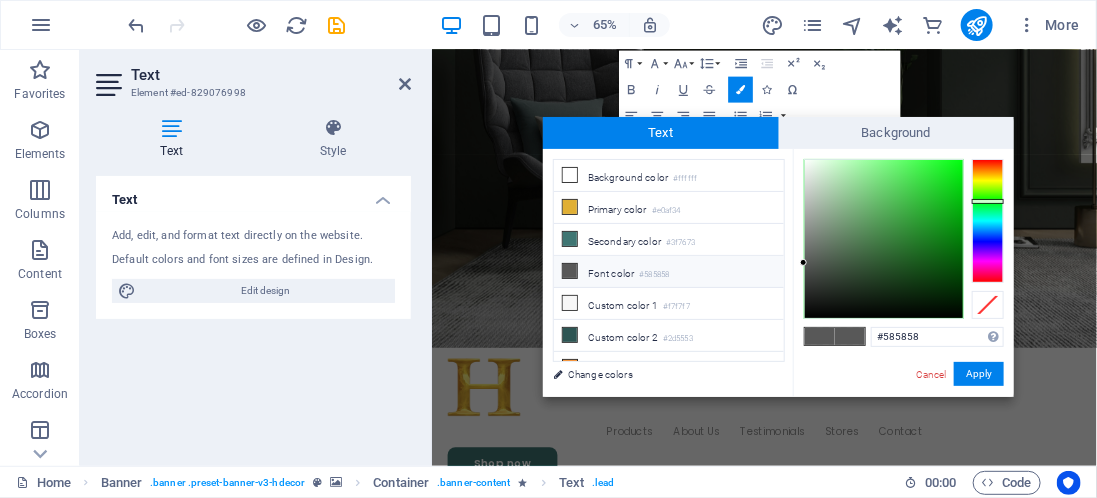 click at bounding box center [988, 221] 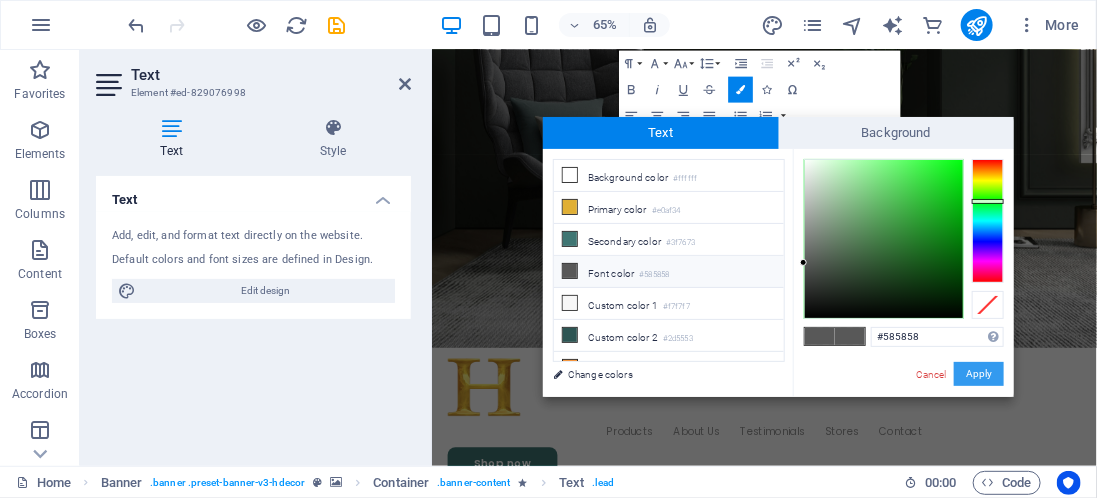 click on "Apply" at bounding box center [979, 374] 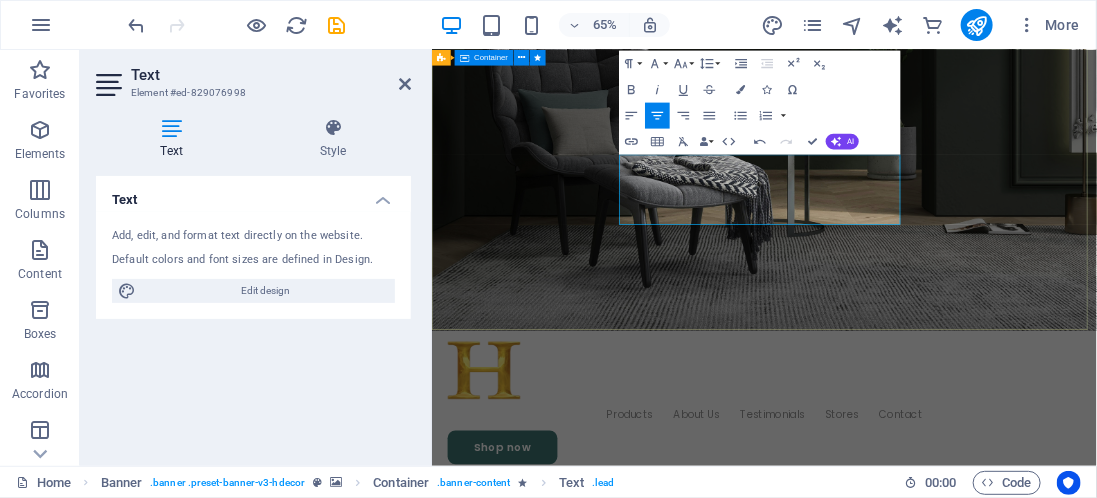 click on "Broadband Advisor (Internet Guru)  ‌ Phone: 935-522-0566 Transform your home wifi into a minimalist and modern hub with high-speed connectivity." at bounding box center [942, 958] 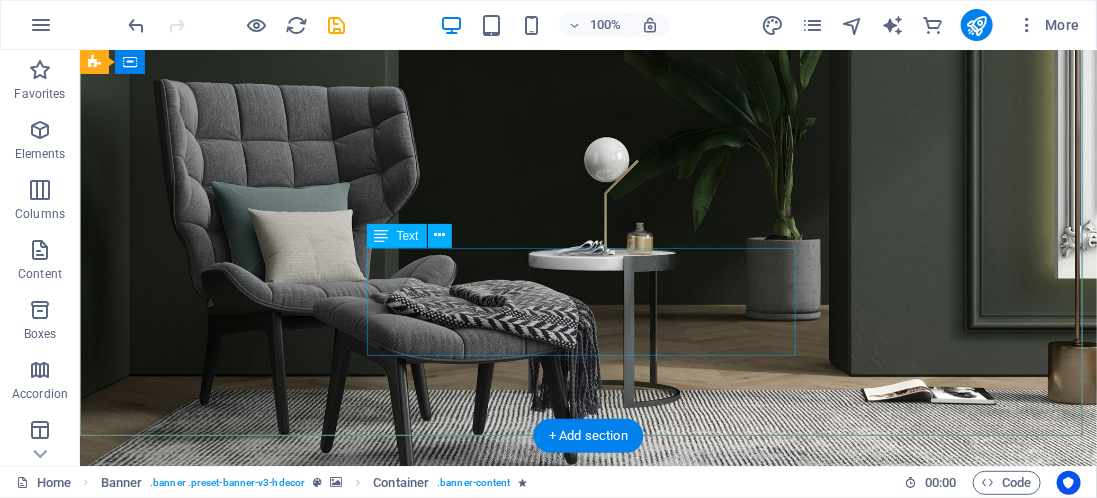 scroll, scrollTop: 320, scrollLeft: 0, axis: vertical 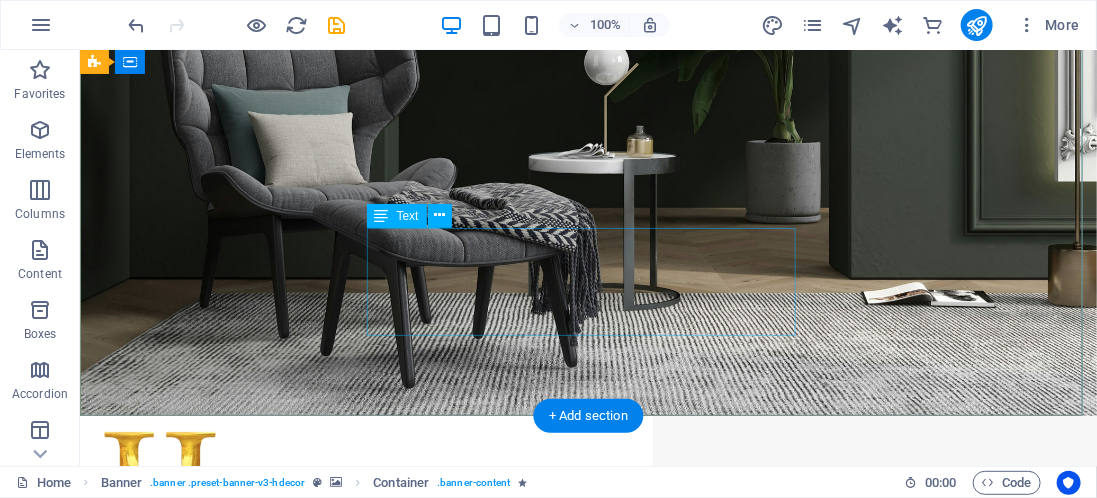click on "Transform your home wifi into a minimalist and modern hub with high-speed connectivity." at bounding box center [587, 1040] 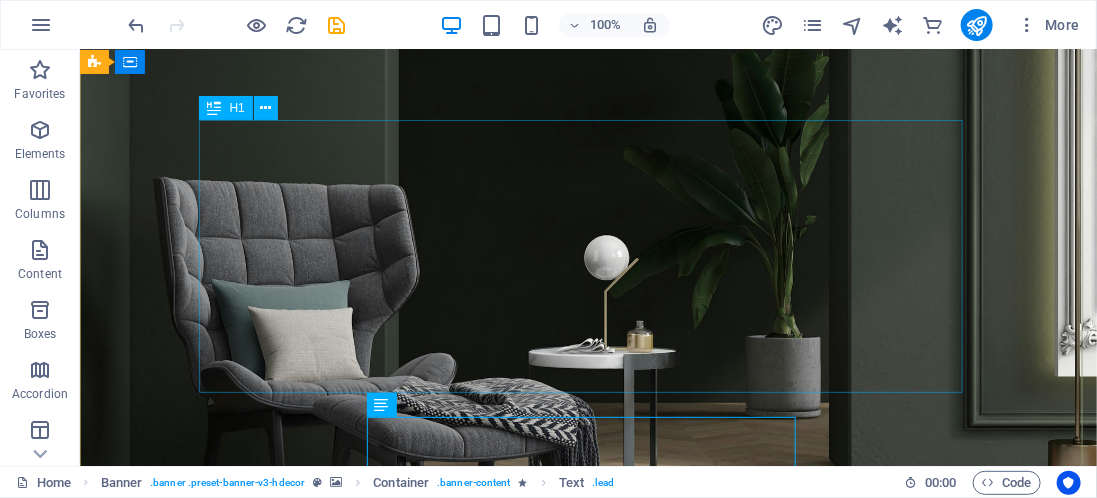 scroll, scrollTop: 101, scrollLeft: 0, axis: vertical 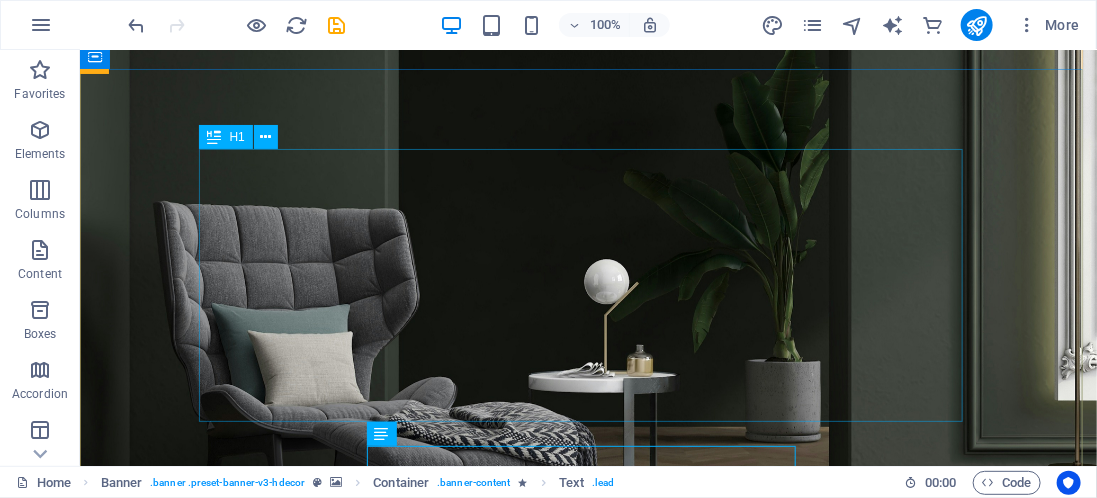 click on "Broadband Advisor (Internet Guru)  ‌ Phone: 935-522-0566" at bounding box center (587, 1071) 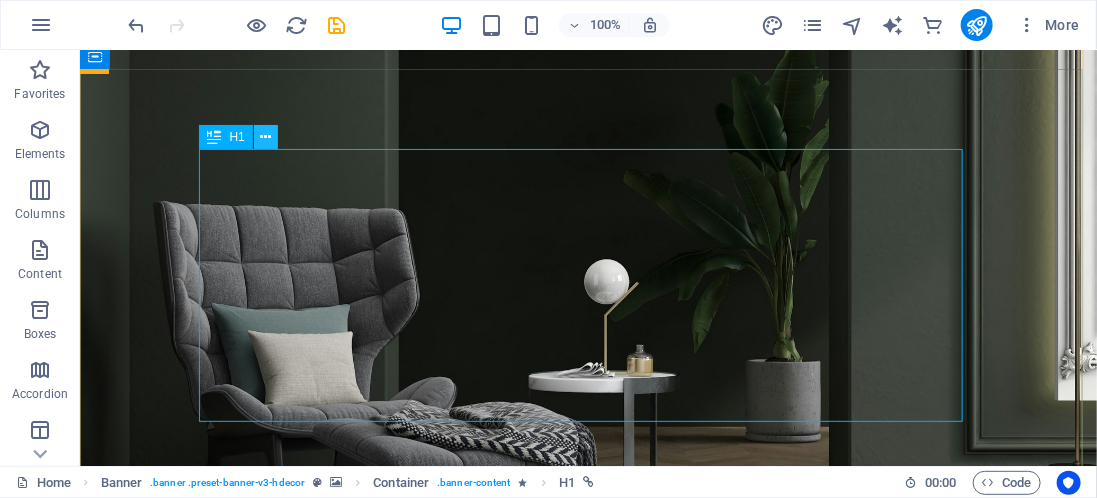 click at bounding box center [265, 137] 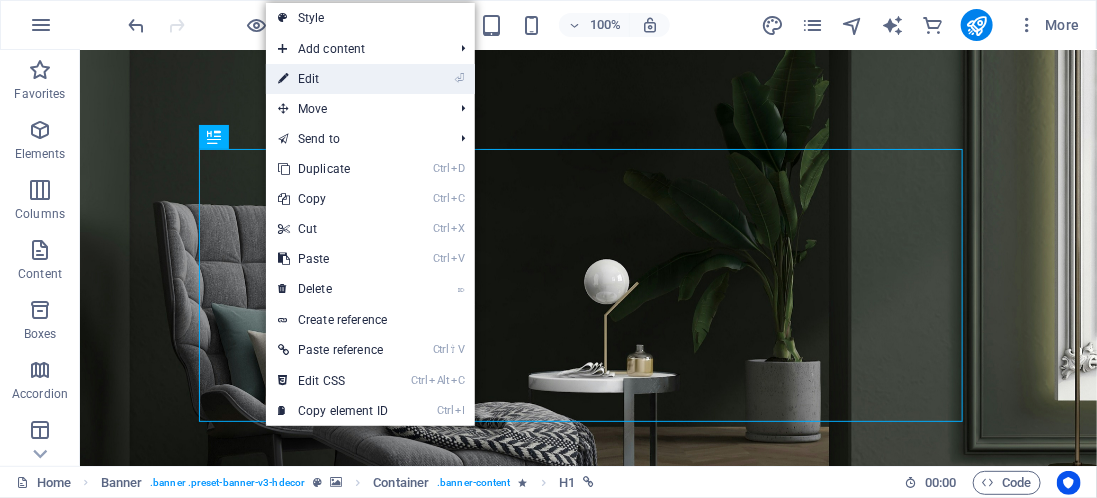 click on "⏎  Edit" at bounding box center [333, 79] 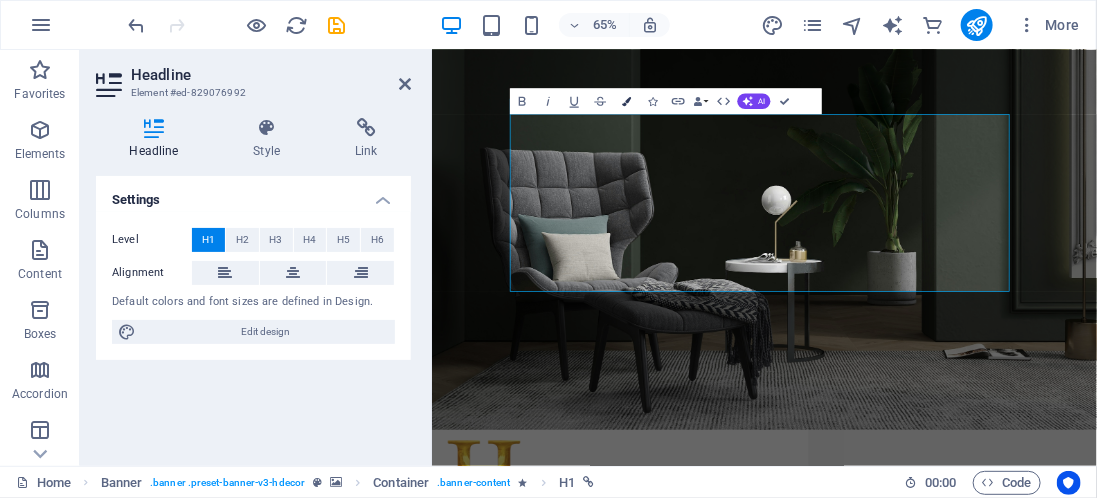 click at bounding box center (626, 101) 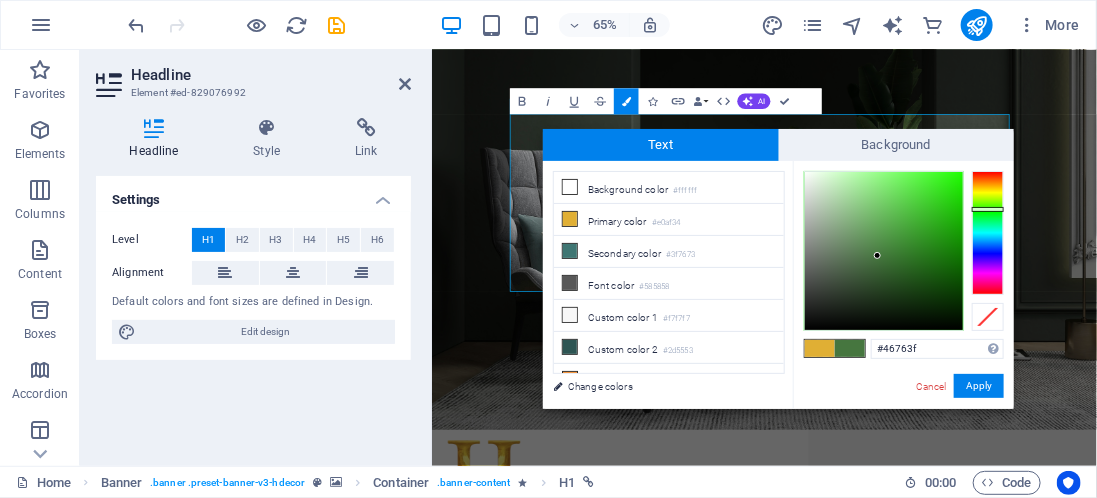 click at bounding box center [988, 233] 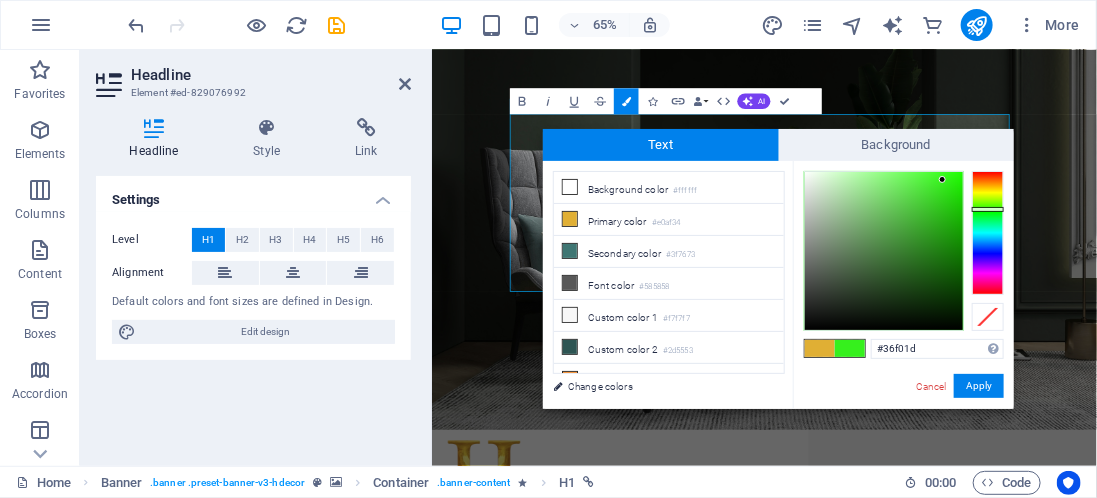 click at bounding box center (884, 251) 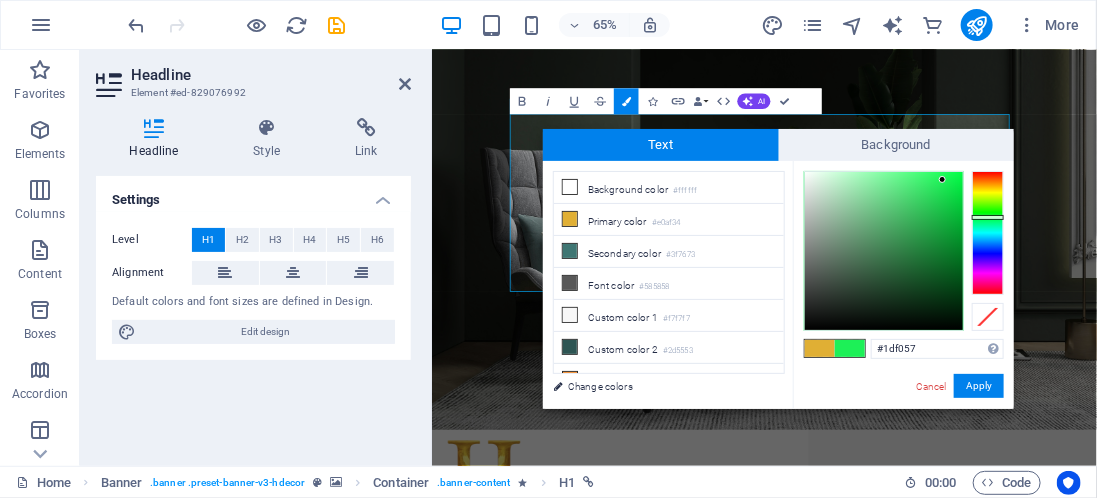 click at bounding box center [988, 233] 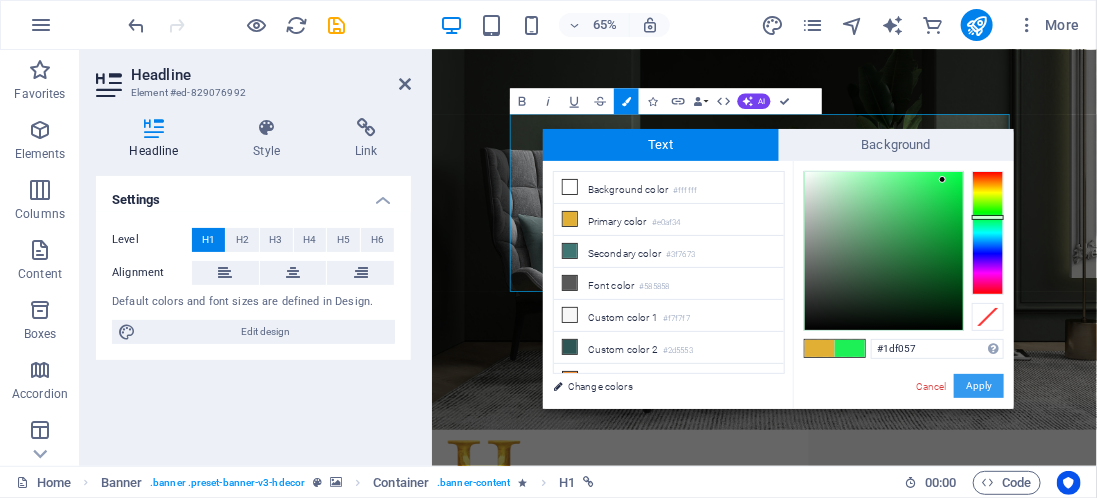 click on "Apply" at bounding box center [979, 386] 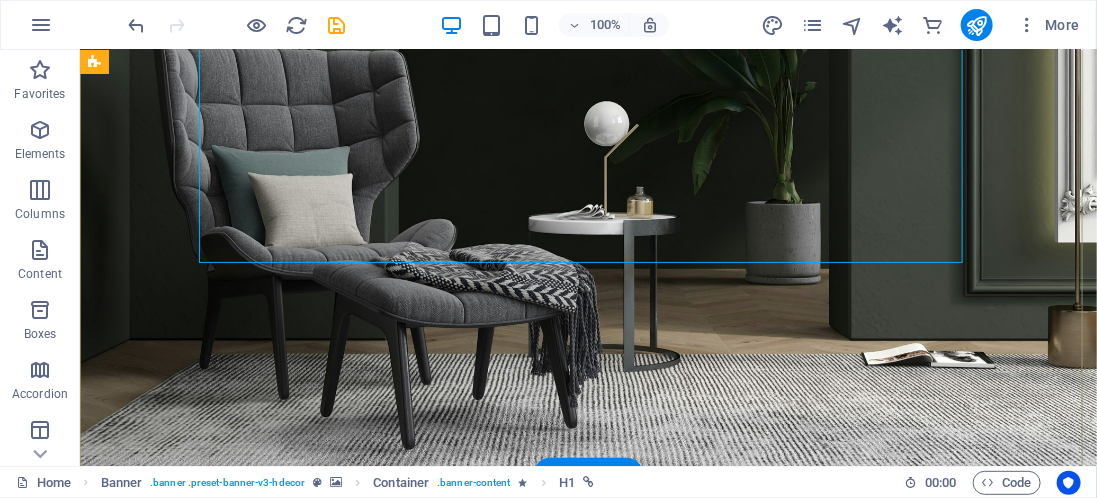 scroll, scrollTop: 300, scrollLeft: 0, axis: vertical 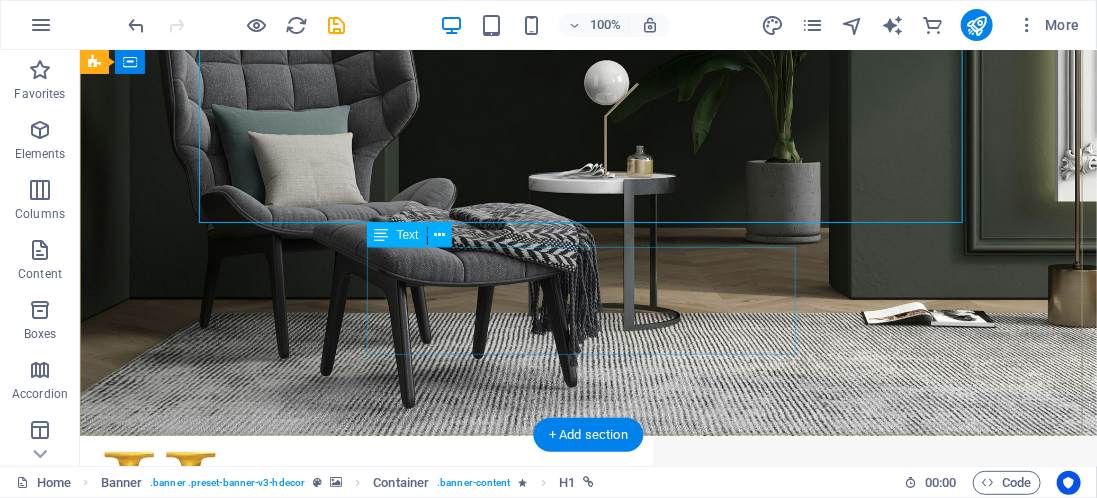 click on "Transform your home wifi into a minimalist and modern hub with high-speed connectivity." at bounding box center (587, 1060) 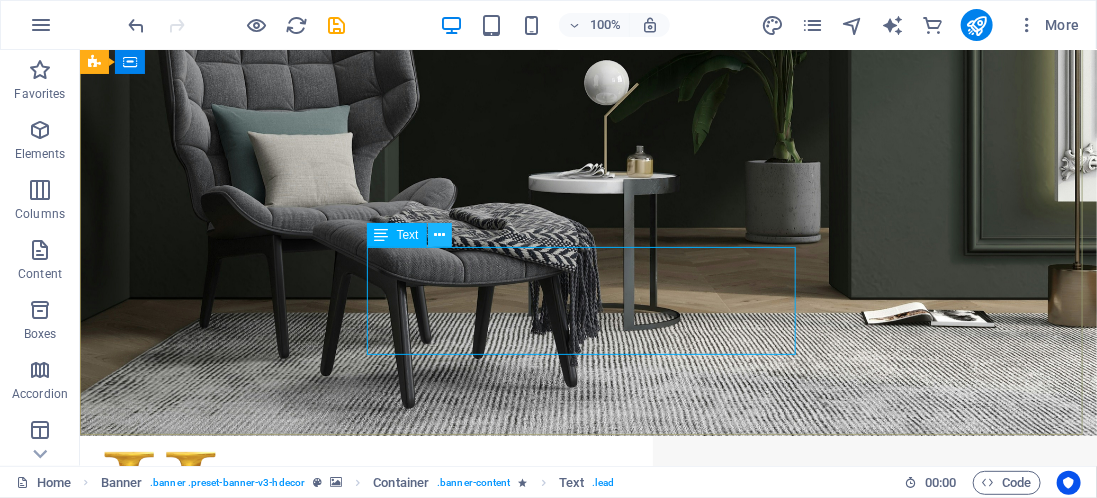 click at bounding box center (439, 235) 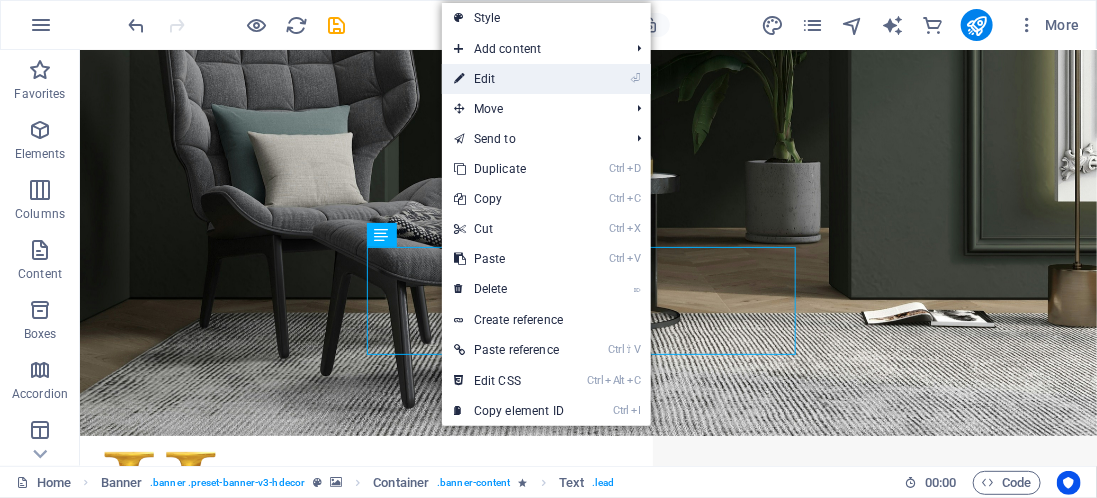 click on "⏎  Edit" at bounding box center [509, 79] 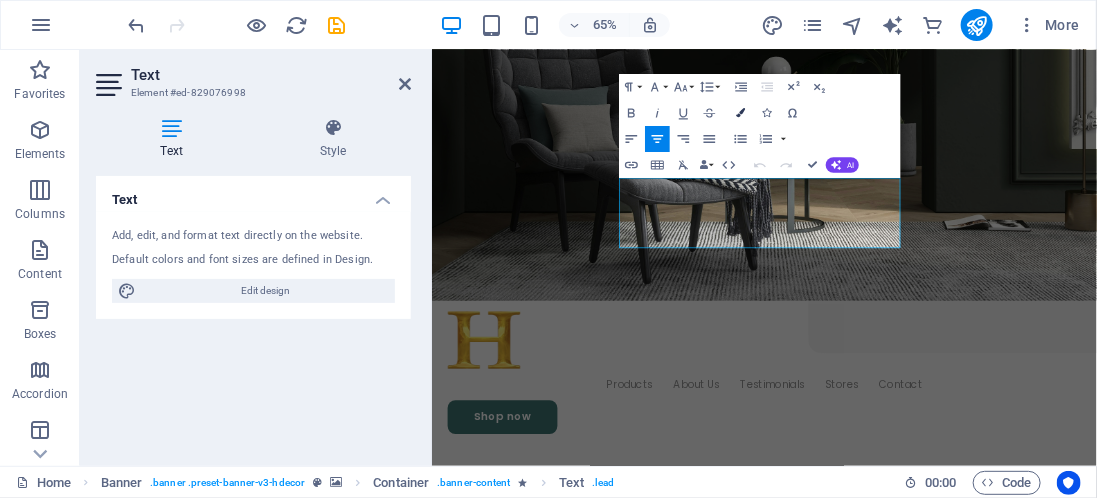 click at bounding box center (740, 113) 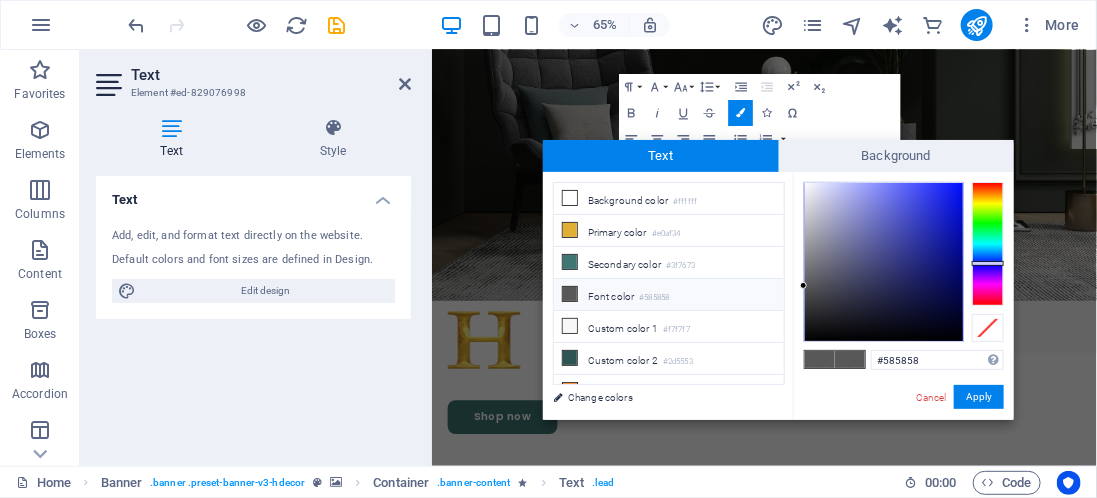 click at bounding box center [988, 244] 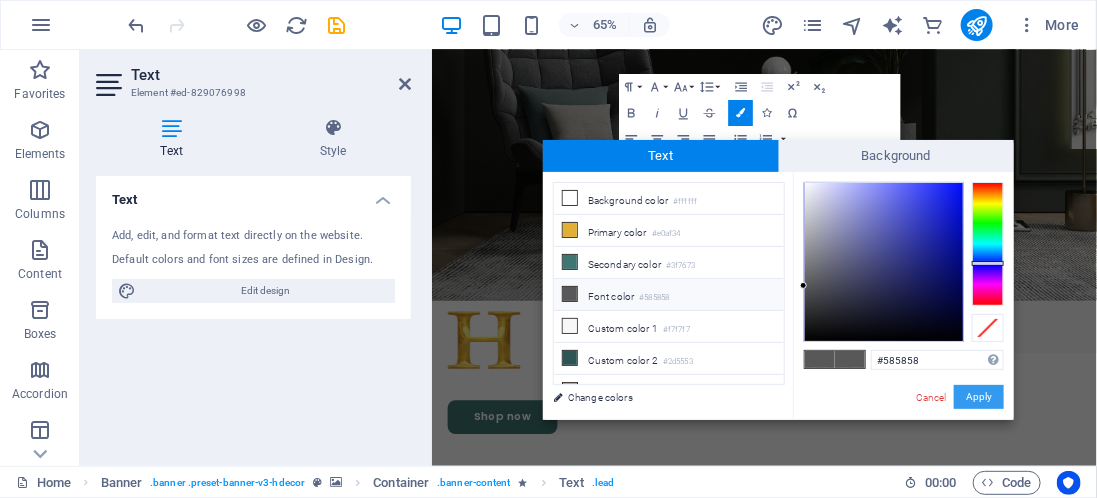 click on "Apply" at bounding box center [979, 397] 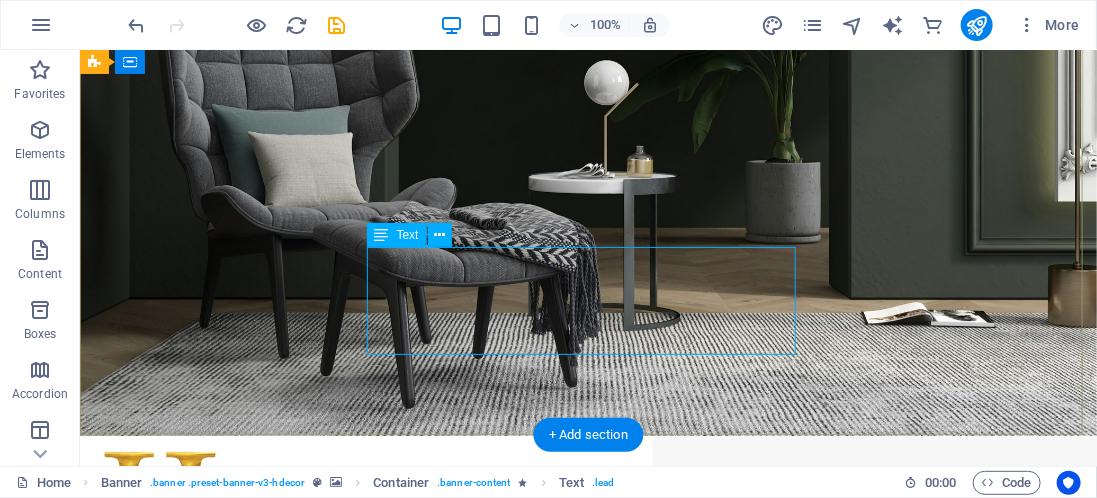 click on "Transform your home wifi into a minimalist and modern hub with high-speed connectivity." at bounding box center [587, 1060] 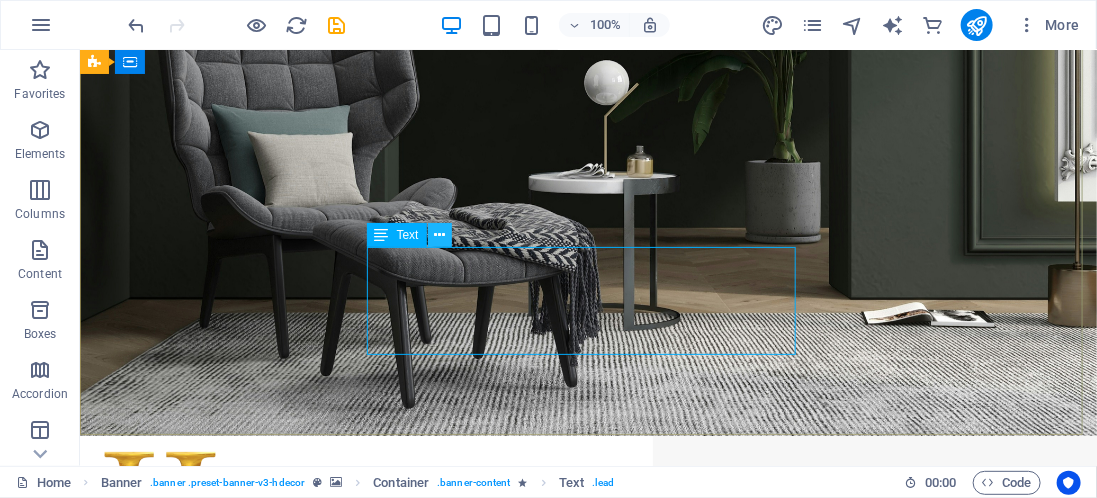 click at bounding box center [440, 235] 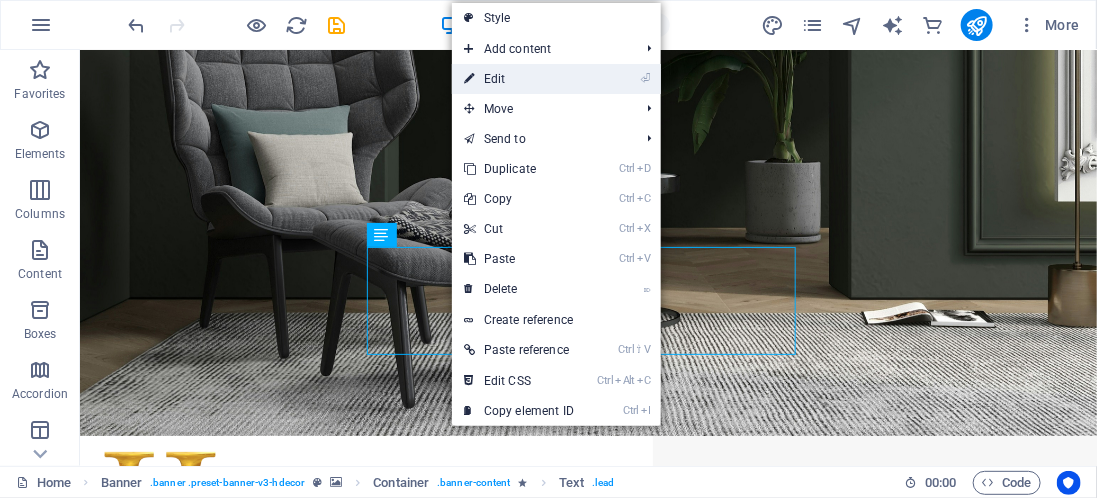 click on "⏎  Edit" at bounding box center (519, 79) 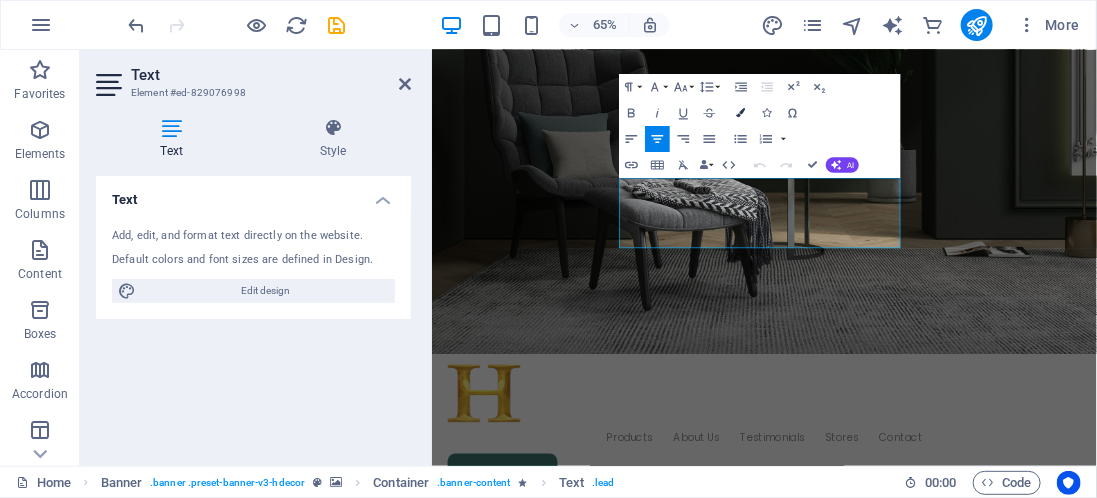 click on "Colors" at bounding box center [741, 113] 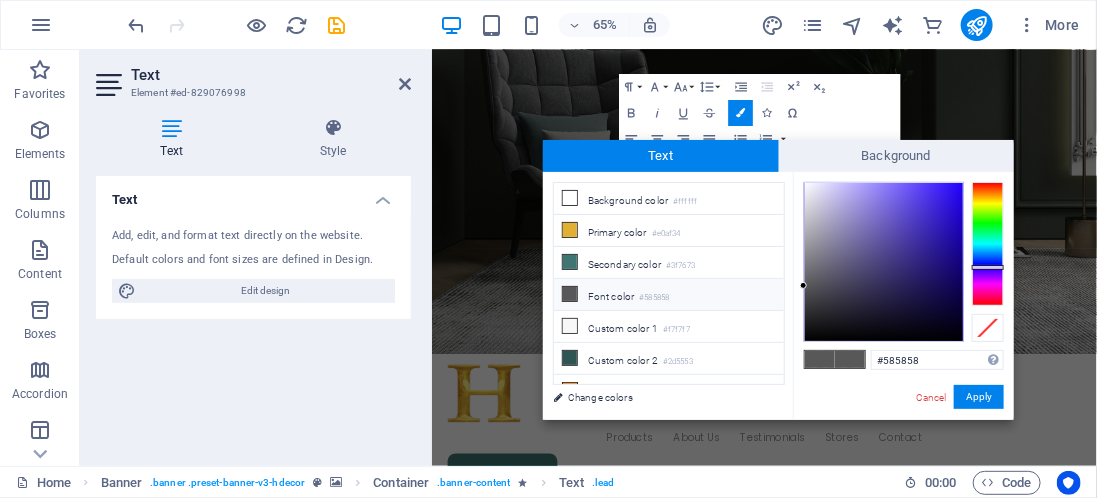 click at bounding box center [988, 244] 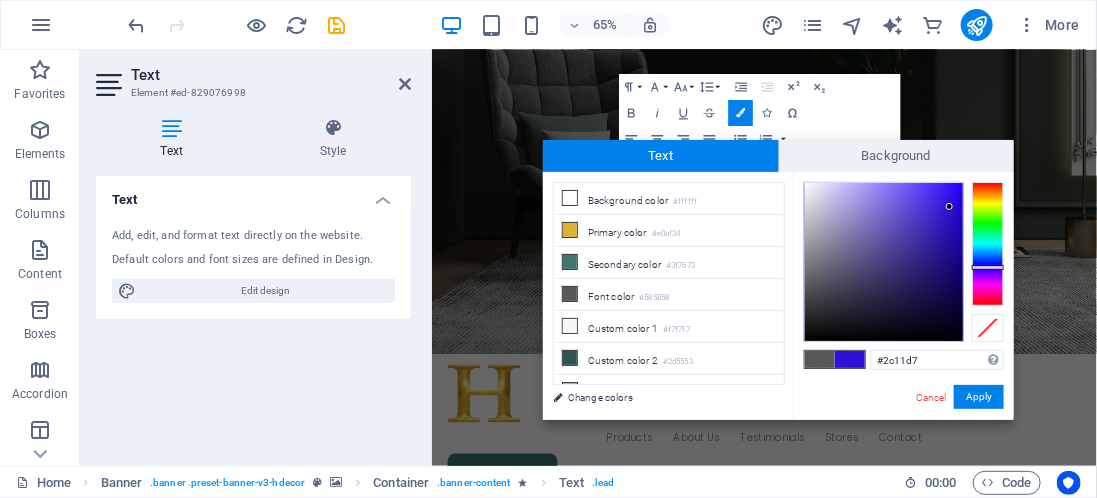 click at bounding box center (884, 262) 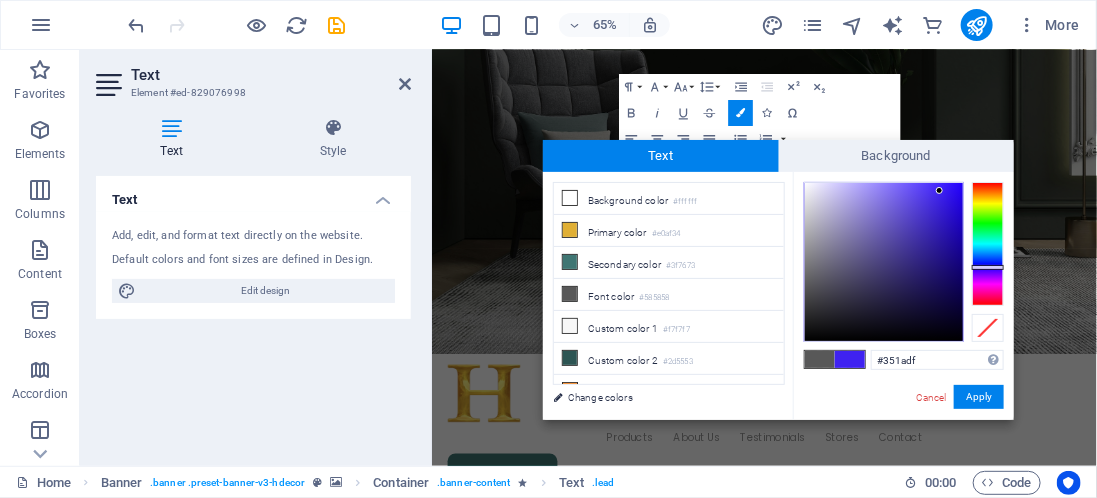 type on "#3318dc" 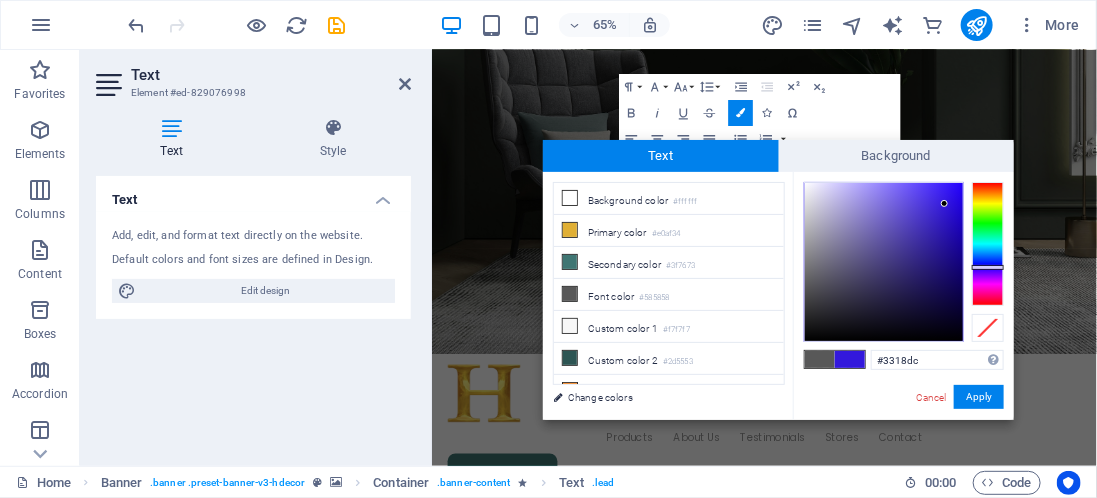 click at bounding box center [944, 203] 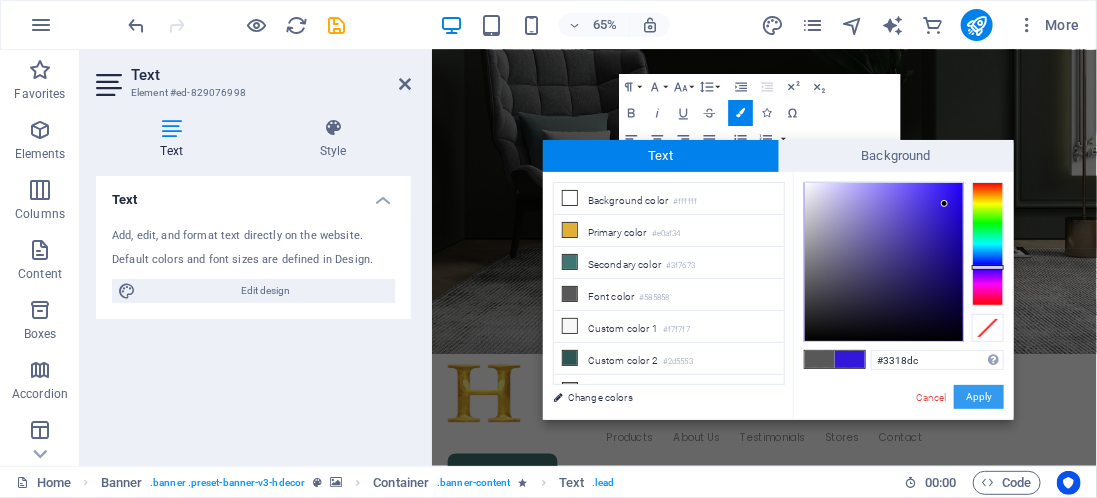 click on "Apply" at bounding box center [979, 397] 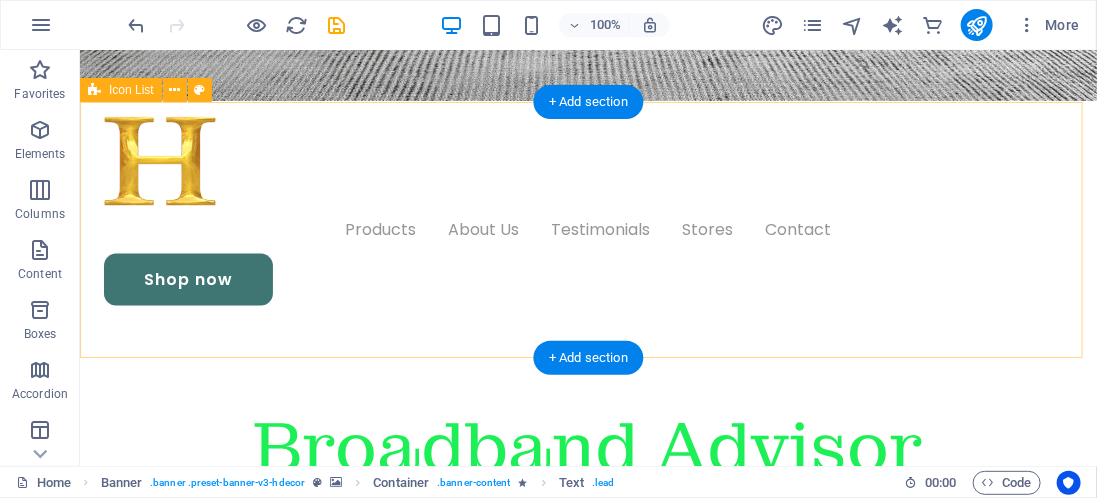 scroll, scrollTop: 744, scrollLeft: 0, axis: vertical 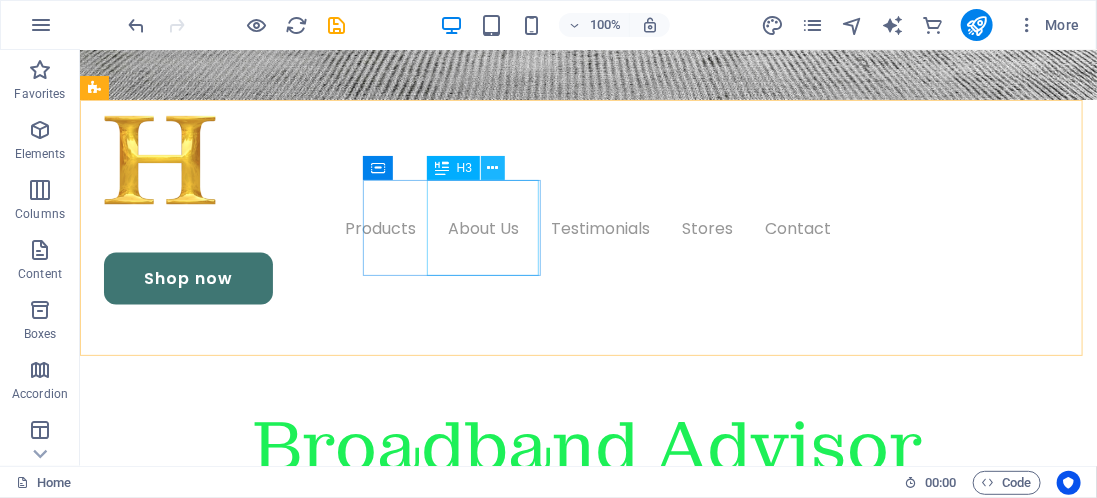 click at bounding box center [493, 168] 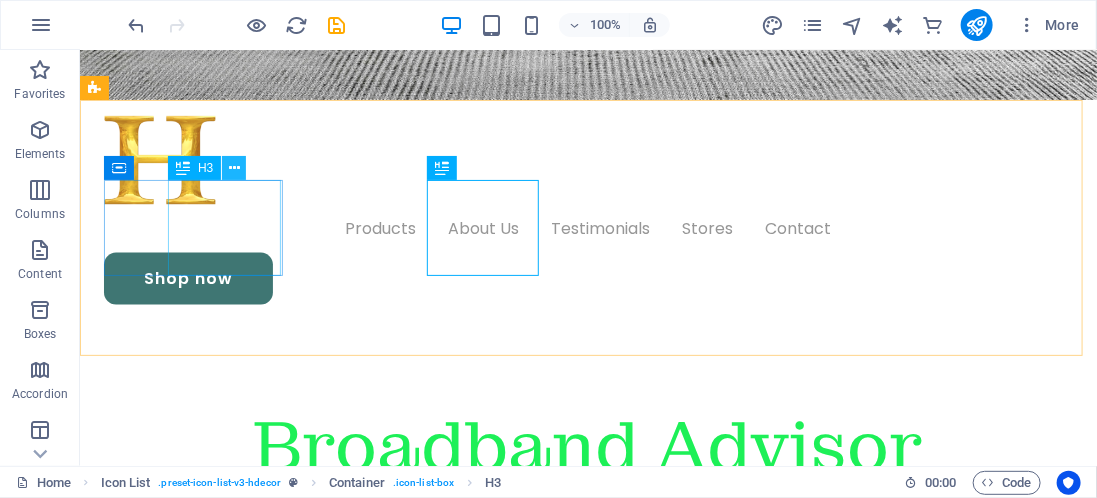 click at bounding box center (234, 168) 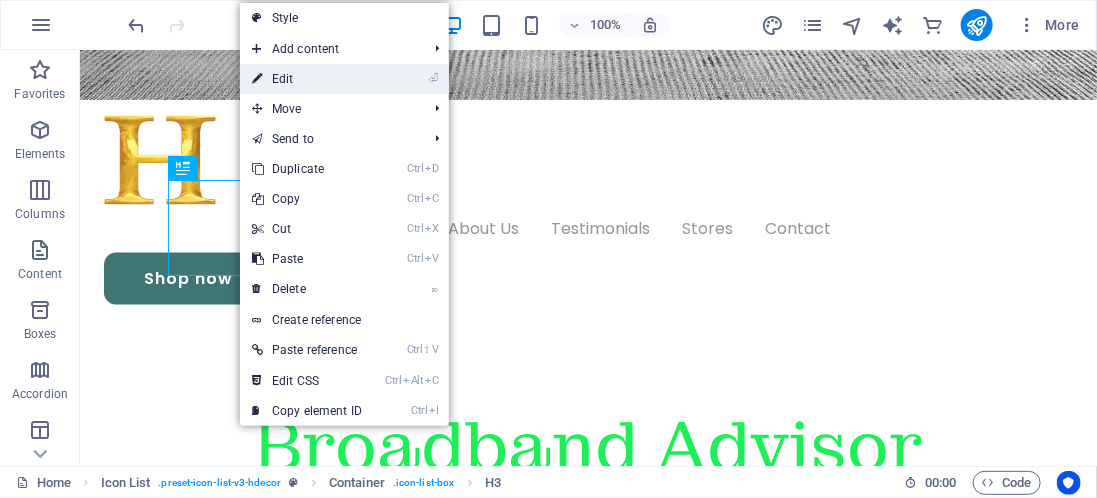 click on "⏎  Edit" at bounding box center (307, 79) 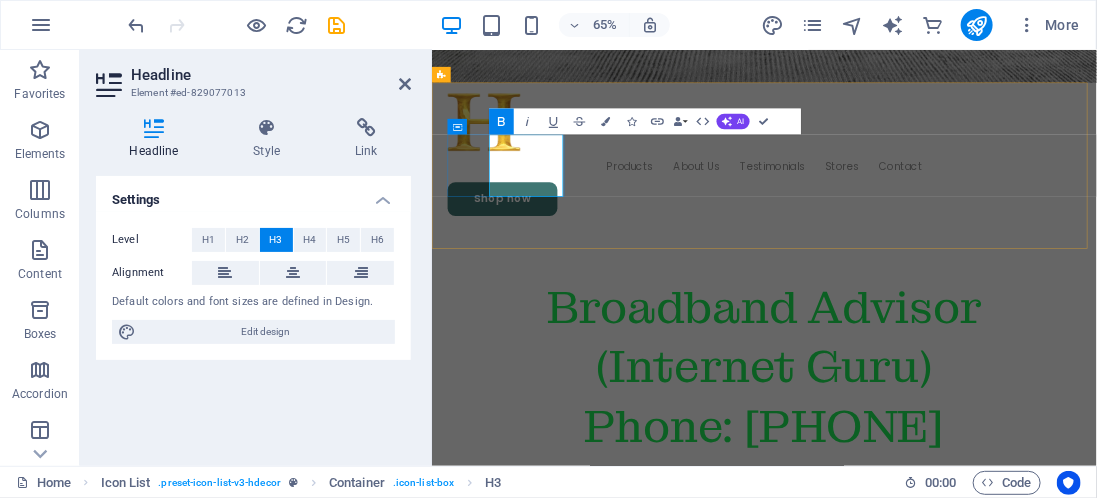 click on "High Quality Top materials" at bounding box center [518, 1066] 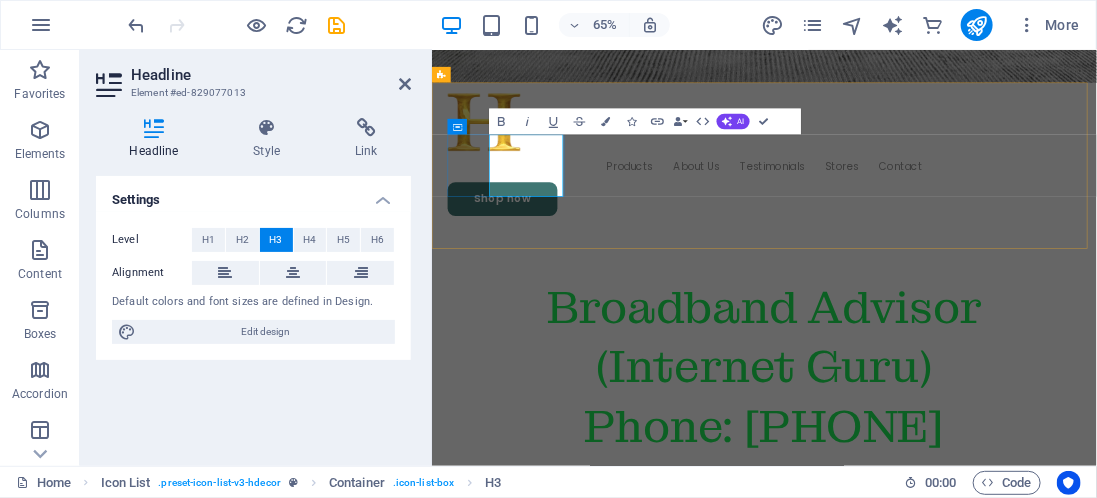 click on "Top materials" at bounding box center (500, 1077) 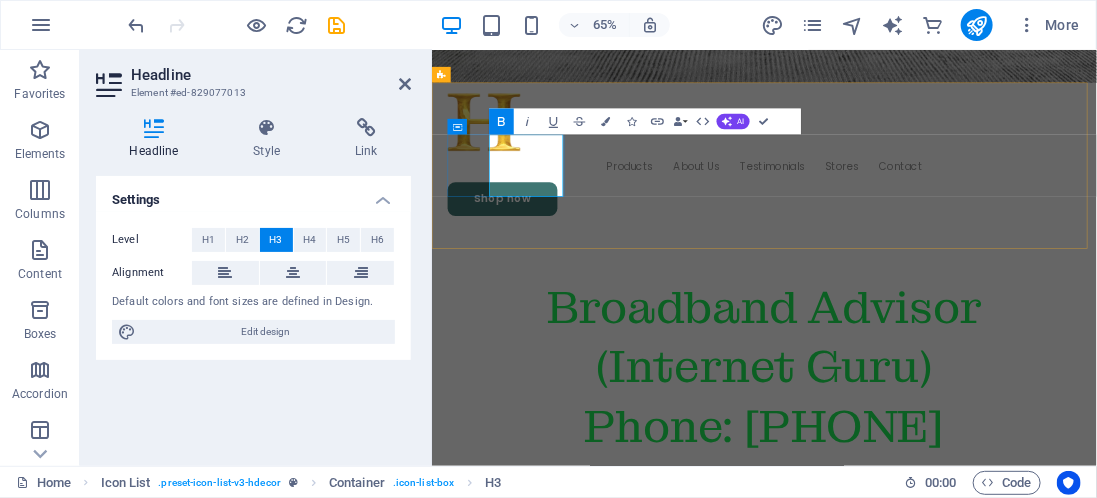 type 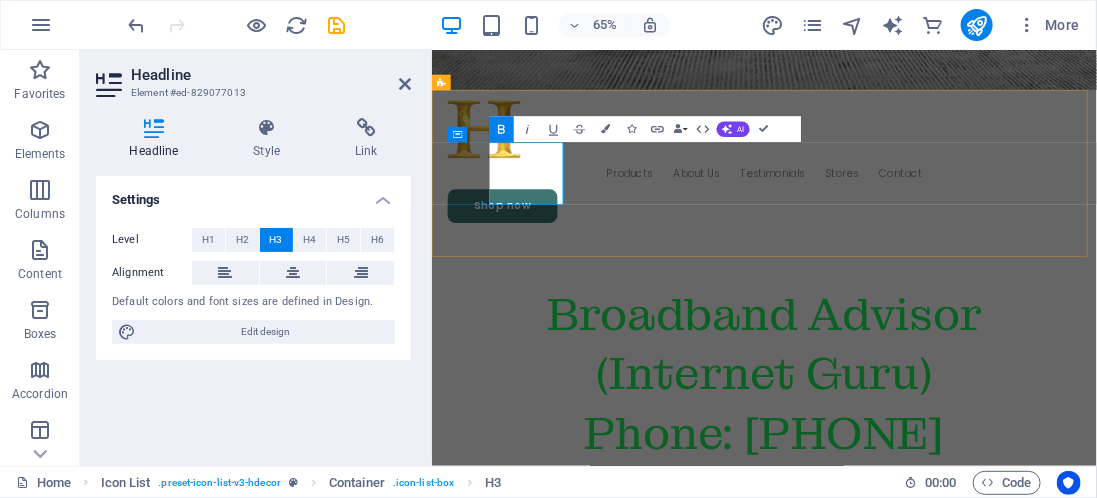 click on "High Quality Network Top materials" at bounding box center (518, 1090) 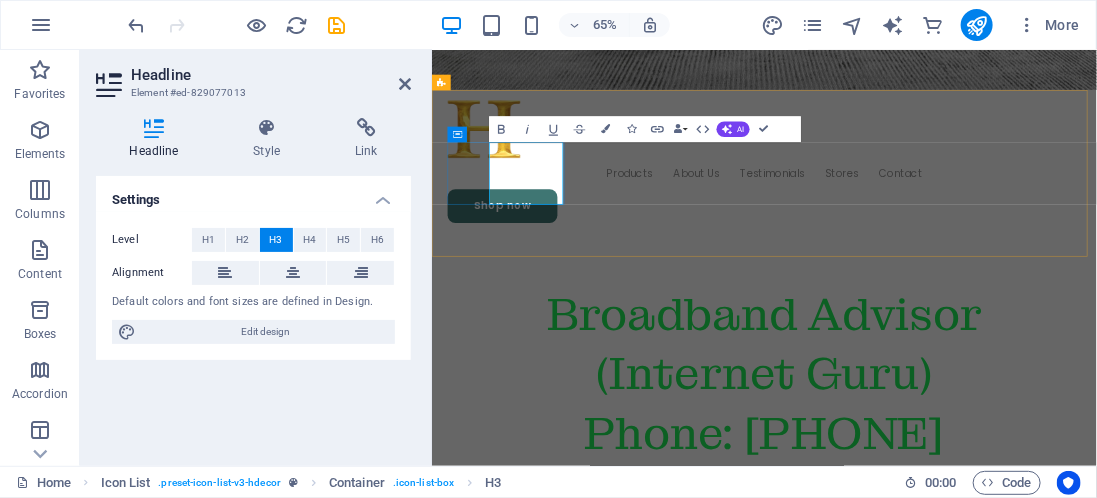 click on "High Quality Network Top Speed materials" at bounding box center (518, 1090) 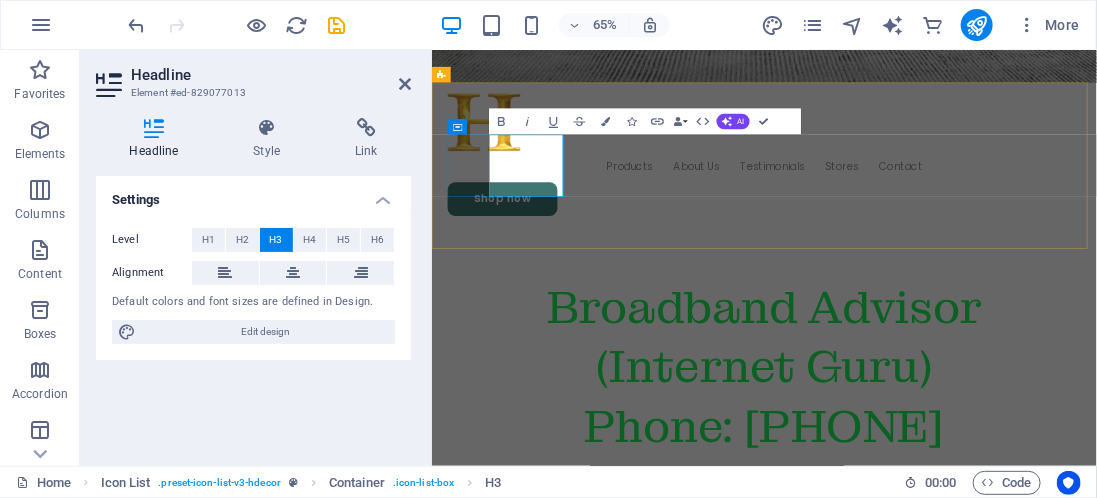 scroll, scrollTop: 732, scrollLeft: 0, axis: vertical 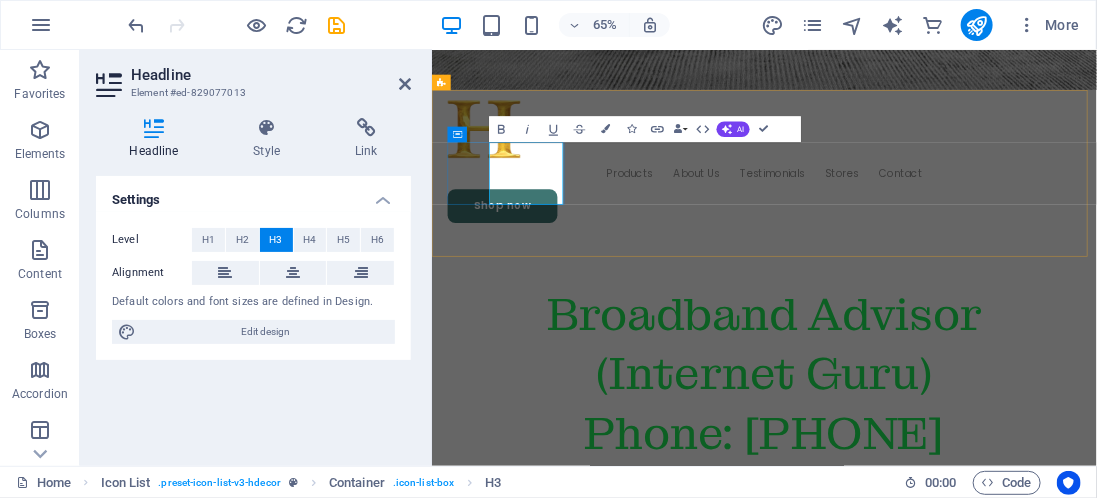 click on "Top Speed  ‌no Down" at bounding box center [505, 1113] 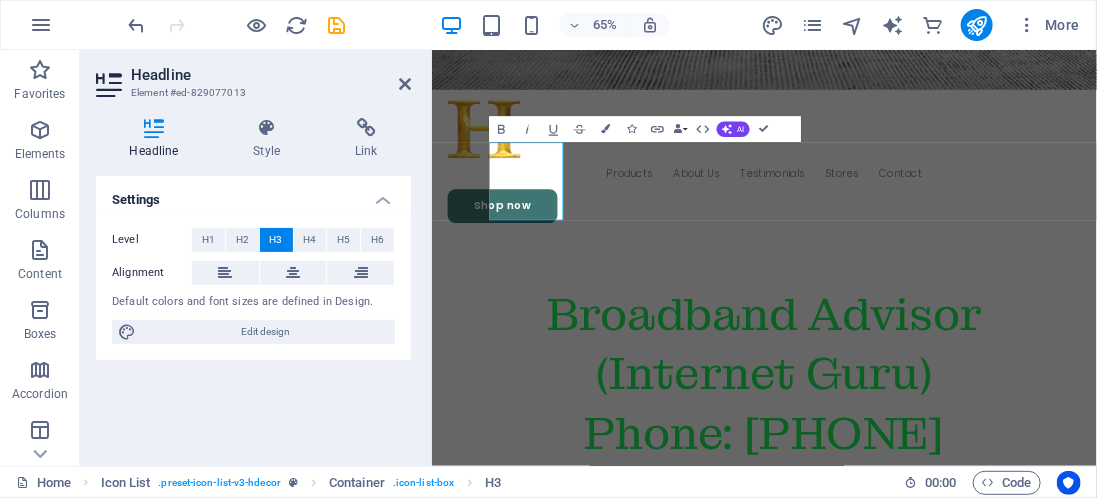 click on "Bold Italic Underline Strikethrough Colors Icons Link Data Bindings Company First name Last name Street ZIP code City Email Phone Mobile Fax Custom field 1 Custom field 2 Custom field 3 Custom field 4 Custom field 5 Custom field 6 HTML AI Improve Make shorter Make longer Fix spelling & grammar Translate to English Generate text Confirm (Ctrl+⏎)" at bounding box center (632, 129) 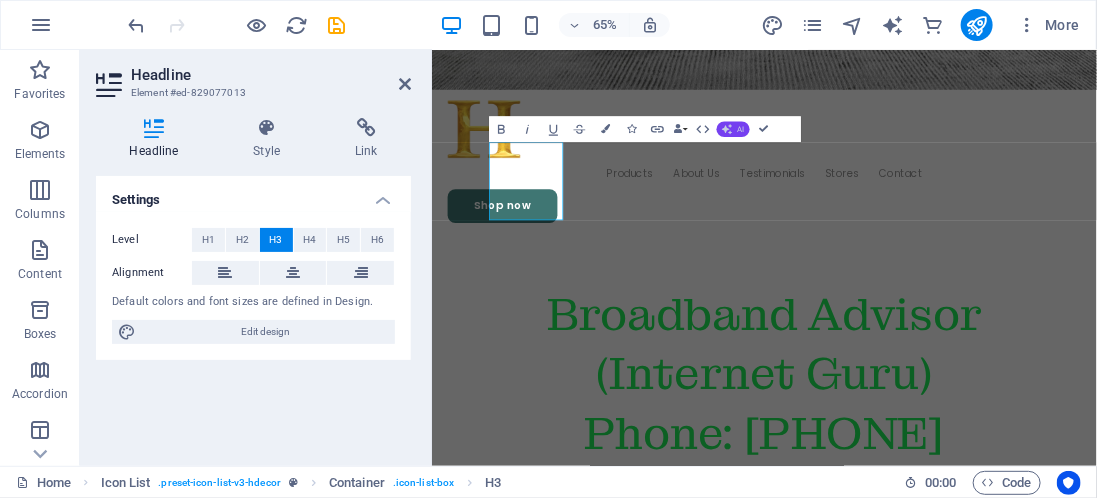 click on "AI" at bounding box center [740, 129] 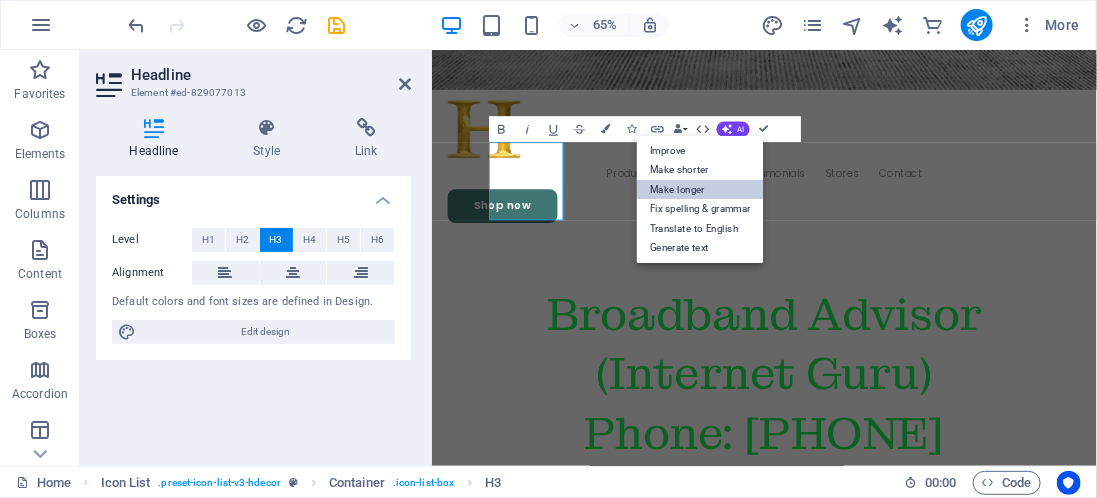 click on "Make longer" at bounding box center (700, 190) 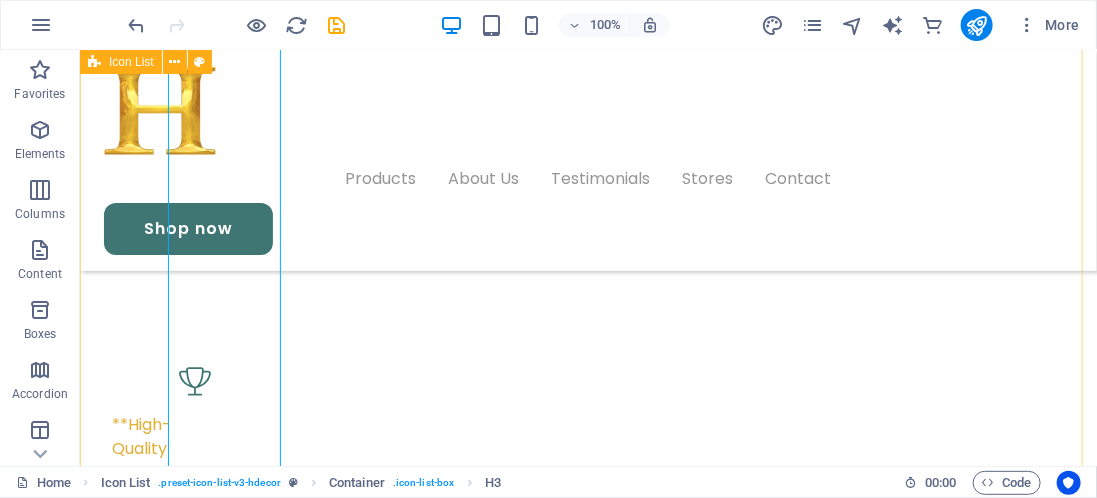 scroll, scrollTop: 1262, scrollLeft: 0, axis: vertical 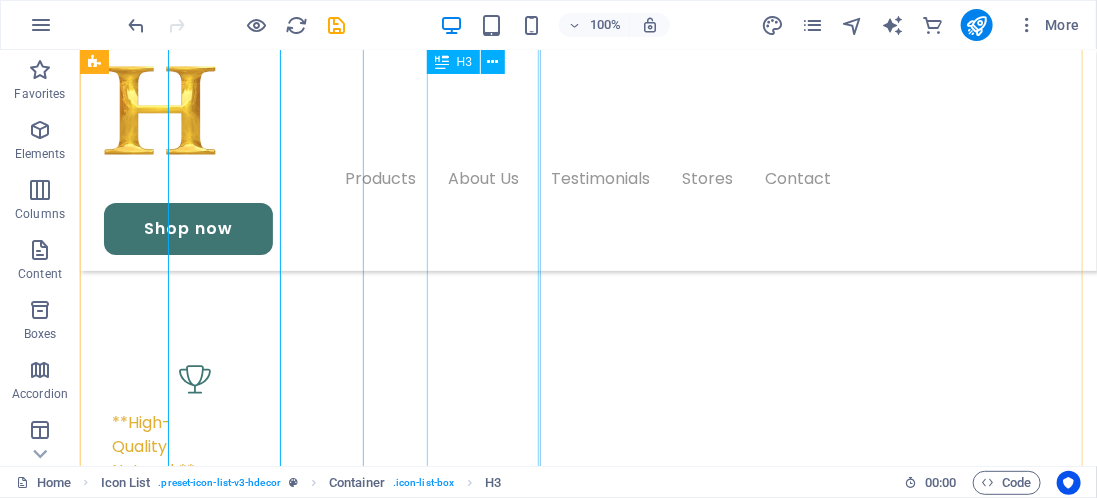 click on "Warranty Protection Over 2 years" at bounding box center [161, 1799] 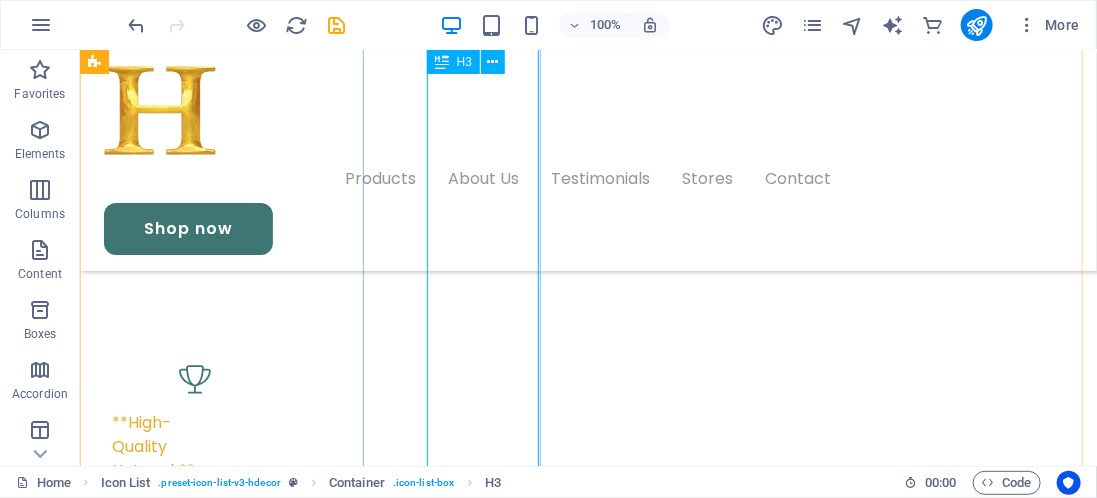 click on "Warranty Protection Over 2 years" at bounding box center (161, 1799) 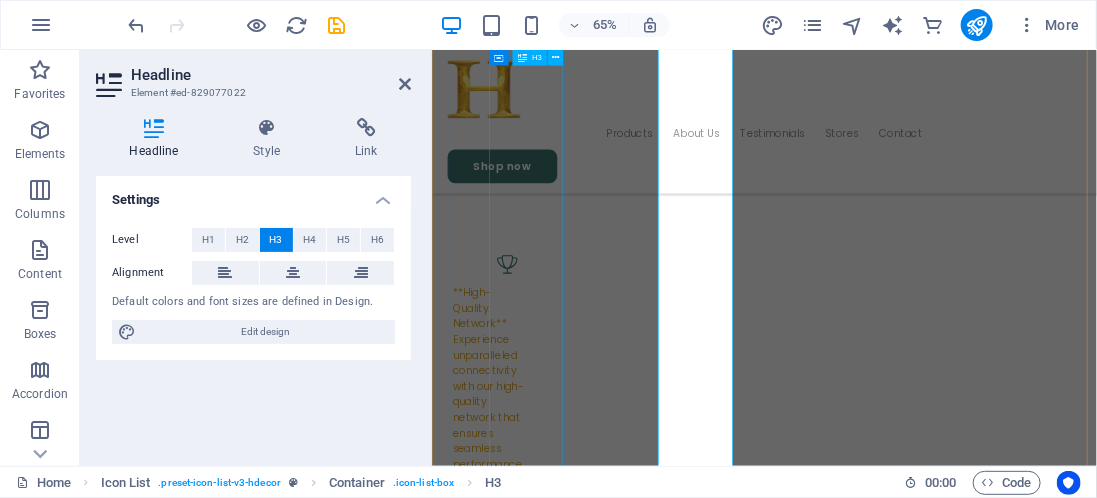 scroll, scrollTop: 1238, scrollLeft: 0, axis: vertical 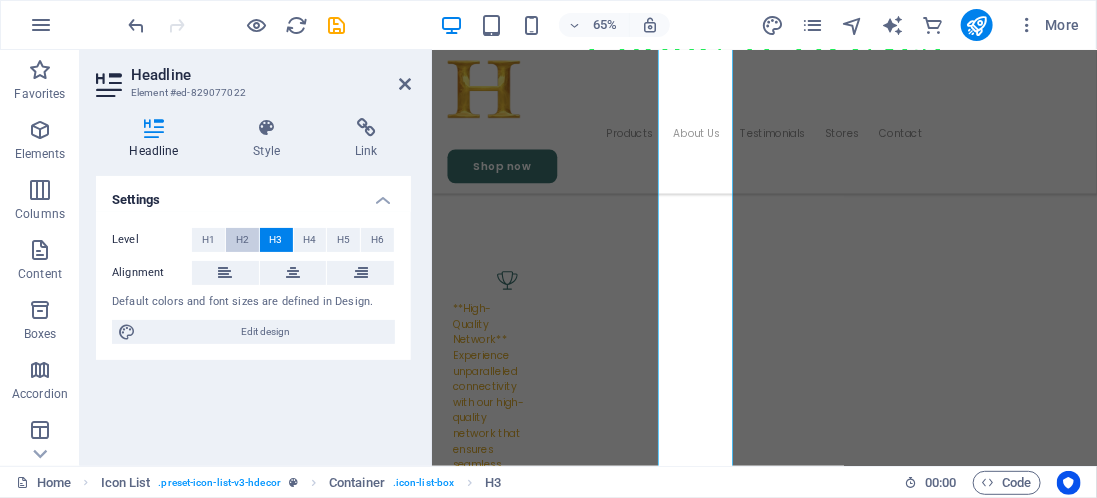 click on "H2" at bounding box center (242, 240) 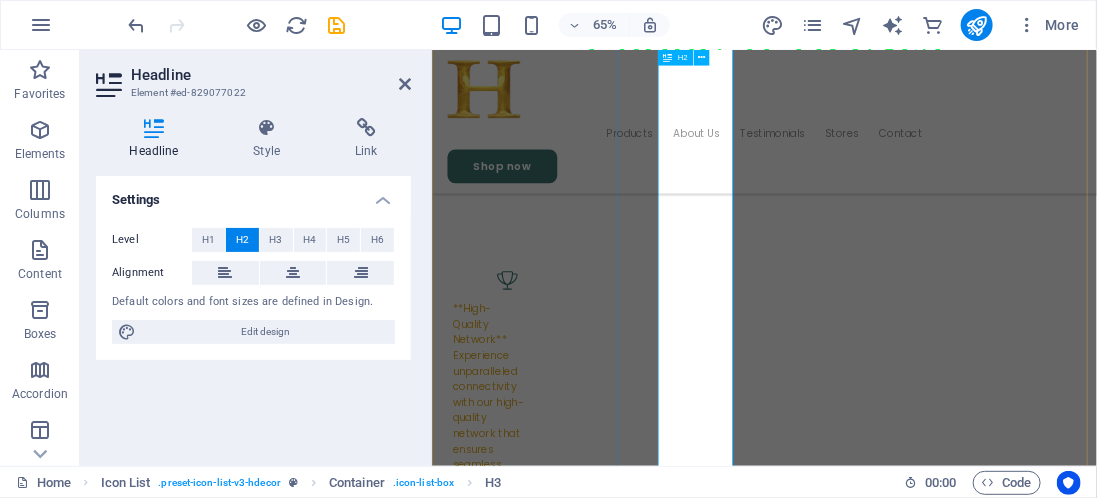 click on "Warranty Protection Over 2 years" at bounding box center [518, 1819] 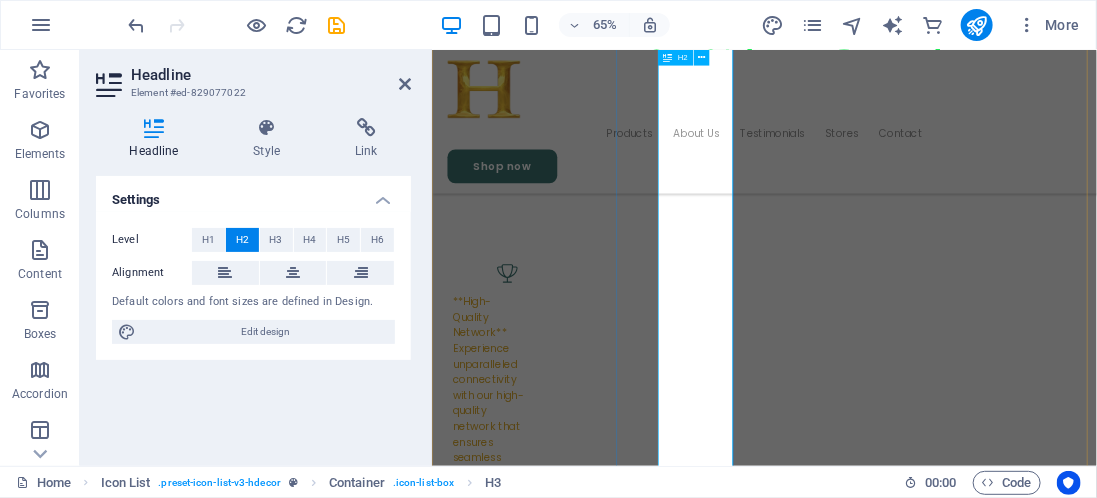 click on "Over 2 years" at bounding box center (513, 1808) 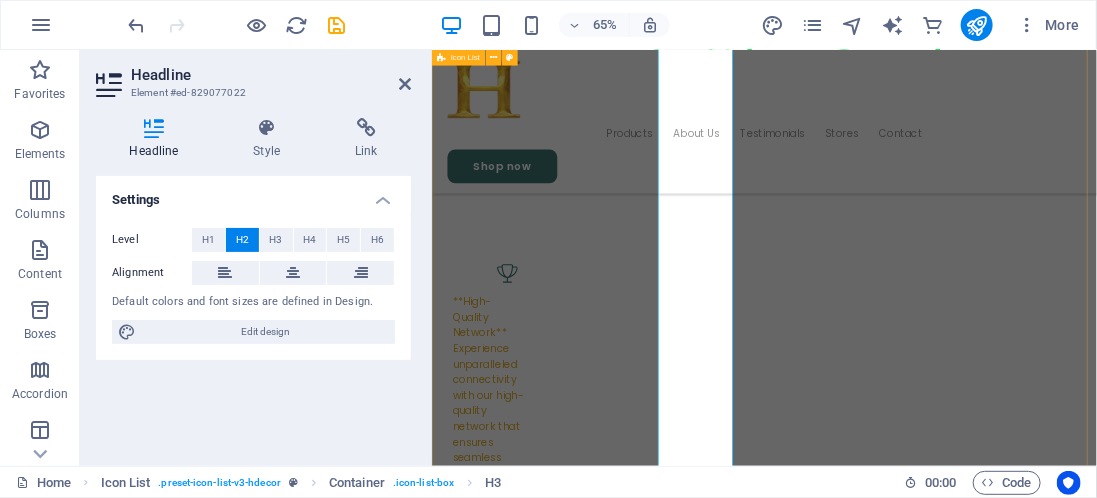 scroll, scrollTop: 1238, scrollLeft: 0, axis: vertical 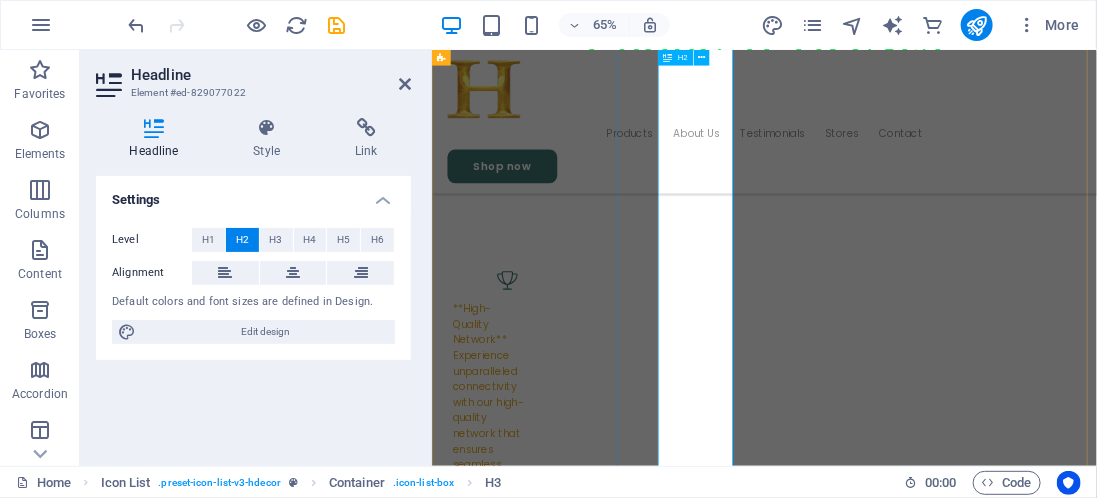 click on "Warranty of d Over 2 years" at bounding box center (518, 1819) 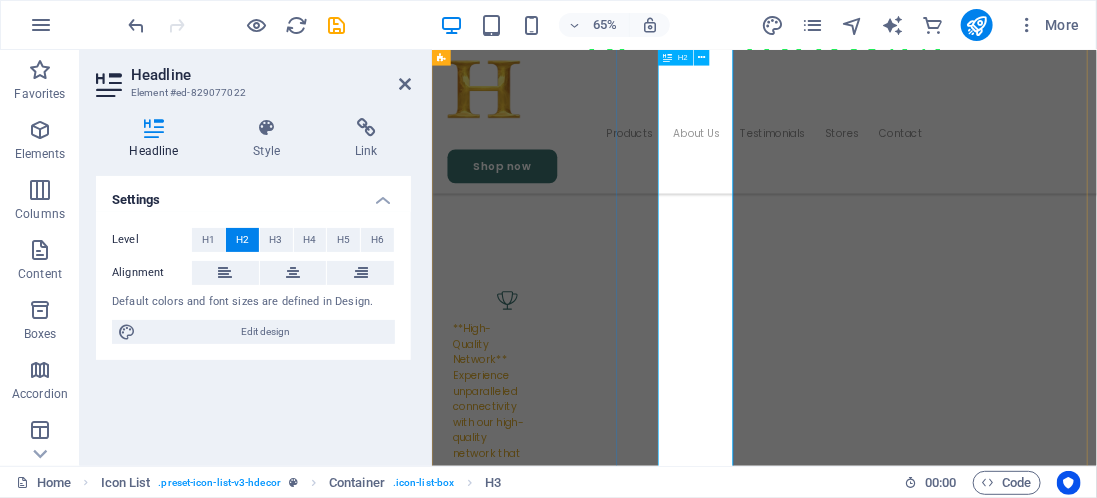 scroll, scrollTop: 54, scrollLeft: 3, axis: both 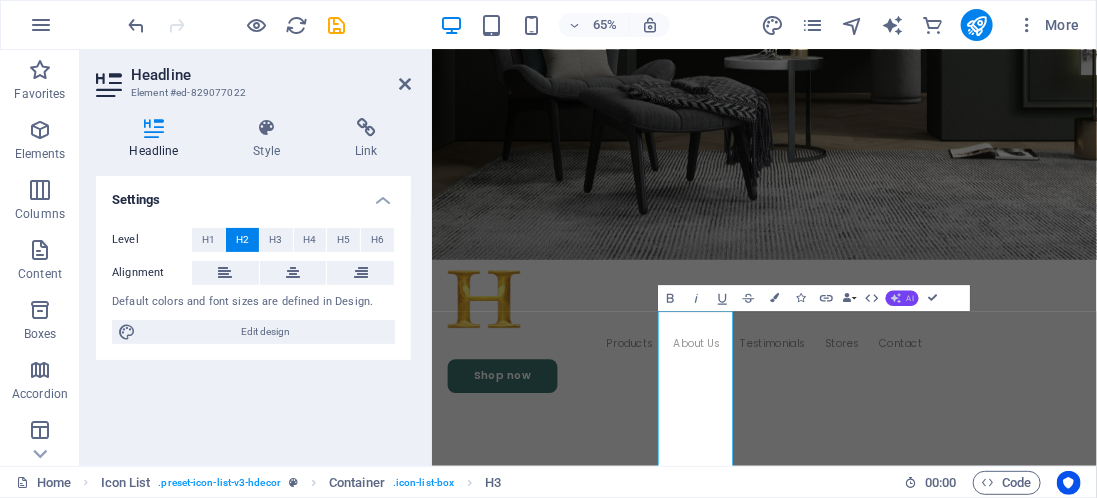 click 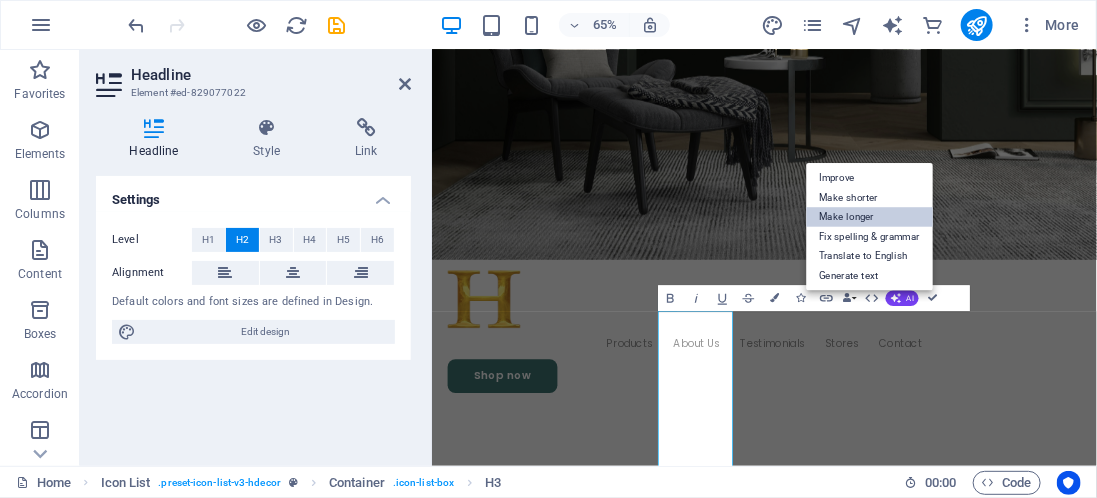 click on "Make longer" at bounding box center [869, 218] 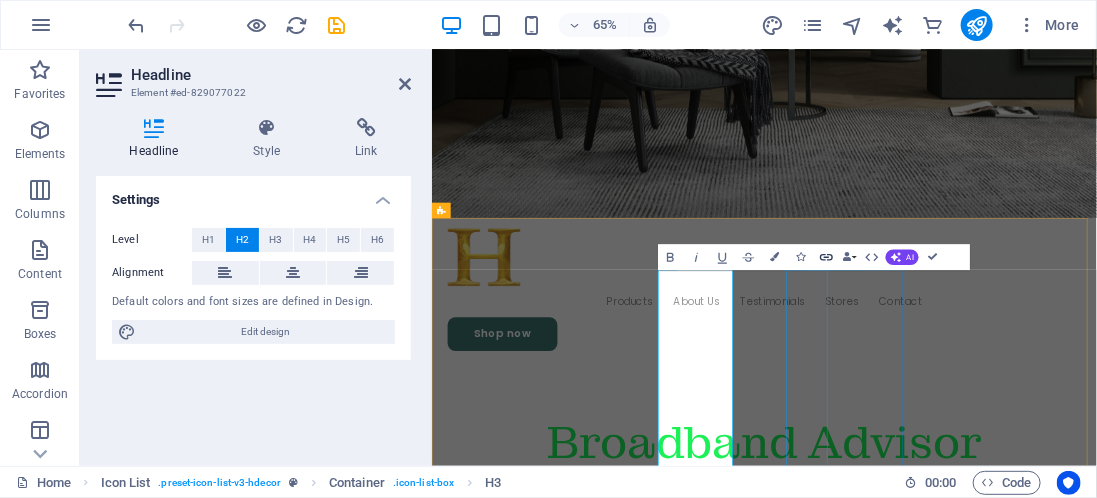scroll, scrollTop: 539, scrollLeft: 0, axis: vertical 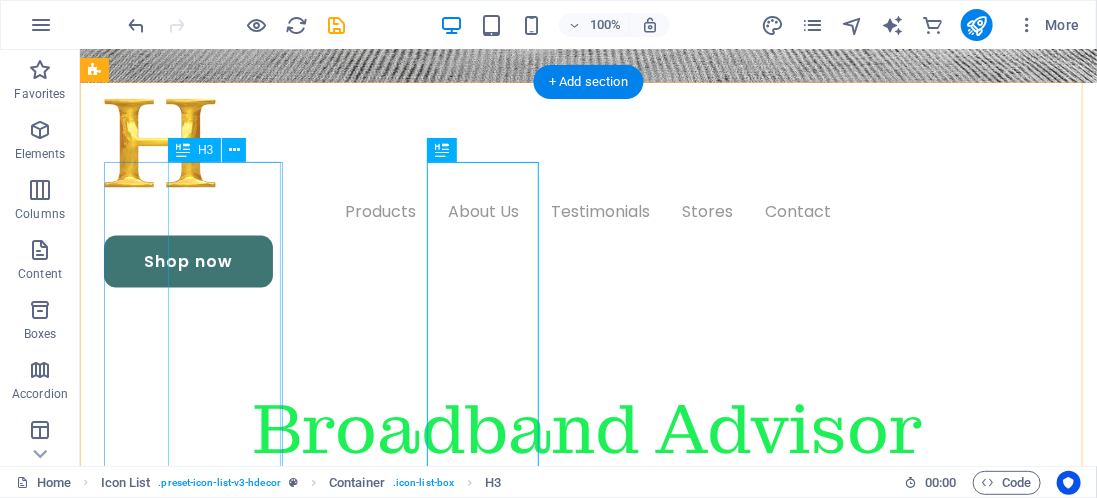 click on "**High-Quality Network**   Experience unparalleled connectivity with our high-quality network that ensures seamless performance for all your online activities.  **Top Speed**   Enjoy lightning-fast internet speeds that allow you to stream, game, and browse without interruption, ensuring a smooth and efficient online experience.   **No Downtime**   Say goodbye to frustrating interruptions with our commitment to providing reliable service. Our network is designed to maintain consistent uptime, so you can stay connected when it matters most." at bounding box center (161, 1636) 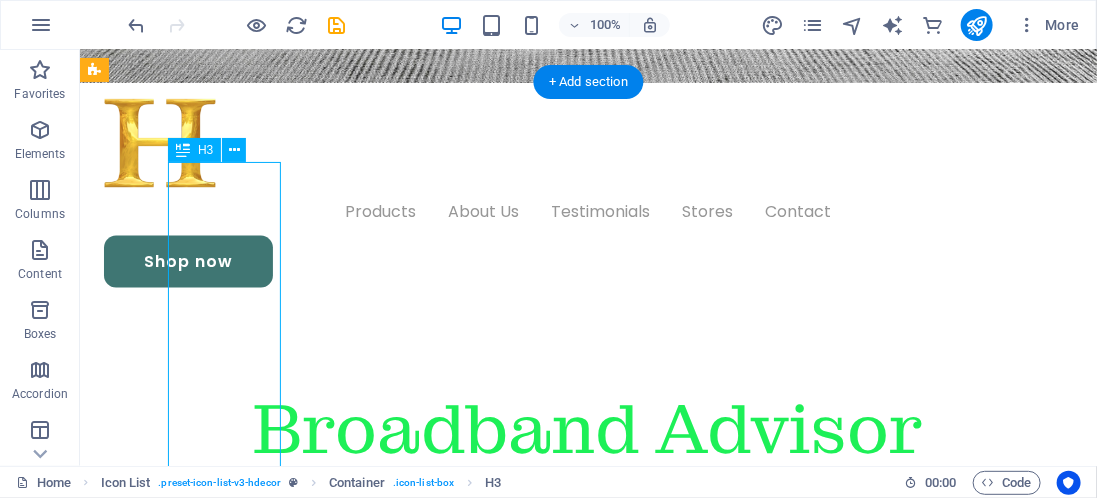click on "**High-Quality Network**   Experience unparalleled connectivity with our high-quality network that ensures seamless performance for all your online activities.  **Top Speed**   Enjoy lightning-fast internet speeds that allow you to stream, game, and browse without interruption, ensuring a smooth and efficient online experience.   **No Downtime**   Say goodbye to frustrating interruptions with our commitment to providing reliable service. Our network is designed to maintain consistent uptime, so you can stay connected when it matters most." at bounding box center [161, 1636] 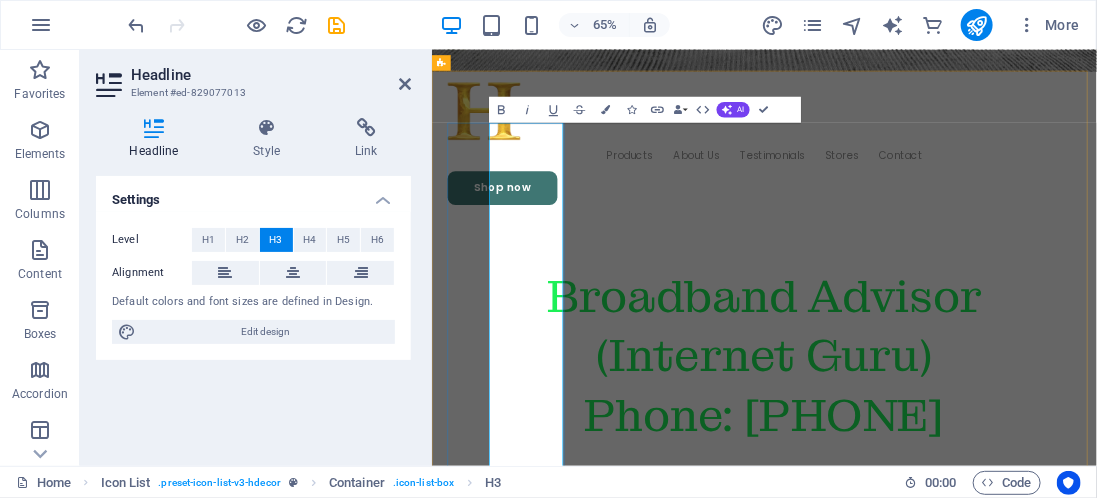 click on "**High-Quality Network** Experience unparalleled connectivity with our high-quality network that ensures seamless performance for all your online activities. **Top Speed** Enjoy lightning-fast internet speeds that allow you to stream, game, and browse without interruption, ensuring a smooth and efficient online experience. **No Downtime** Say goodbye to frustrating interruptions with our commitment to providing reliable service. Our network is designed to maintain consistent uptime, so you can stay connected when it matters most." at bounding box center (514, 1637) 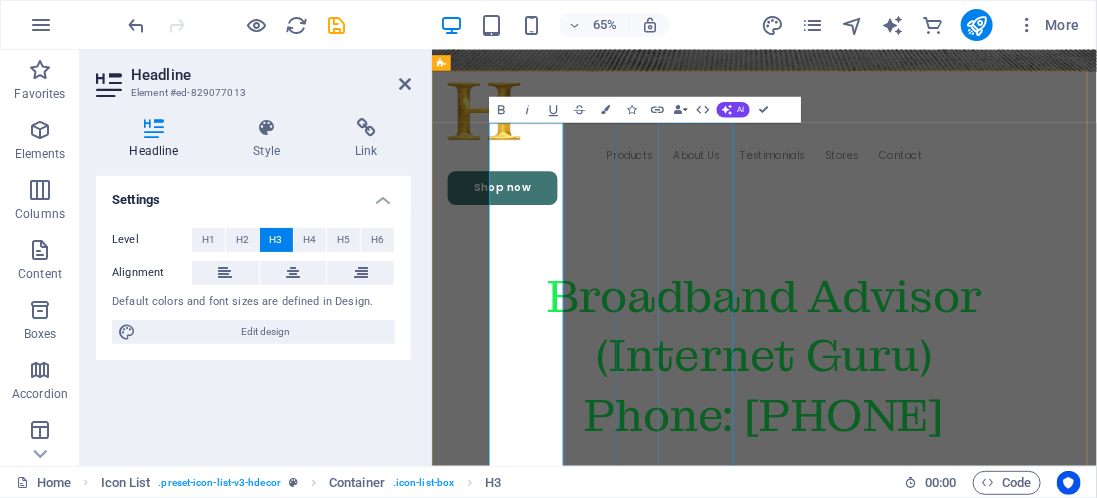 click on "Warranty for Download and Upload Internet Speed Test  At [Your Company Name], we understand the importance of reliable internet speeds for both personal and professional use. That’s why we offer a comprehensive warranty for our download and upload internet speed testing services. Our speed tests are designed to provide you with accurate and real-time data regarding your internet performance. Whether you are streaming your favorite shows, participating in video calls, or gaming online, knowing the speed of your connection is crucial. Rest assured, our warranty ensures that you can rely on our service to deliver precise measurements, helping you make informed decisions about your internet service provider and plan. Experience the confidence of knowing where your internet speed stands with our trusted testing tools." at bounding box center [514, 3186] 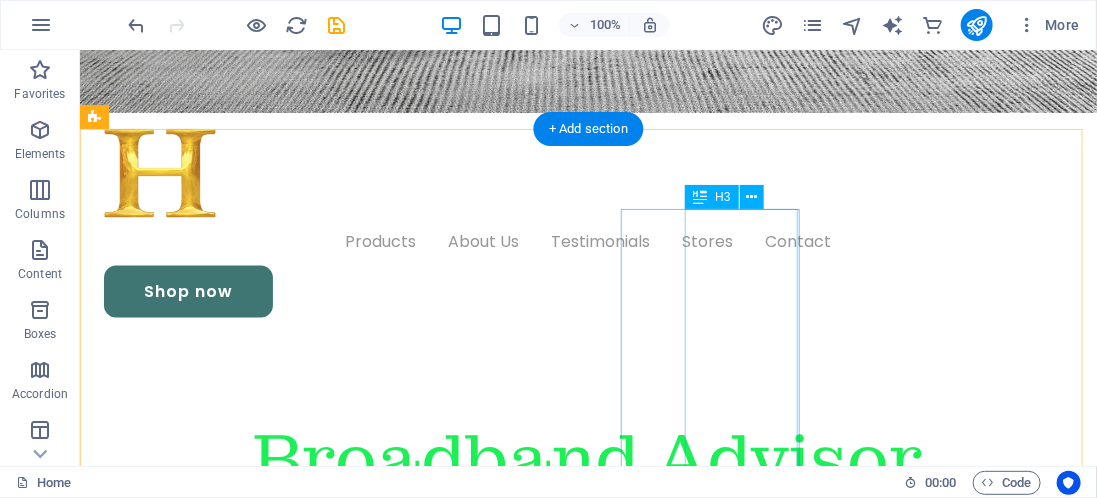scroll, scrollTop: 732, scrollLeft: 0, axis: vertical 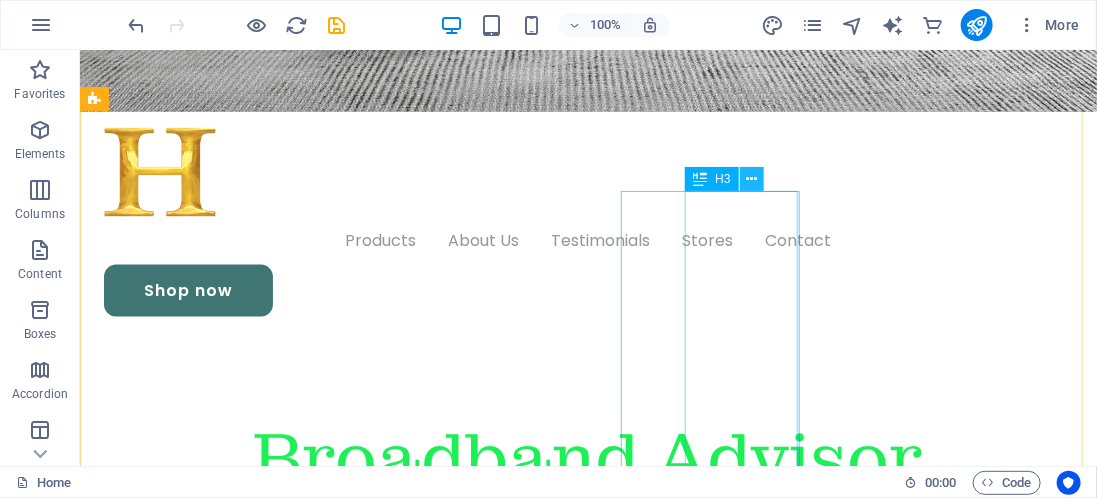 click at bounding box center (752, 179) 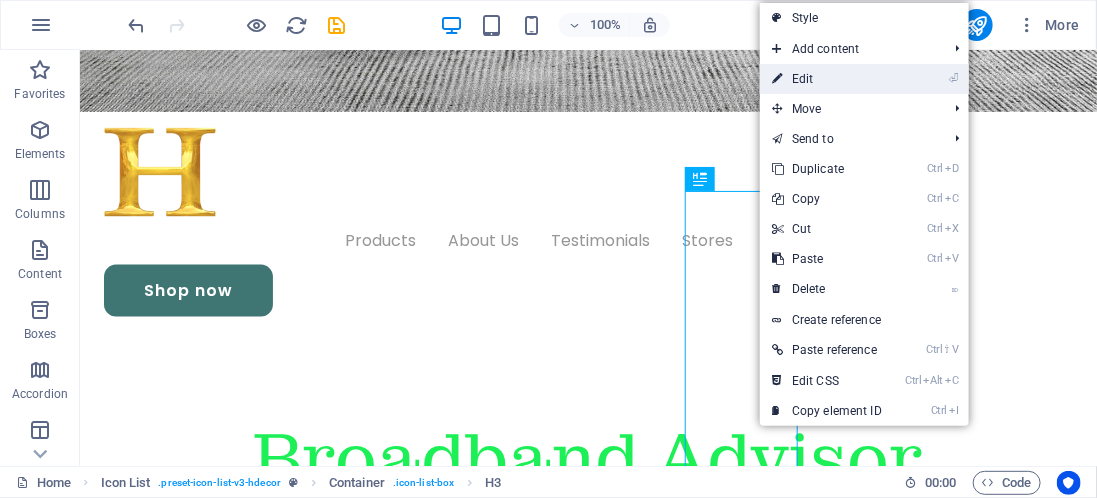 click on "⏎  Edit" at bounding box center (827, 79) 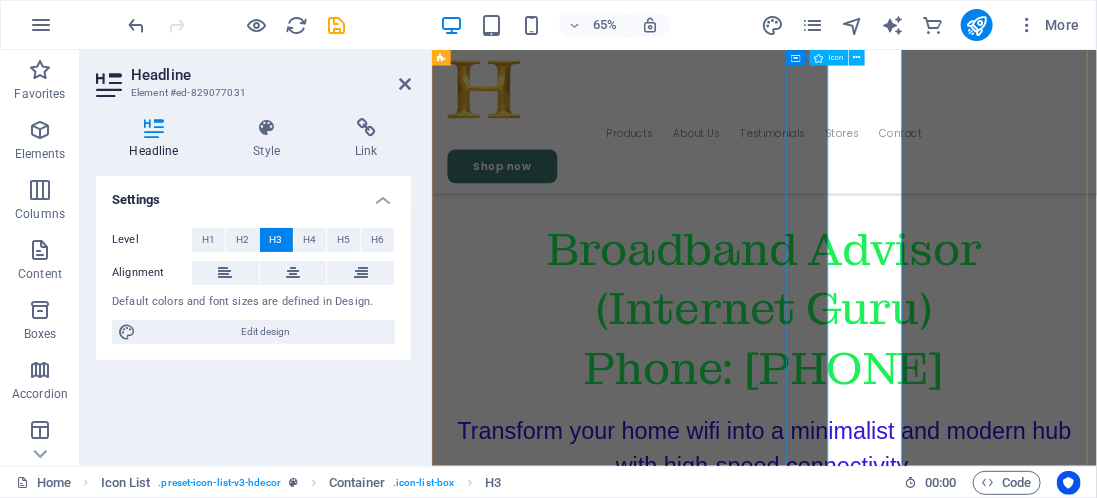 scroll, scrollTop: 1380, scrollLeft: 0, axis: vertical 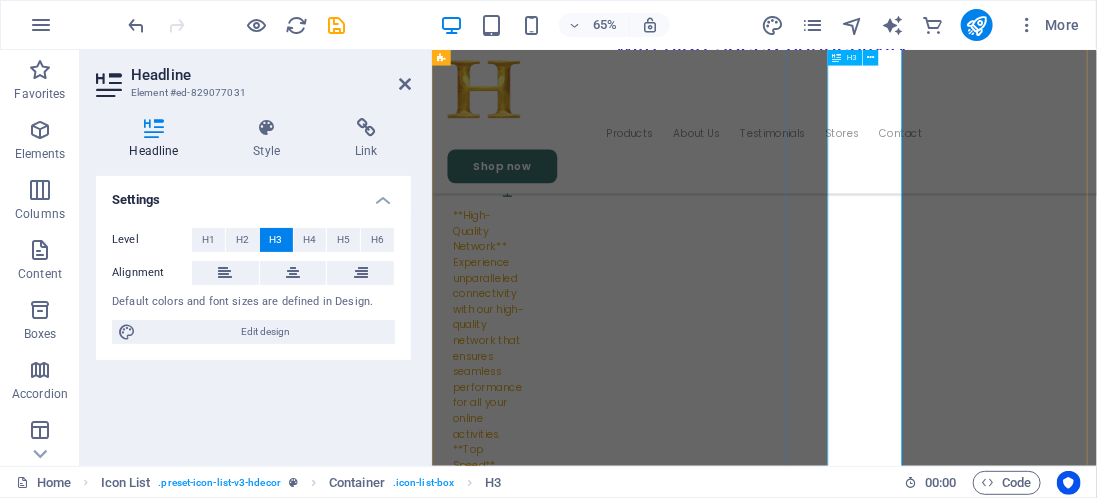 click on "Free Shipping Order over 150 $" at bounding box center [518, 3441] 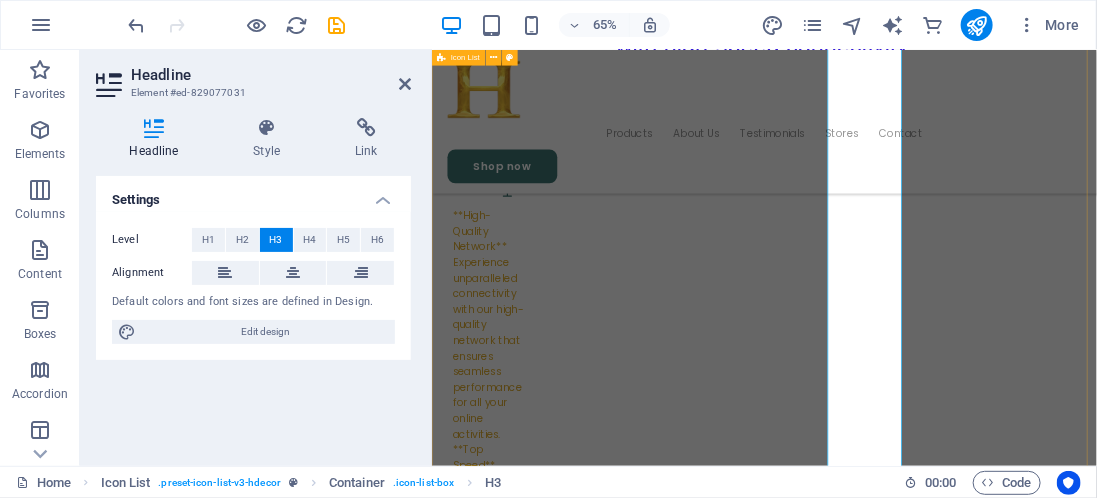 scroll, scrollTop: 1368, scrollLeft: 0, axis: vertical 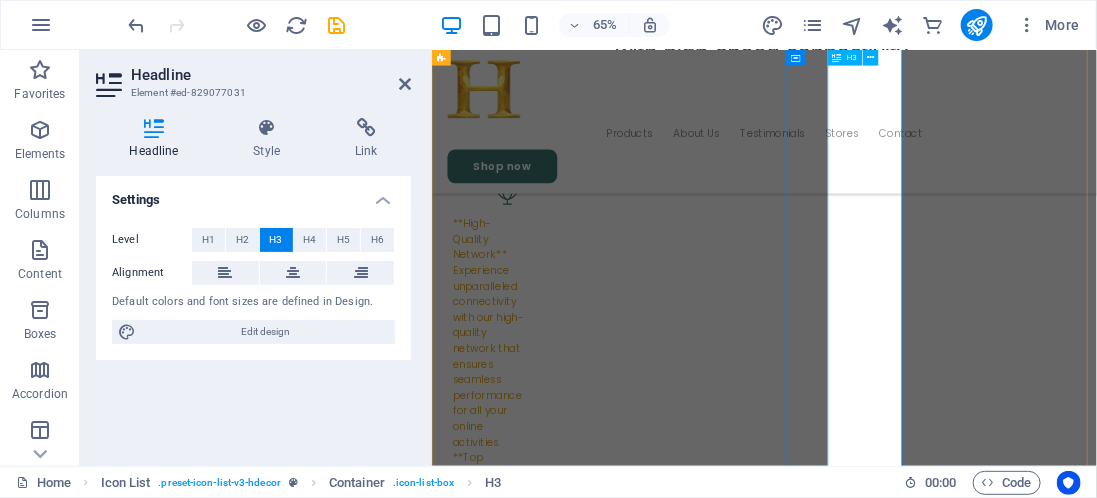 click on "Free Service evey time  Shipping" at bounding box center (513, 3440) 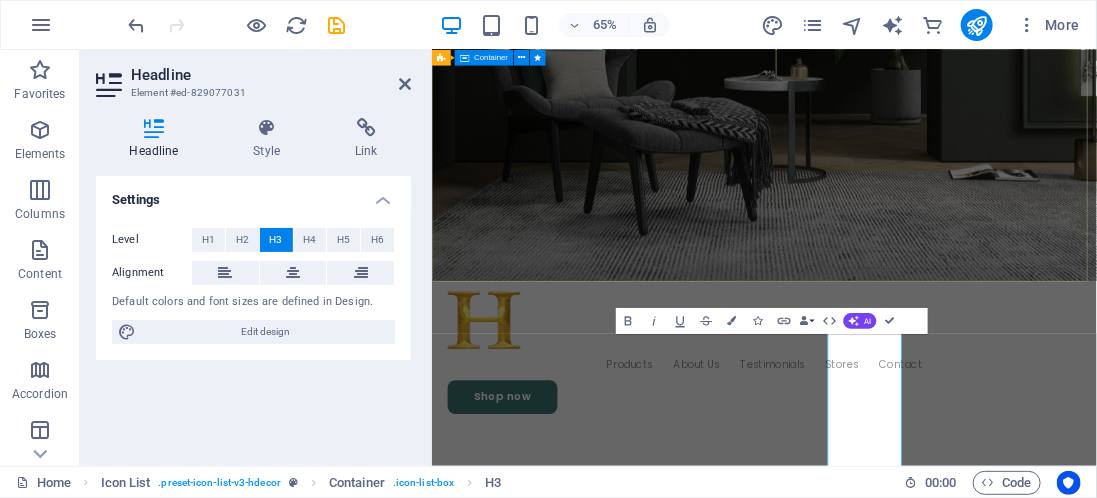 scroll, scrollTop: 437, scrollLeft: 0, axis: vertical 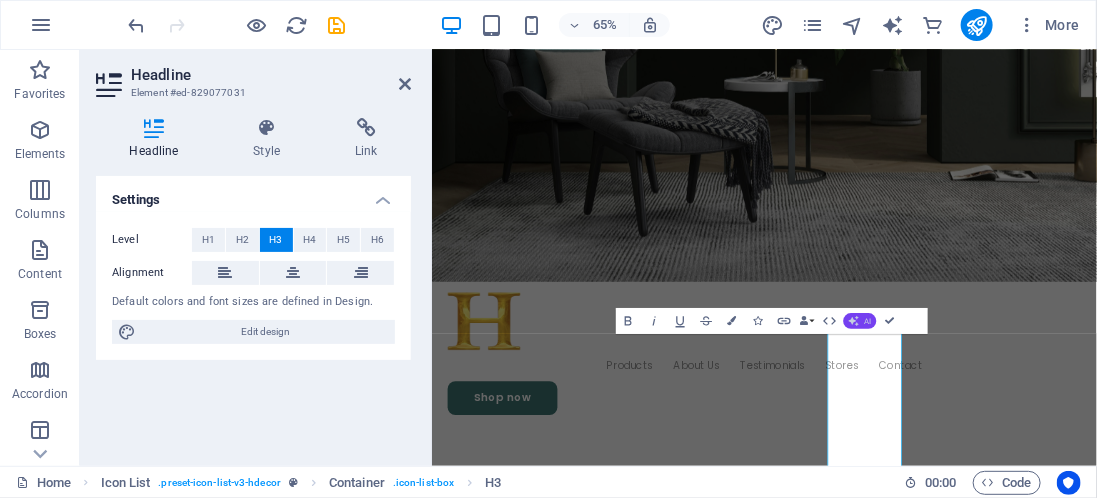 click on "AI" at bounding box center [859, 321] 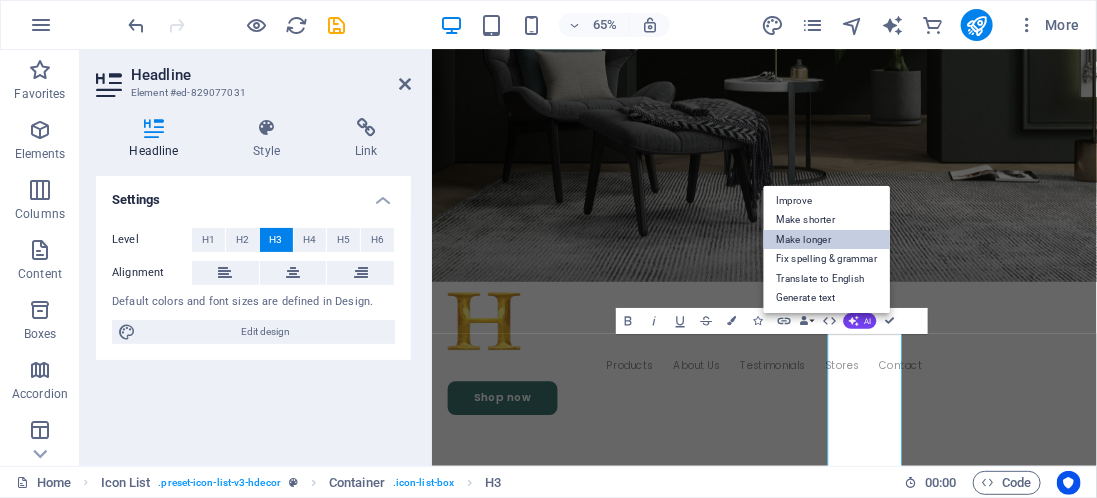 click on "Make longer" at bounding box center [826, 240] 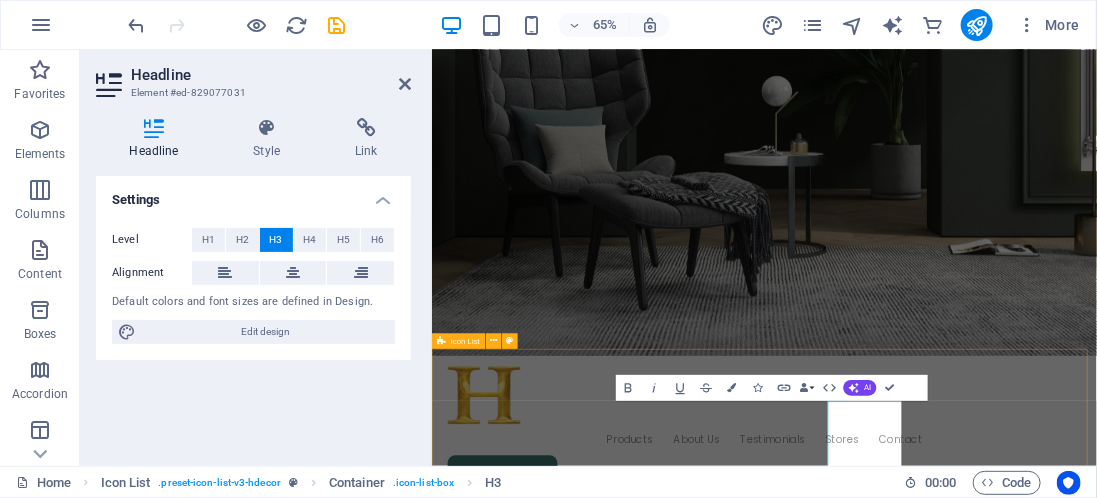 scroll, scrollTop: 306, scrollLeft: 0, axis: vertical 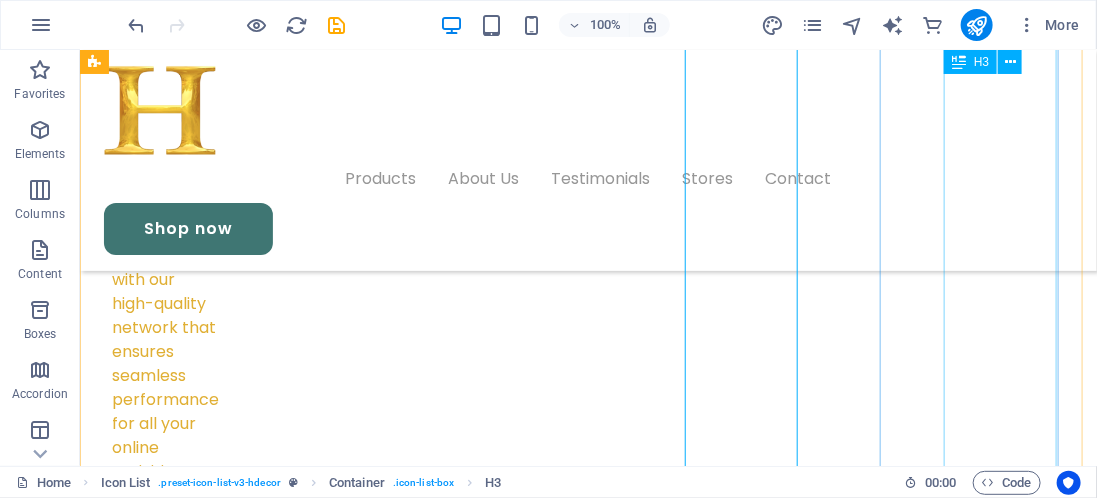 click on "24 / 7 Support Dedicated support" at bounding box center (161, 4166) 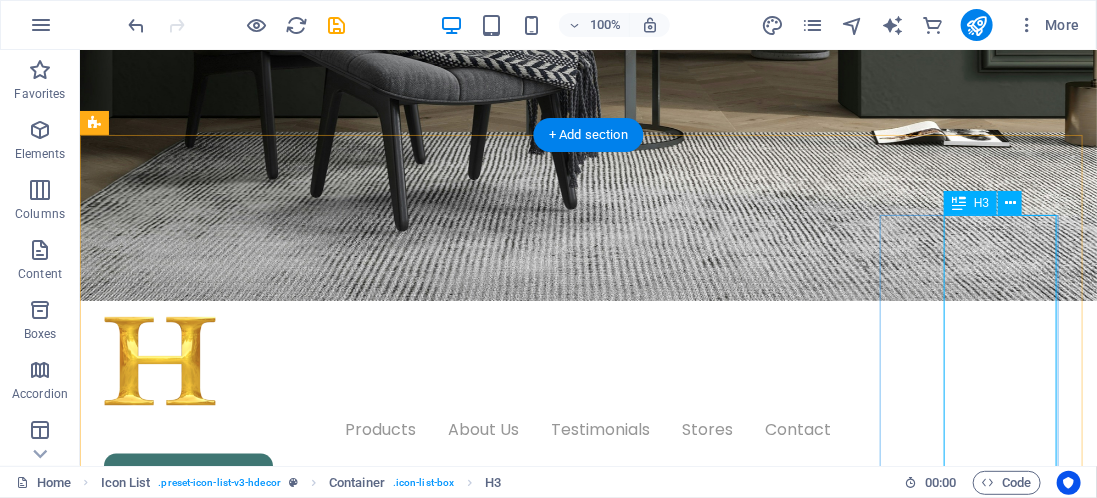 scroll, scrollTop: 708, scrollLeft: 0, axis: vertical 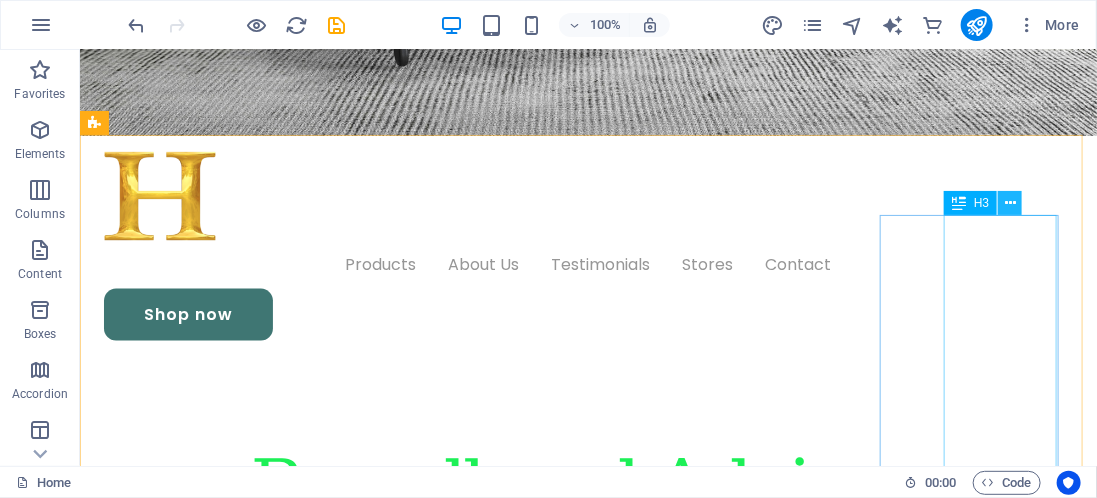click at bounding box center [1010, 203] 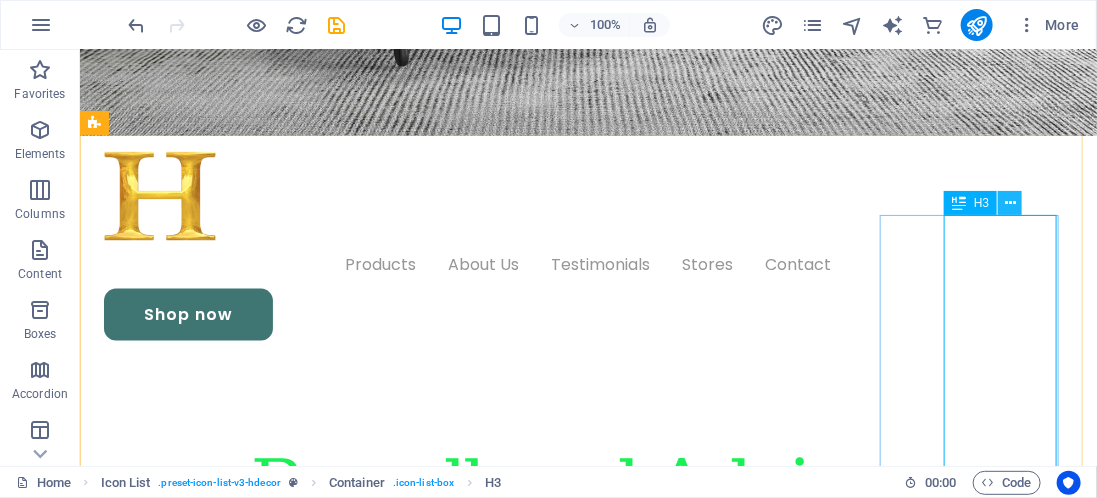 click at bounding box center (1010, 203) 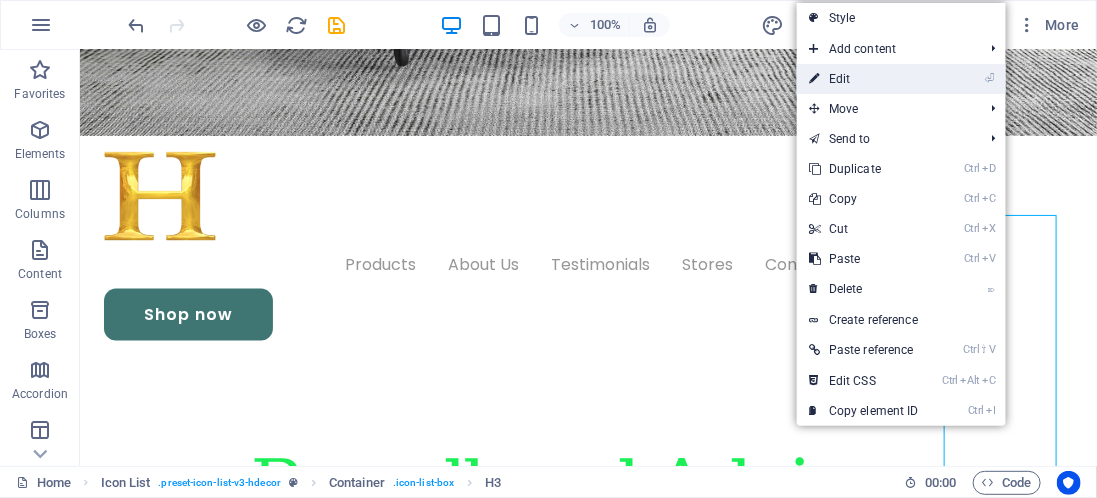 click on "⏎  Edit" at bounding box center (864, 79) 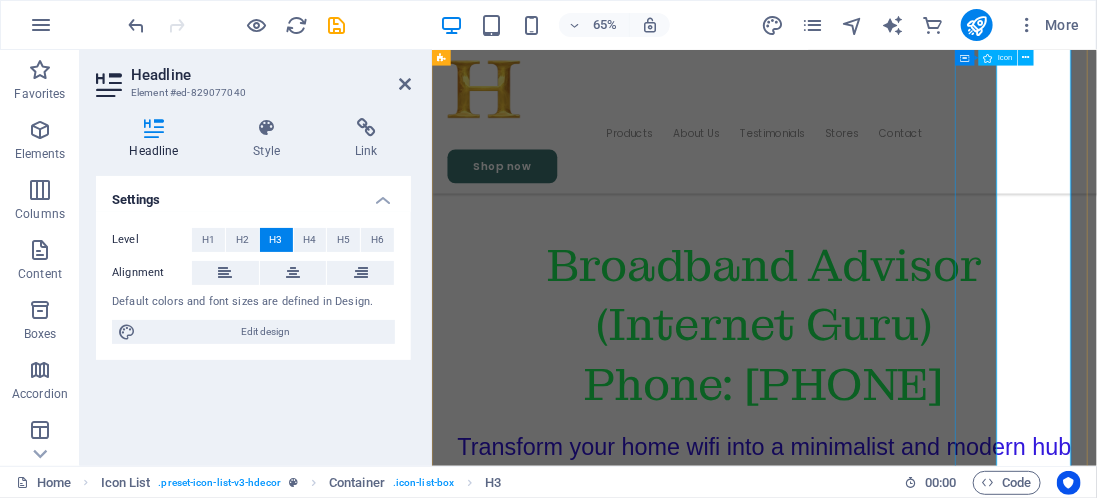 scroll, scrollTop: 1380, scrollLeft: 0, axis: vertical 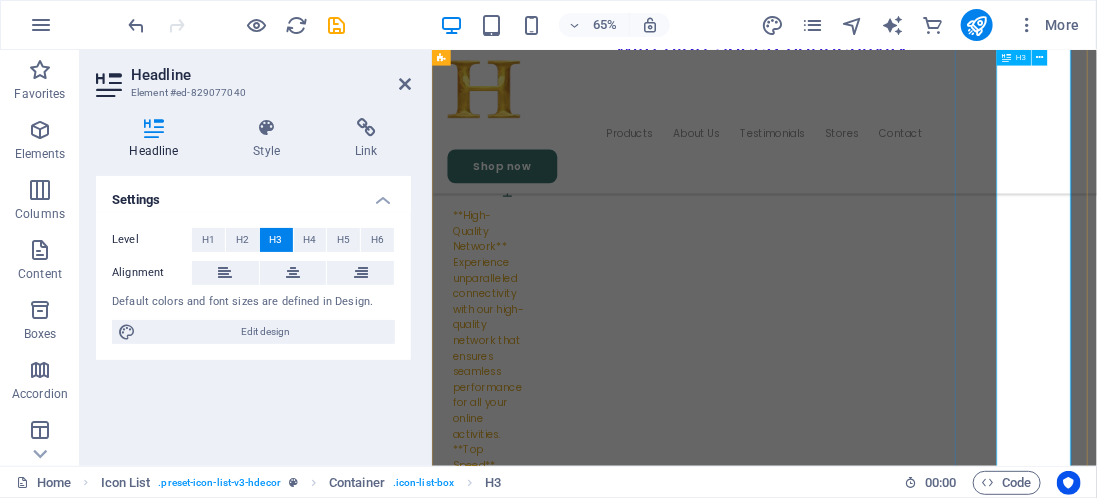 click on "24 / 7 Support Dedicated support" at bounding box center [514, 4337] 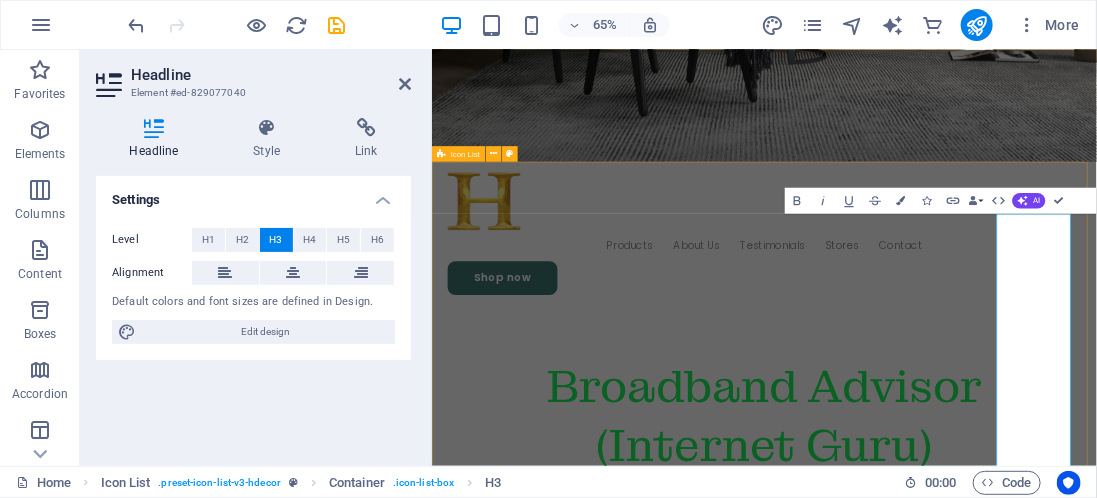 scroll, scrollTop: 616, scrollLeft: 0, axis: vertical 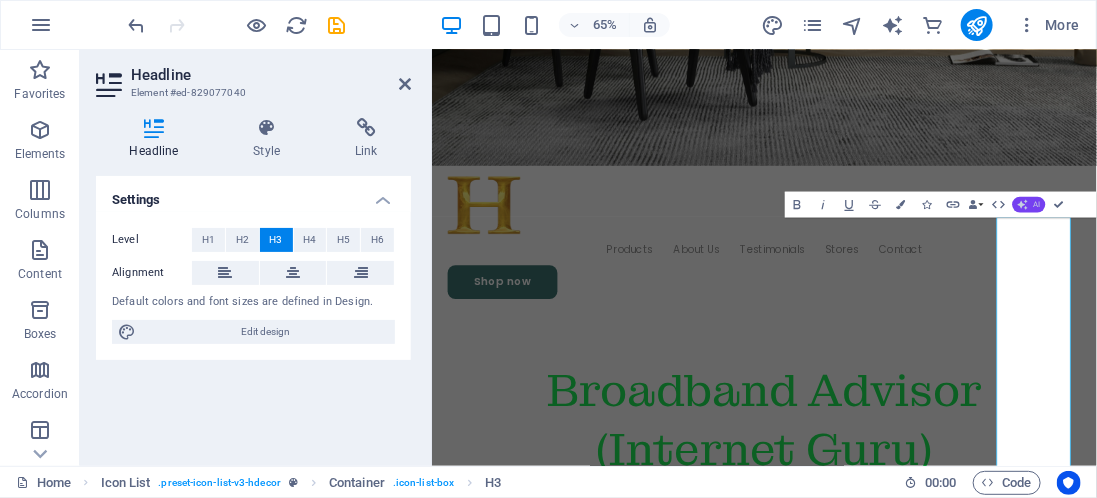 click on "AI" at bounding box center [1036, 205] 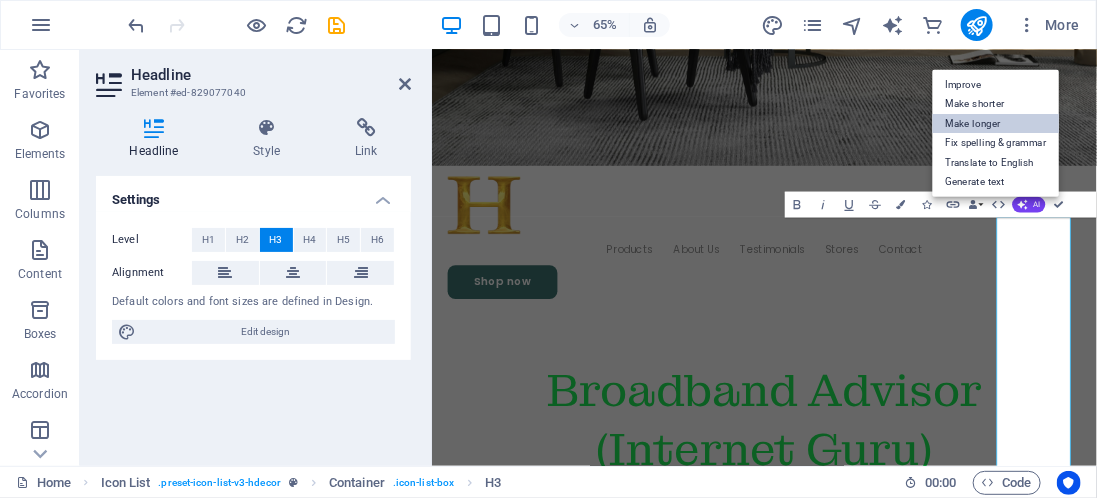 click on "Make longer" at bounding box center (996, 124) 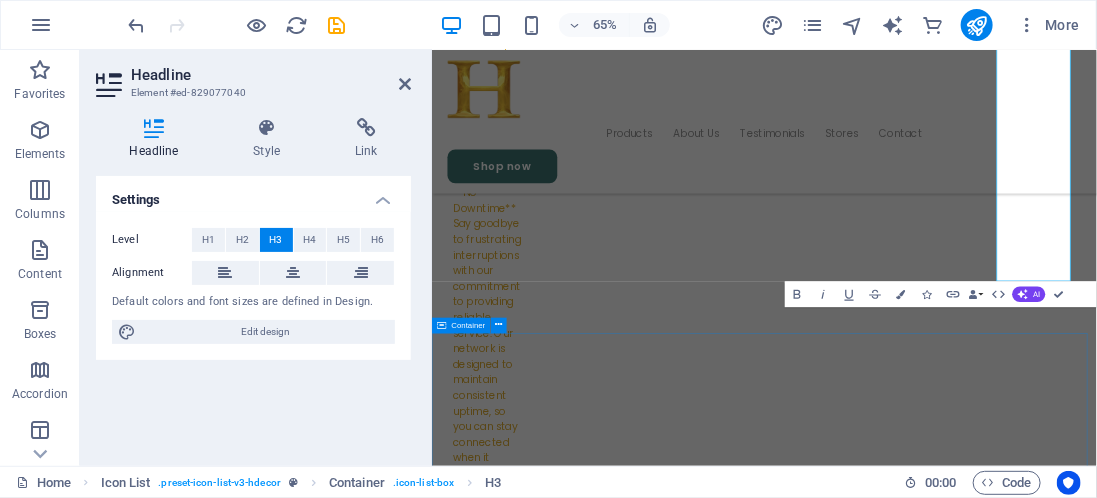 scroll, scrollTop: 2275, scrollLeft: 0, axis: vertical 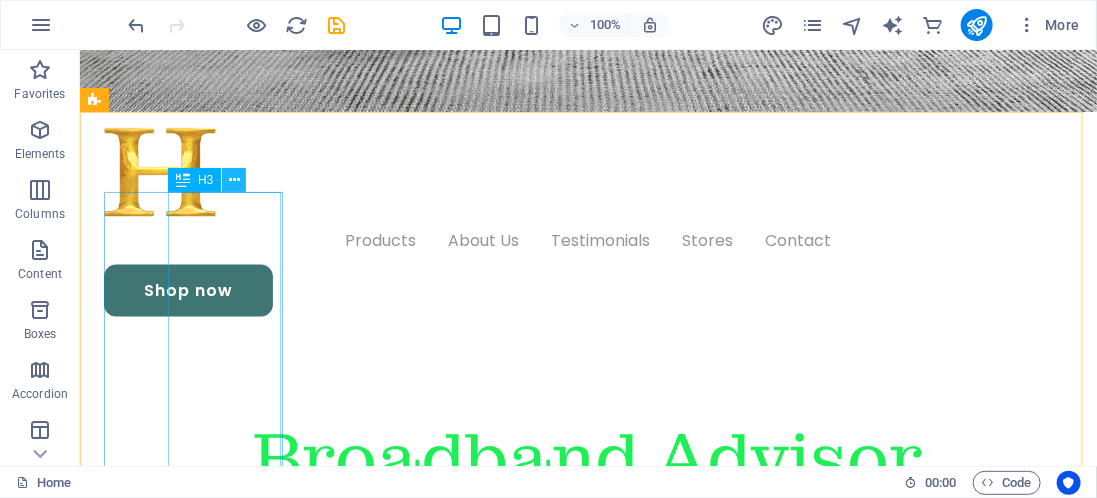 click at bounding box center (234, 180) 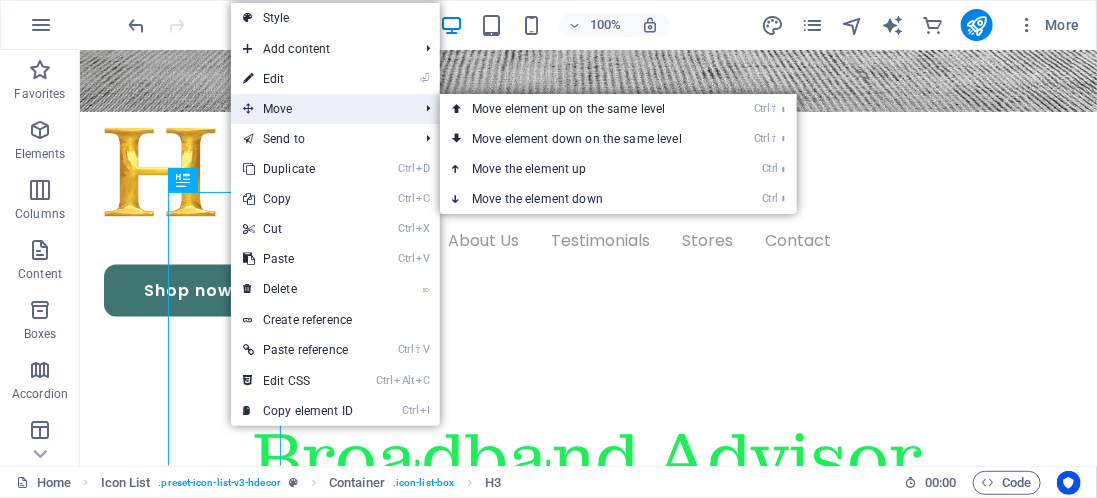 click on "Move" at bounding box center (320, 109) 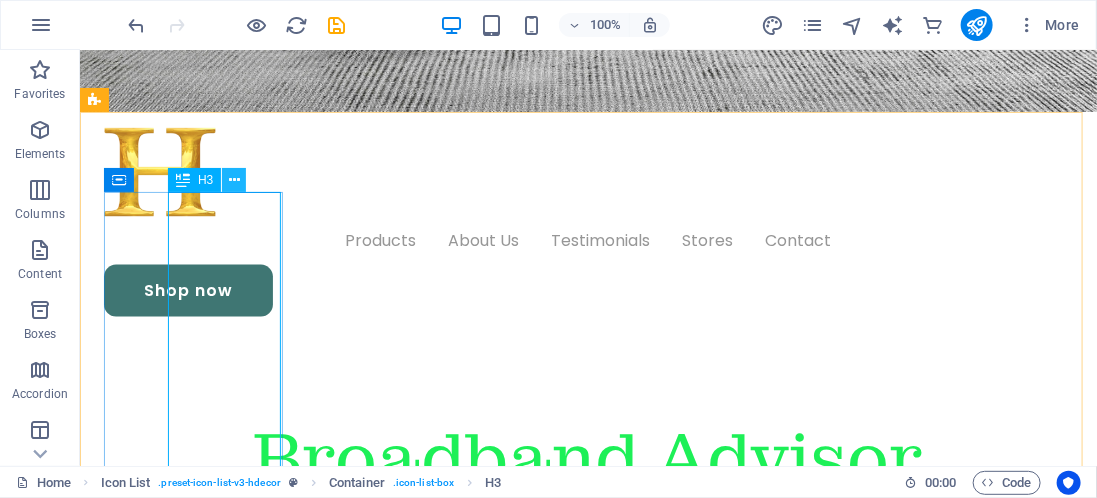 click at bounding box center [234, 180] 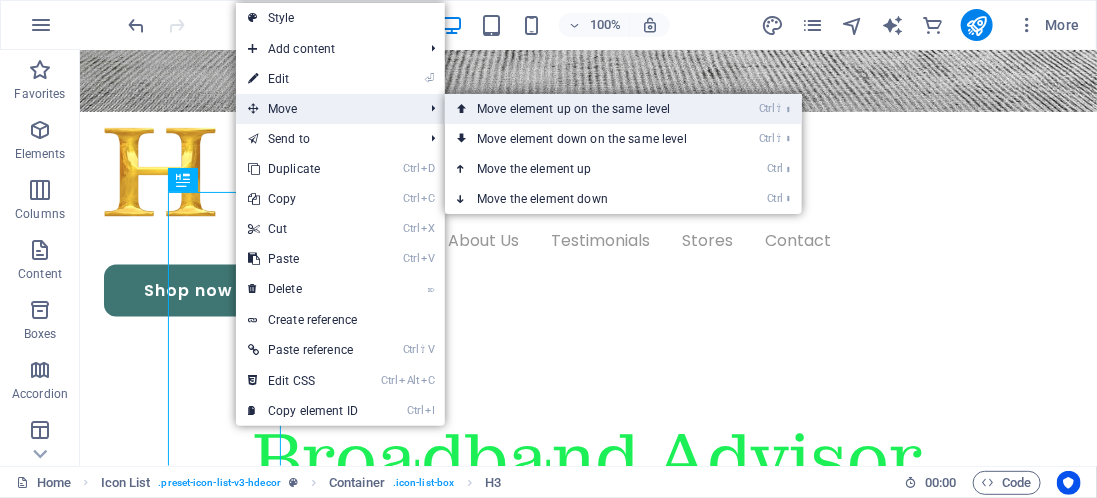 click on "Ctrl ⇧ ⬆  Move element up on the same level" at bounding box center [586, 109] 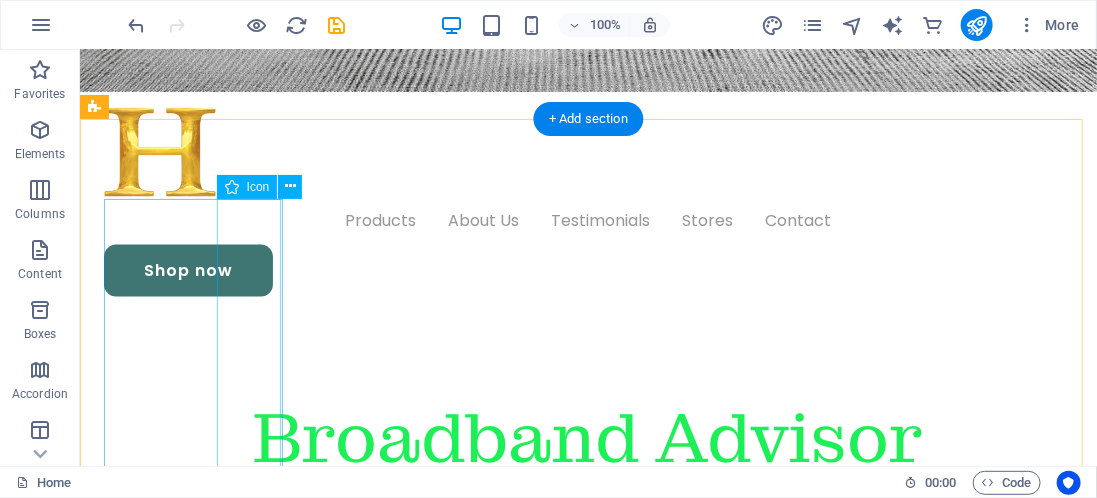 scroll, scrollTop: 759, scrollLeft: 0, axis: vertical 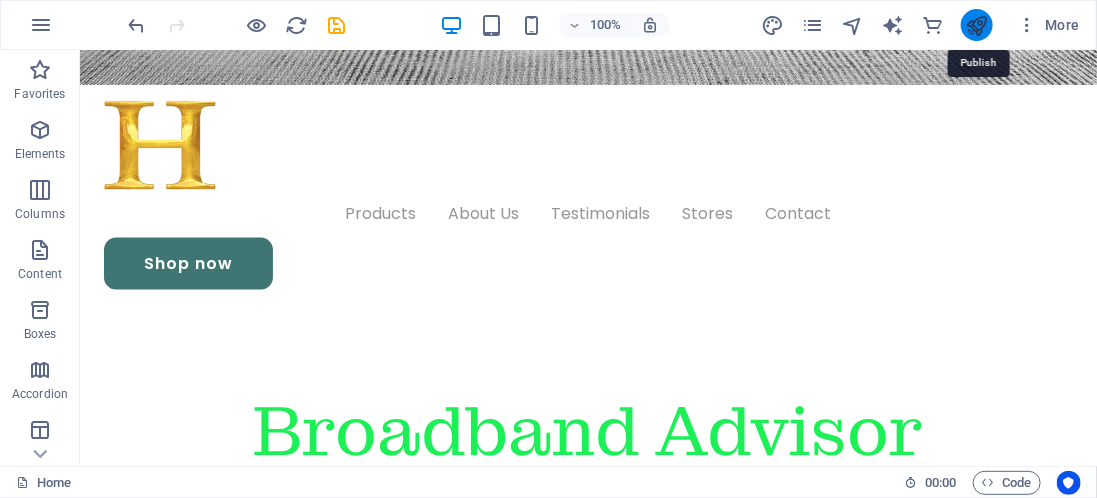 click at bounding box center [976, 25] 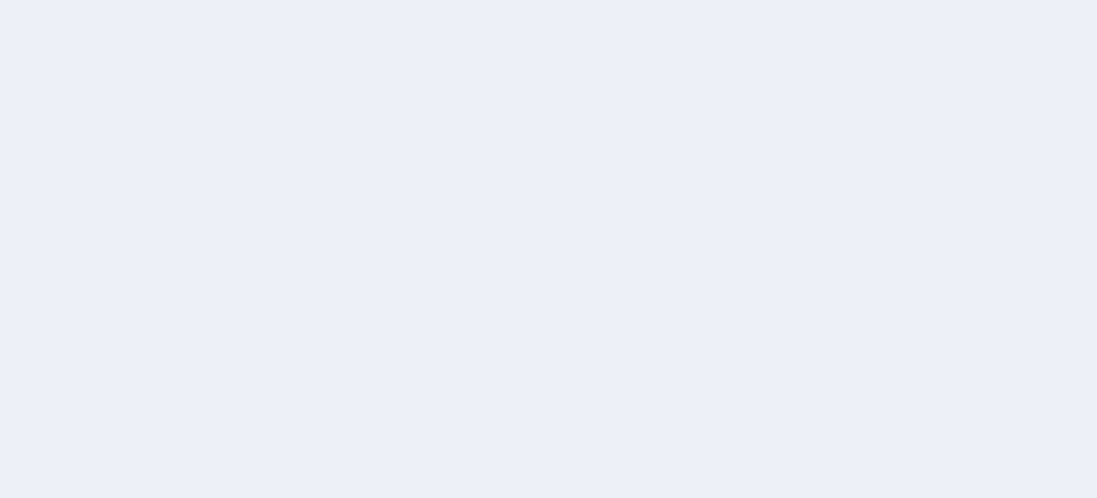 scroll, scrollTop: 0, scrollLeft: 0, axis: both 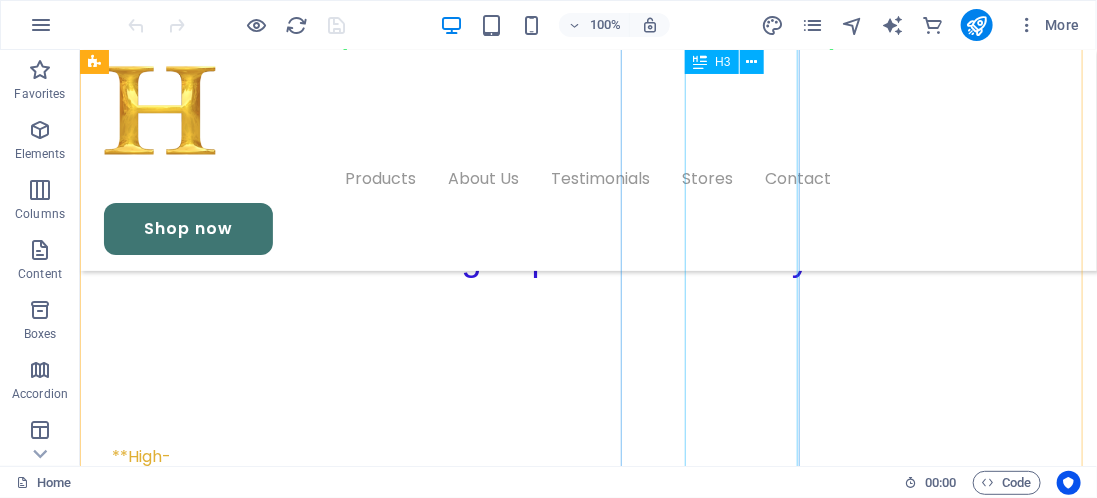 click on "Complimentary Service Every Time    We proudly offer our complimentary service every single time you choose to engage with us. It’s our way of ensuring that you receive the highest level of support without any additional costs. Enjoy the benefits of our free service repeatedly, so you can feel confident in the care and attention you deserve on every occasion." at bounding box center [161, 4004] 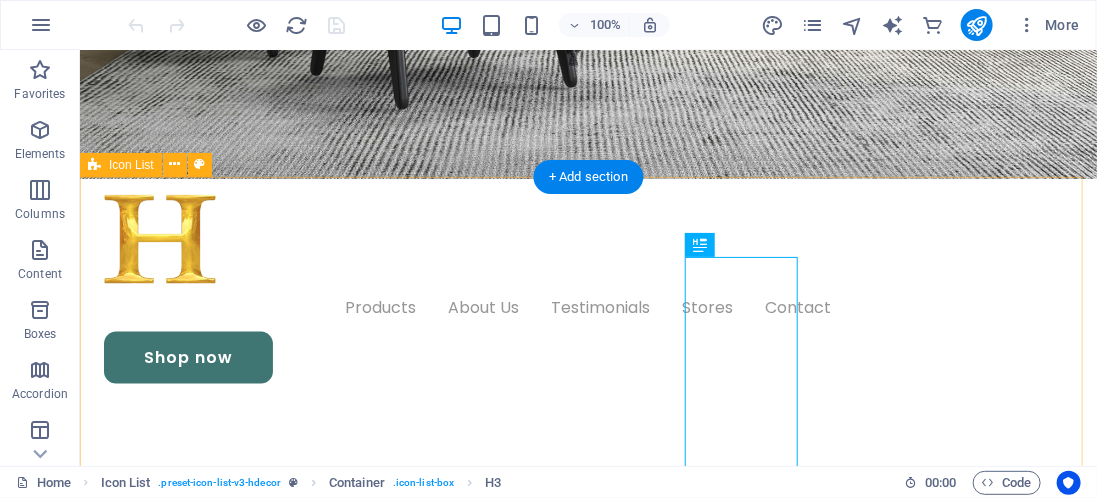 scroll, scrollTop: 664, scrollLeft: 0, axis: vertical 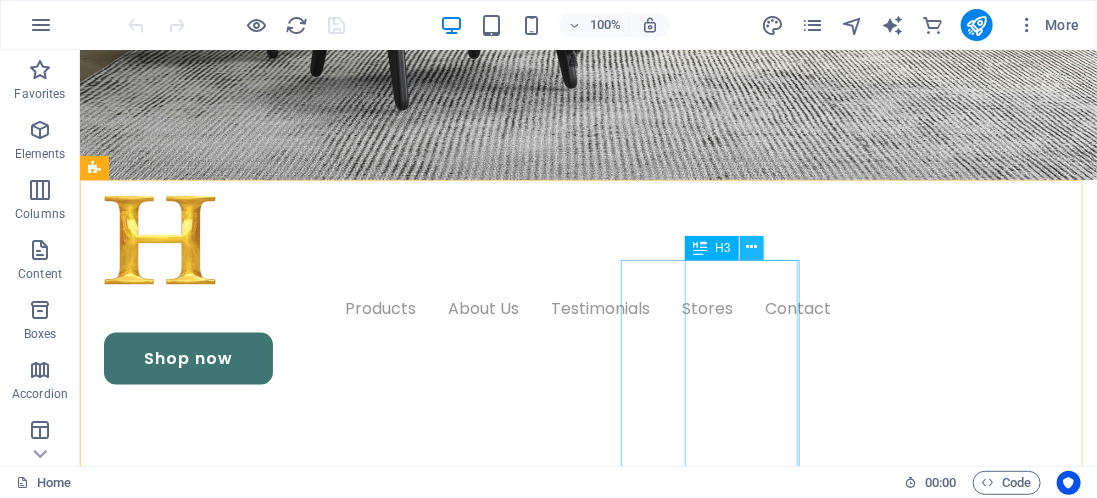click at bounding box center [751, 247] 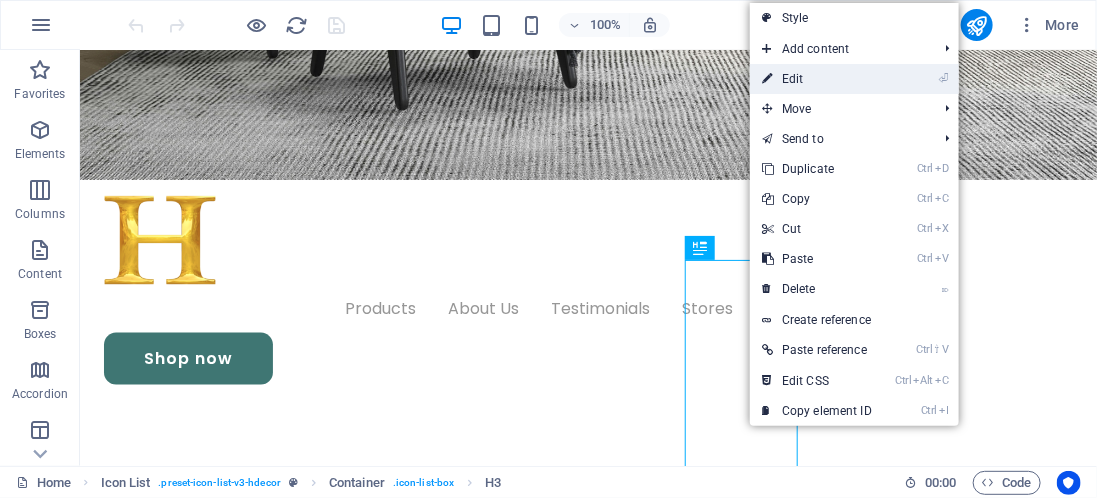 click on "⏎  Edit" at bounding box center [817, 79] 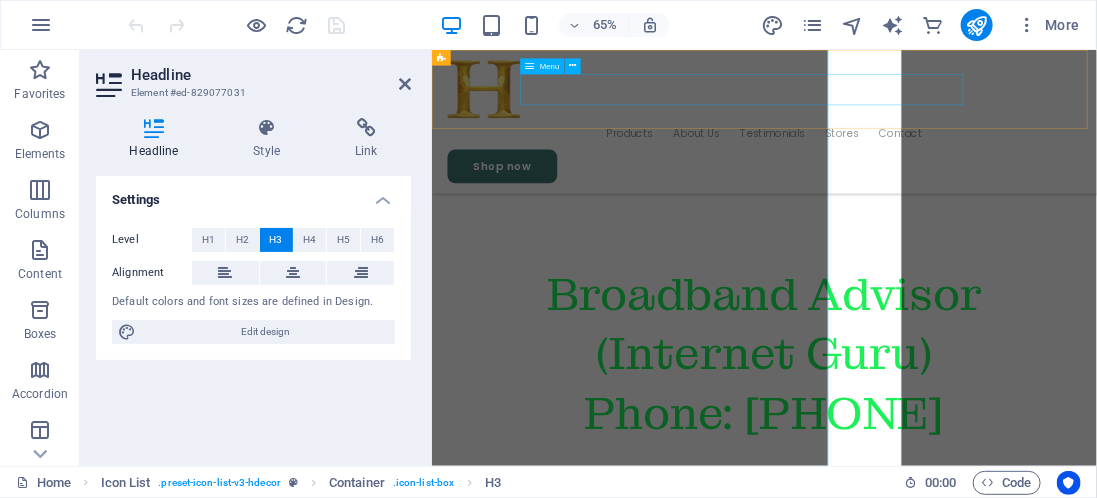 scroll, scrollTop: 1033, scrollLeft: 0, axis: vertical 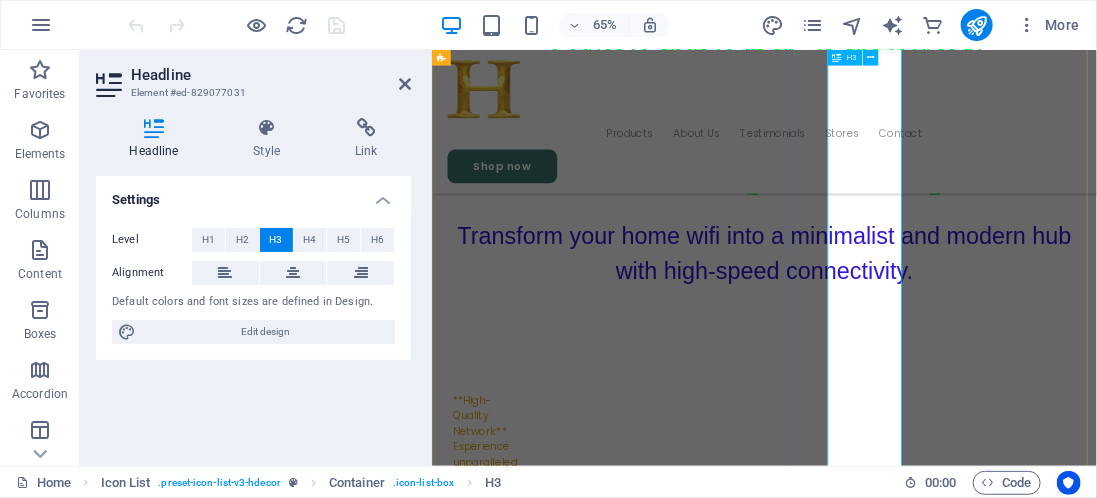 click on "Complimentary Service Every Time We proudly offer our complimentary service every single time you choose to engage with us. It’s our way of ensuring that you receive the highest level of support without any additional costs. Enjoy the benefits of our free service repeatedly, so you can feel confident in the care and attention you deserve on every occasion." at bounding box center (514, 4136) 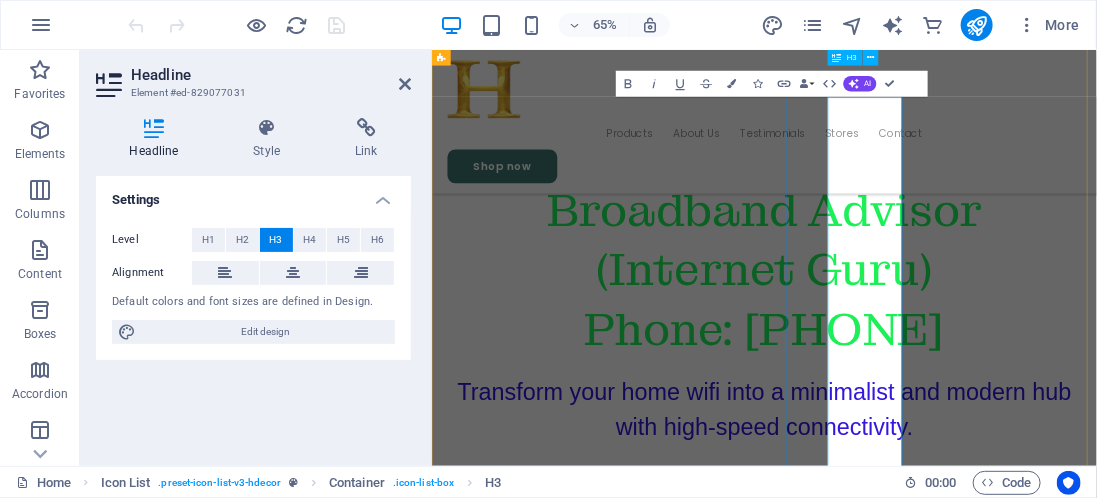 scroll, scrollTop: 792, scrollLeft: 0, axis: vertical 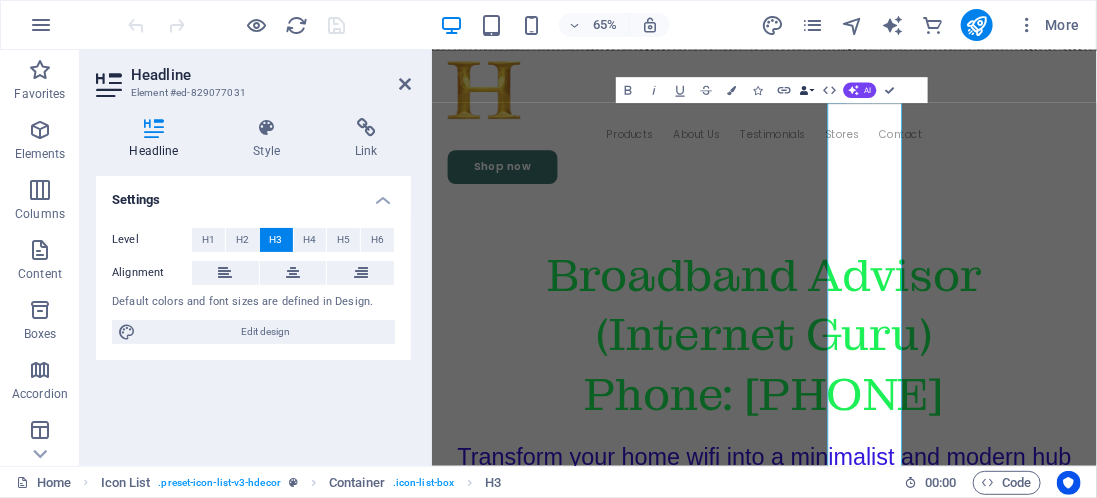 click on "Data Bindings" at bounding box center [807, 90] 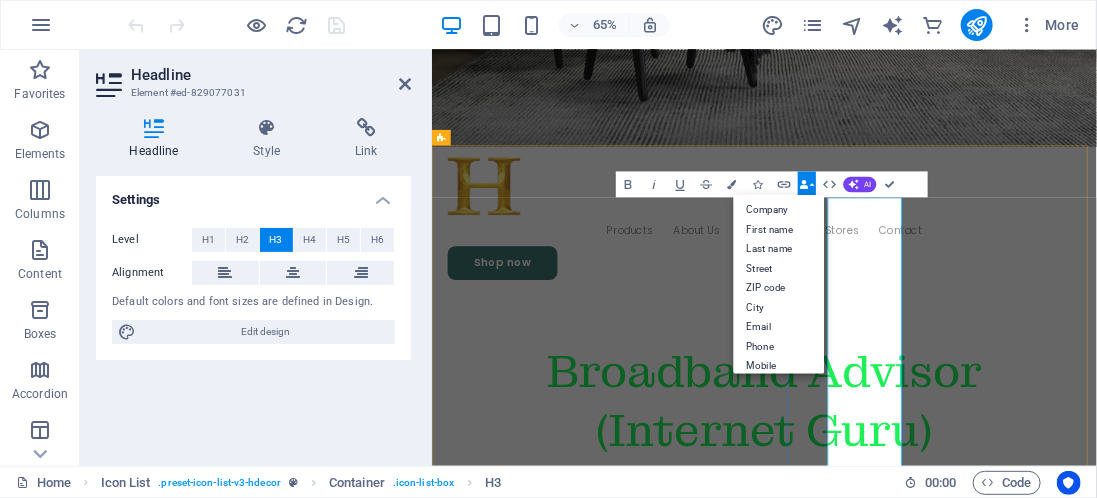 scroll, scrollTop: 644, scrollLeft: 0, axis: vertical 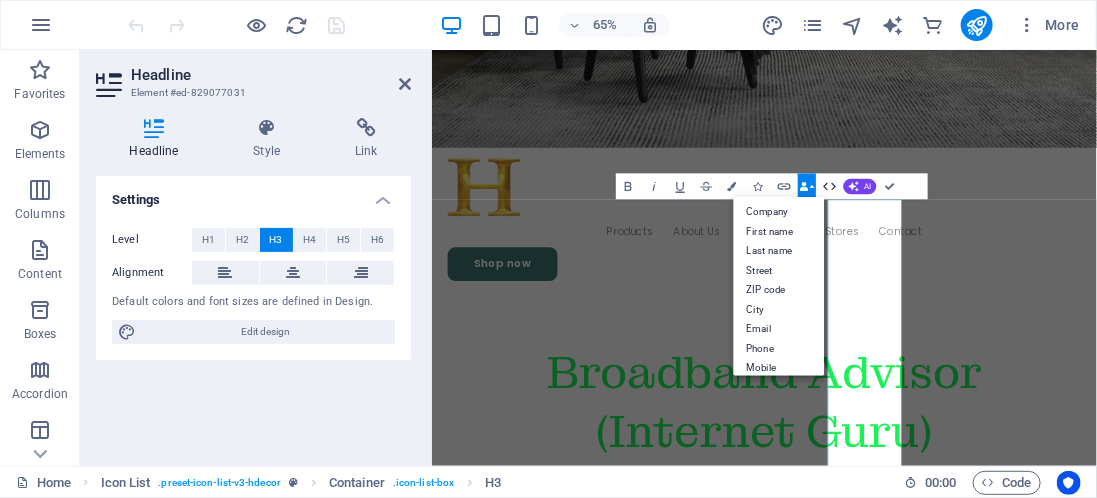 click 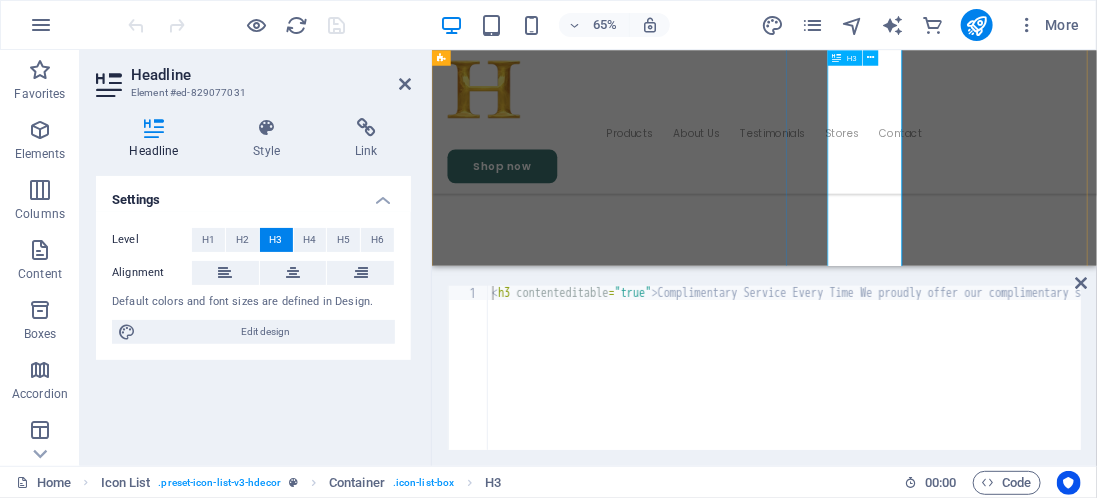 scroll, scrollTop: 1571, scrollLeft: 0, axis: vertical 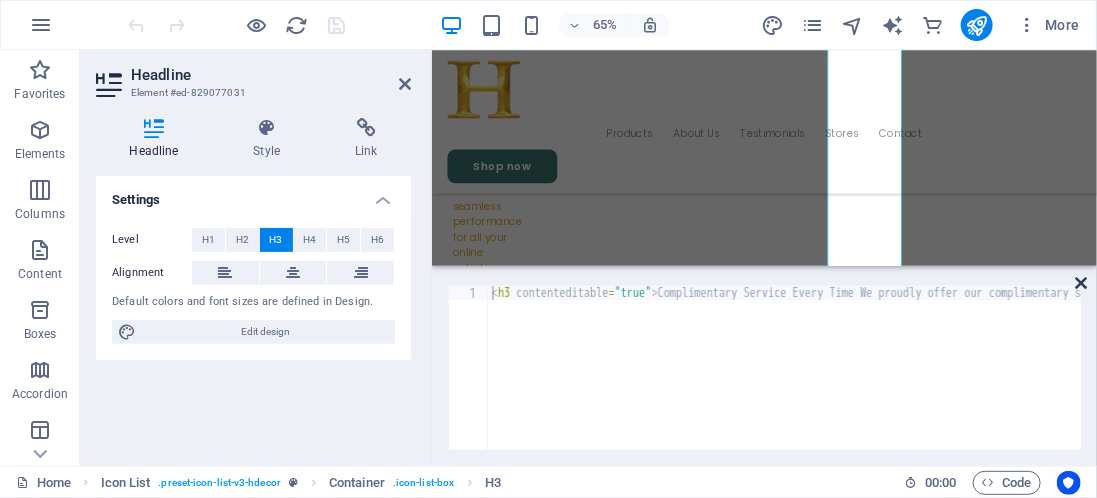click at bounding box center [1082, 283] 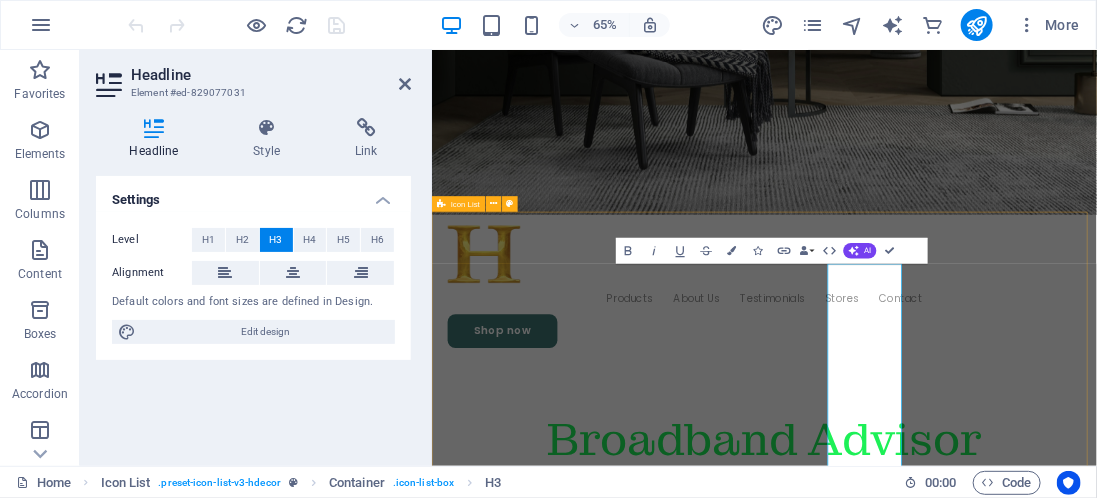 scroll, scrollTop: 537, scrollLeft: 0, axis: vertical 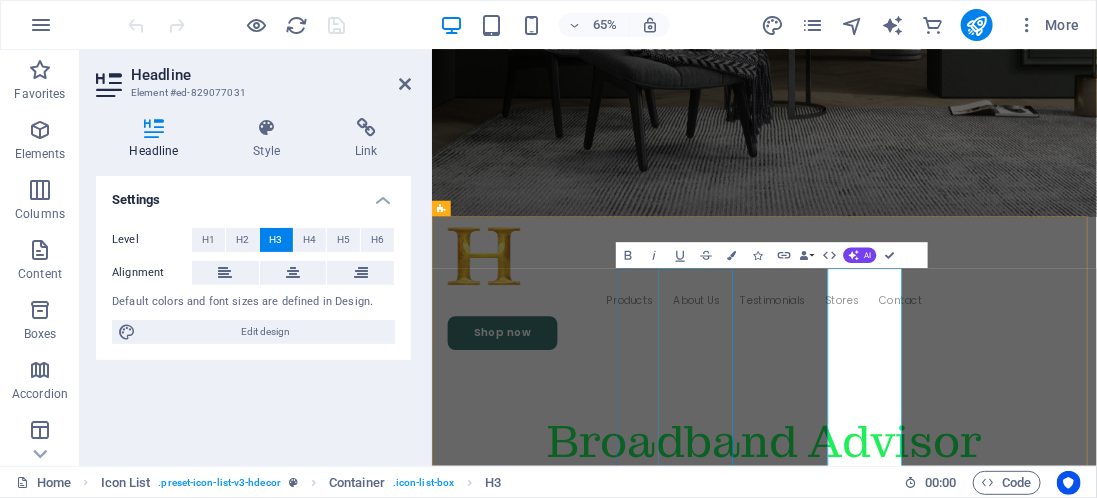 click on "Warranty for Download and Upload Internet Speed Test  At [Your Company Name], we understand the importance of reliable internet speeds for both personal and professional use. That’s why we offer a comprehensive warranty for our download and upload internet speed testing services. Our speed tests are designed to provide you with accurate and real-time data regarding your internet performance. Whether you are streaming your favorite shows, participating in video calls, or gaming online, knowing the speed of your connection is crucial. Rest assured, our warranty ensures that you can rely on our service to deliver precise measurements, helping you make informed decisions about your internet service provider and plan. Experience the confidence of knowing where your internet speed stands with our trusted testing tools." at bounding box center [514, 3410] 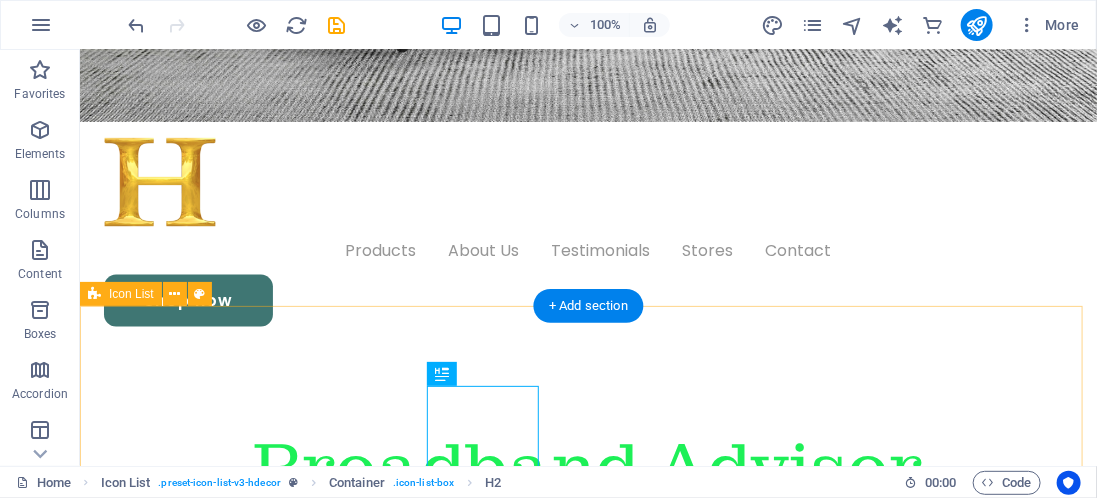 scroll, scrollTop: 723, scrollLeft: 0, axis: vertical 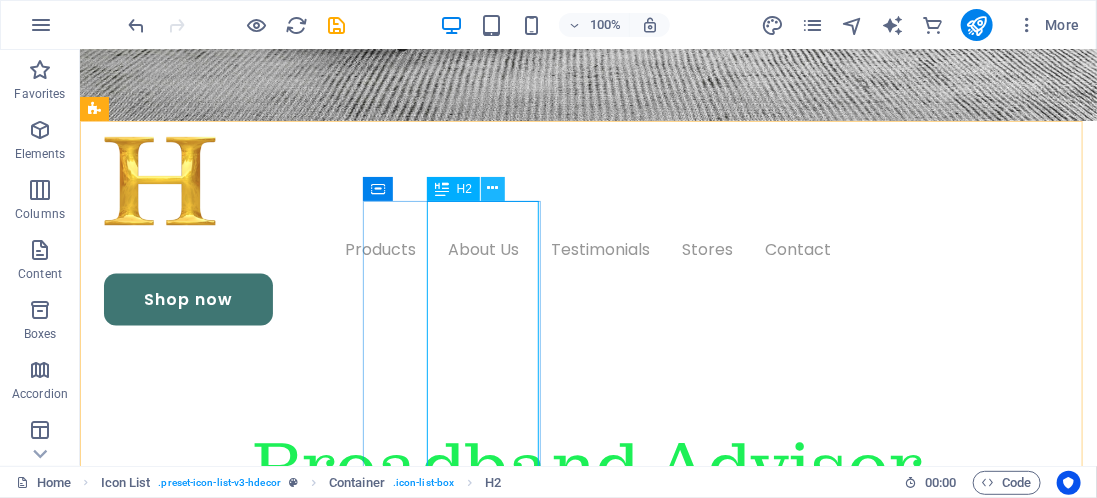 click at bounding box center (493, 188) 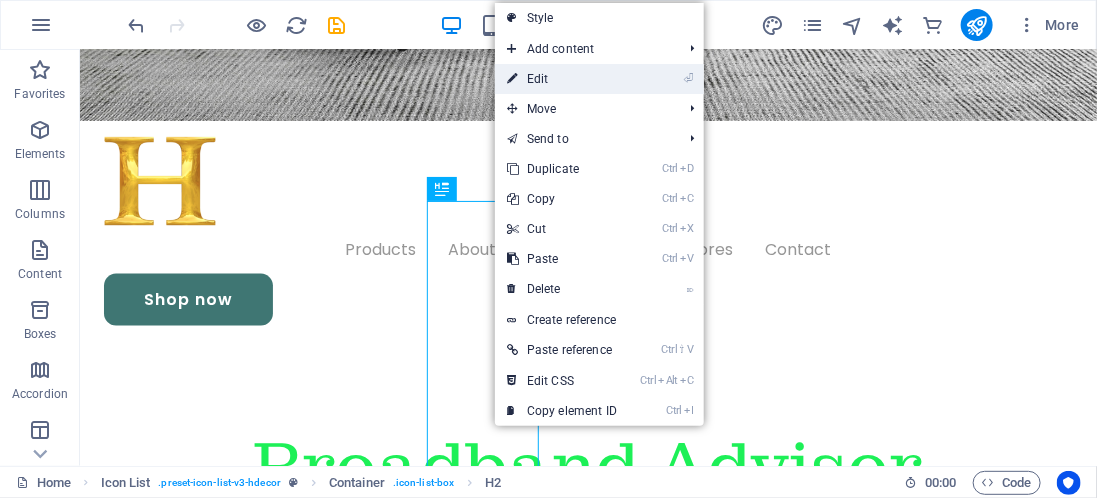 click on "⏎  Edit" at bounding box center (562, 79) 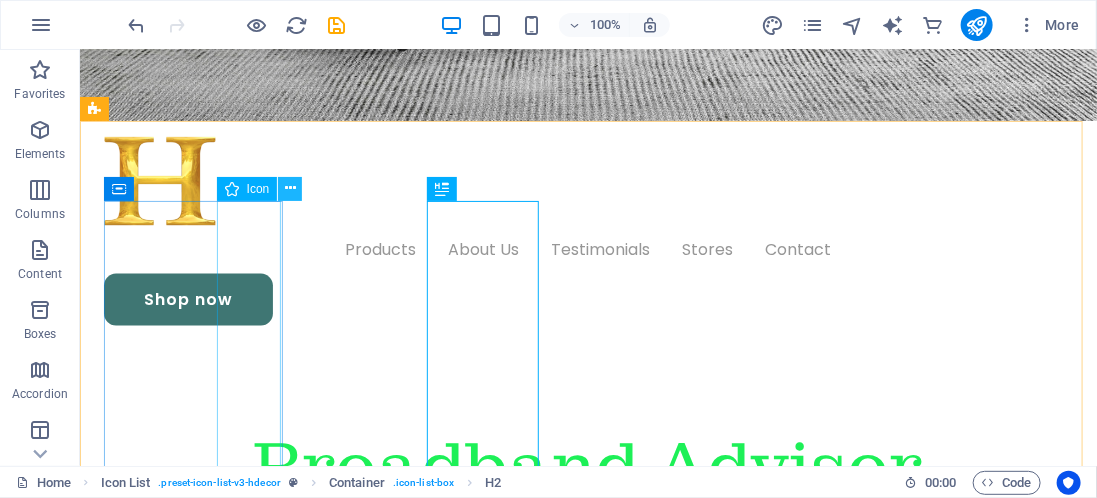 click at bounding box center [290, 188] 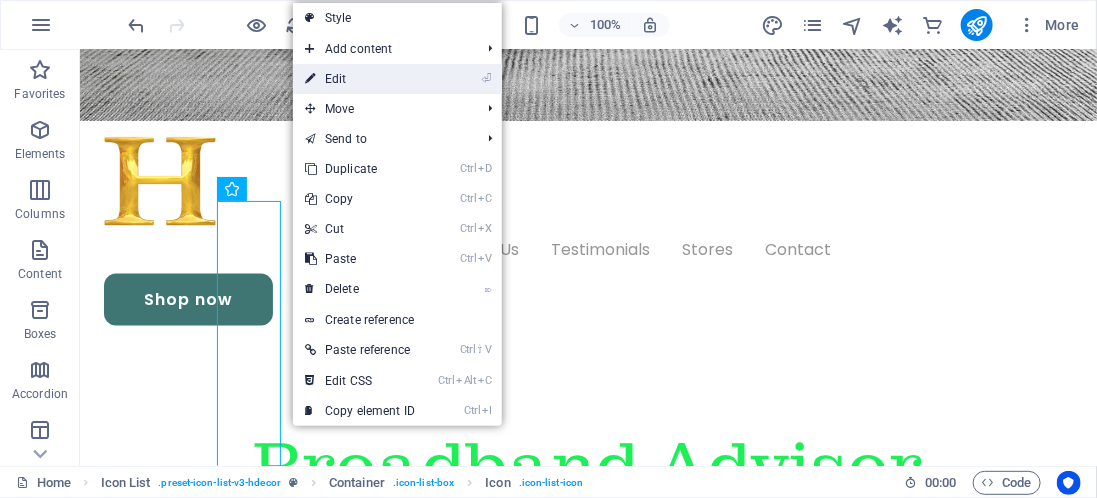 click on "⏎  Edit" at bounding box center [360, 79] 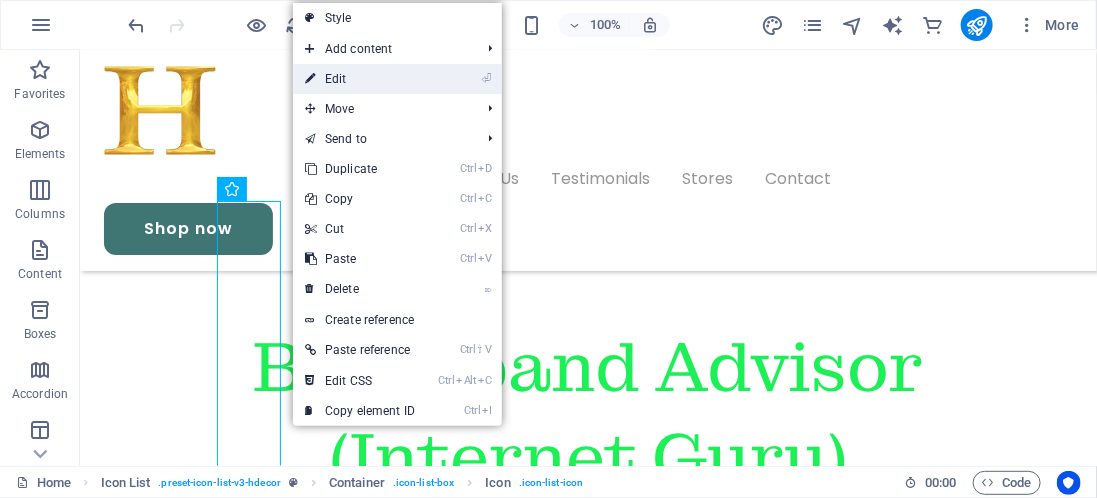 select on "xMidYMid" 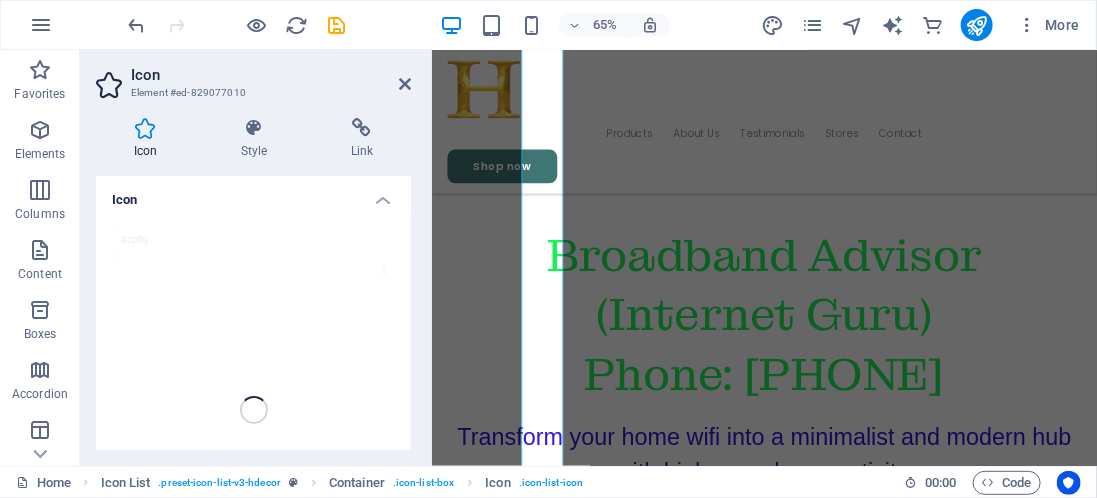 scroll, scrollTop: 1417, scrollLeft: 0, axis: vertical 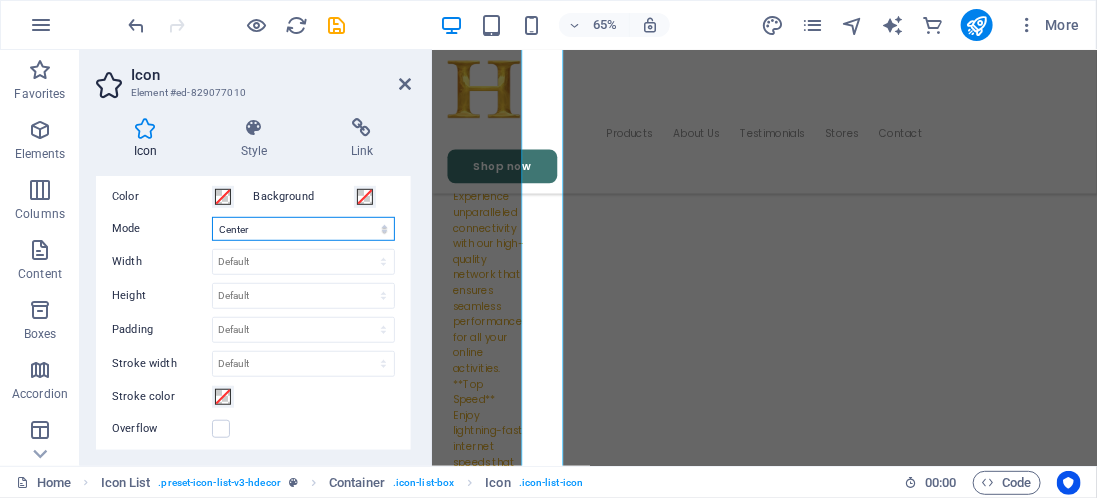 click on "Scale Left Center Right" at bounding box center (303, 229) 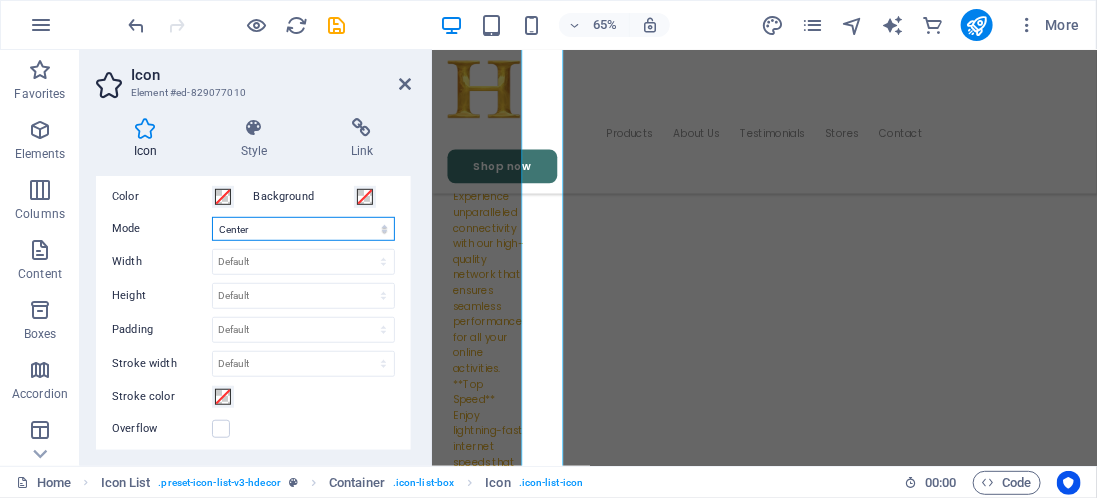 click on "Scale Left Center Right" at bounding box center (303, 229) 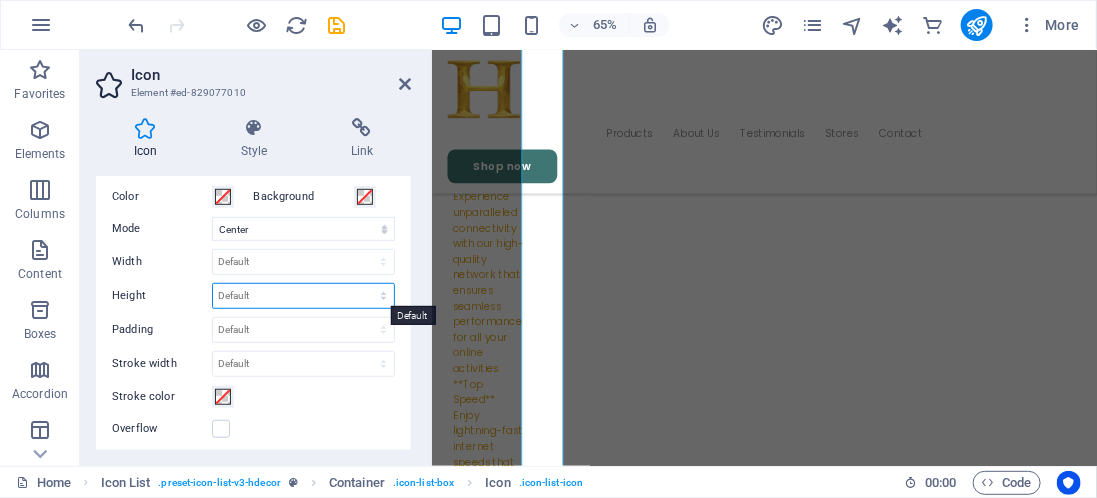 click on "Default auto px rem em vh vw" at bounding box center [303, 296] 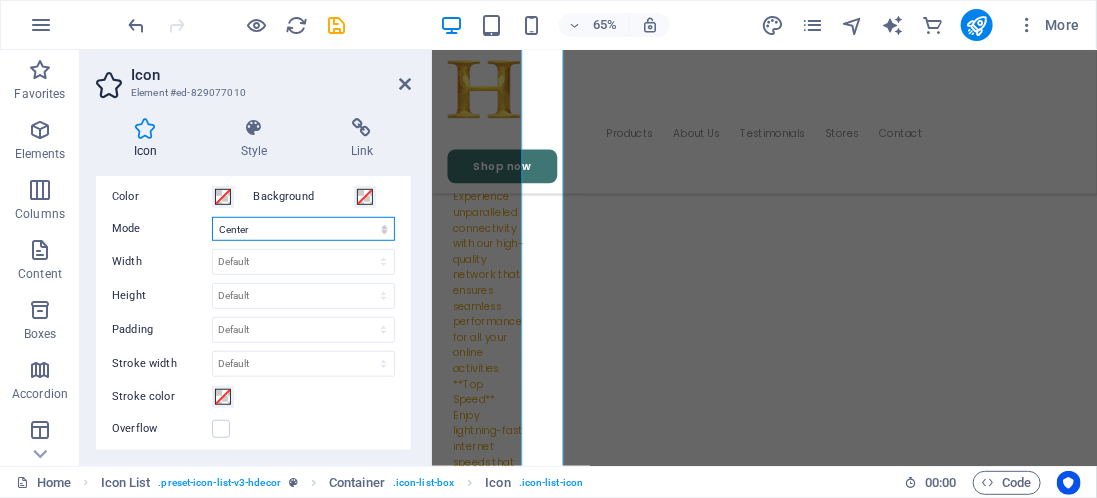 click on "Scale Left Center Right" at bounding box center [303, 229] 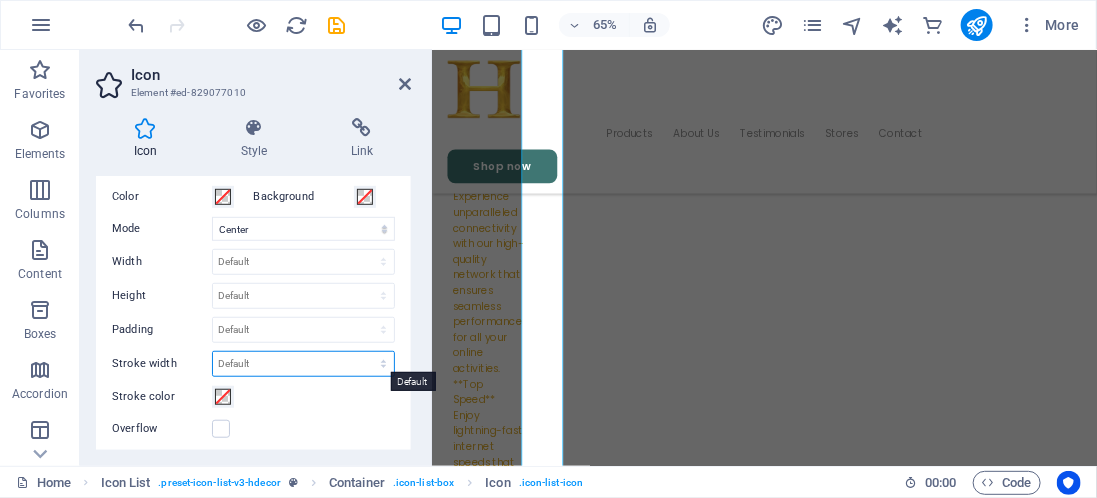 click on "Default px rem % em vh vw" at bounding box center [303, 364] 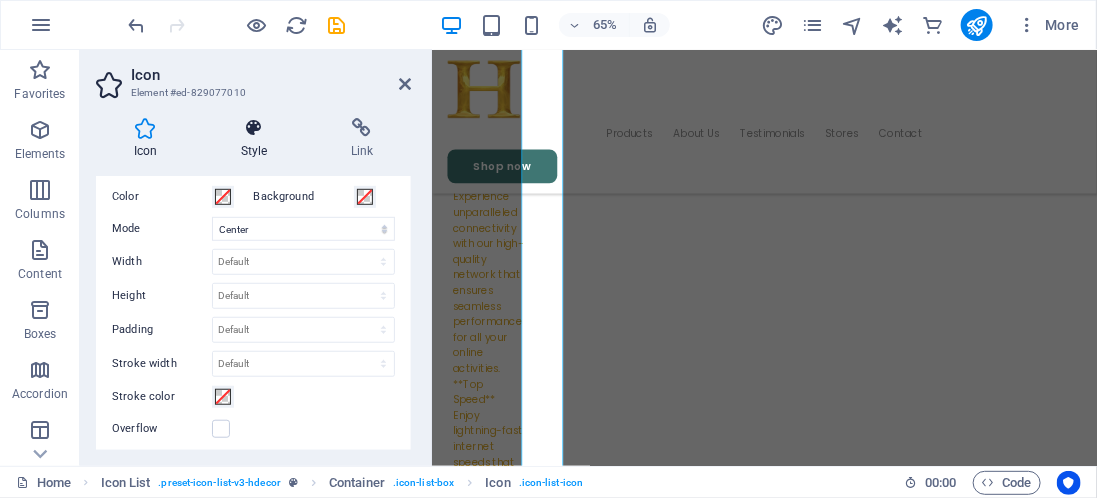 click on "Style" at bounding box center [258, 139] 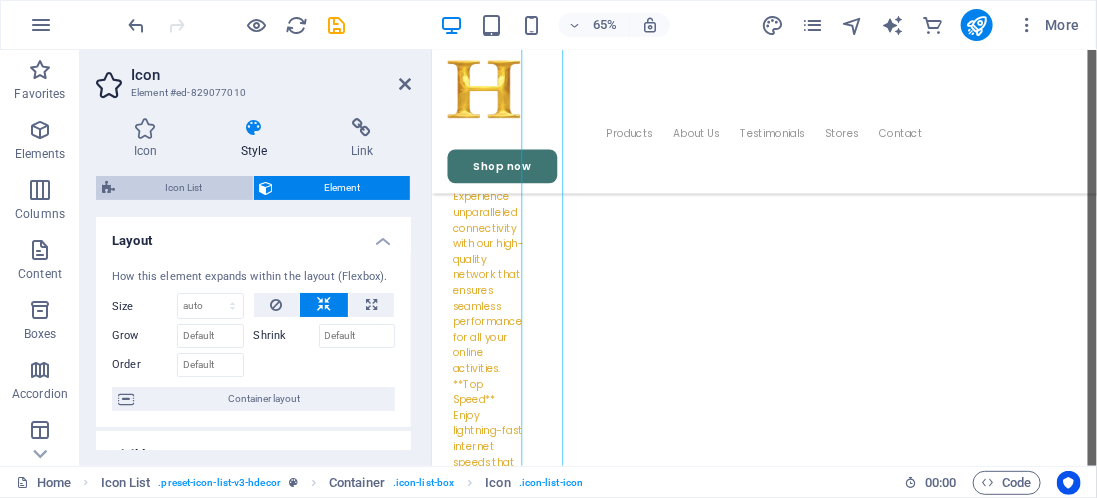 click on "Icon List" at bounding box center (184, 188) 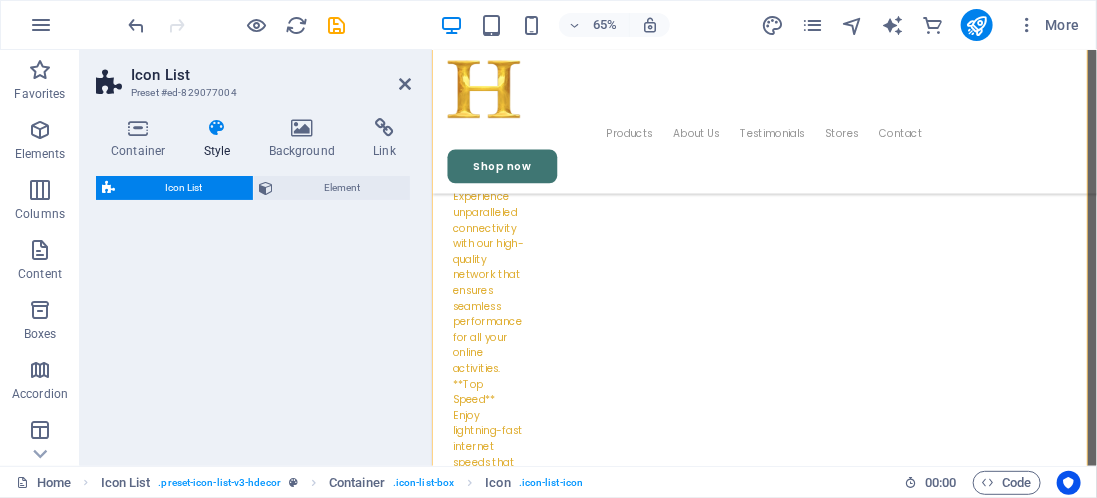 select on "rem" 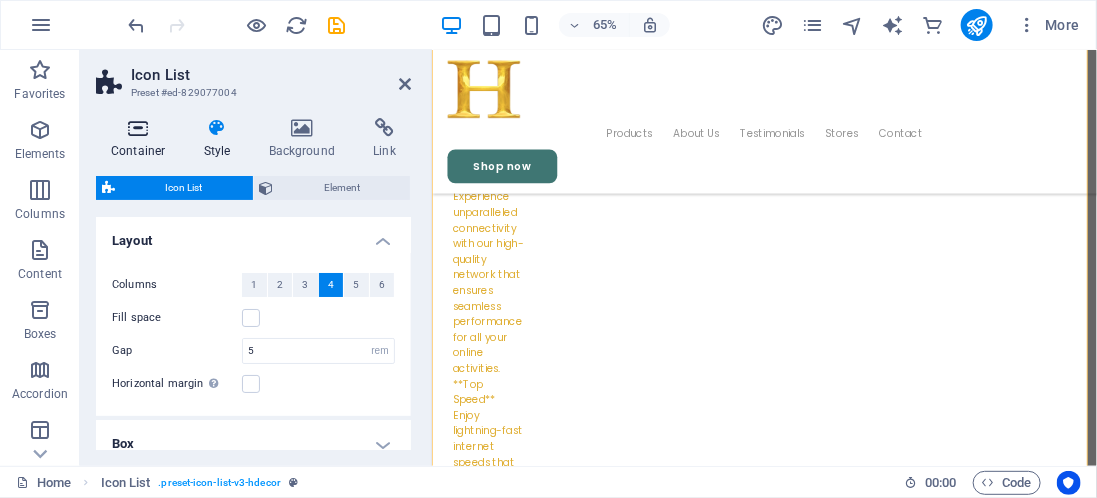 click on "Container" at bounding box center (142, 139) 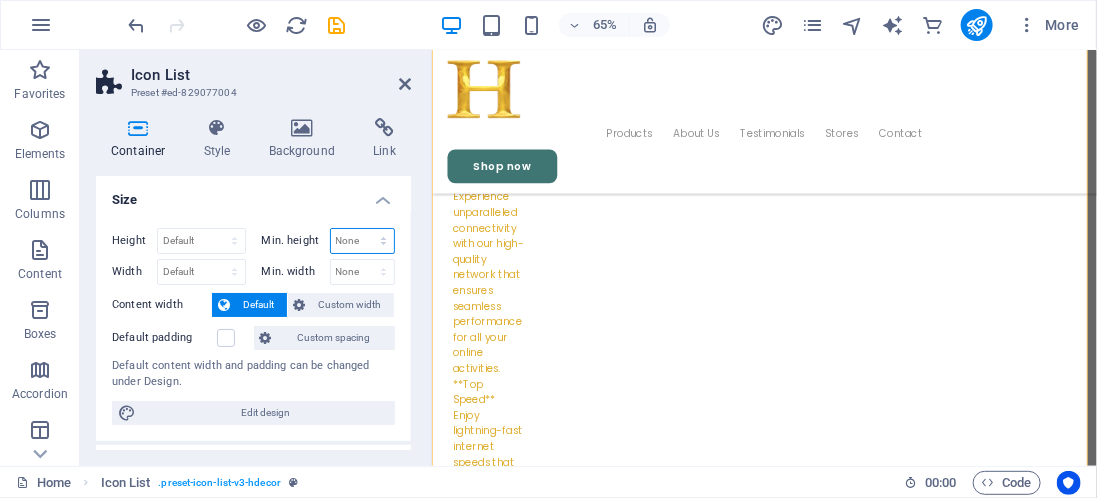 click on "None px rem % vh vw" at bounding box center (363, 241) 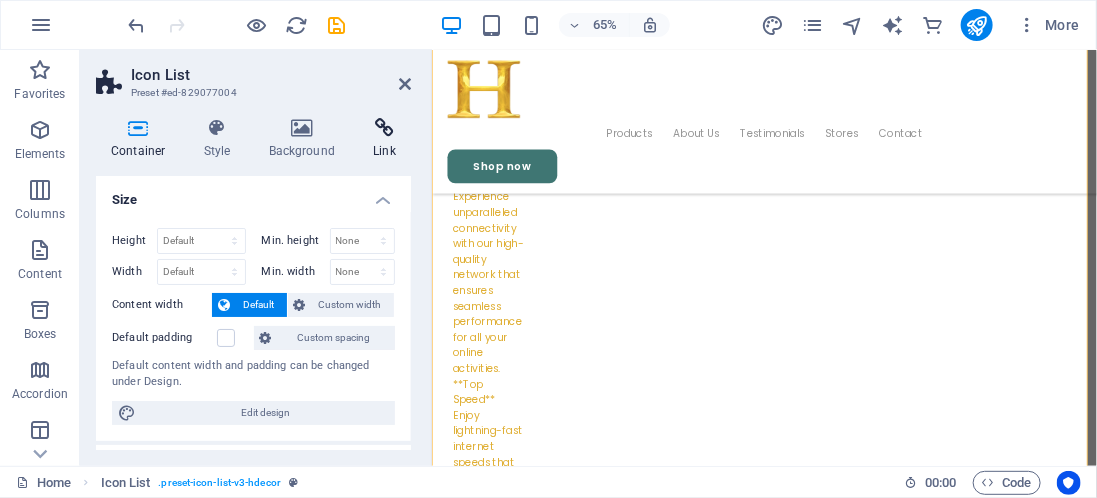 click at bounding box center [384, 128] 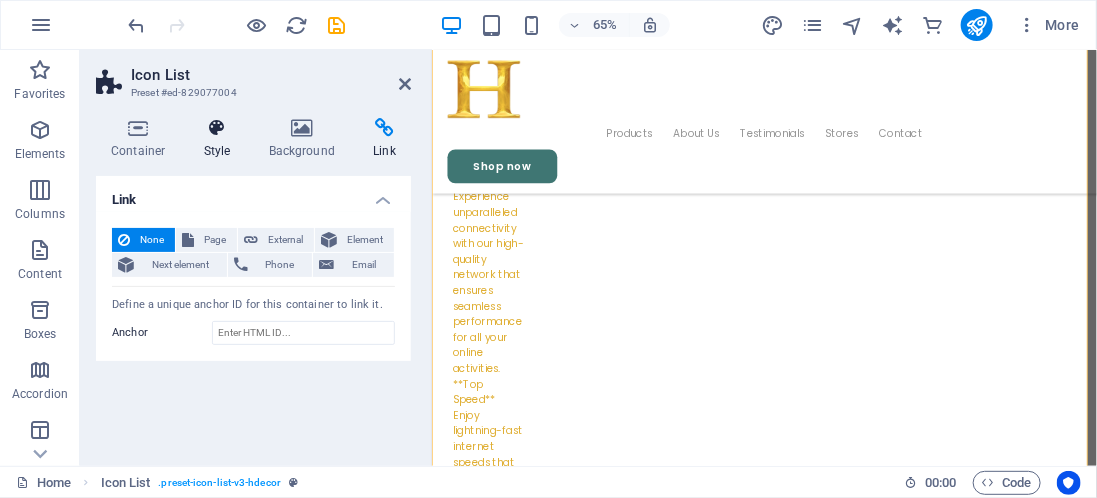 click on "Style" at bounding box center [221, 139] 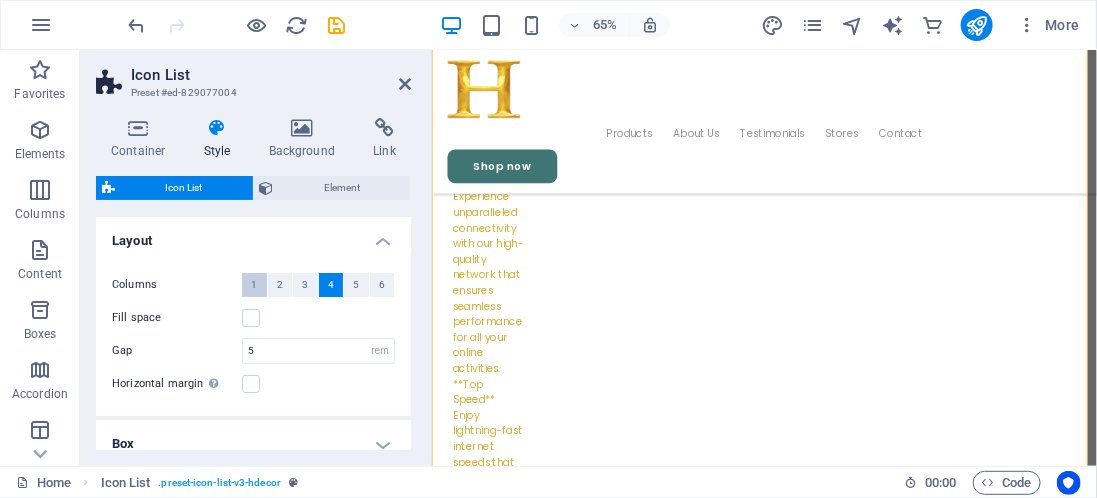 click on "1" at bounding box center [254, 285] 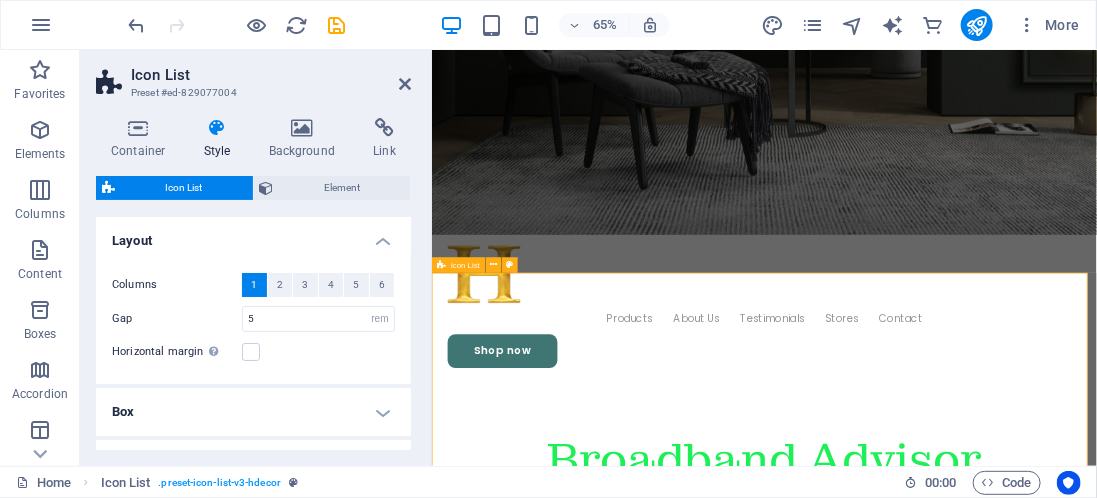 scroll, scrollTop: 516, scrollLeft: 0, axis: vertical 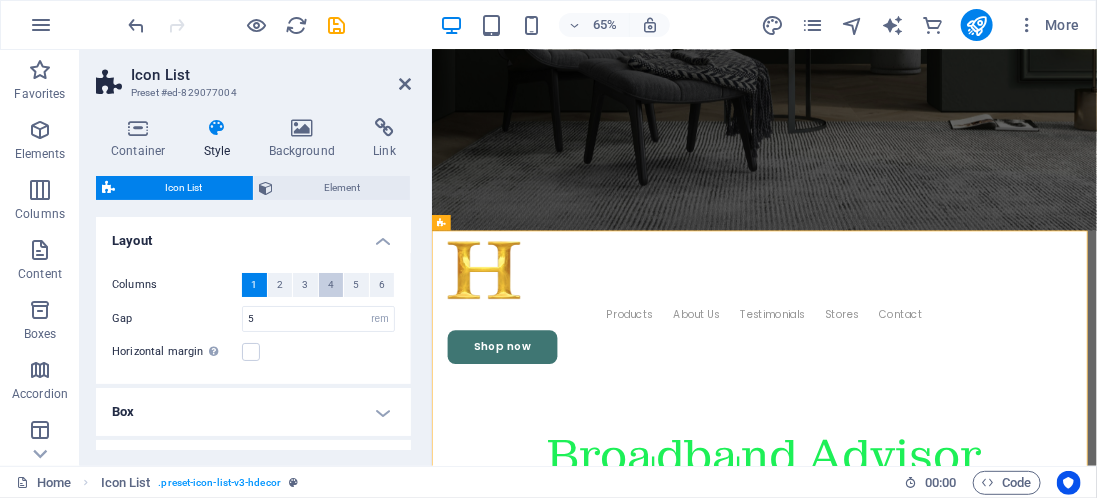 click on "4" at bounding box center (331, 285) 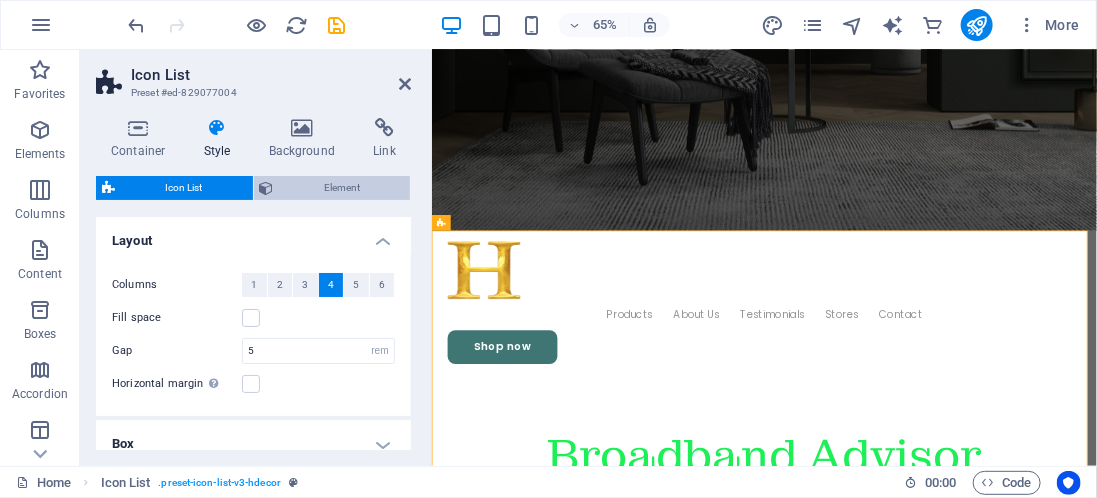click on "Element" at bounding box center (342, 188) 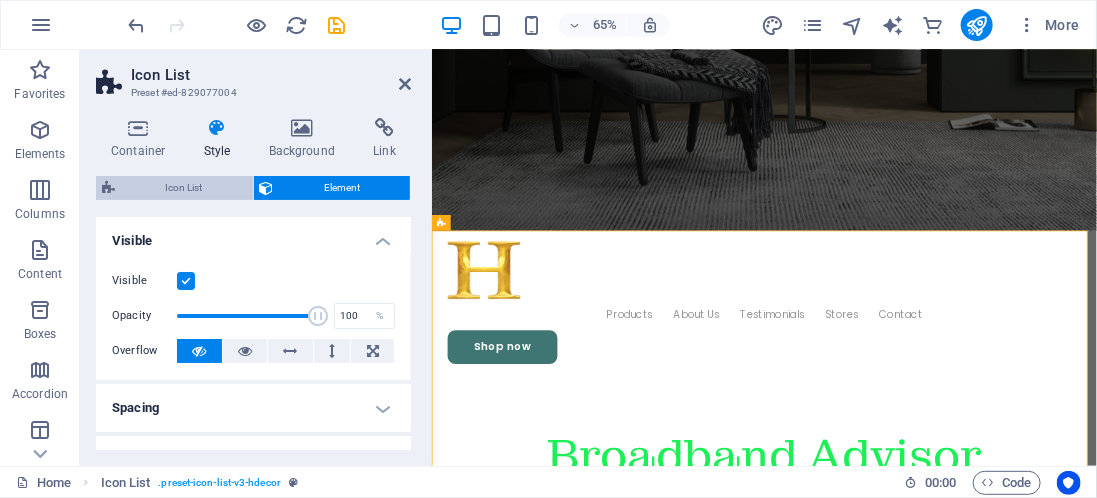 click on "Icon List" at bounding box center (184, 188) 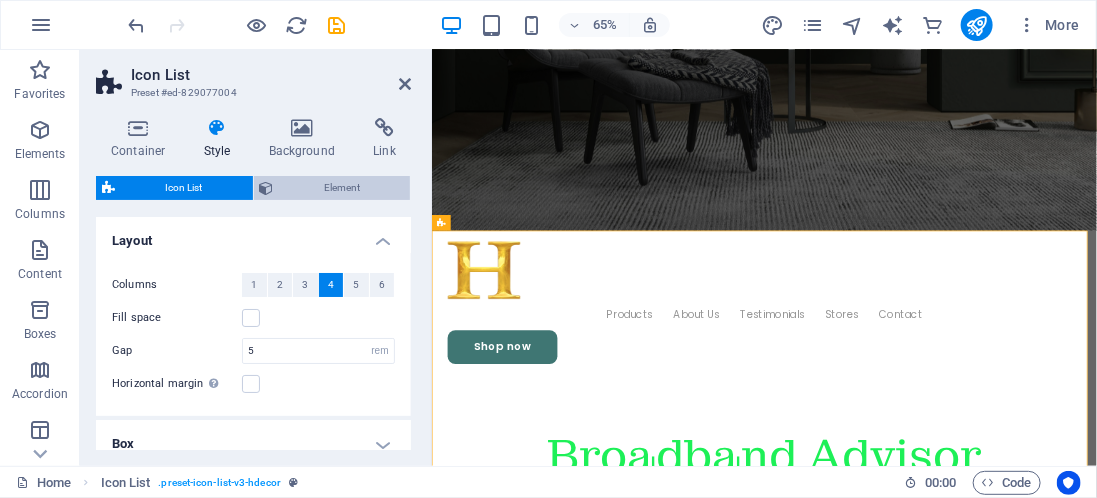 click on "Element" at bounding box center [342, 188] 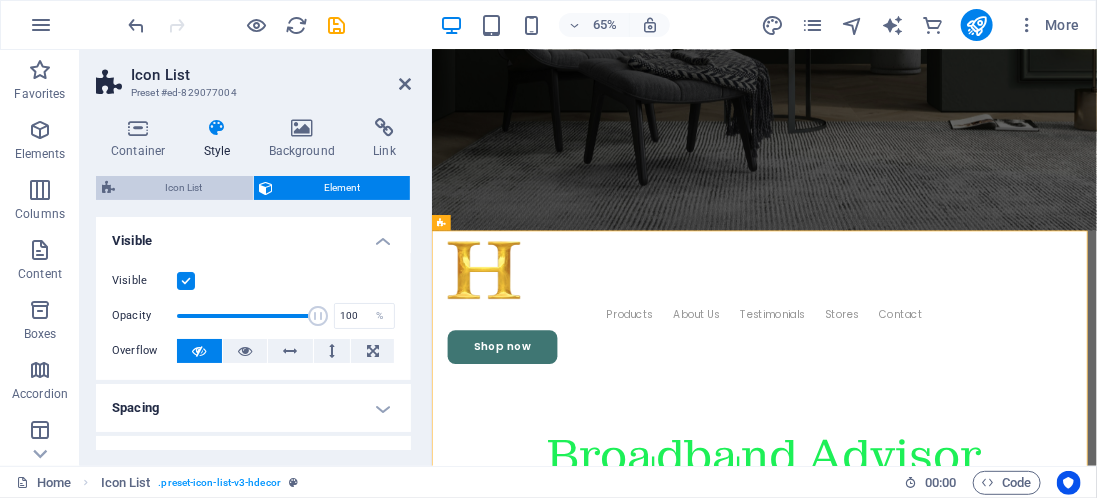 click on "Icon List" at bounding box center [184, 188] 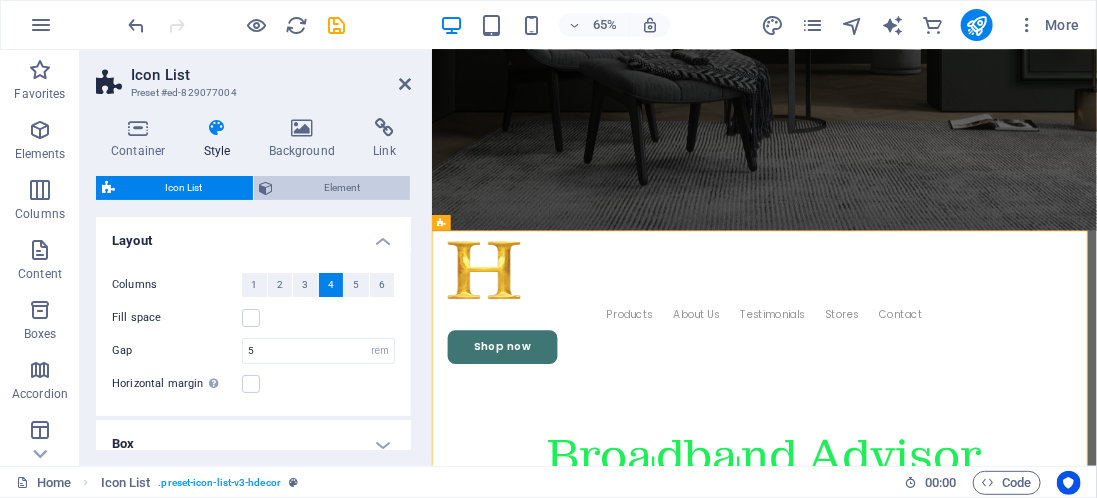 click on "Element" at bounding box center [342, 188] 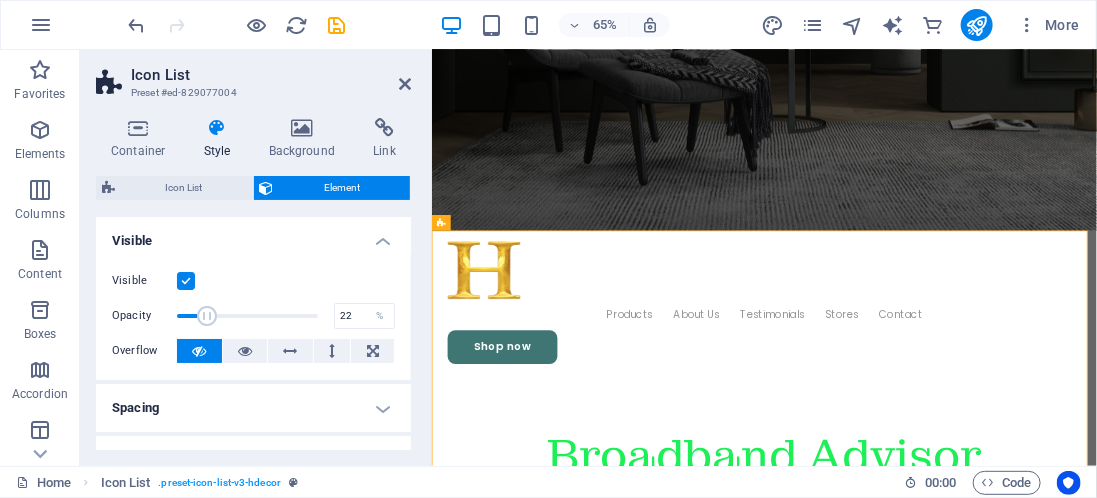 drag, startPoint x: 312, startPoint y: 310, endPoint x: 206, endPoint y: 311, distance: 106.004715 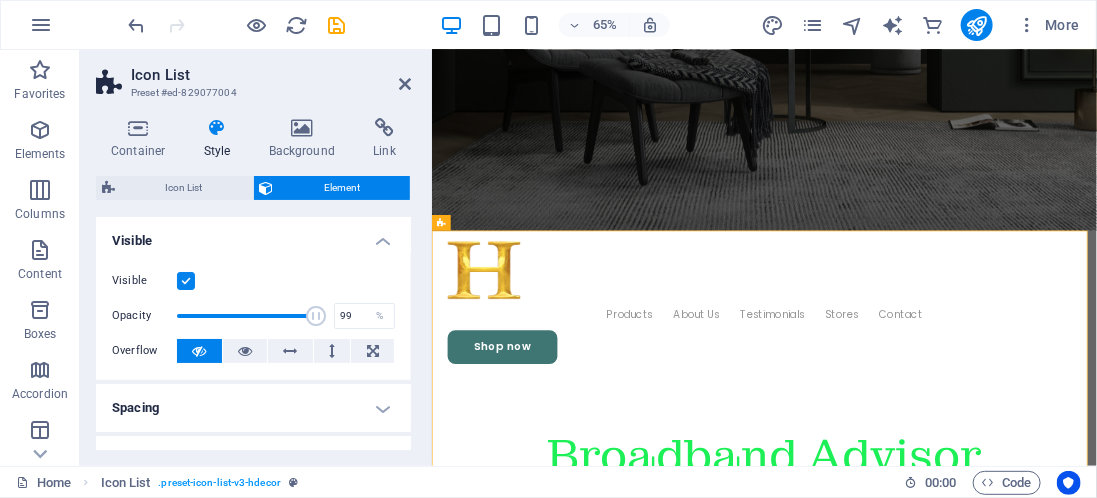 click at bounding box center [247, 316] 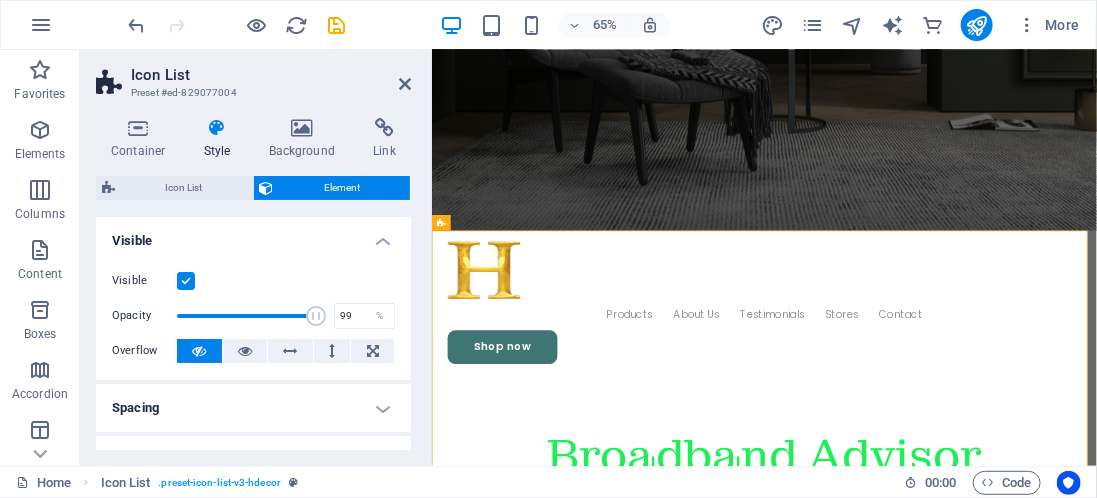 click at bounding box center (186, 281) 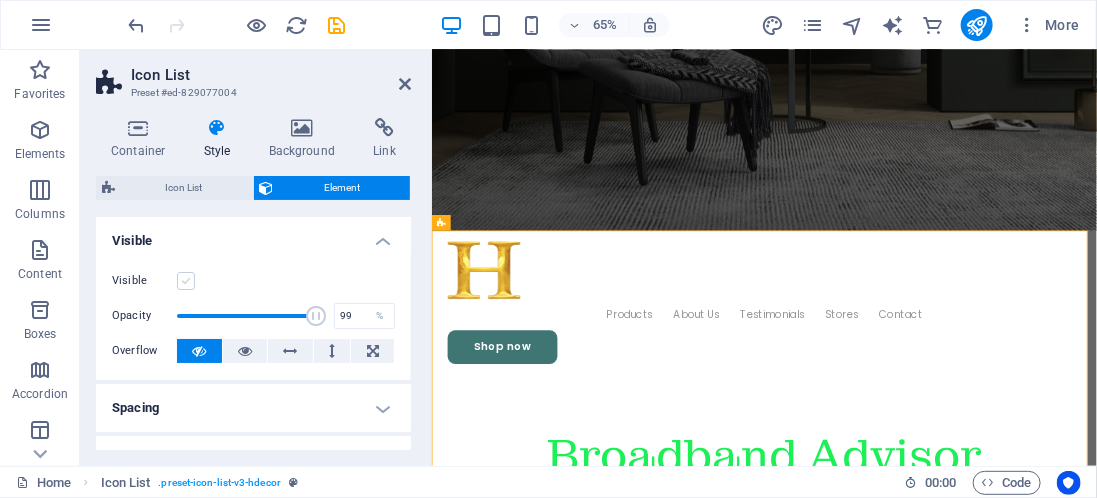 click at bounding box center (186, 281) 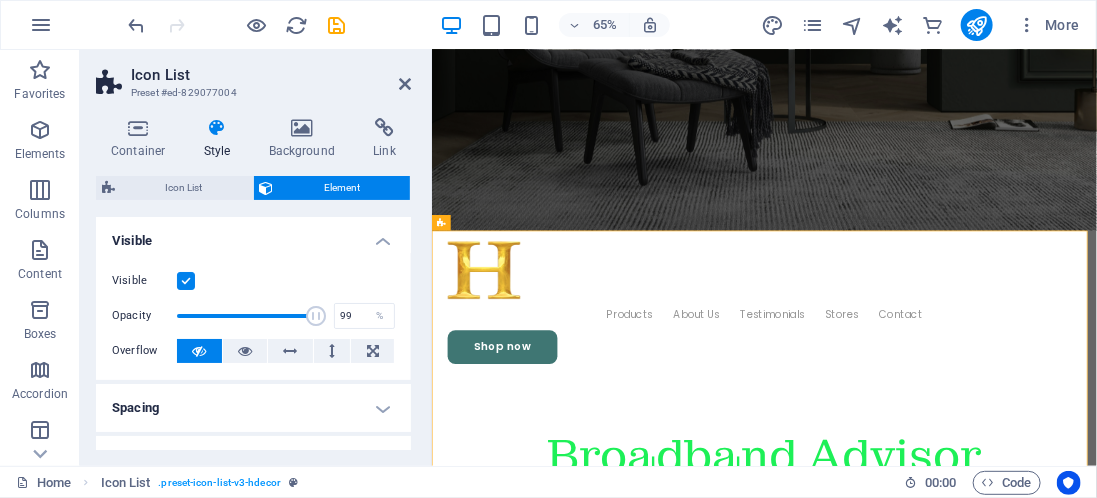 click at bounding box center [186, 281] 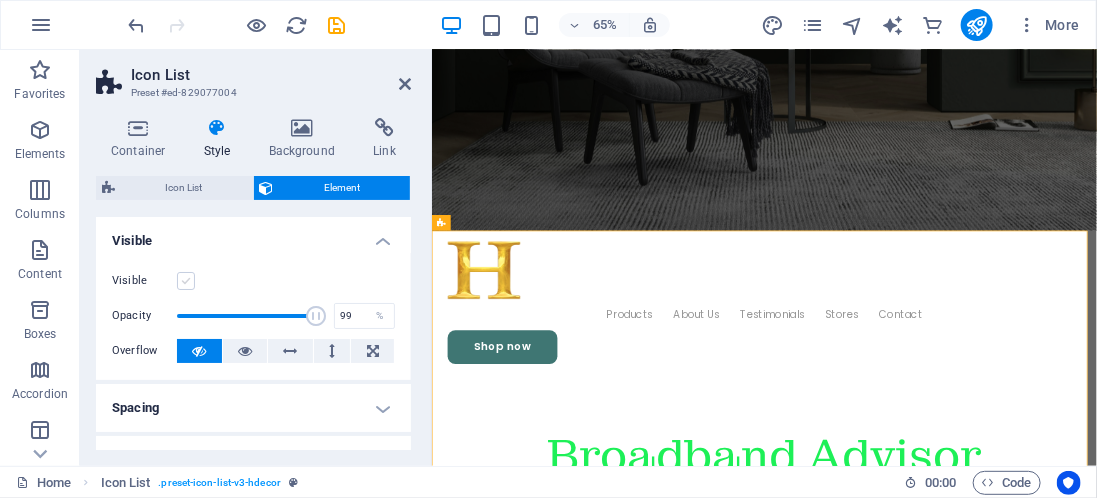 click at bounding box center [186, 281] 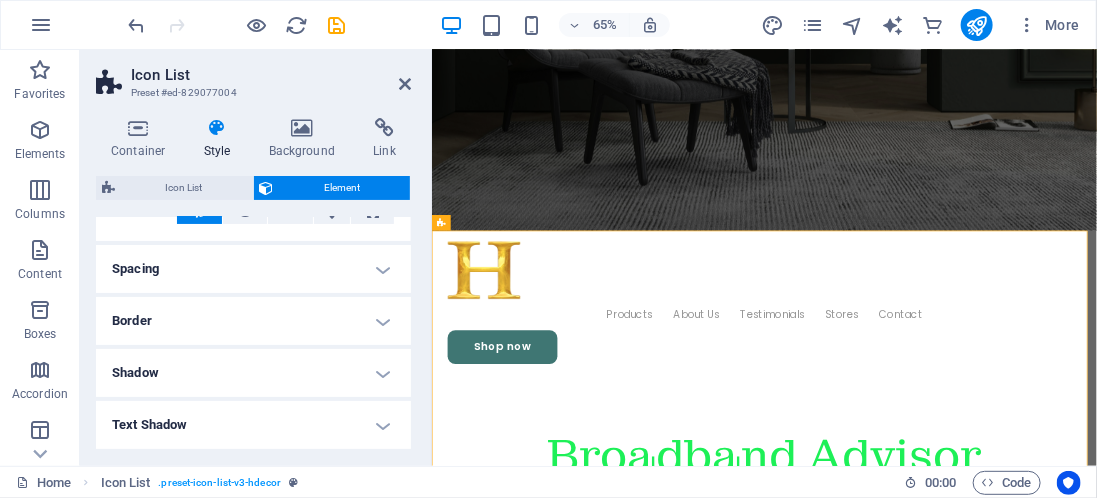 scroll, scrollTop: 157, scrollLeft: 0, axis: vertical 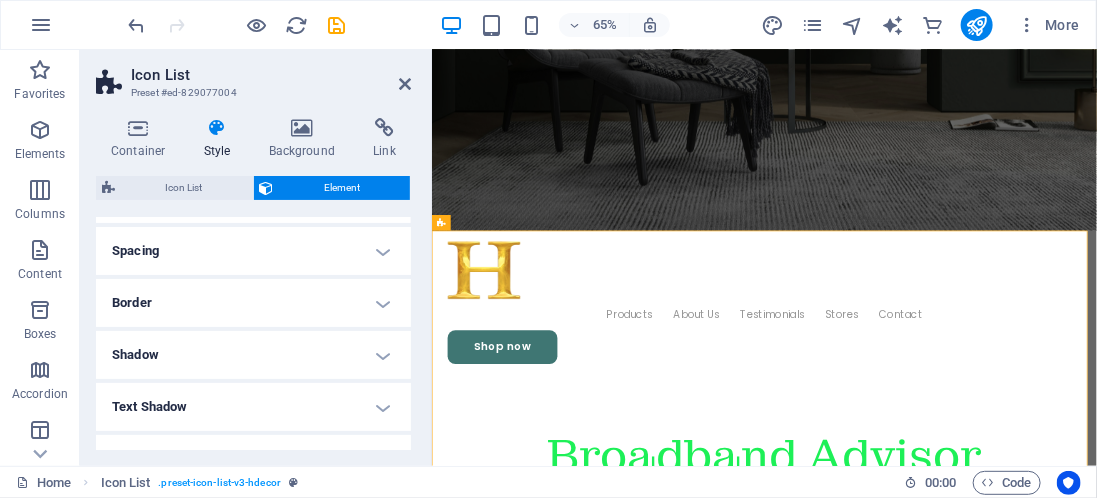 click on "Spacing" at bounding box center (253, 251) 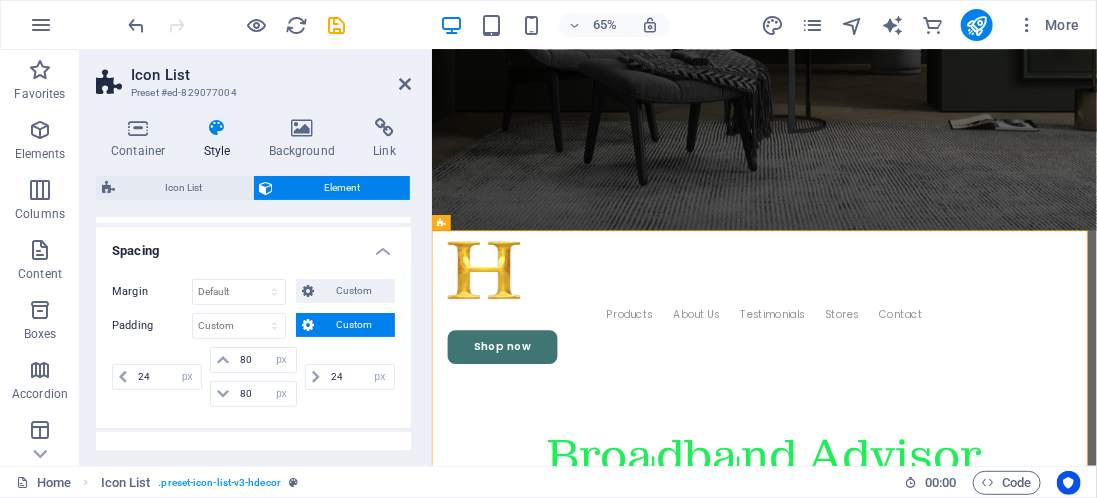 click on "Spacing" at bounding box center [253, 245] 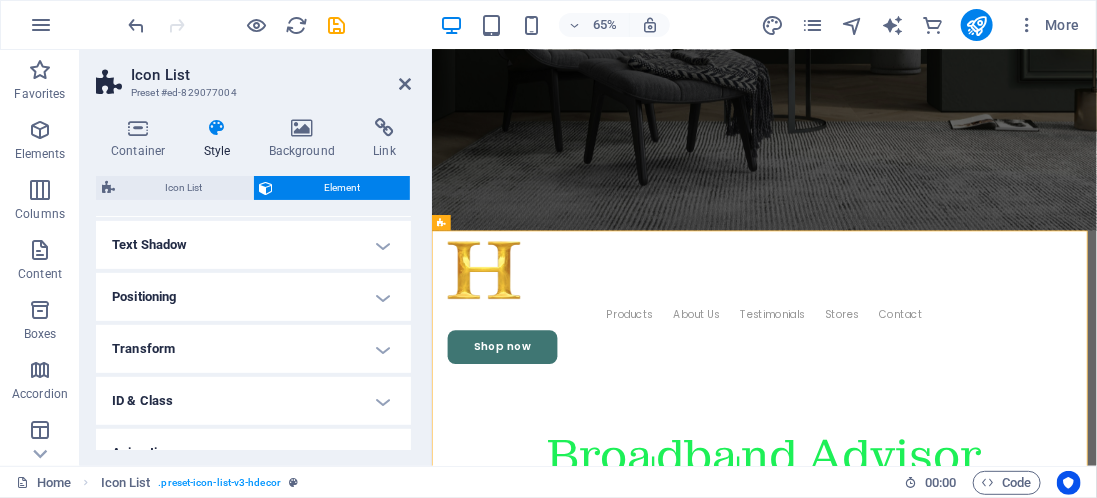 scroll, scrollTop: 320, scrollLeft: 0, axis: vertical 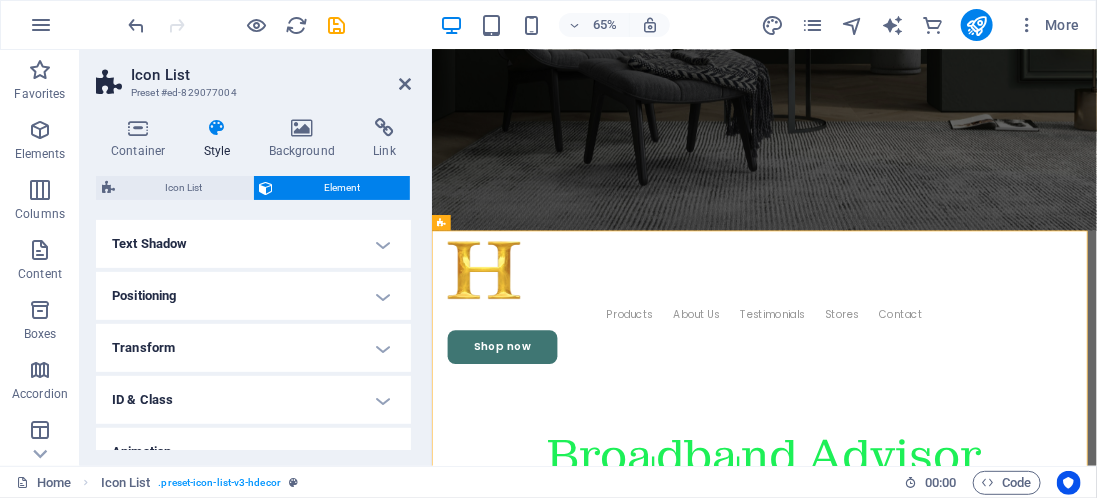 click on "Text Shadow" at bounding box center [253, 244] 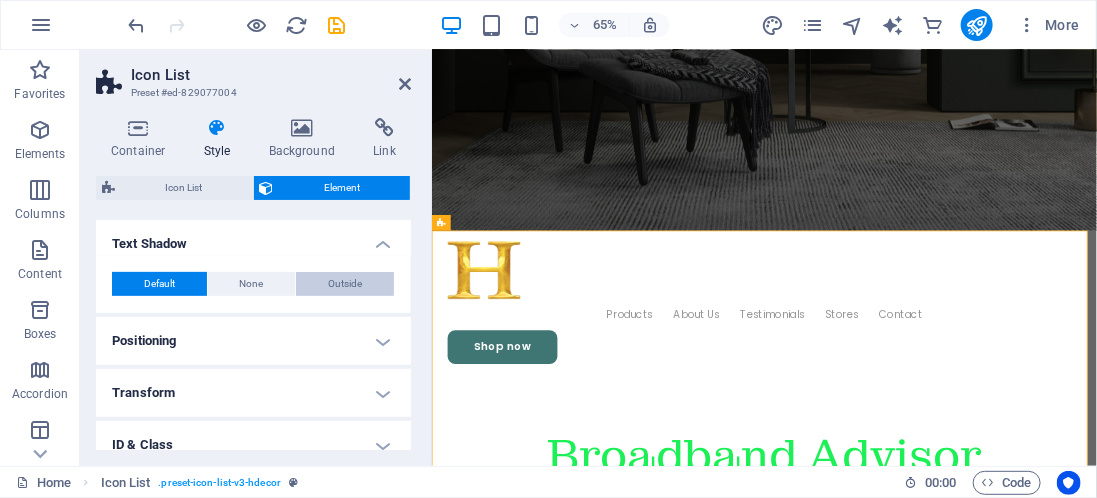 click on "Outside" at bounding box center (345, 284) 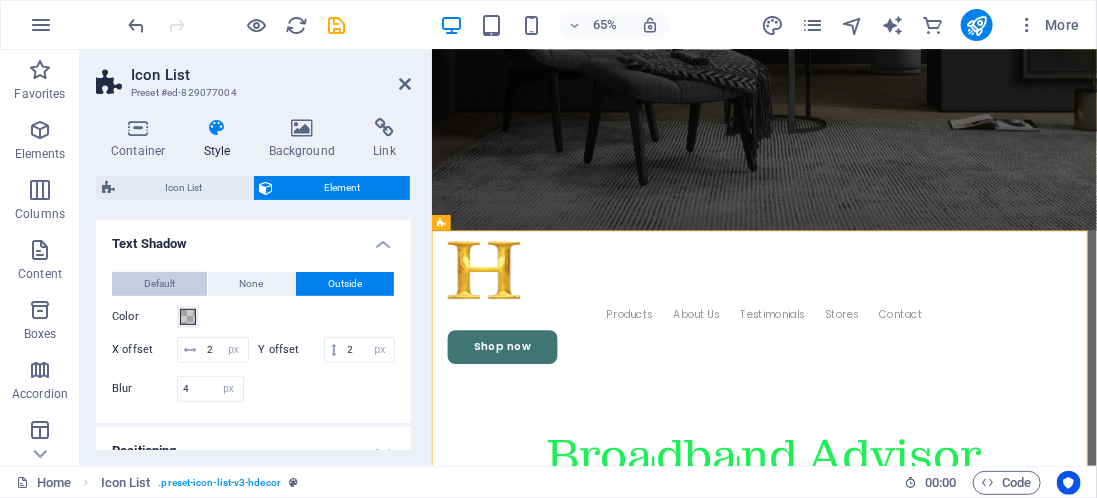 click on "Default" at bounding box center [159, 284] 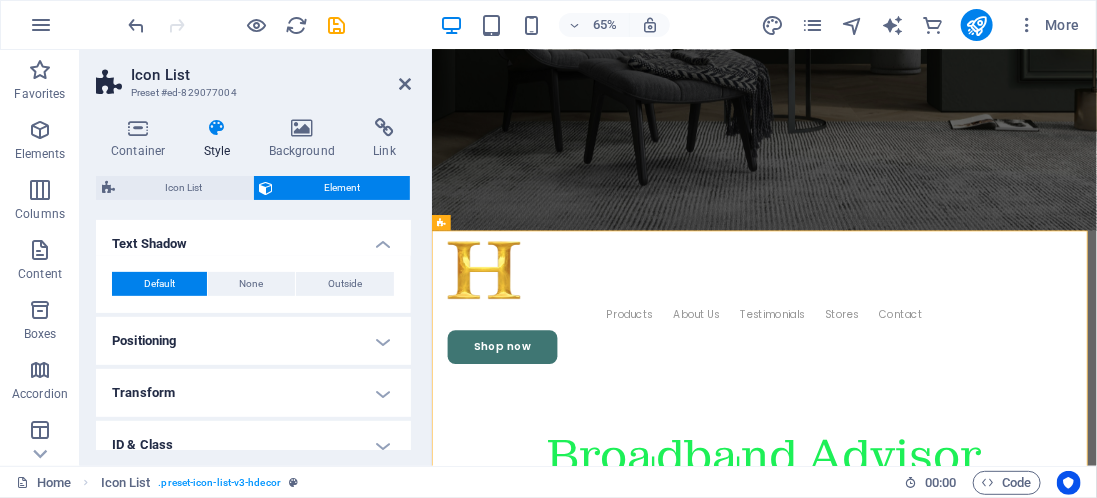 scroll, scrollTop: 442, scrollLeft: 0, axis: vertical 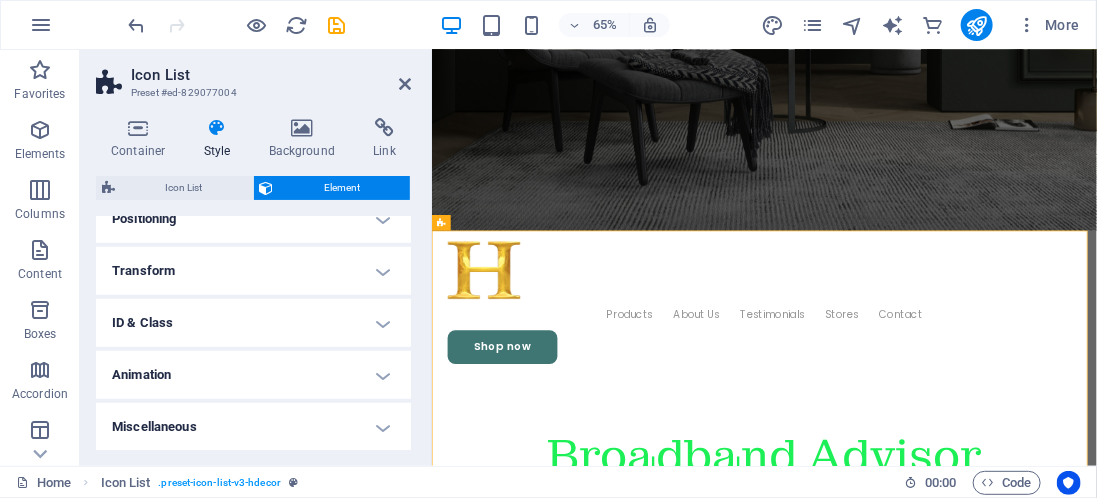 click on "Animation" at bounding box center (253, 375) 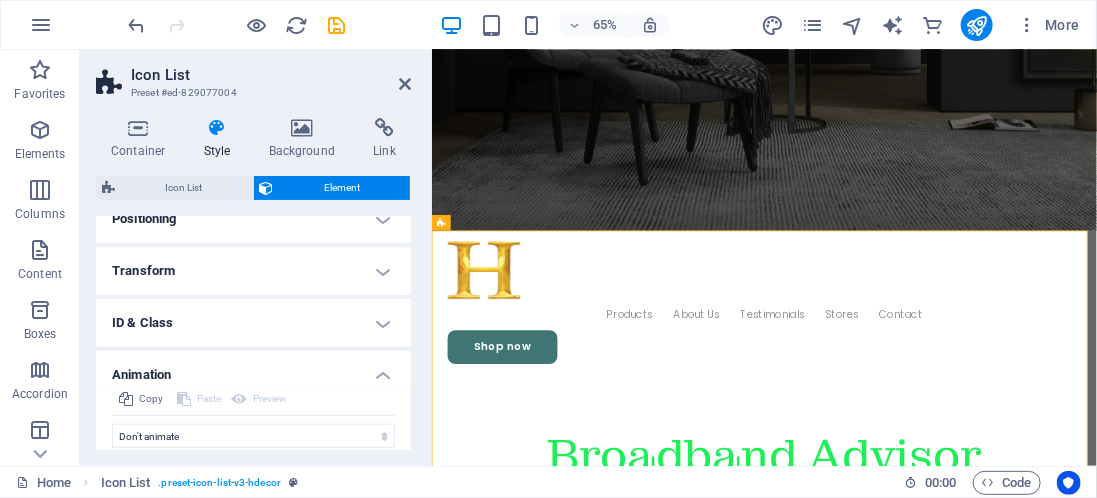 scroll, scrollTop: 506, scrollLeft: 0, axis: vertical 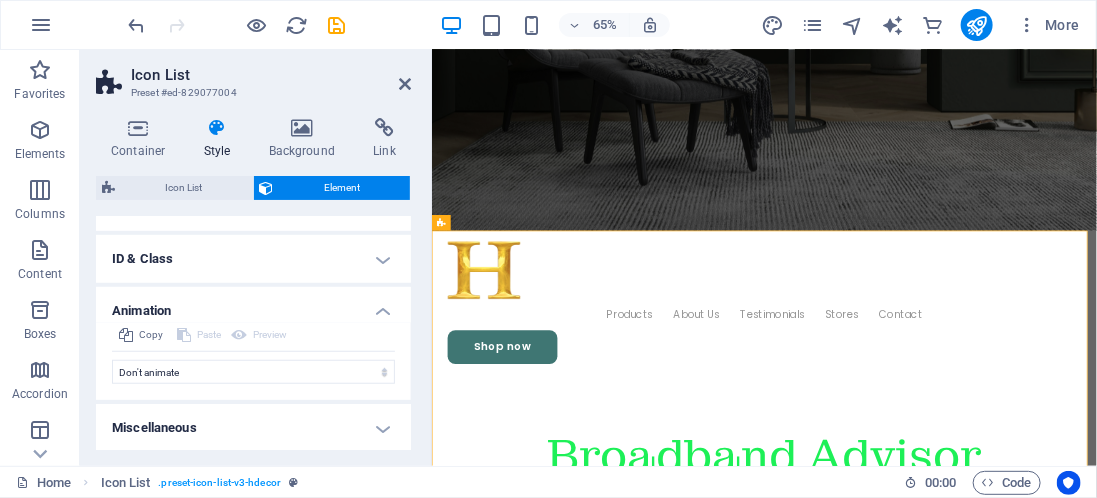 click on "Animation" at bounding box center (253, 305) 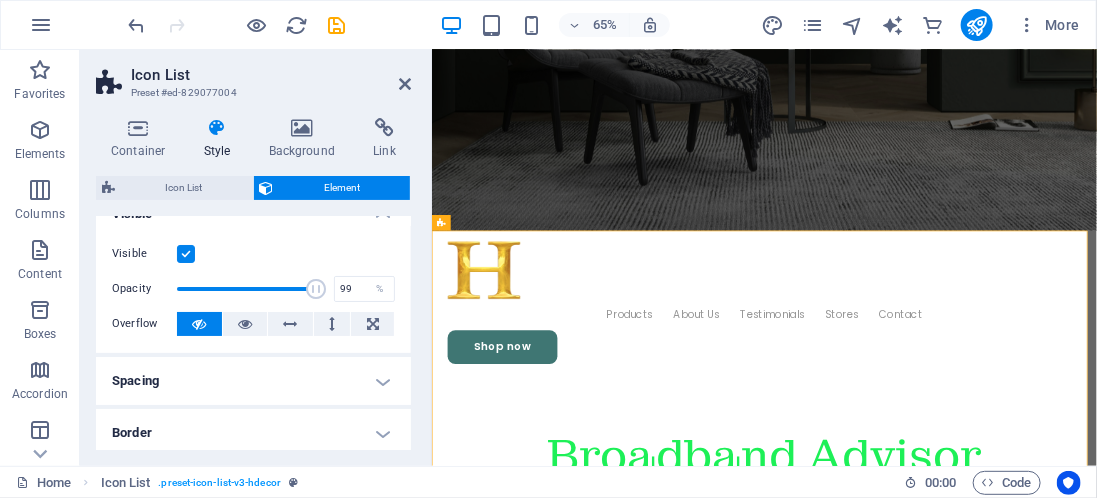 scroll, scrollTop: 0, scrollLeft: 0, axis: both 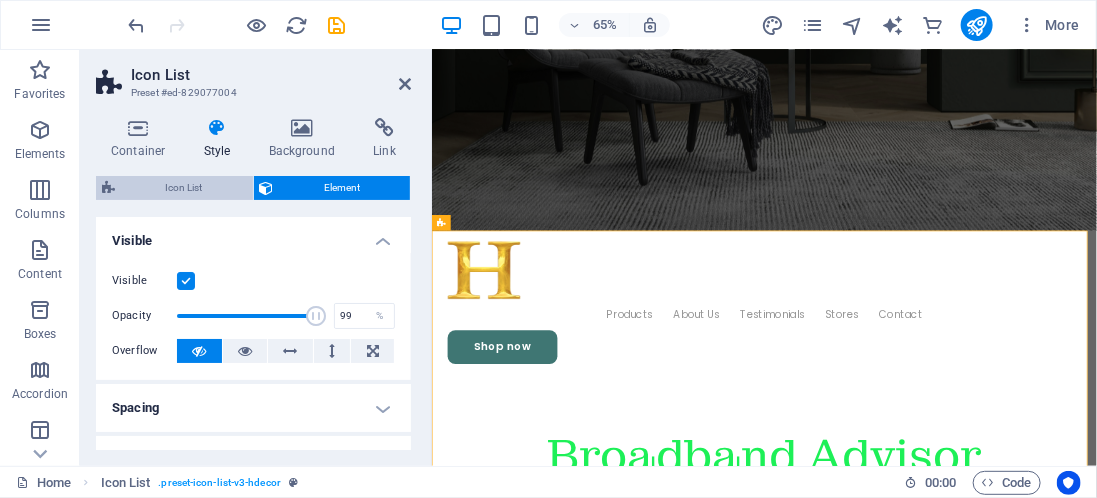 click on "Icon List" at bounding box center [184, 188] 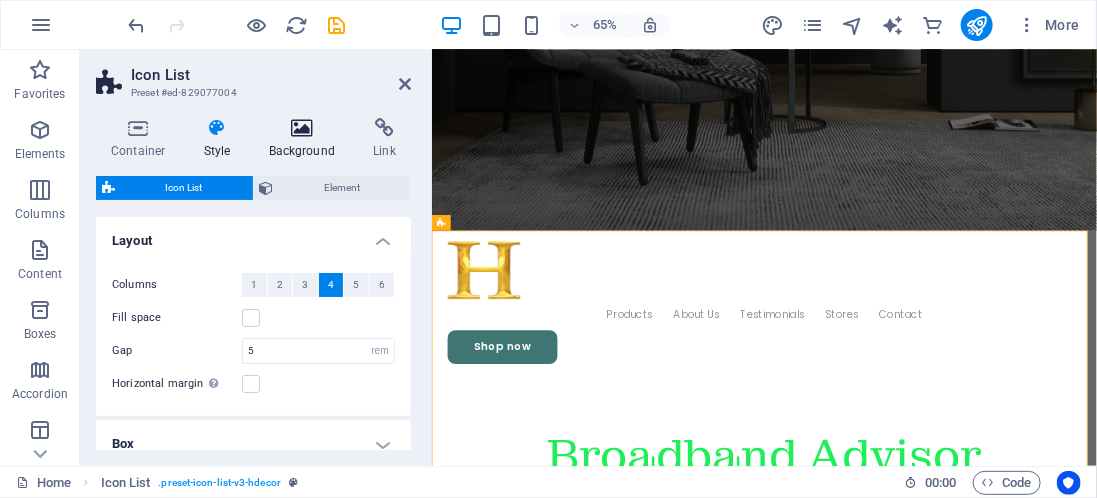 click on "Background" at bounding box center (306, 139) 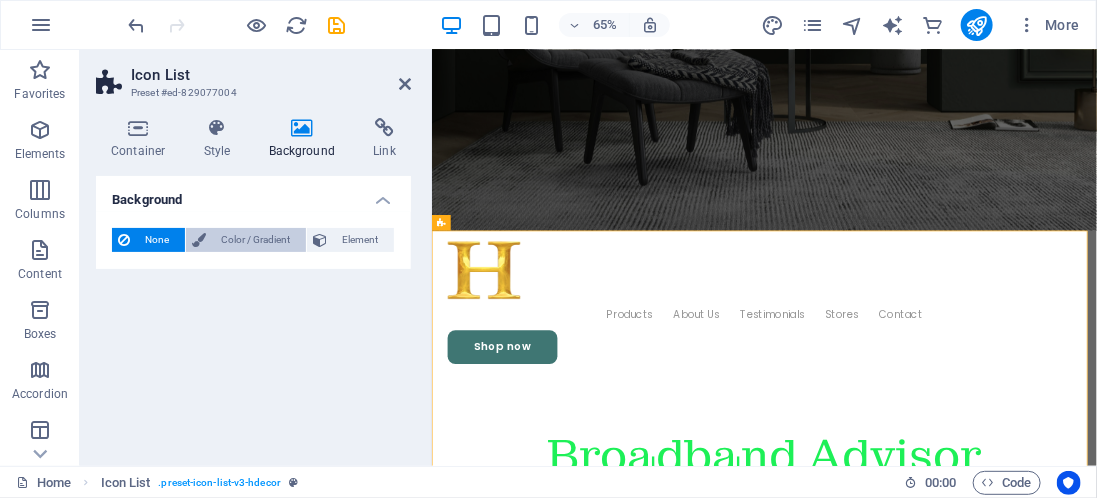 click on "Color / Gradient" at bounding box center [256, 240] 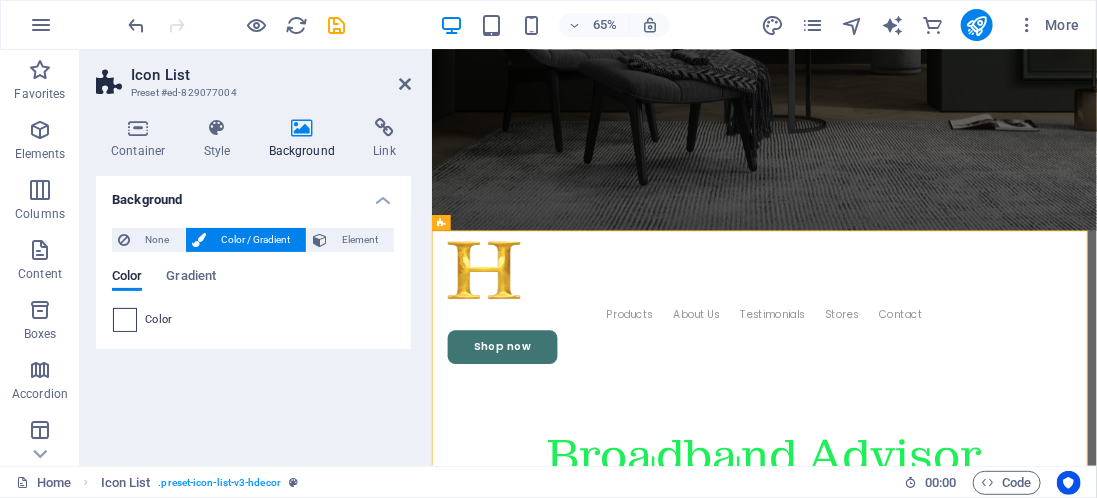 click at bounding box center [125, 320] 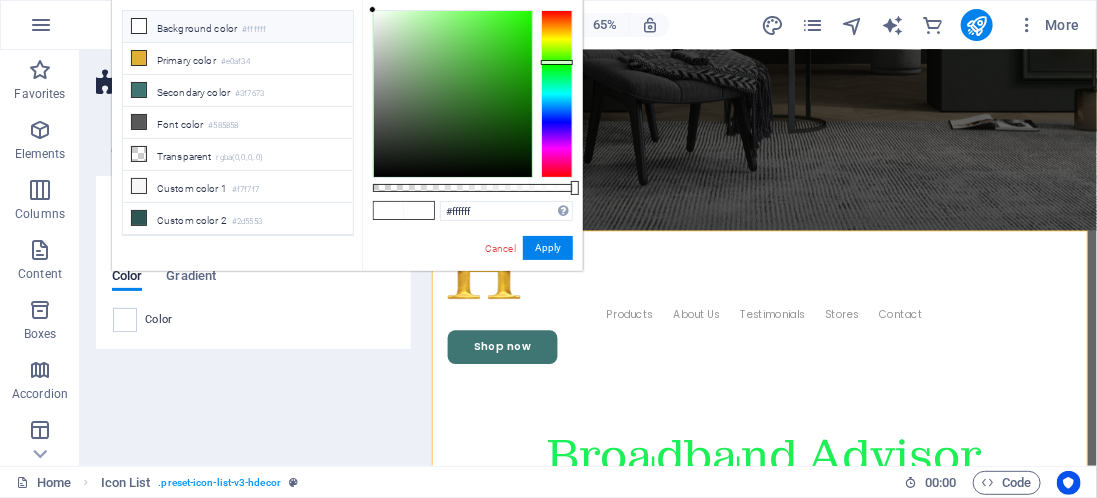 click at bounding box center (557, 94) 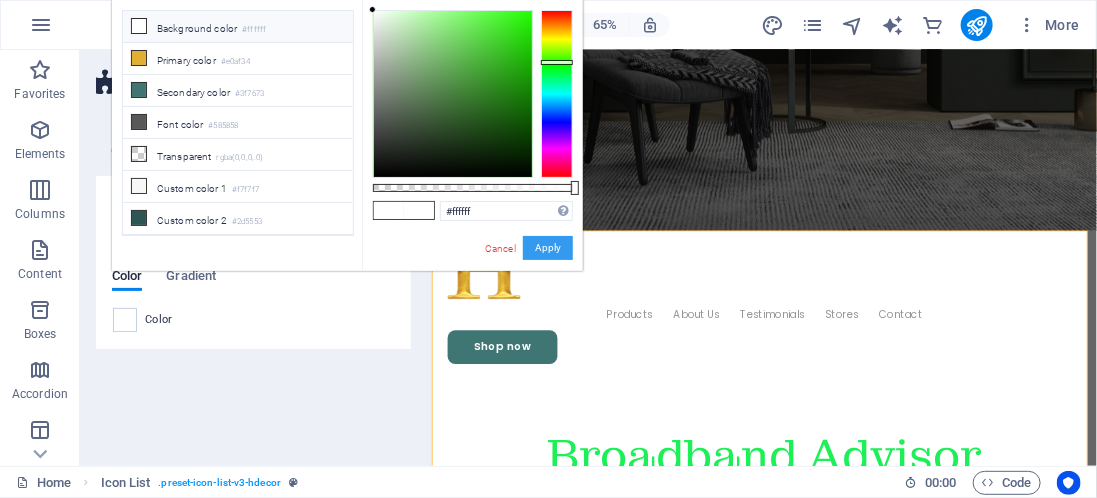 click on "Apply" at bounding box center [548, 248] 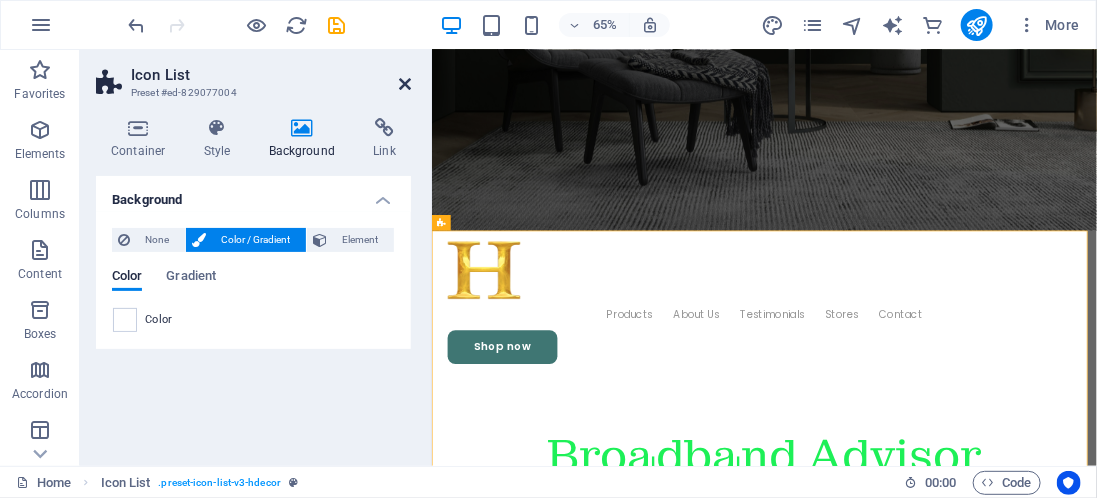 click at bounding box center (405, 84) 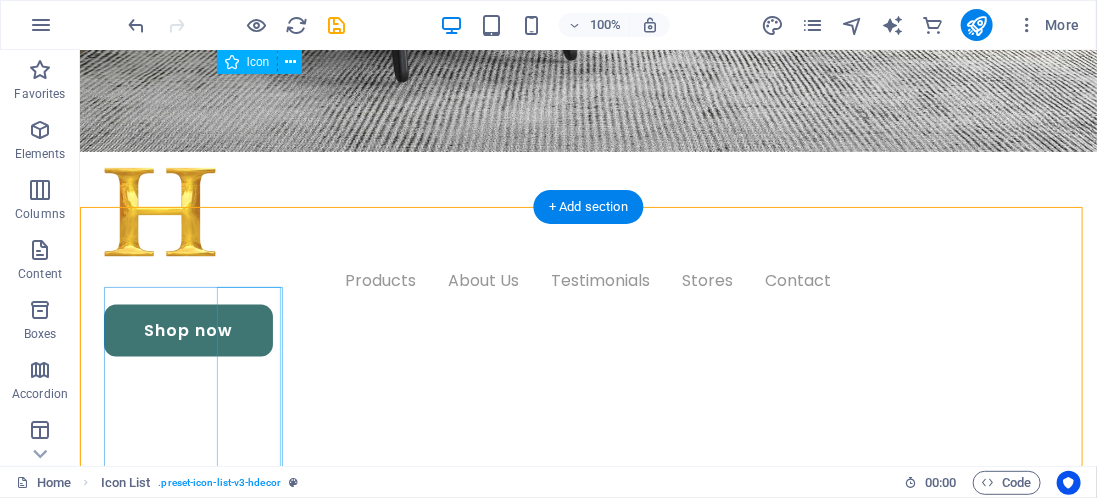 scroll, scrollTop: 527, scrollLeft: 0, axis: vertical 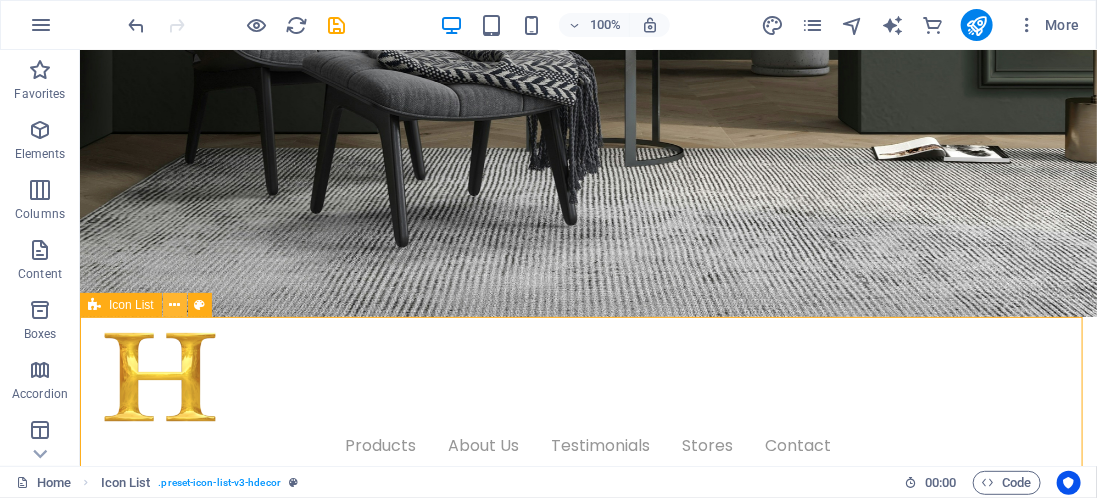 click at bounding box center (174, 305) 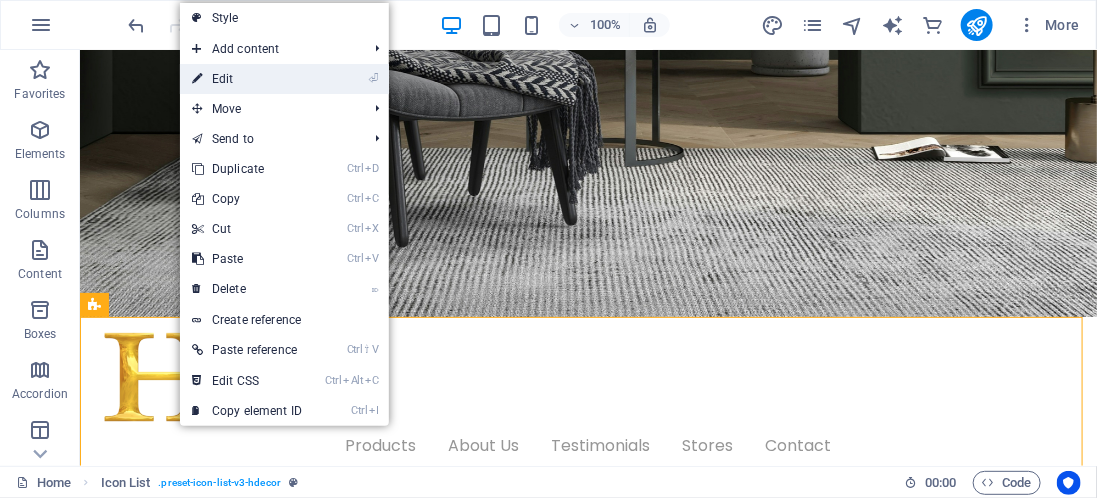click on "⏎  Edit" at bounding box center (247, 79) 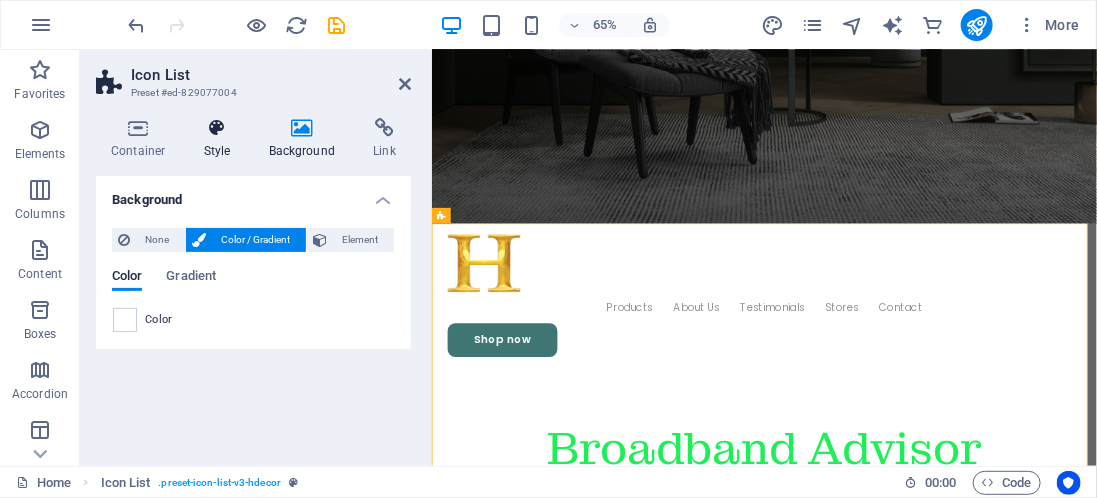 click on "Style" at bounding box center (221, 139) 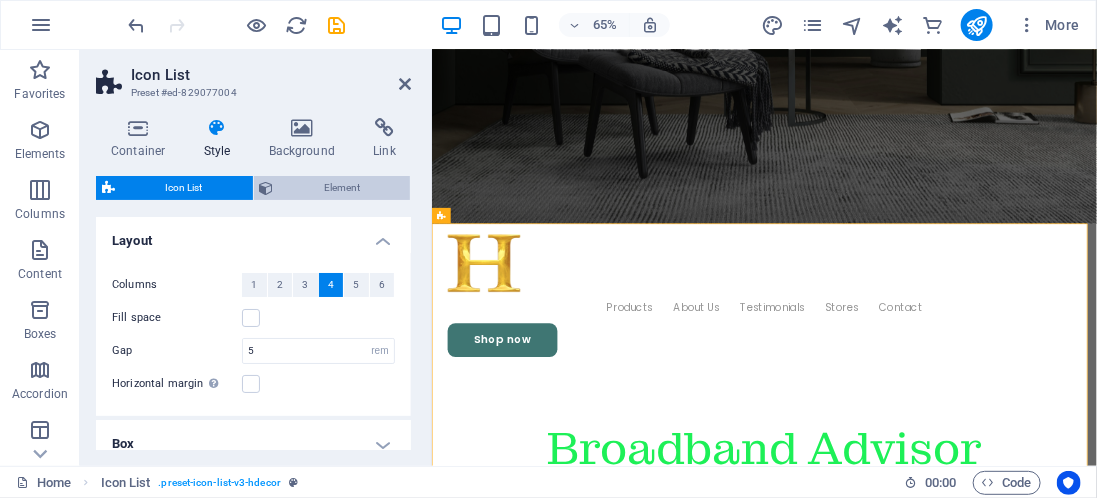 click on "Element" at bounding box center [342, 188] 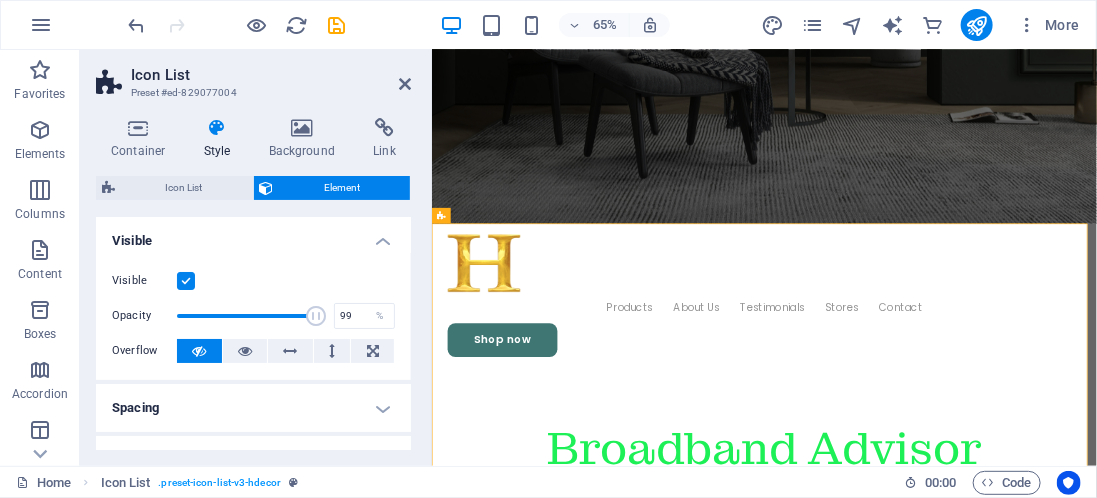 click on "Style" at bounding box center [221, 139] 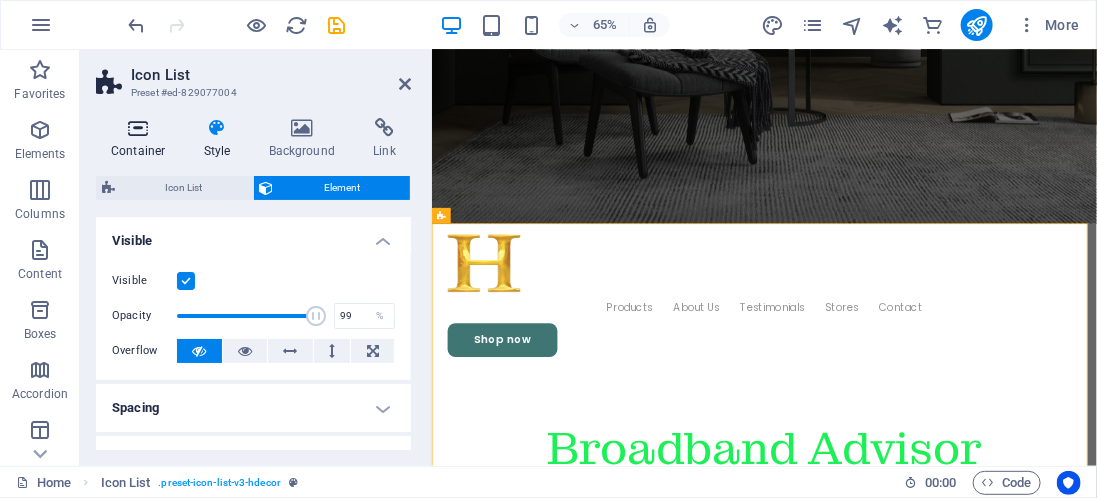 click on "Container" at bounding box center [142, 139] 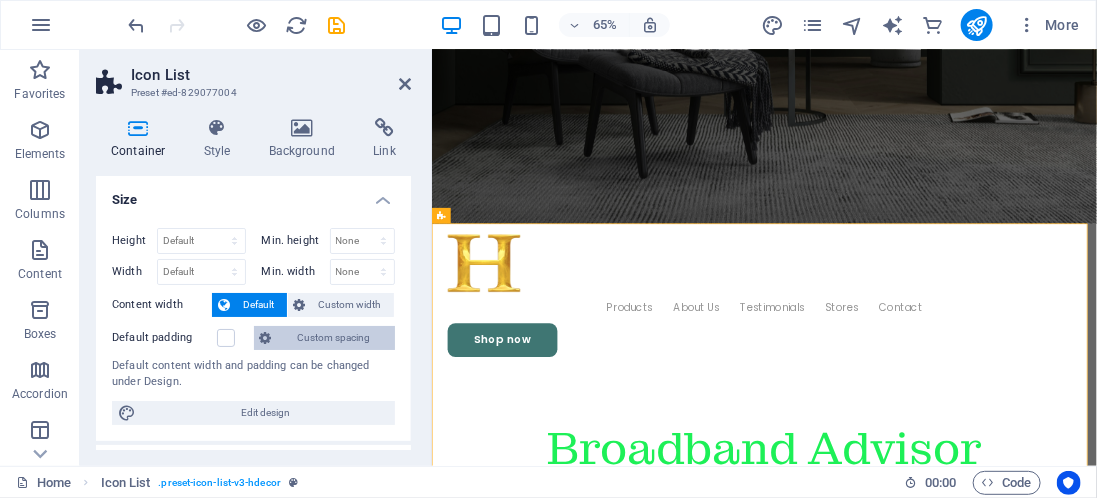 scroll, scrollTop: 78, scrollLeft: 0, axis: vertical 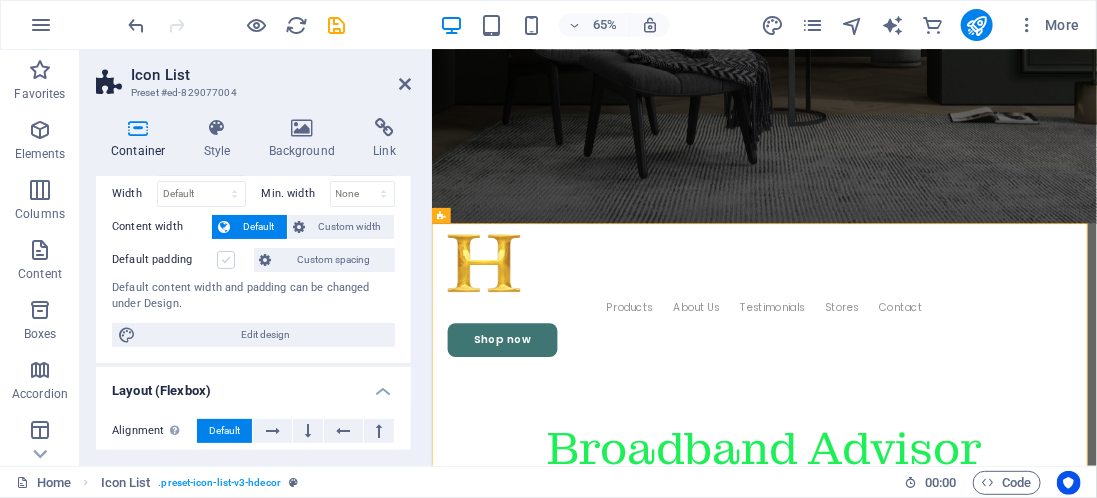 click at bounding box center [226, 260] 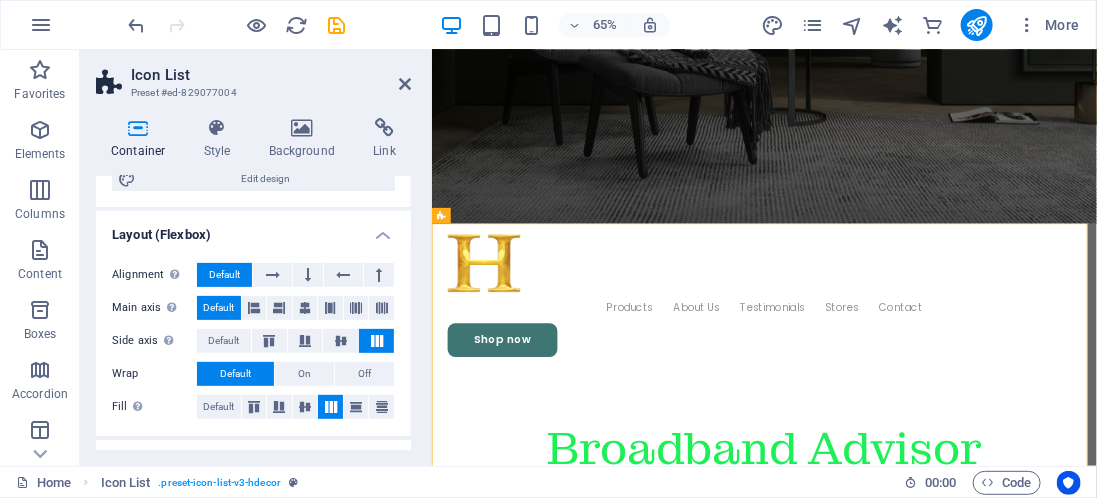 scroll, scrollTop: 246, scrollLeft: 0, axis: vertical 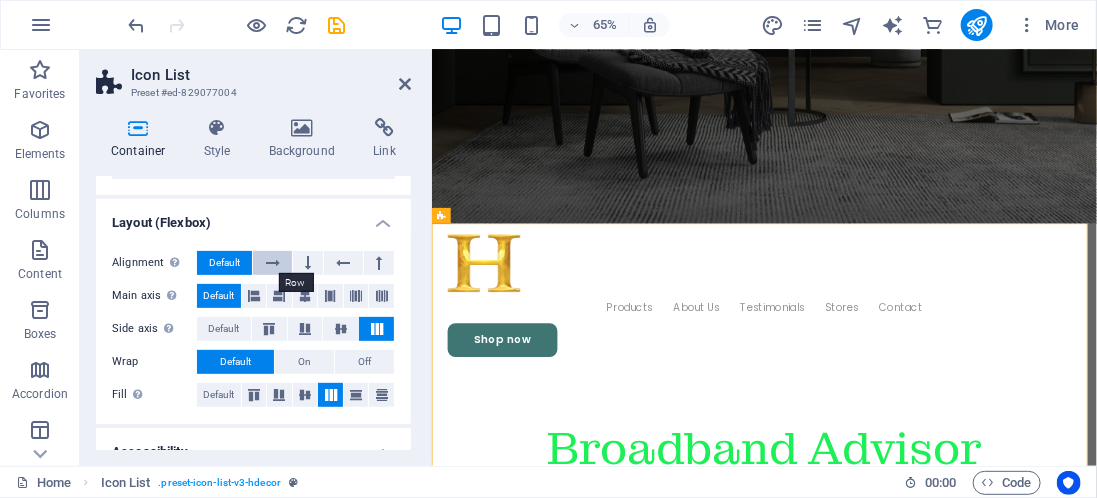 click at bounding box center (273, 263) 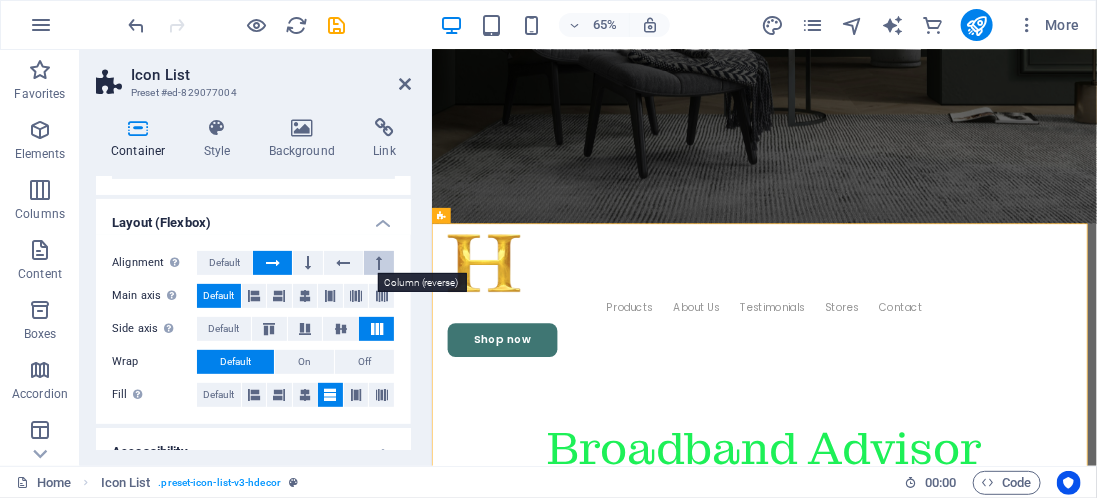 click at bounding box center (379, 263) 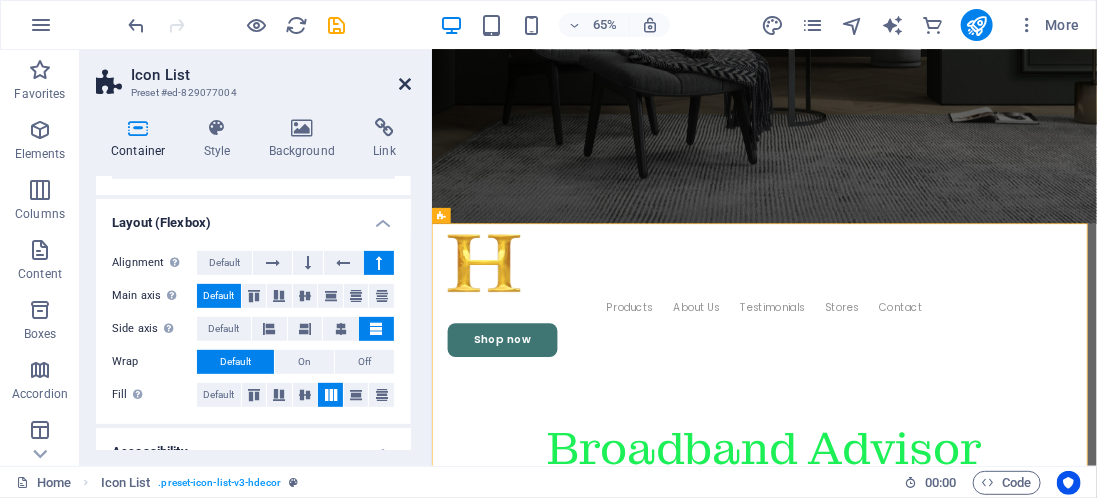 click at bounding box center [405, 84] 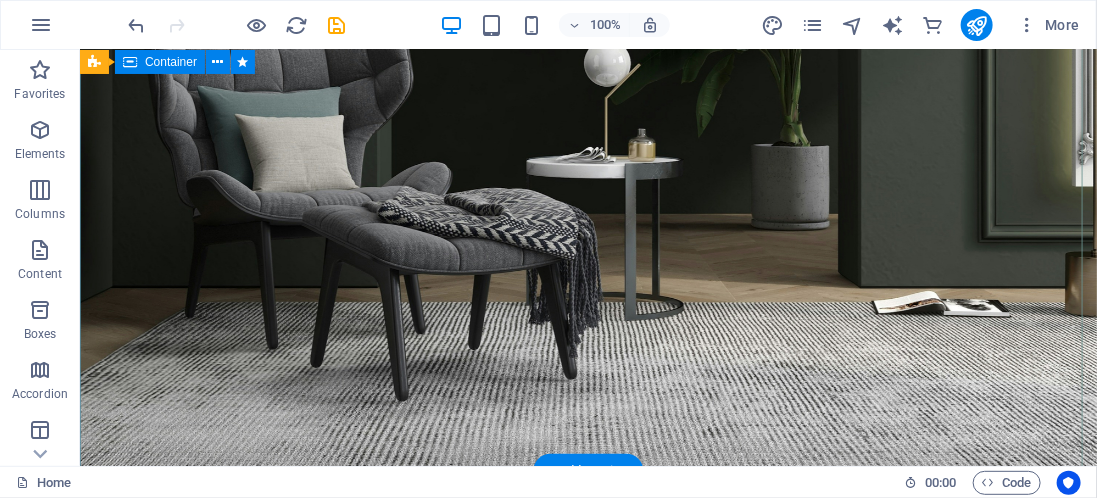 scroll, scrollTop: 369, scrollLeft: 0, axis: vertical 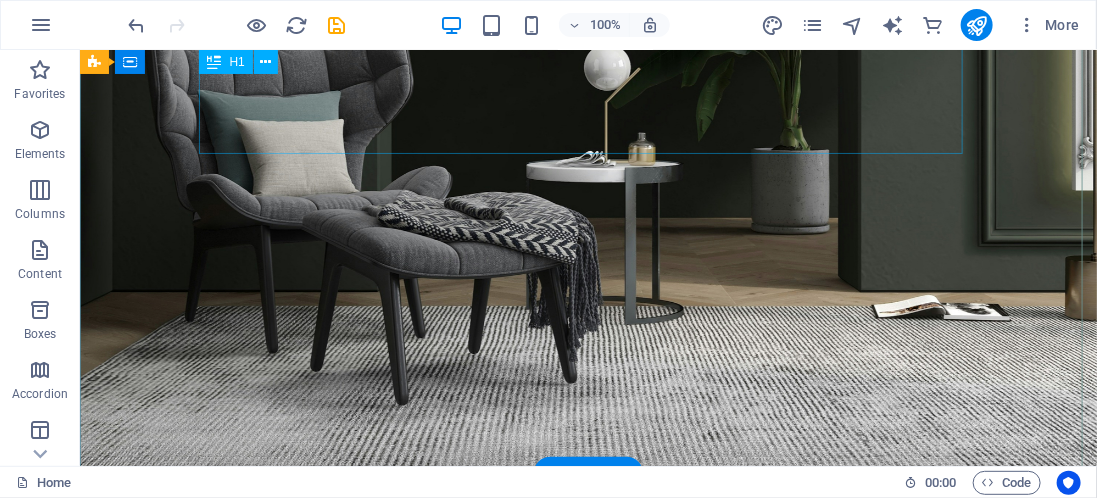 click on "Broadband Advisor (Internet Guru)  Phone: [PHONE]" at bounding box center [587, 911] 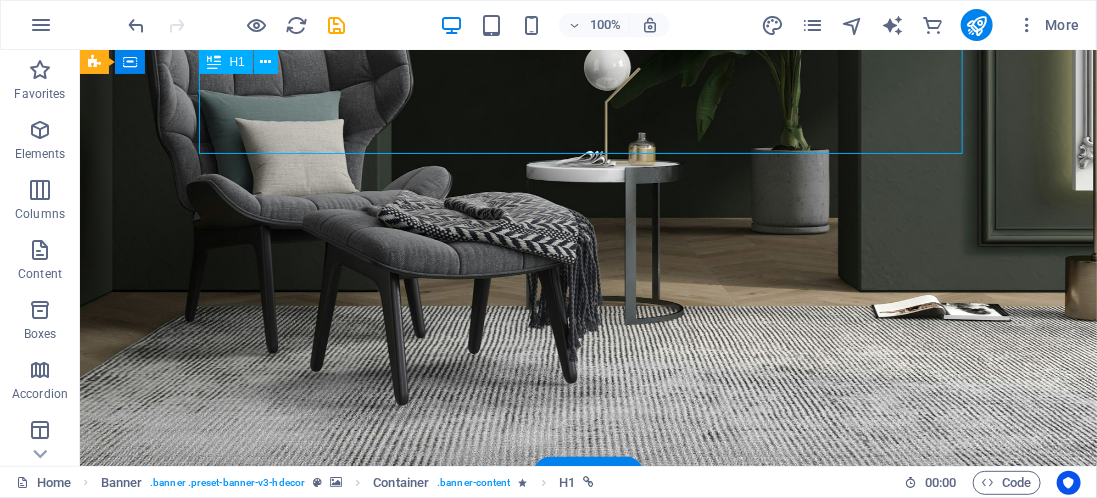 click on "Broadband Advisor (Internet Guru)  Phone: [PHONE]" at bounding box center (587, 911) 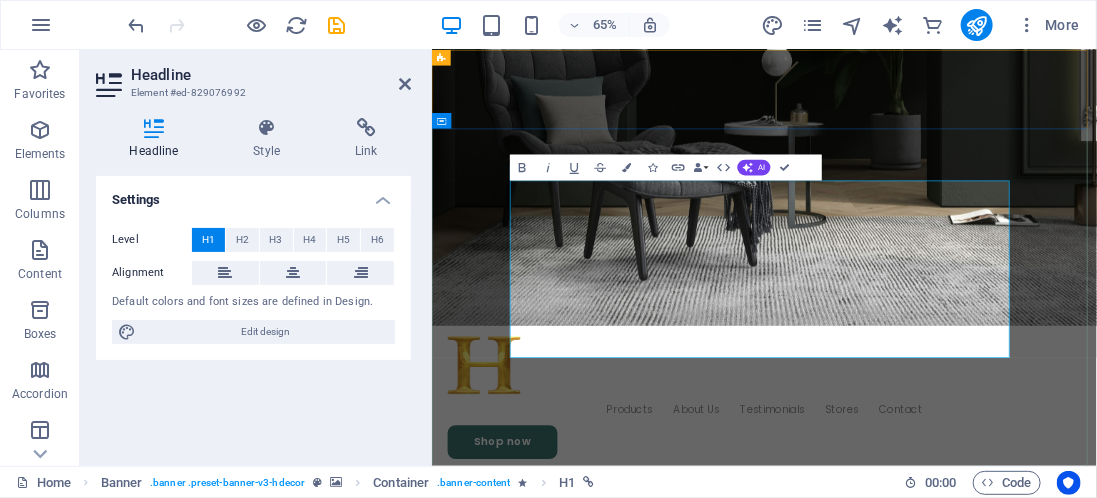 scroll, scrollTop: 0, scrollLeft: 0, axis: both 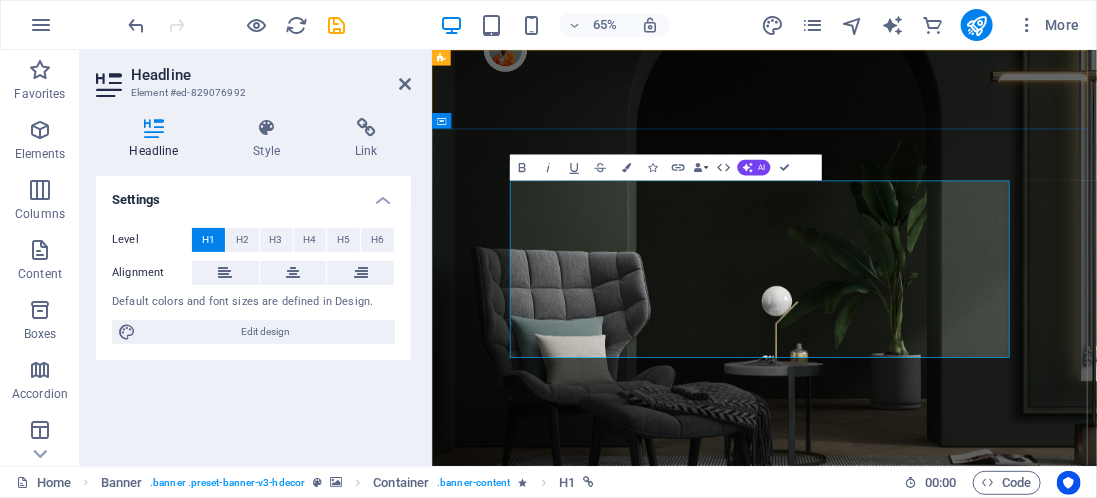 click on "Broadband Advisor (Internet Guru)  Phone: [PHONE]" at bounding box center [943, 1281] 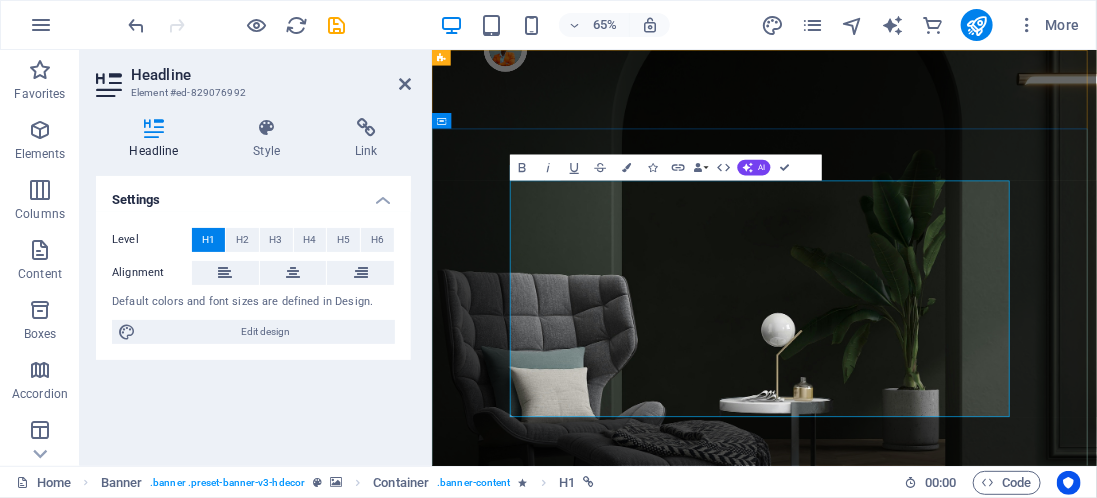 click on "Broadband Advisor (Internet Guru)  Phone: [PHONE]" at bounding box center [943, 1372] 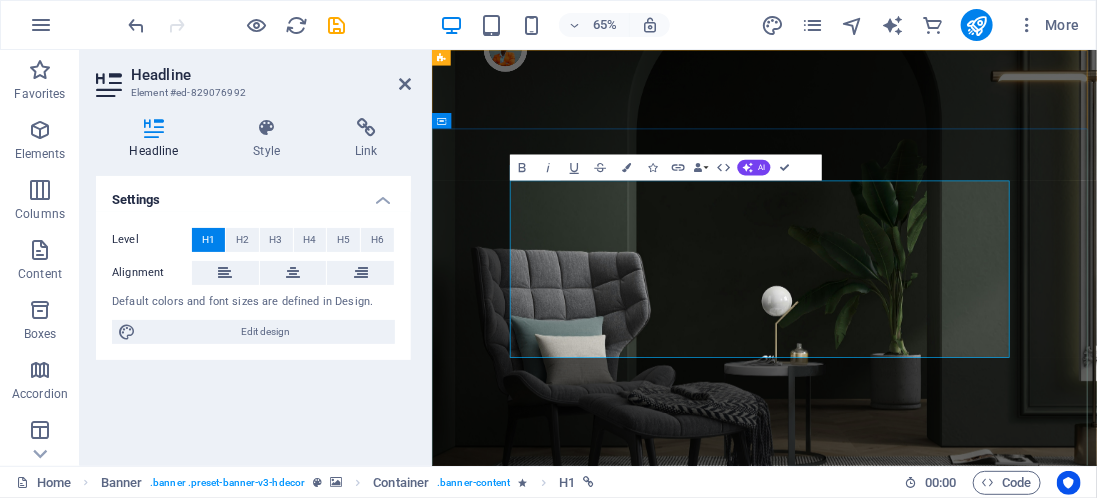 click on "Broadband Advisor (Internet Guru)  Phone: [PHONE]" at bounding box center (943, 1281) 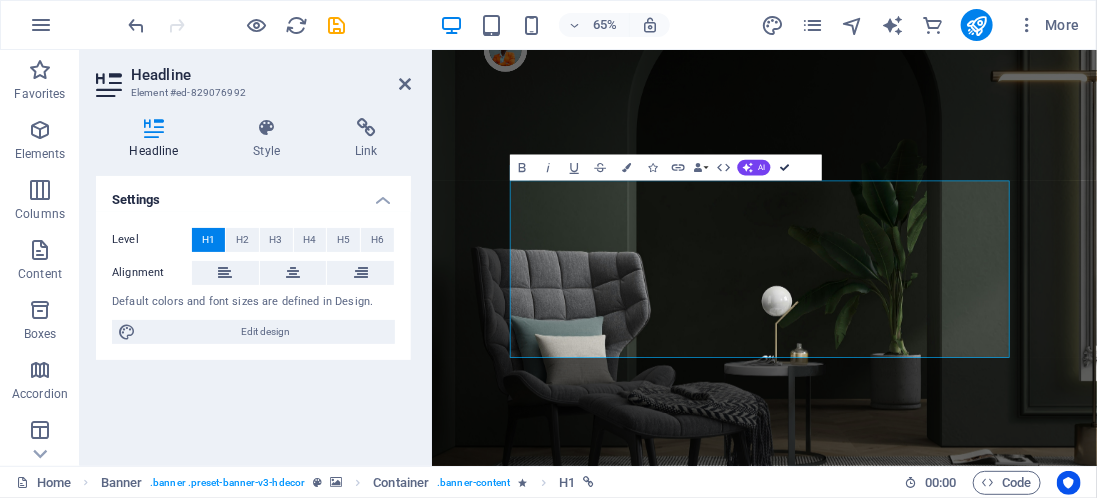 drag, startPoint x: 783, startPoint y: 162, endPoint x: 334, endPoint y: 207, distance: 451.2494 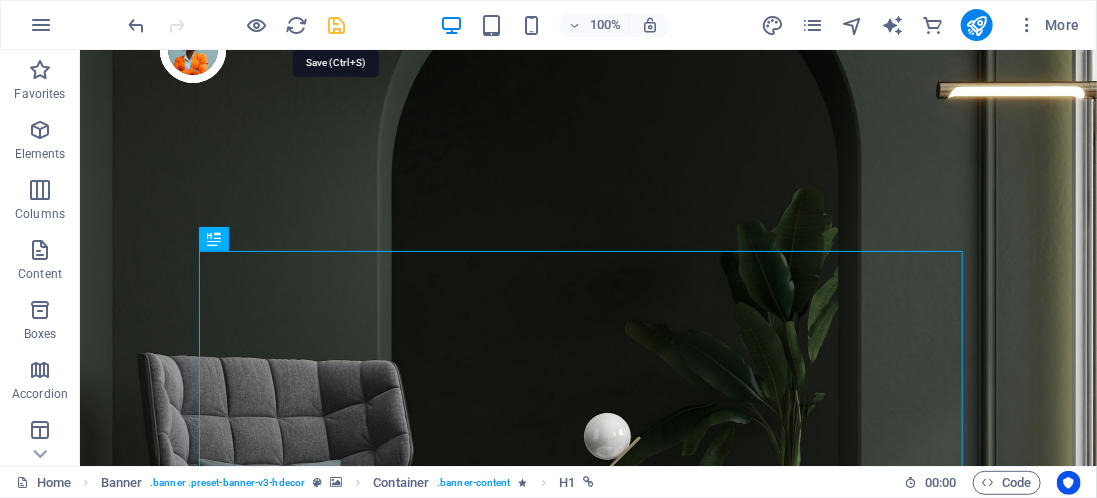 drag, startPoint x: 337, startPoint y: 21, endPoint x: 313, endPoint y: 20, distance: 24.020824 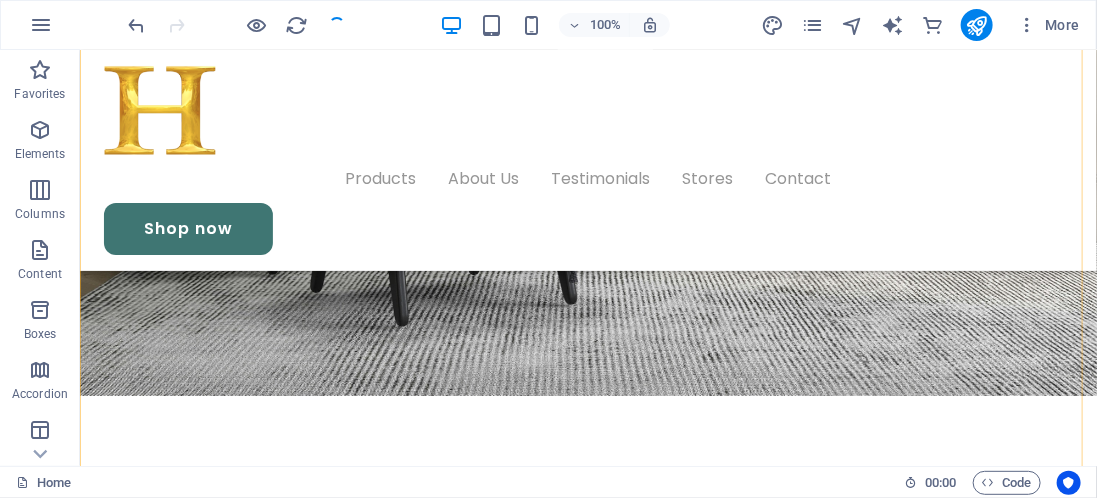 scroll, scrollTop: 943, scrollLeft: 0, axis: vertical 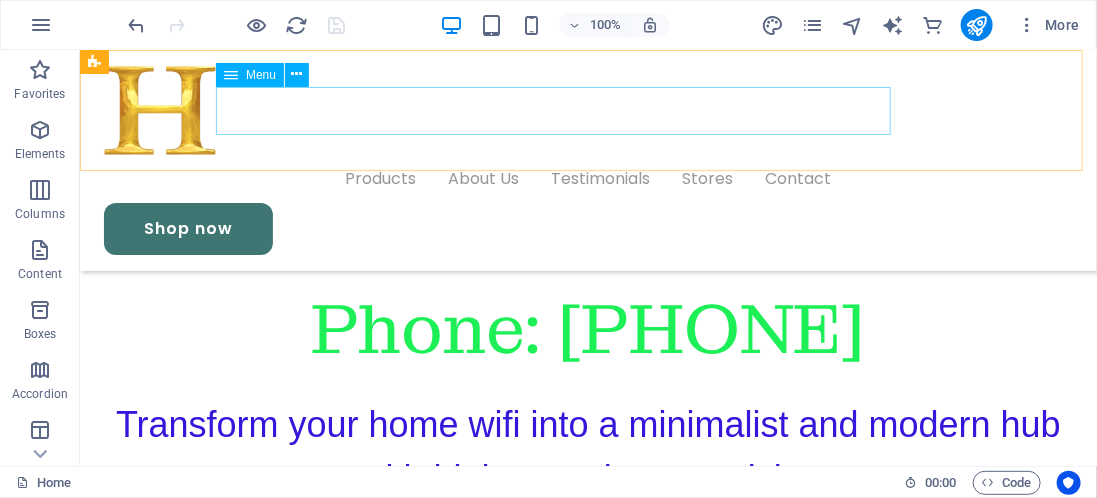 click on "Products About Us Testimonials Stores Contact" at bounding box center [587, 178] 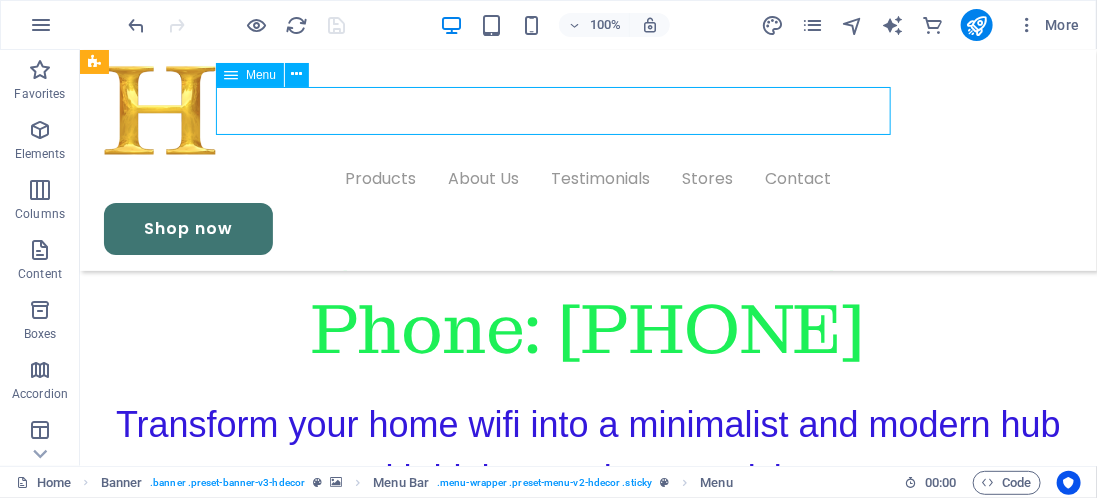 click on "Products About Us Testimonials Stores Contact" at bounding box center [587, 178] 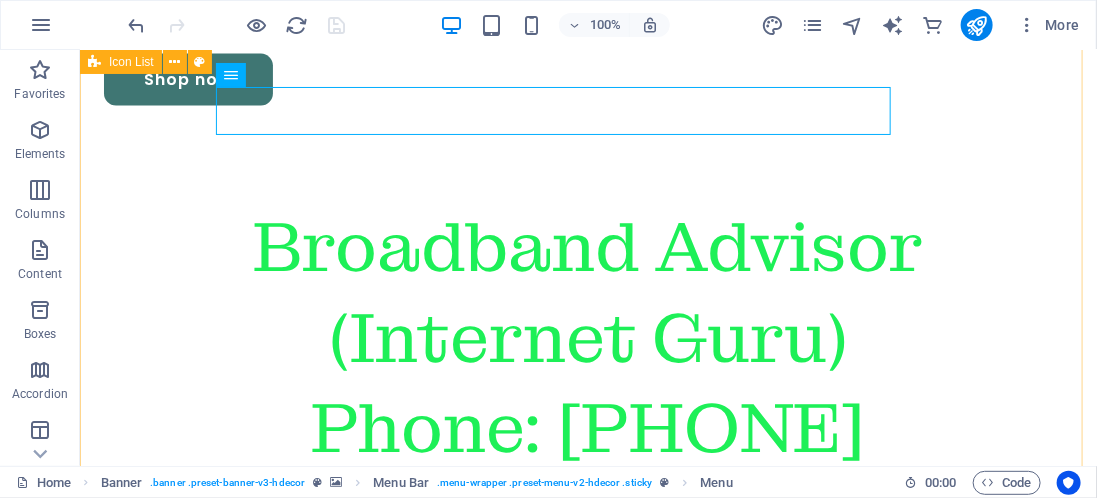 scroll, scrollTop: 0, scrollLeft: 0, axis: both 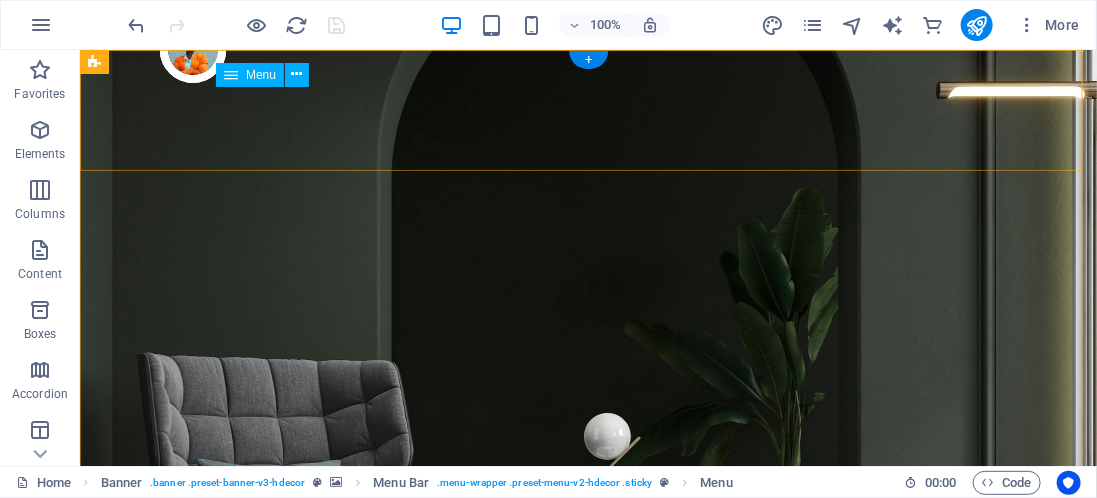 click on "Products About Us Testimonials Stores Contact" at bounding box center (587, 972) 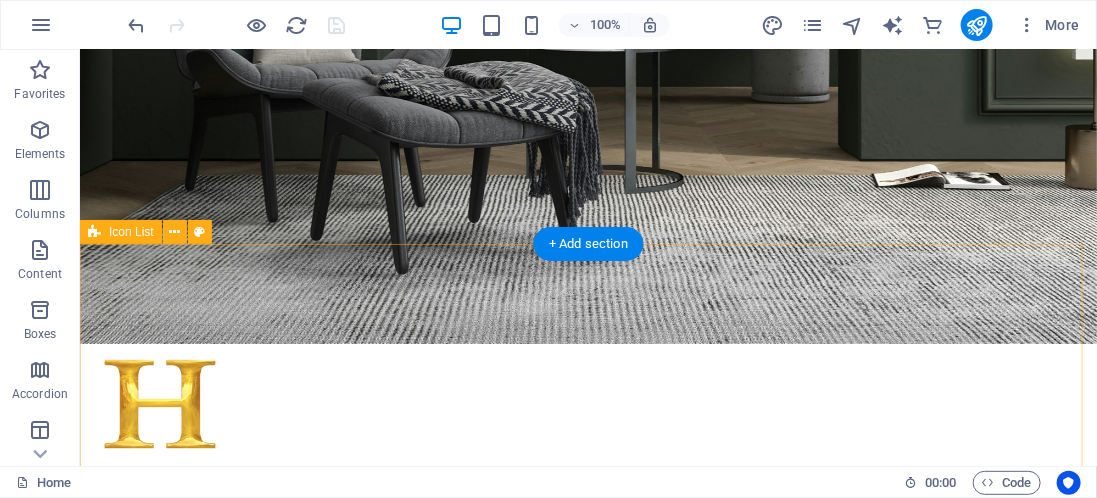scroll, scrollTop: 600, scrollLeft: 0, axis: vertical 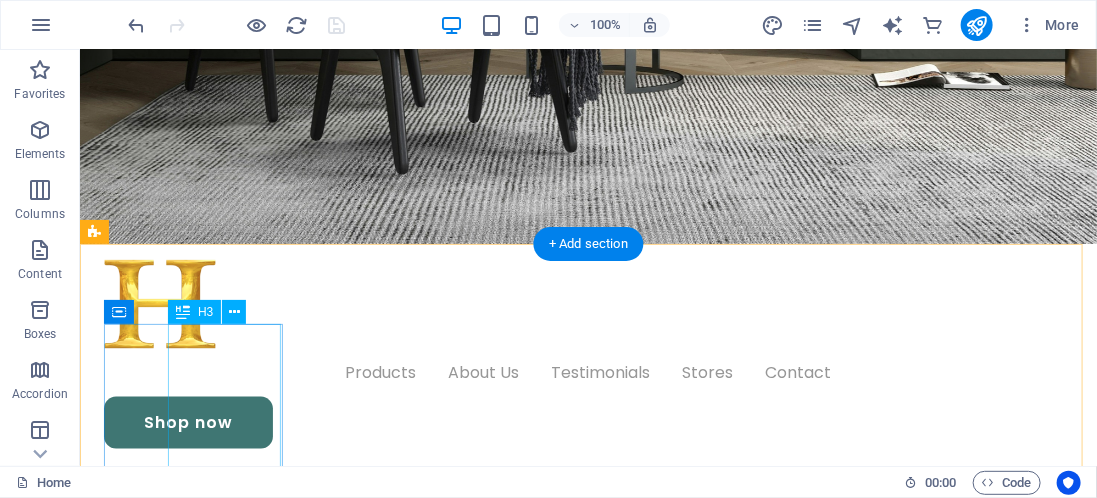 click on "**24/7 Support: Always Here for You**  At our company, we understand that exceptional customer service is crucial to your experience. That’s why we offer dedicated support around the clock. Whether it’s day or night, our team is always ready to assist you with any inquiries or issues you may have. Your satisfaction is our top priority, and we are committed to providing you with the timely and effective support you deserve. No matter the time, you can count on us to be here for you!" at bounding box center [161, 5720] 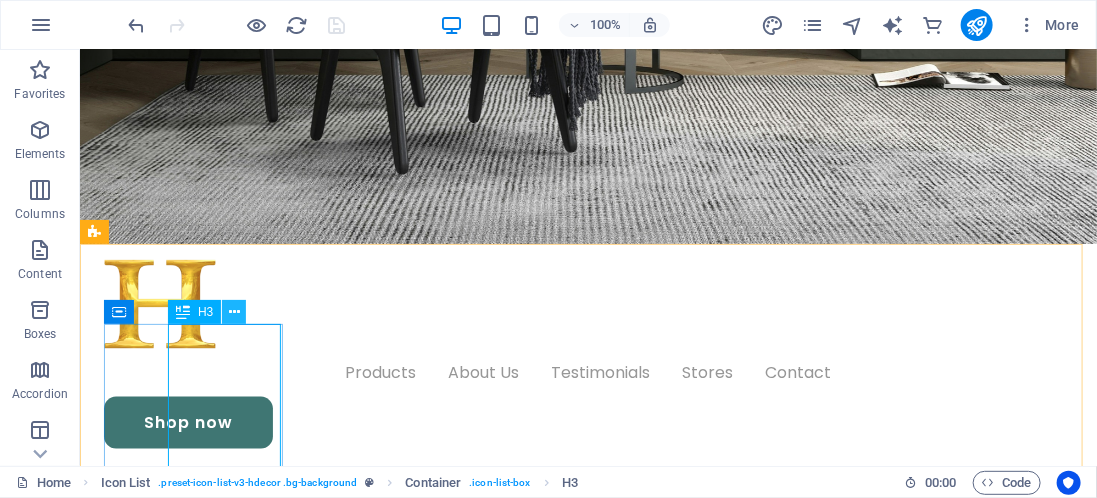 click at bounding box center (234, 312) 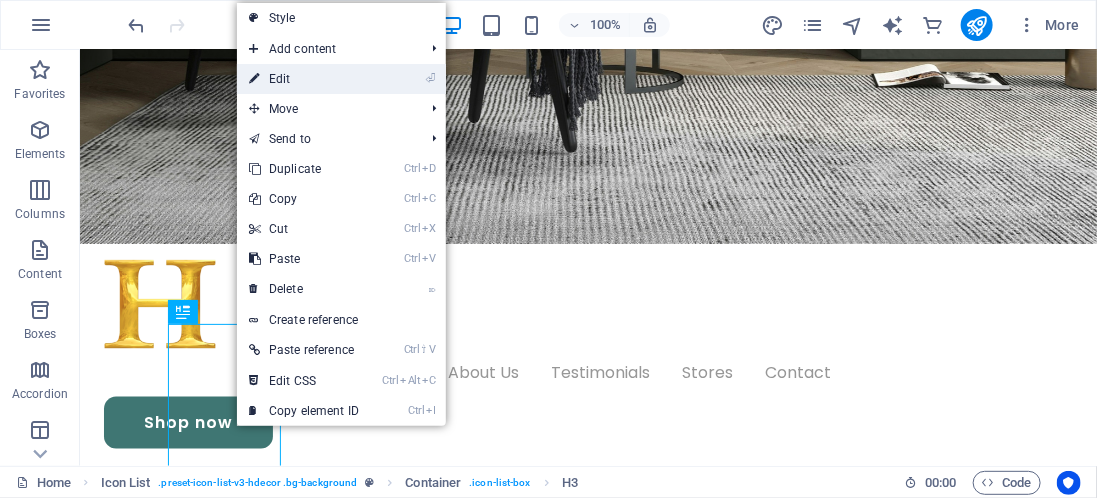 click on "⏎  Edit" at bounding box center [304, 79] 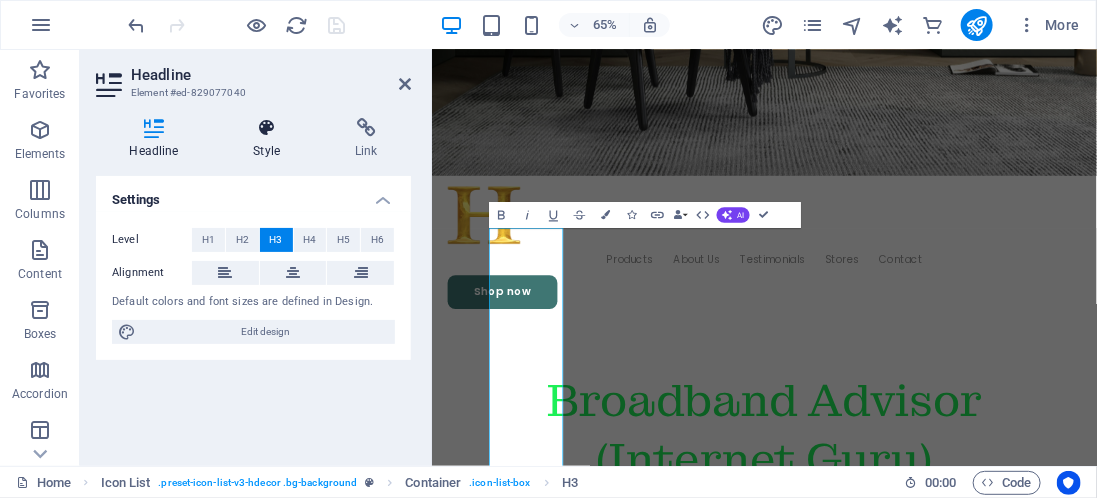 click at bounding box center (267, 128) 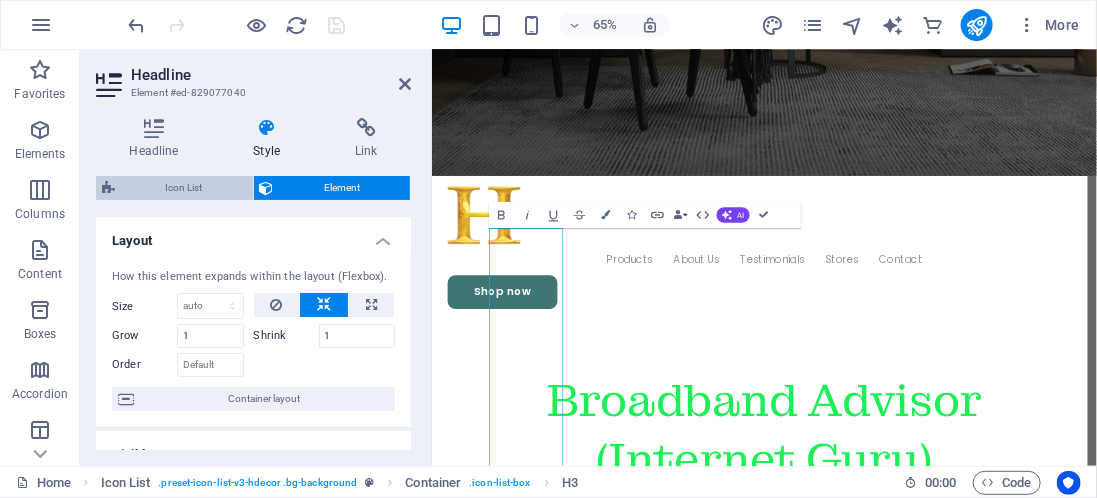 click on "Icon List" at bounding box center (184, 188) 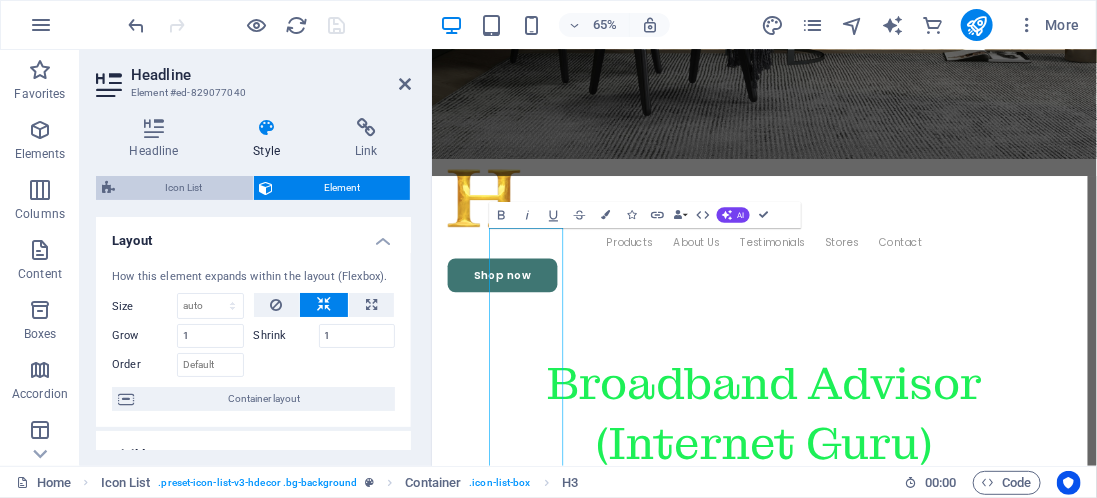 select on "rem" 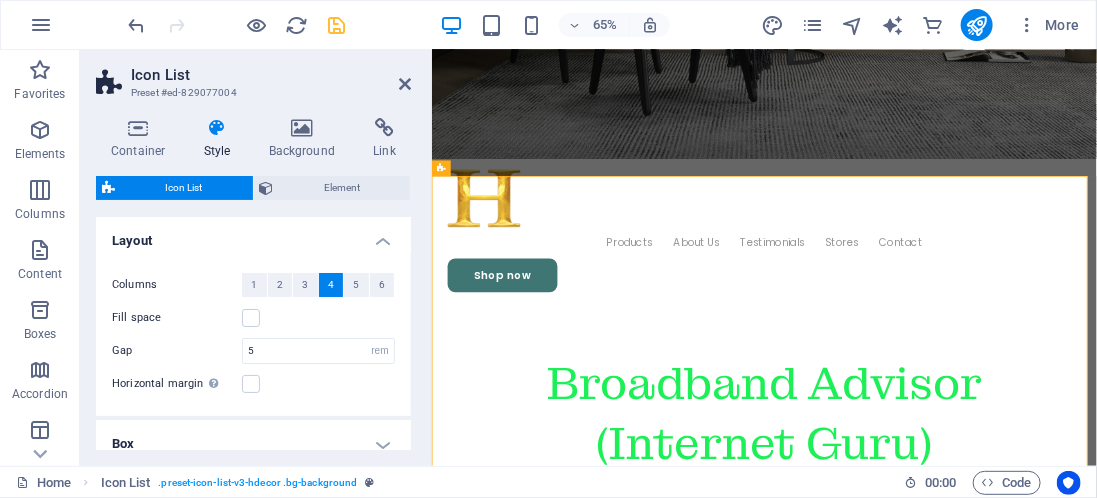 click on "4" at bounding box center (331, 285) 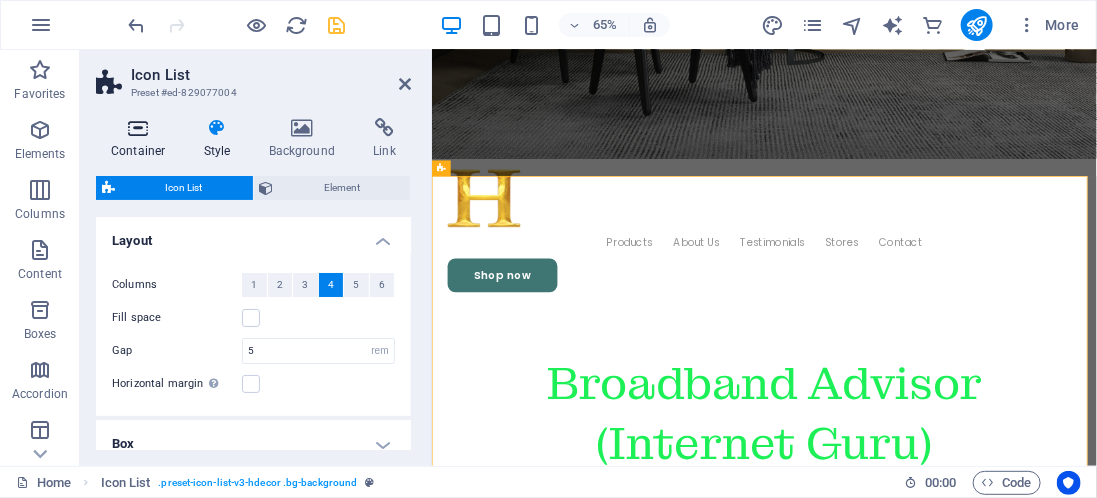click on "Container" at bounding box center [142, 139] 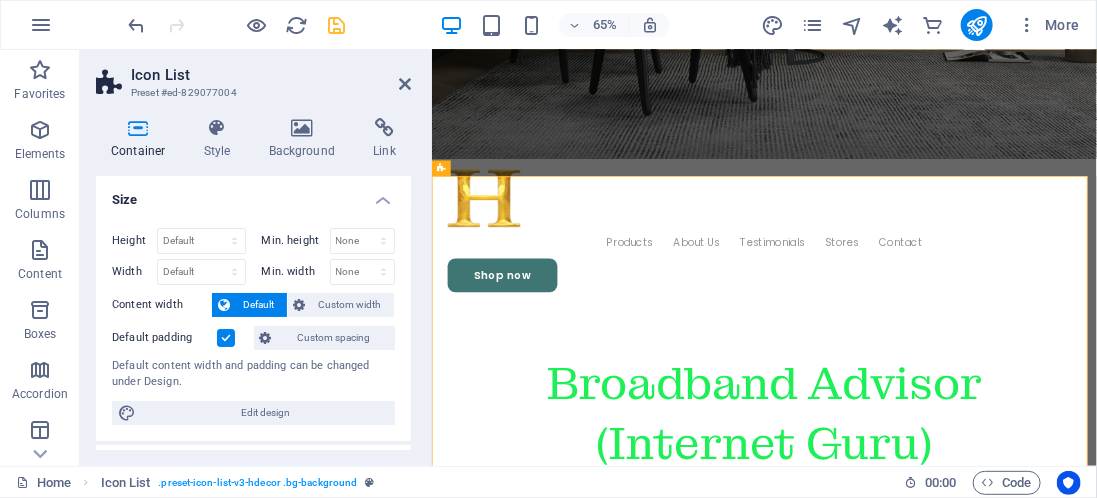 click at bounding box center [226, 338] 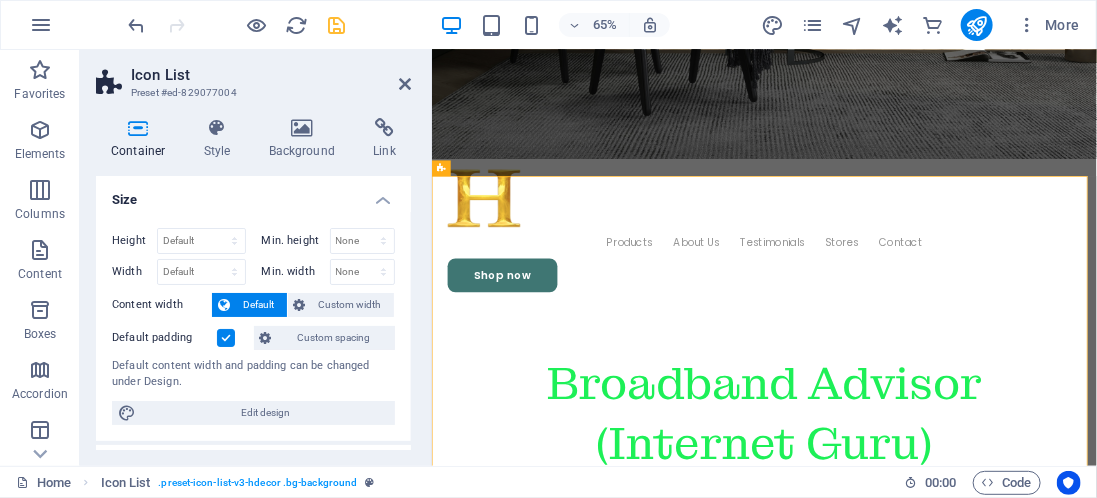 click on "Default padding" at bounding box center [0, 0] 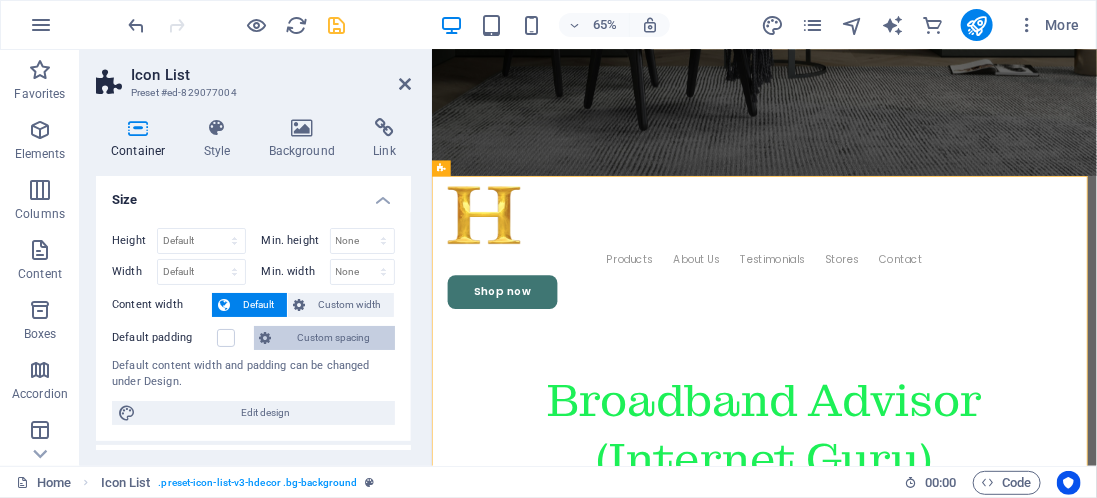click on "Custom spacing" at bounding box center [333, 338] 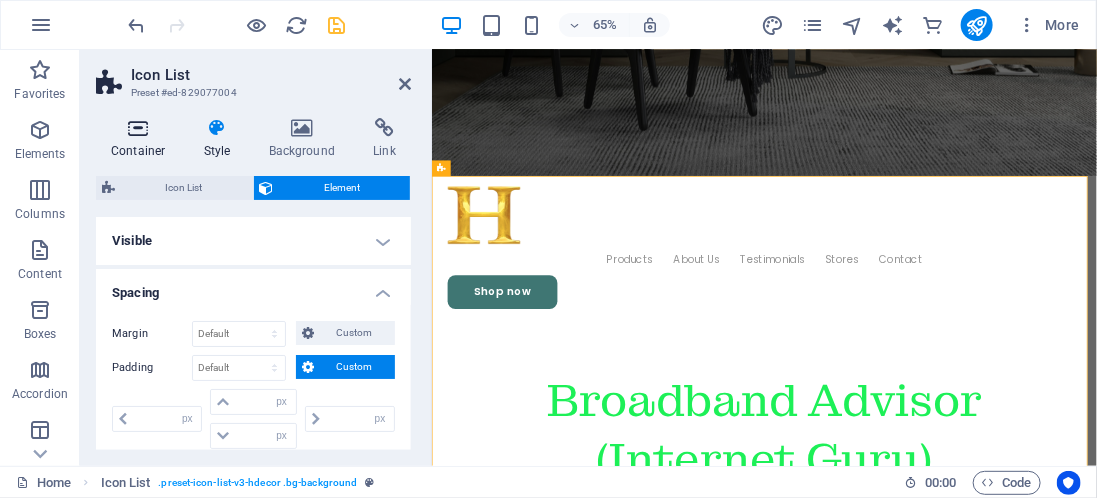 click at bounding box center (138, 128) 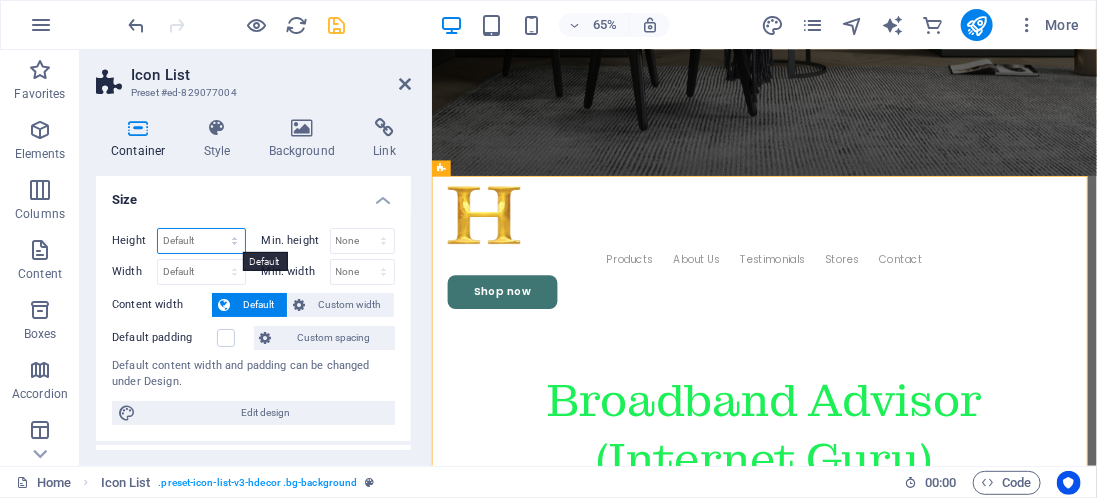 click on "Default px rem % vh vw" at bounding box center (201, 241) 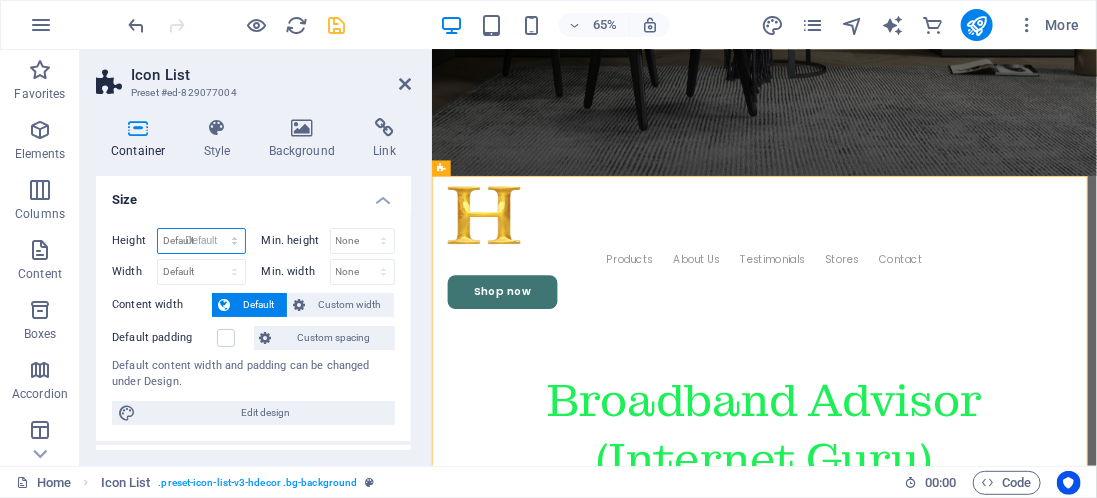 click on "Default px rem % vh vw" at bounding box center (201, 241) 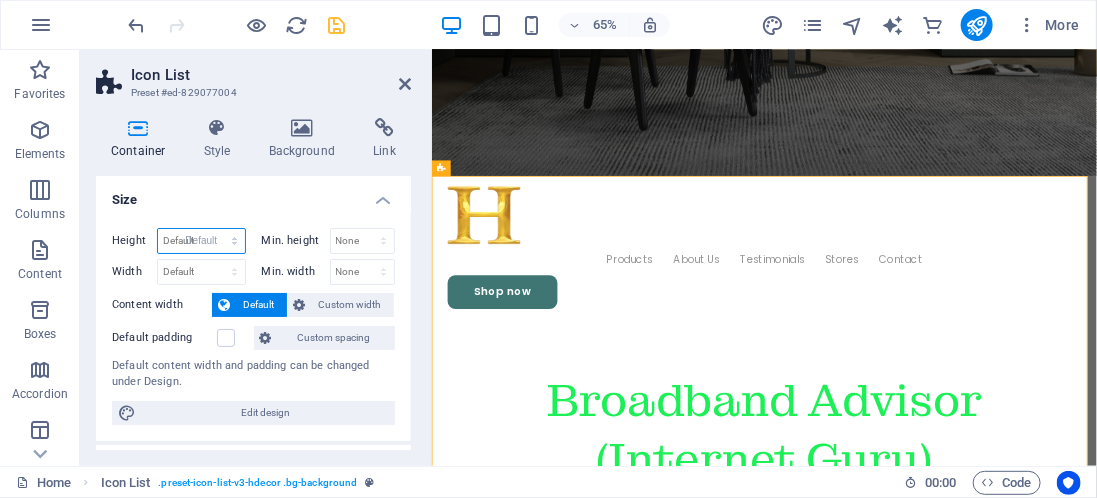 select on "DISABLED_OPTION_VALUE" 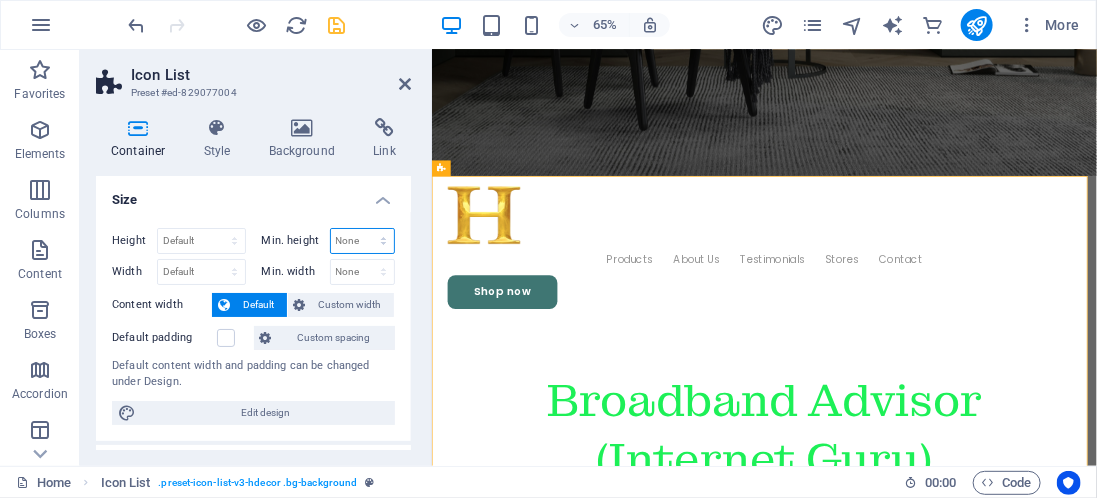 click on "None px rem % vh vw" at bounding box center [363, 241] 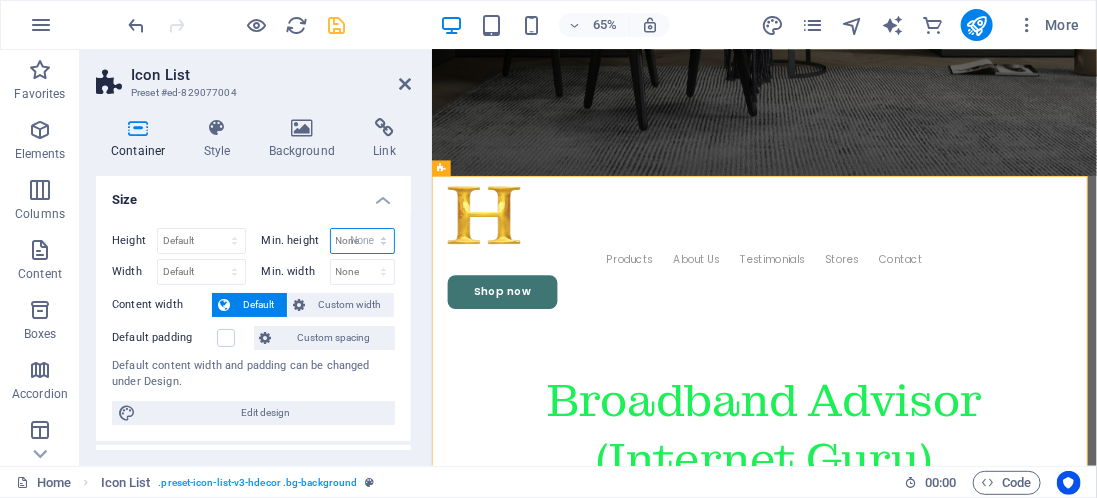 click on "None px rem % vh vw" at bounding box center [363, 241] 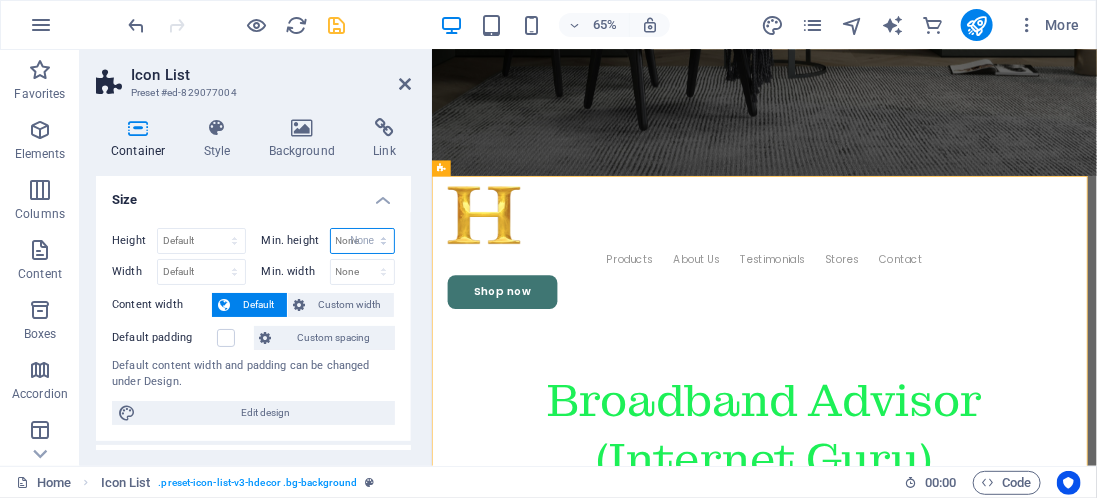 select on "DISABLED_OPTION_VALUE" 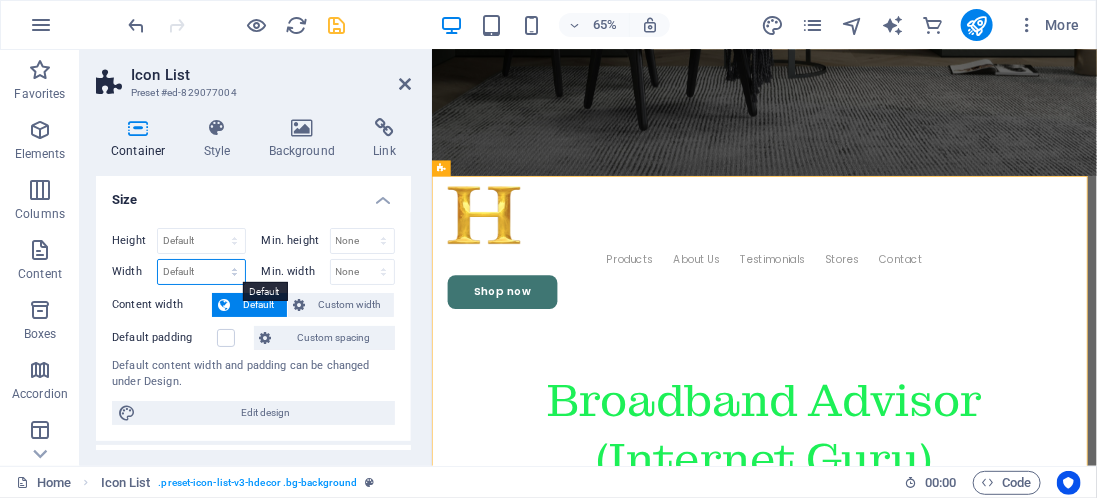 click on "Default px rem % em vh vw" at bounding box center [201, 272] 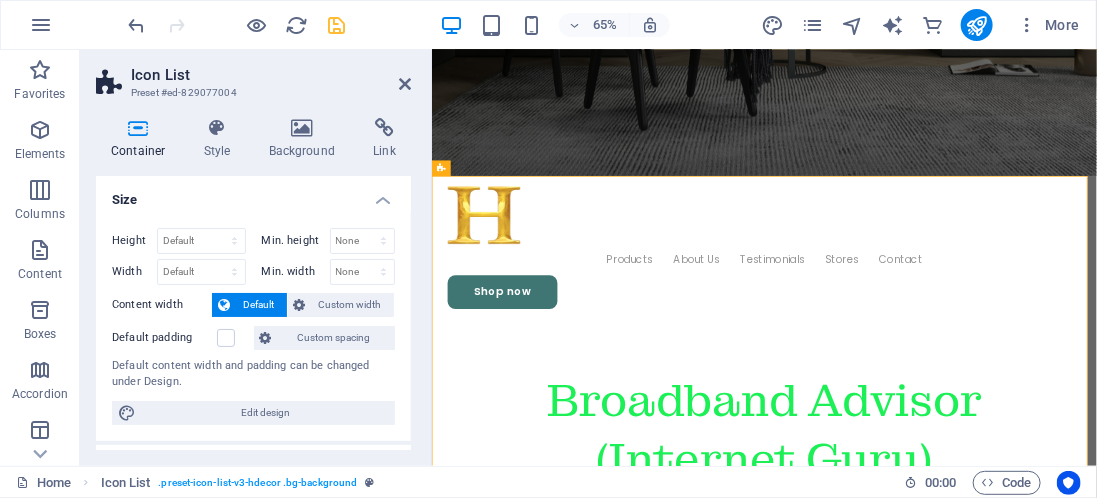 click on "Size" at bounding box center [253, 194] 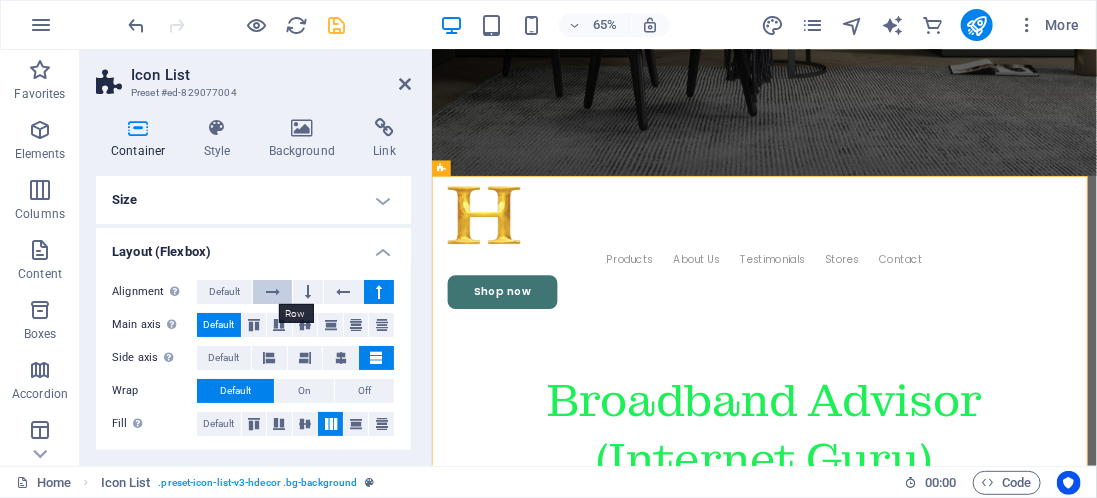 click at bounding box center (273, 292) 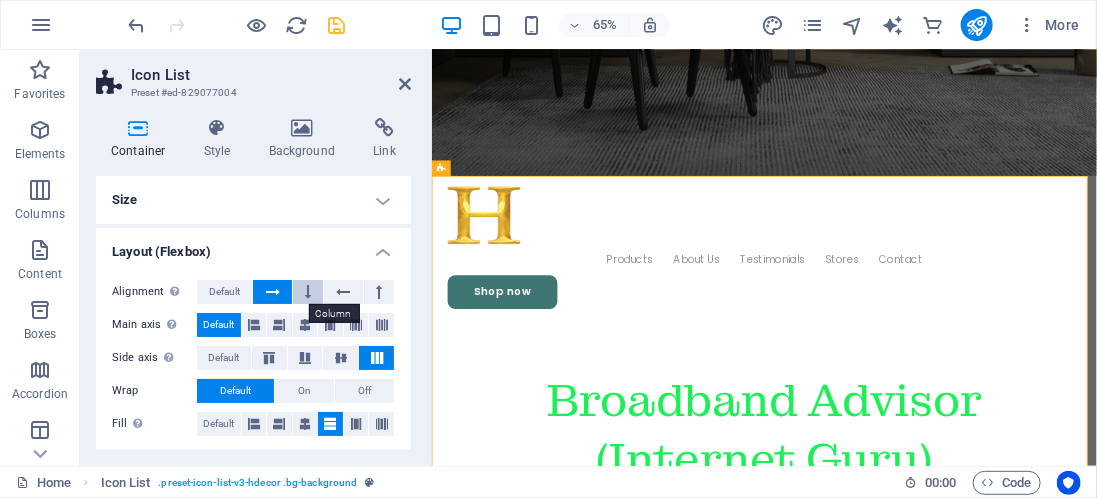 click at bounding box center [308, 292] 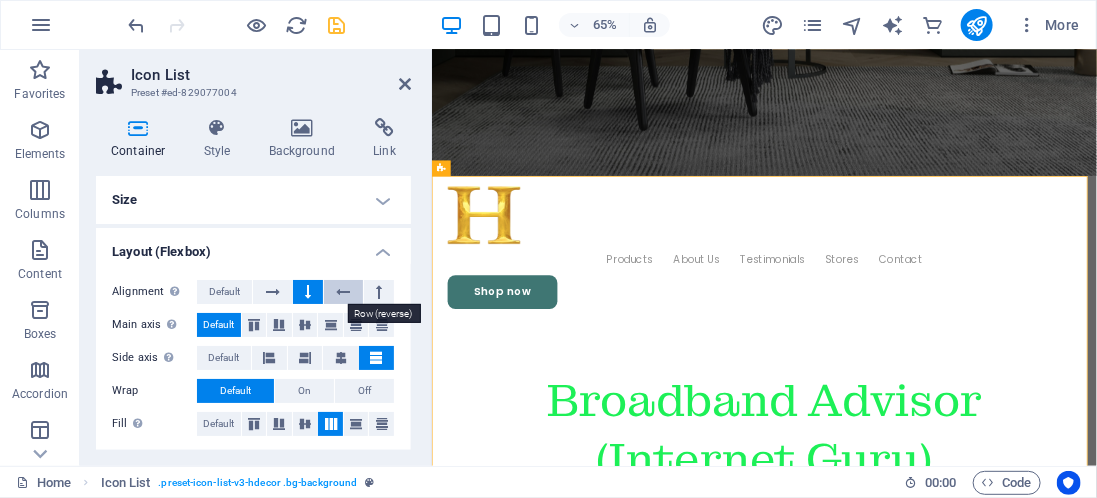 click at bounding box center [343, 292] 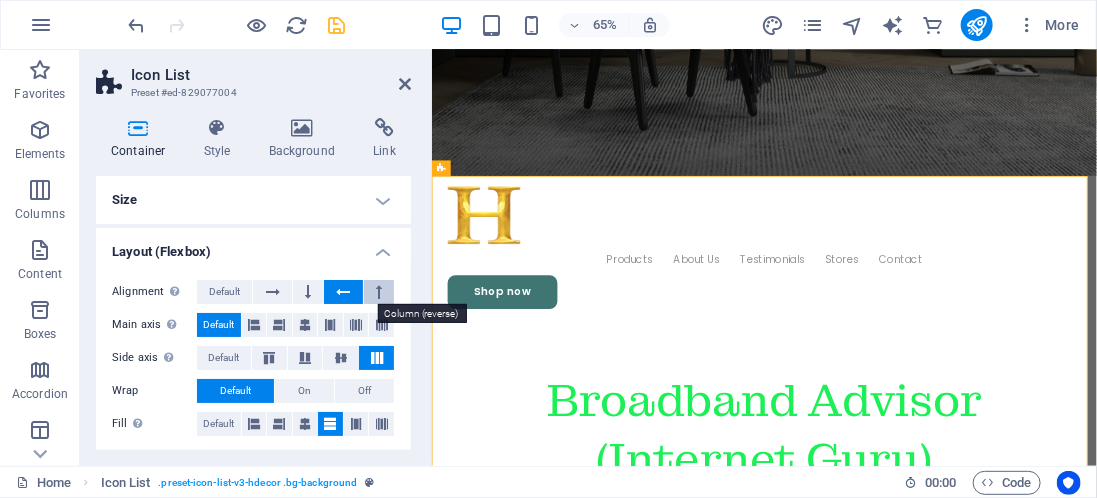 click at bounding box center (379, 292) 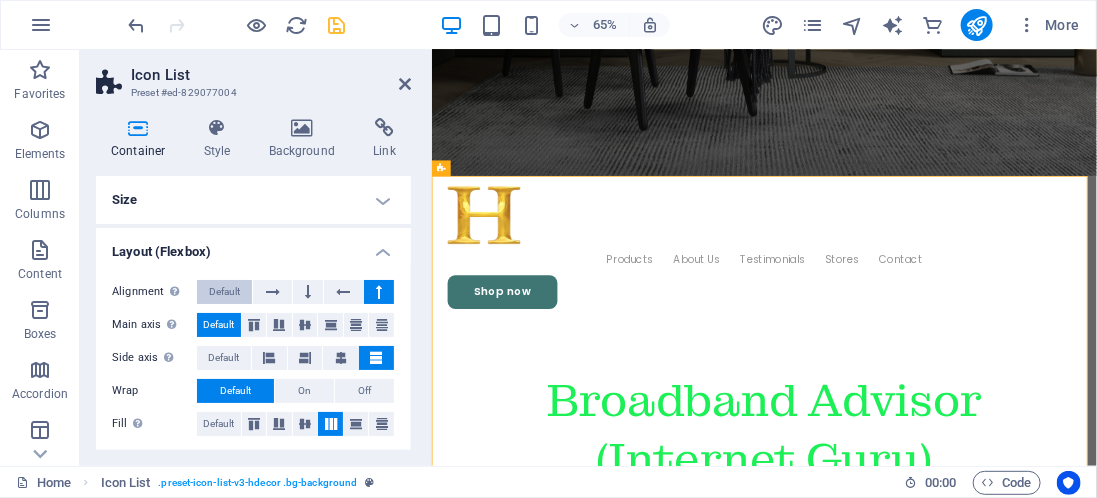 click on "Default" at bounding box center [224, 292] 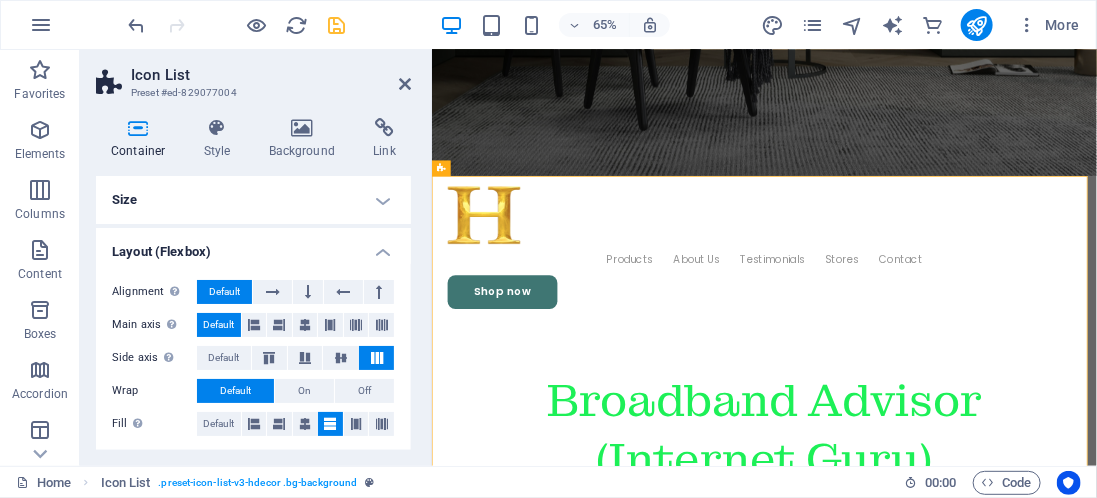 click on "Size" at bounding box center (253, 200) 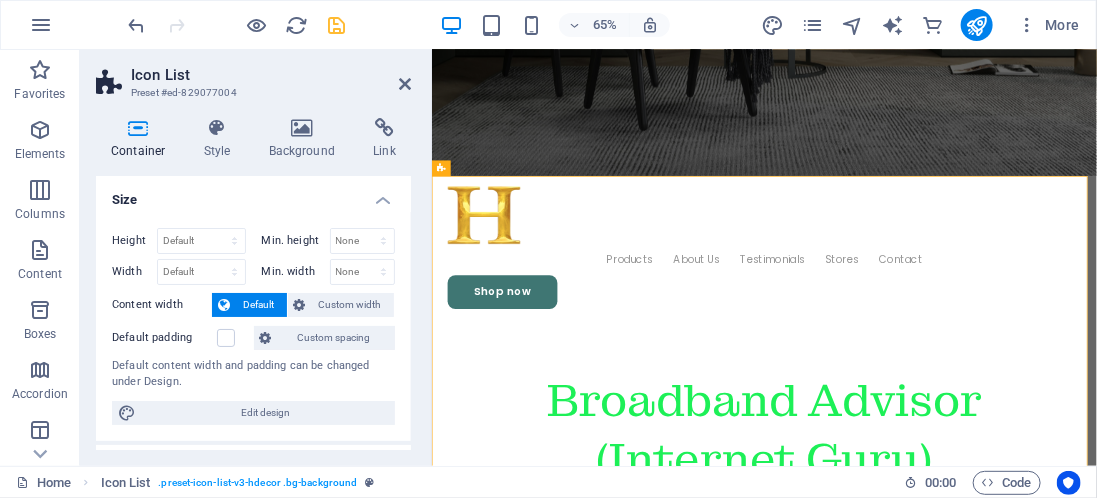 click on "Size" at bounding box center (253, 194) 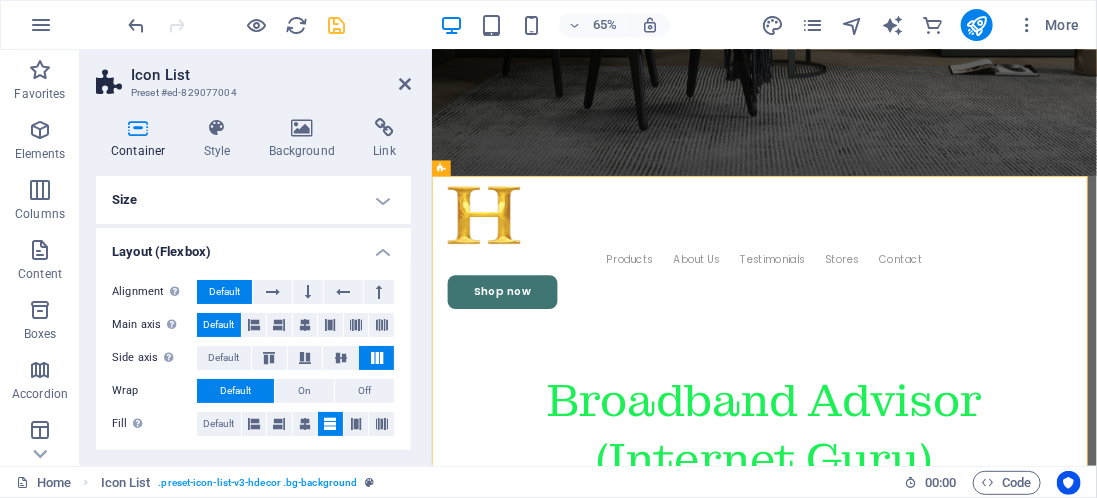 click on "Size" at bounding box center [253, 200] 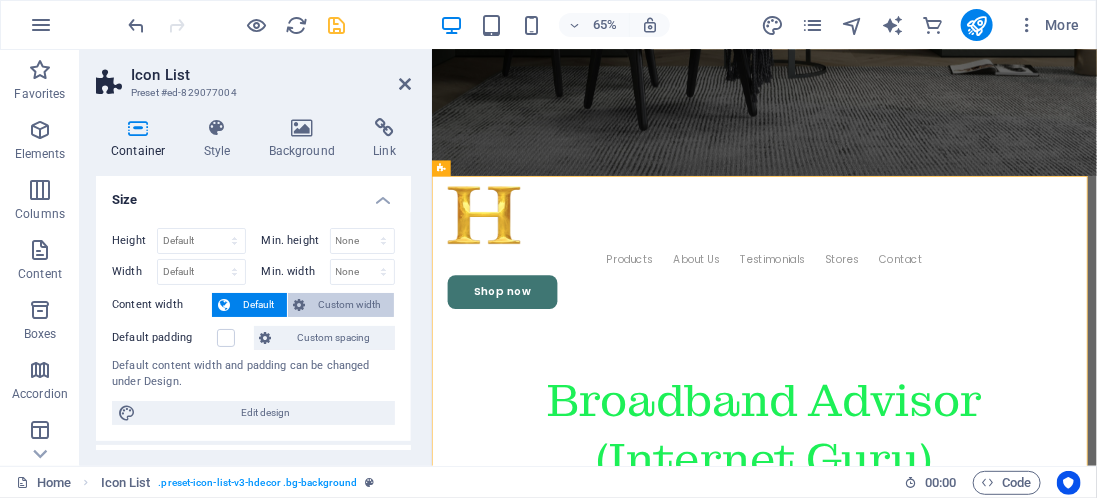 click on "Custom width" at bounding box center (350, 305) 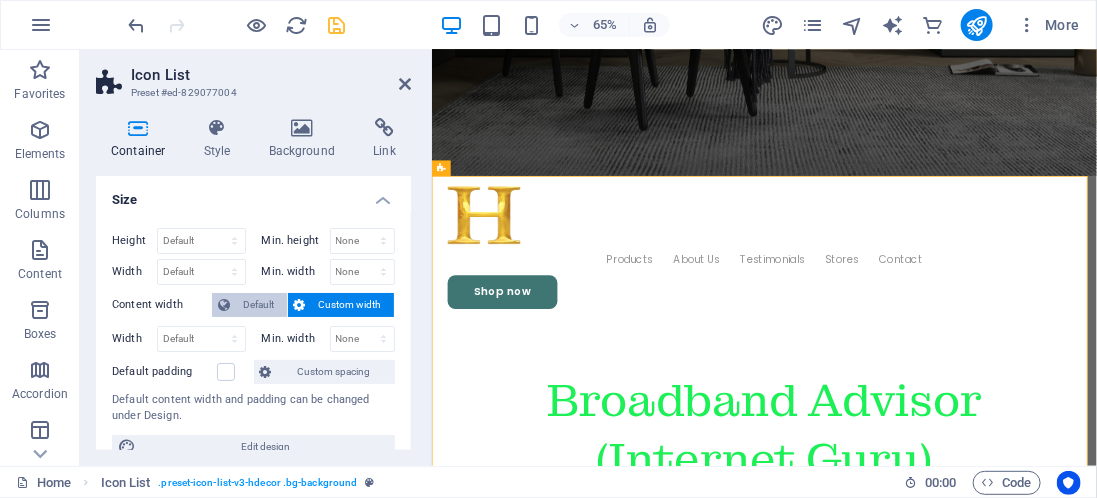 click on "Default" at bounding box center (258, 305) 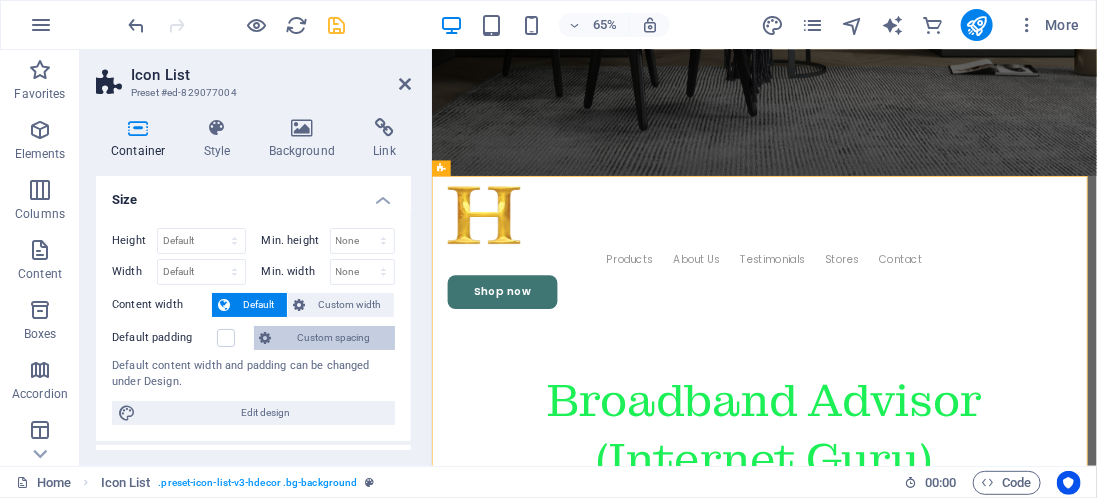 click on "Custom spacing" at bounding box center [333, 338] 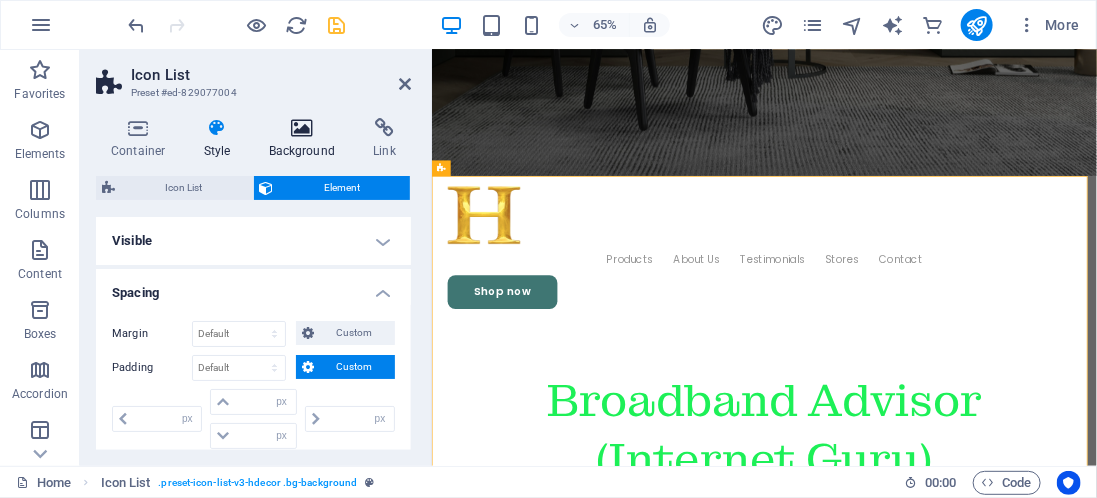 click on "Background" at bounding box center [306, 139] 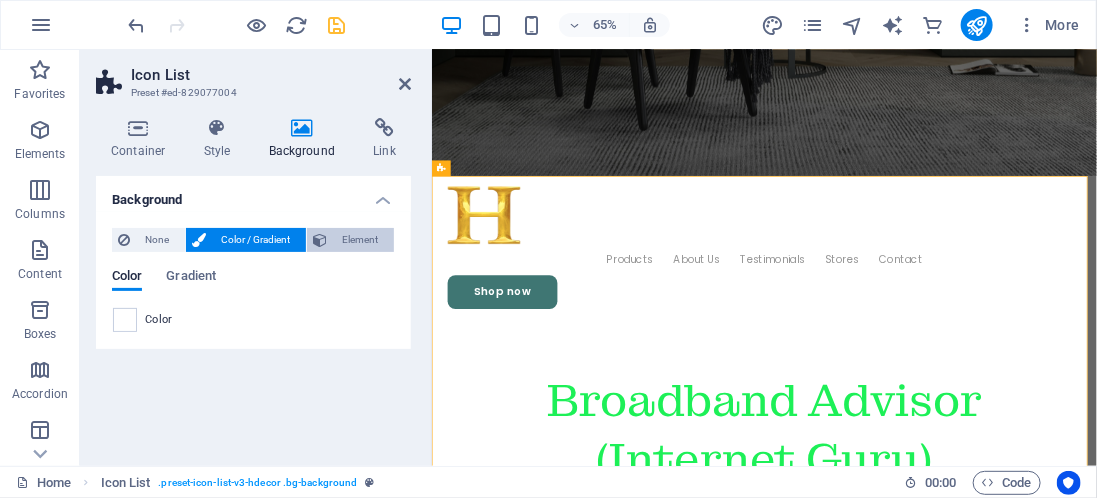 click on "Element" at bounding box center (360, 240) 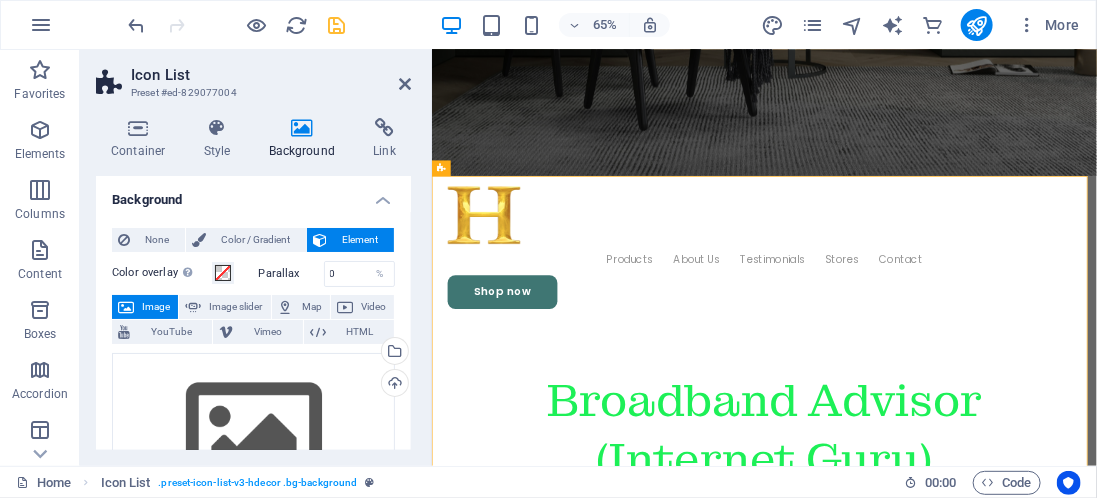click on "Image" at bounding box center (156, 307) 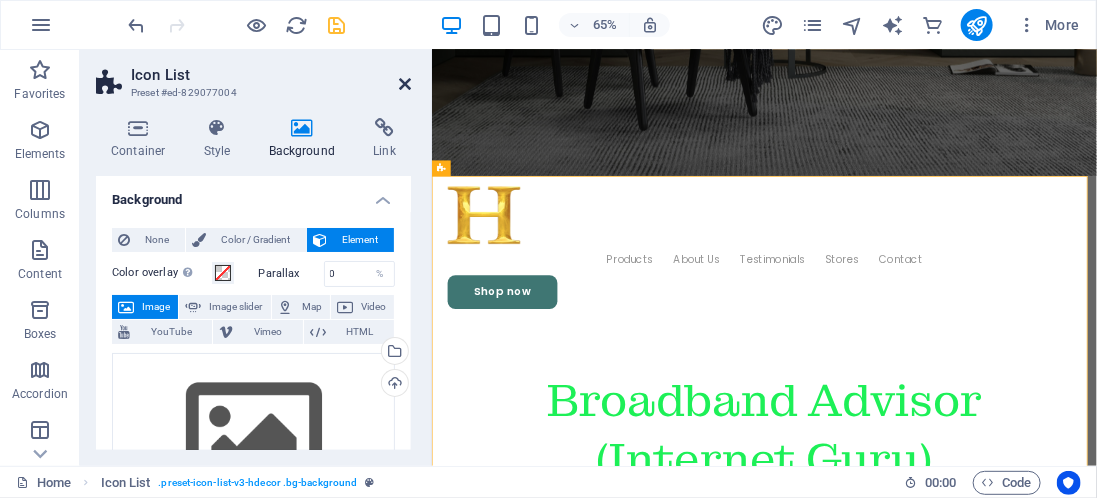 click at bounding box center (405, 84) 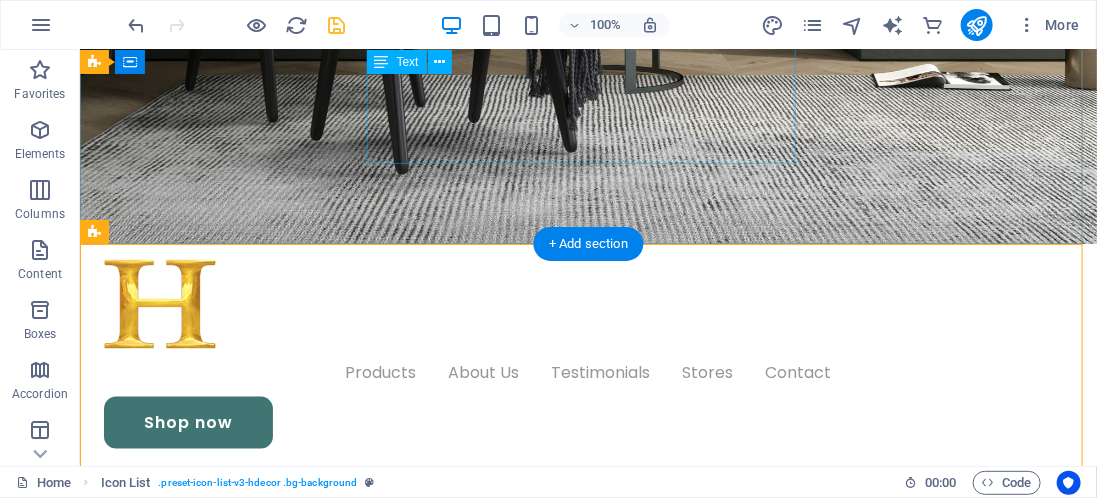 drag, startPoint x: 484, startPoint y: 139, endPoint x: 660, endPoint y: 302, distance: 239.88539 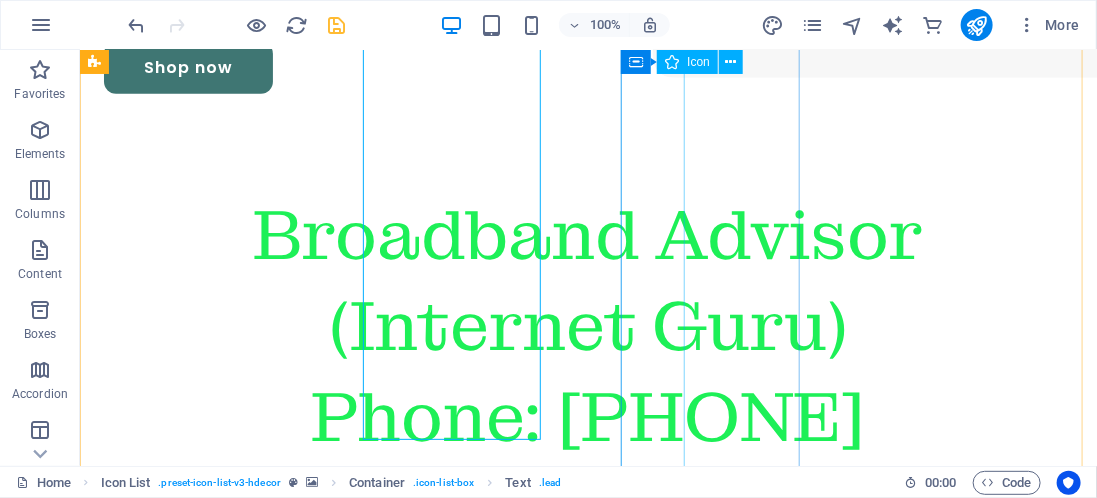 scroll, scrollTop: 737, scrollLeft: 0, axis: vertical 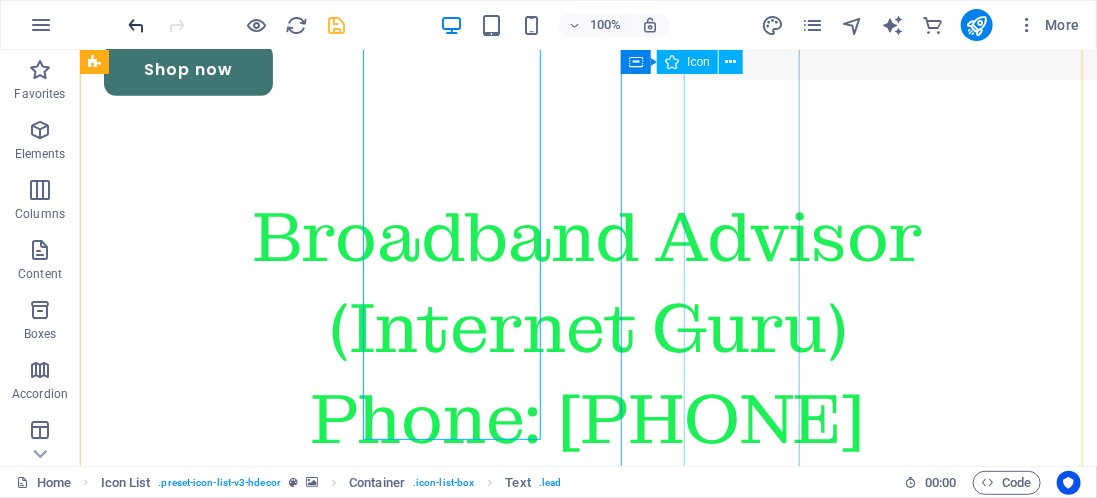 click at bounding box center [137, 25] 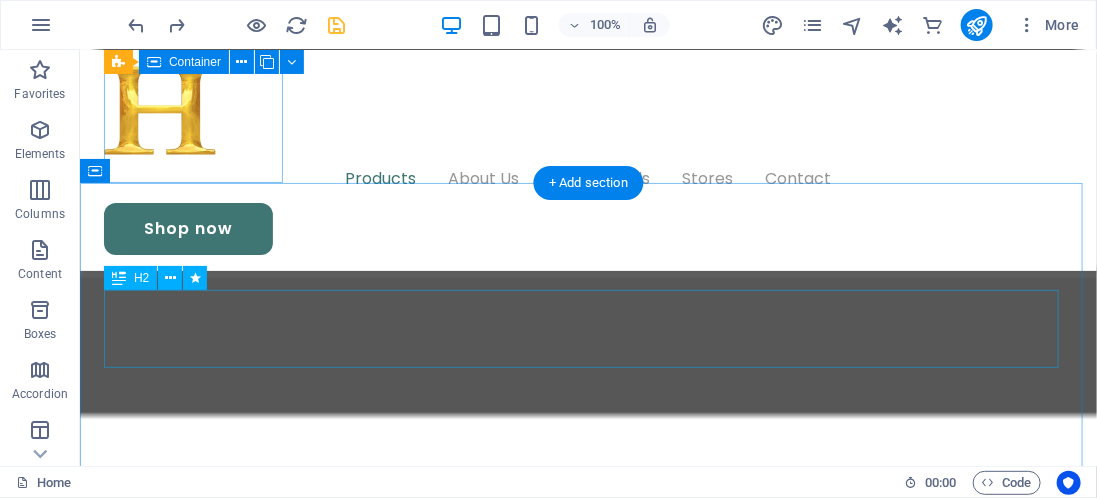scroll, scrollTop: 2428, scrollLeft: 0, axis: vertical 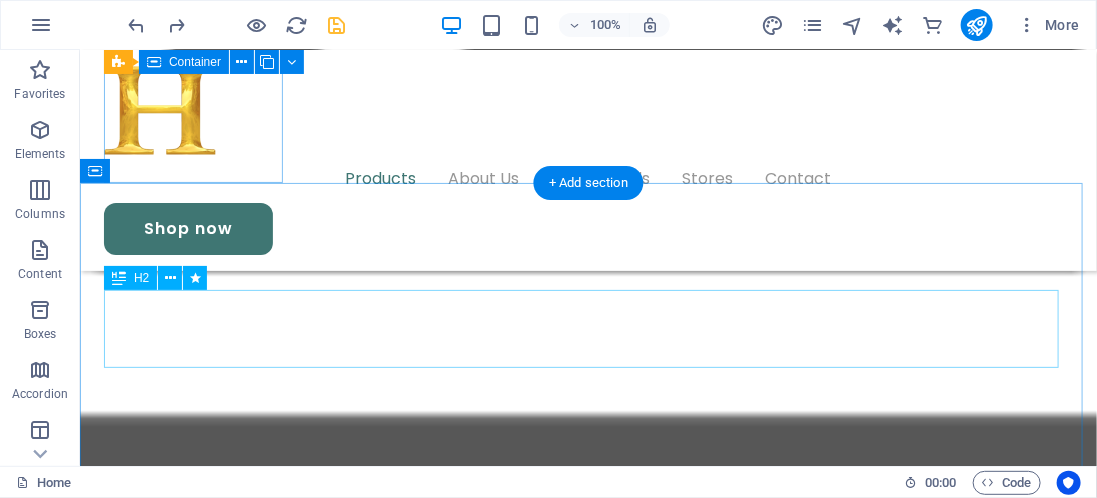 click on "Our Products" at bounding box center [587, 6178] 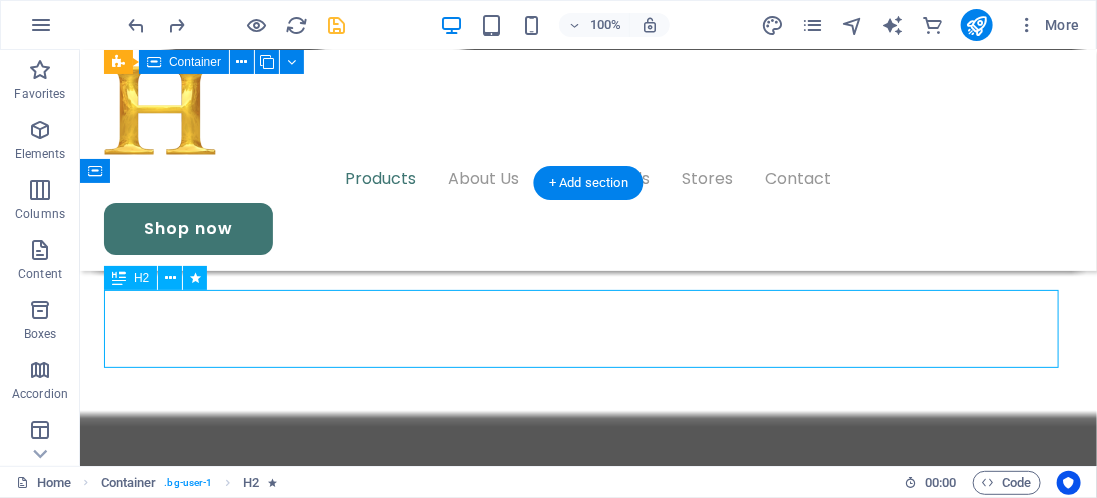 click on "Our Products" at bounding box center (587, 6178) 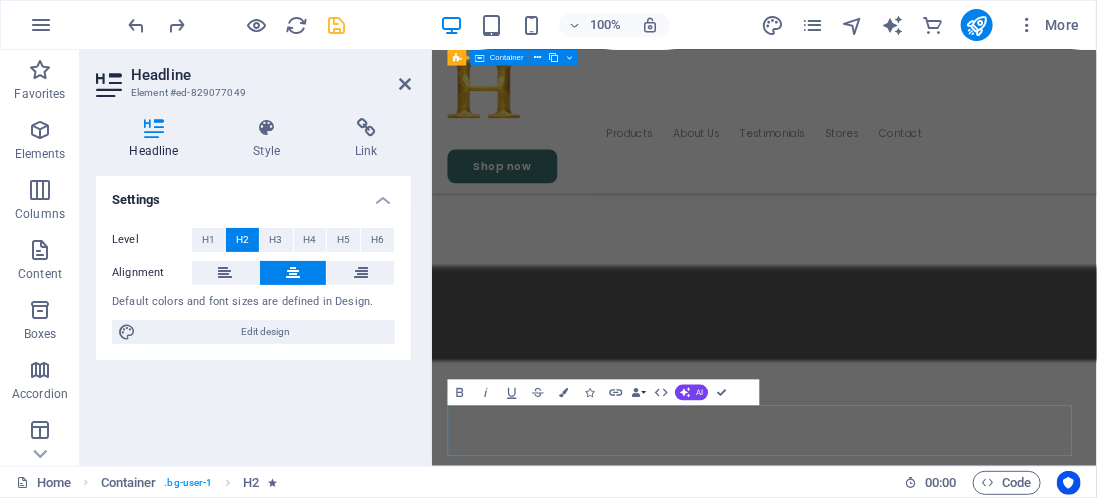 scroll, scrollTop: 2054, scrollLeft: 0, axis: vertical 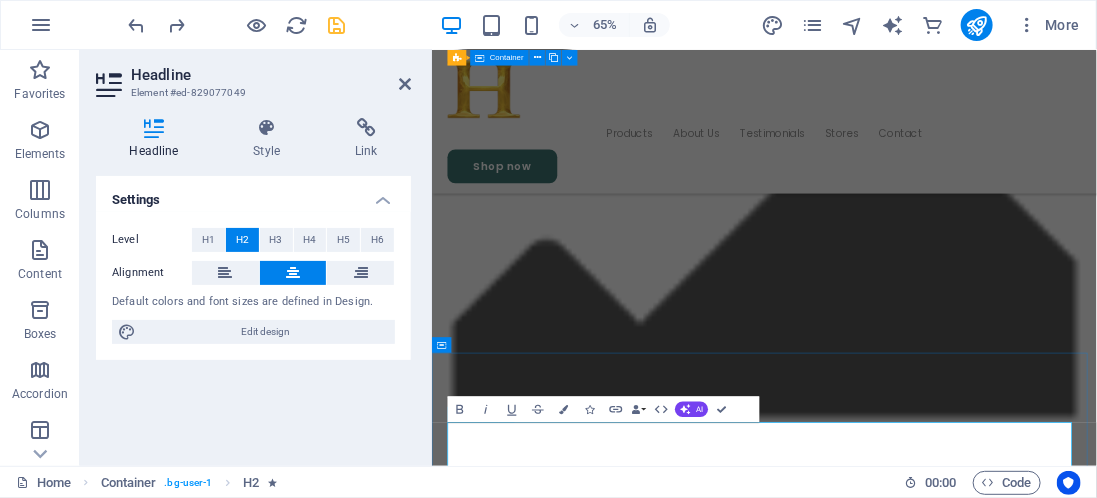 click on "Our Products" at bounding box center [942, 6511] 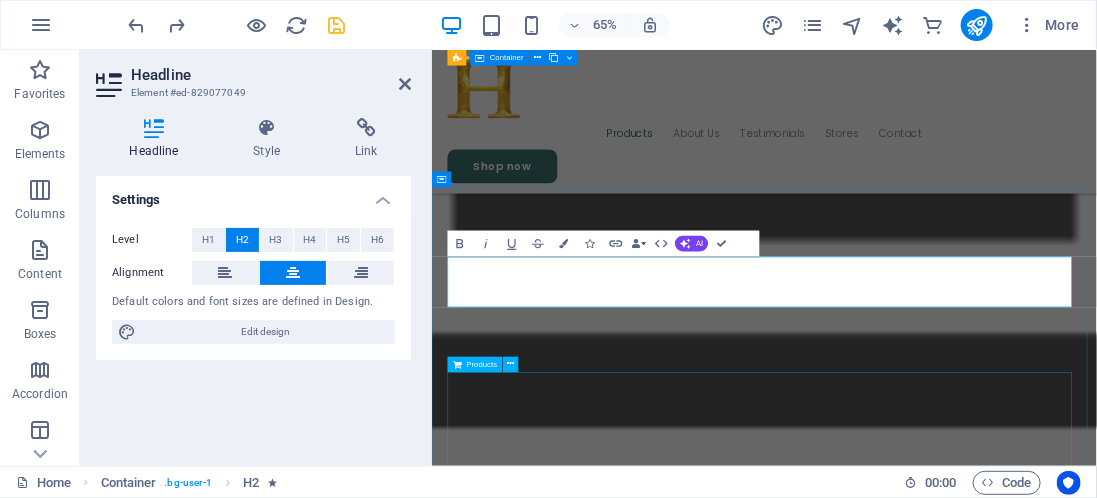 scroll, scrollTop: 2336, scrollLeft: 0, axis: vertical 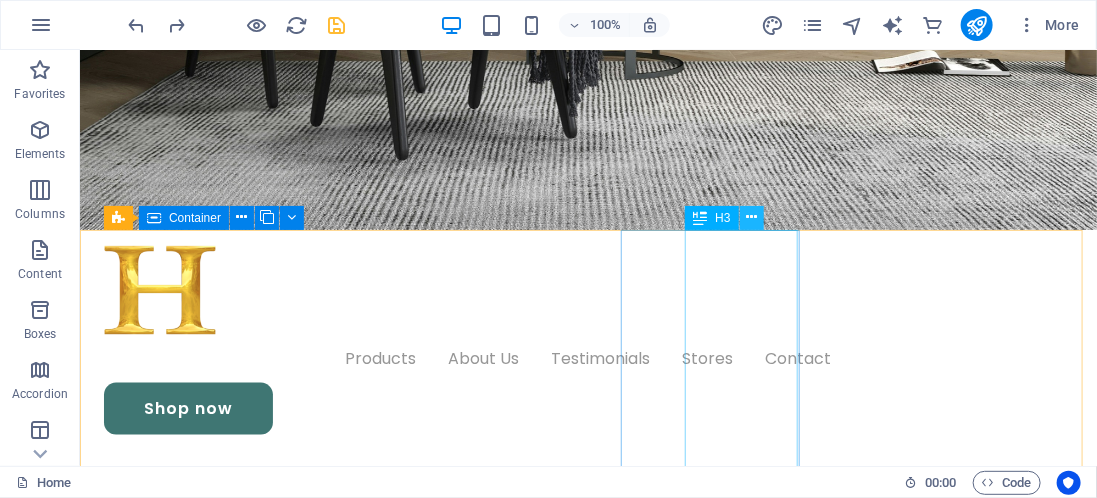 click at bounding box center (751, 217) 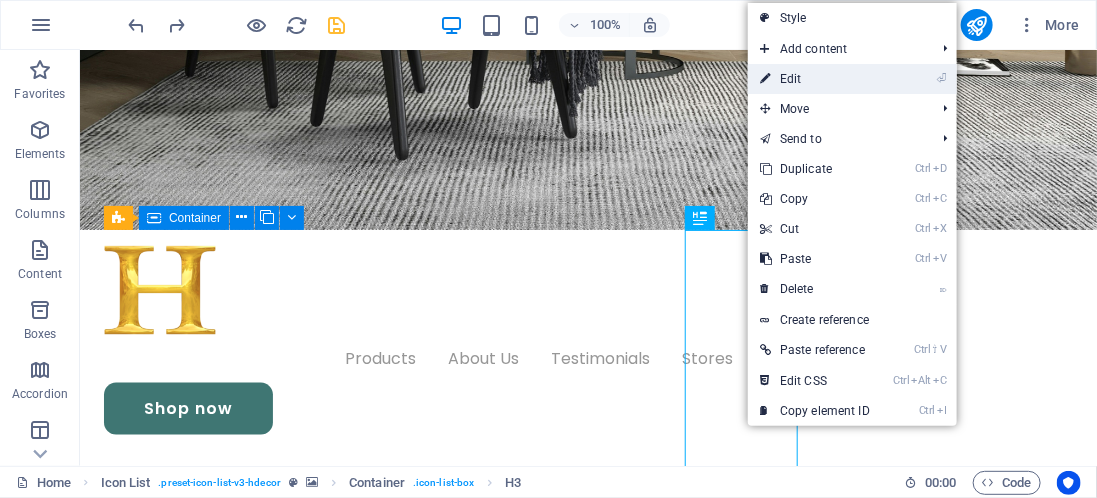 click on "⏎  Edit" at bounding box center (815, 79) 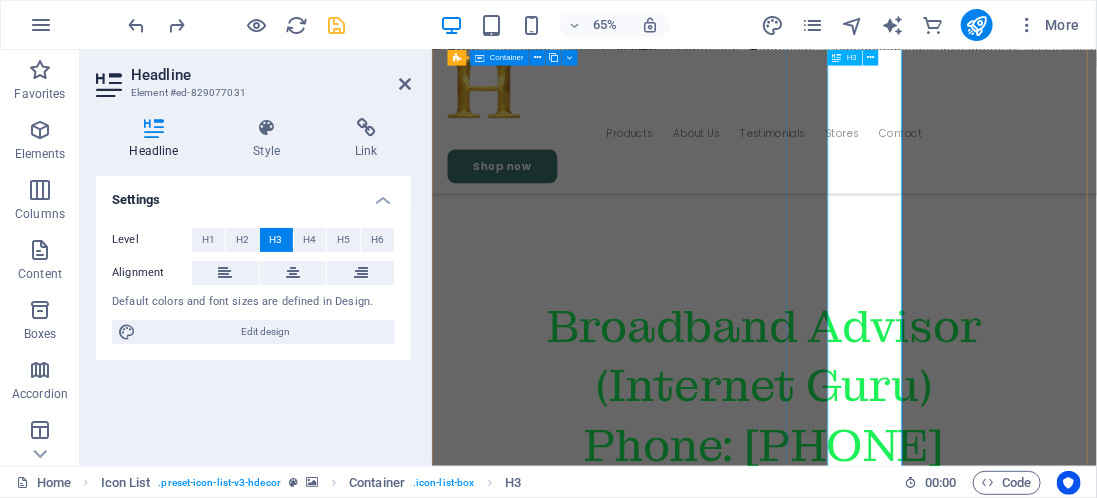 scroll, scrollTop: 952, scrollLeft: 0, axis: vertical 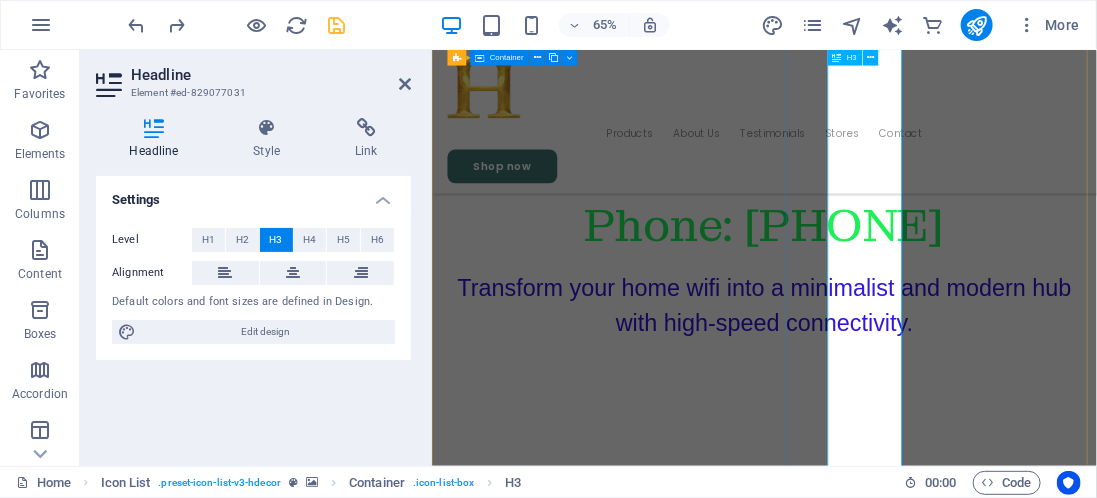 click on "Complimentary Service Every Time We proudly offer our complimentary service every single time you choose to engage with us. It’s our way of ensuring that you receive the highest level of support without any additional costs. Enjoy the benefits of our free service repeatedly, so you can feel confident in the care and attention you deserve on every occasion." at bounding box center [514, 5863] 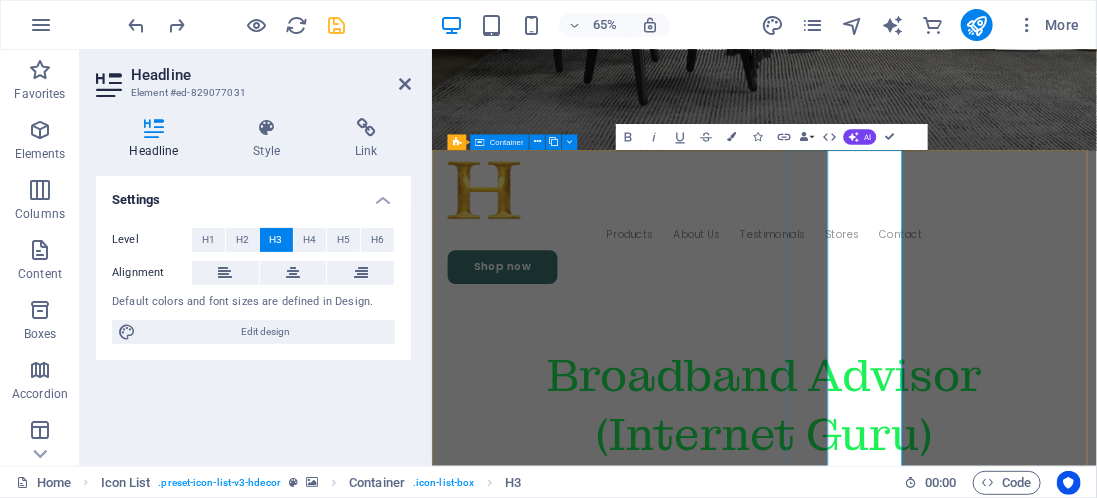 scroll, scrollTop: 687, scrollLeft: 0, axis: vertical 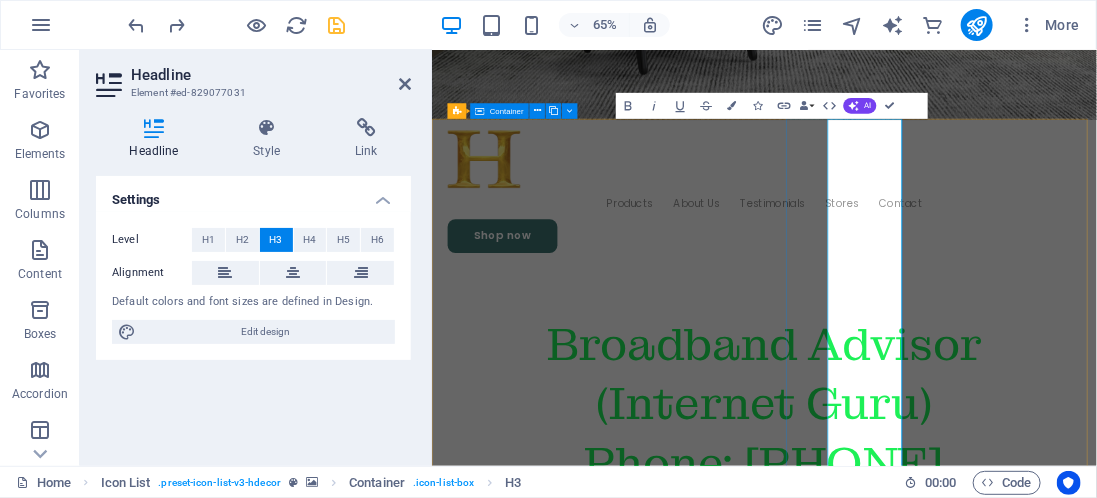 click on "Complimentary Service Every Time We proudly offer our complimentary service every single time you choose to engage with us. It’s our way of ensuring that you receive the highest level of support without any additional costs. Enjoy the benefits of our free service repeatedly, so you can feel confident in the care and attention you deserve on every occasion." at bounding box center [514, 6228] 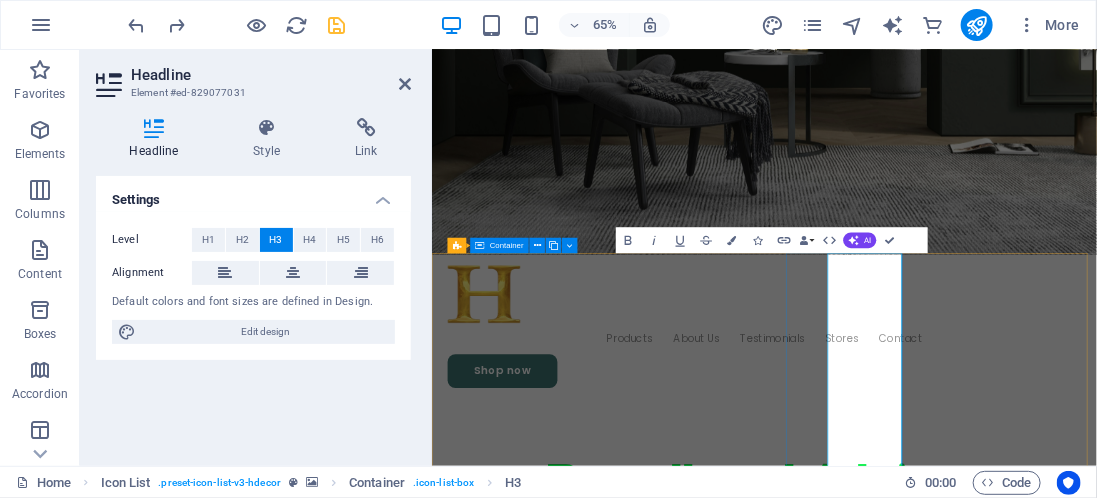 scroll, scrollTop: 478, scrollLeft: 0, axis: vertical 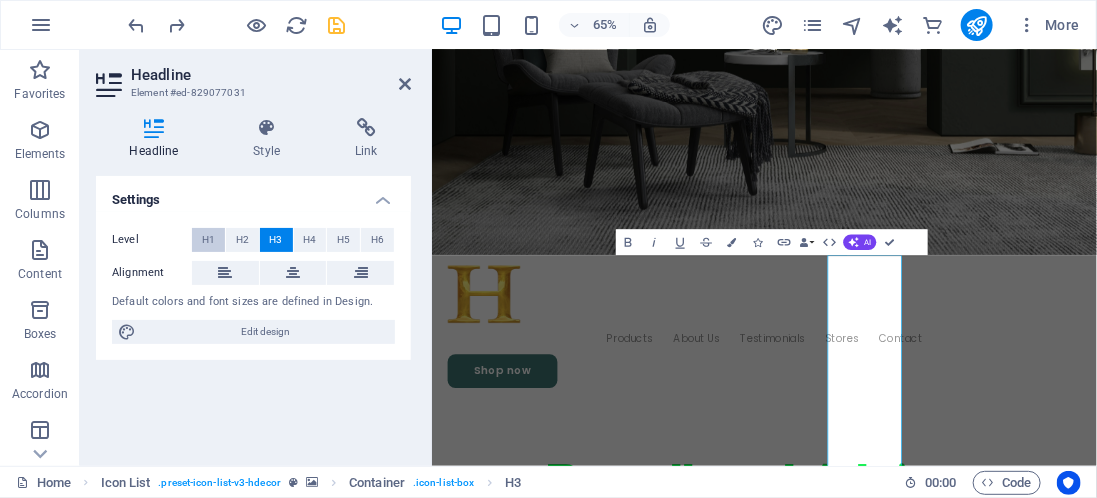 click on "H1" at bounding box center (208, 240) 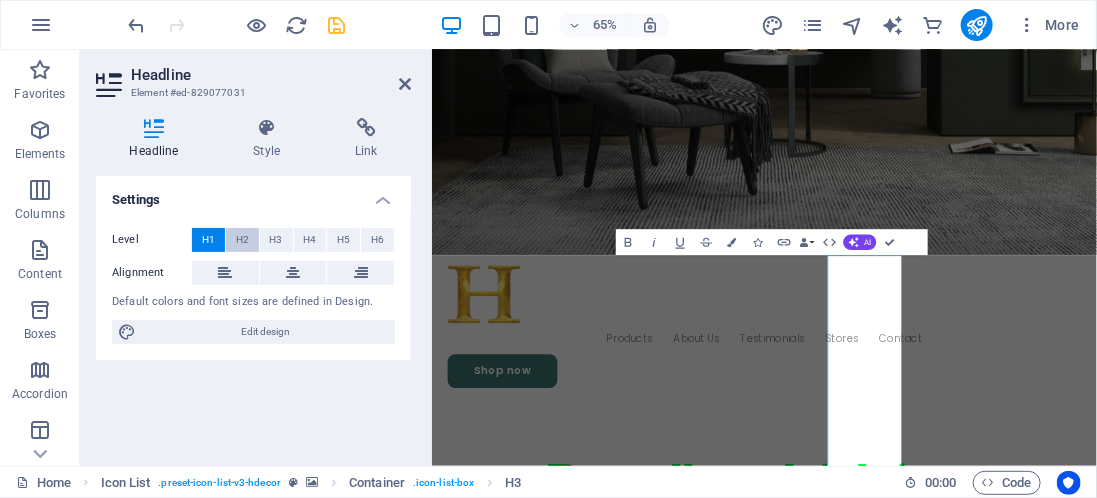 click on "H2" at bounding box center [242, 240] 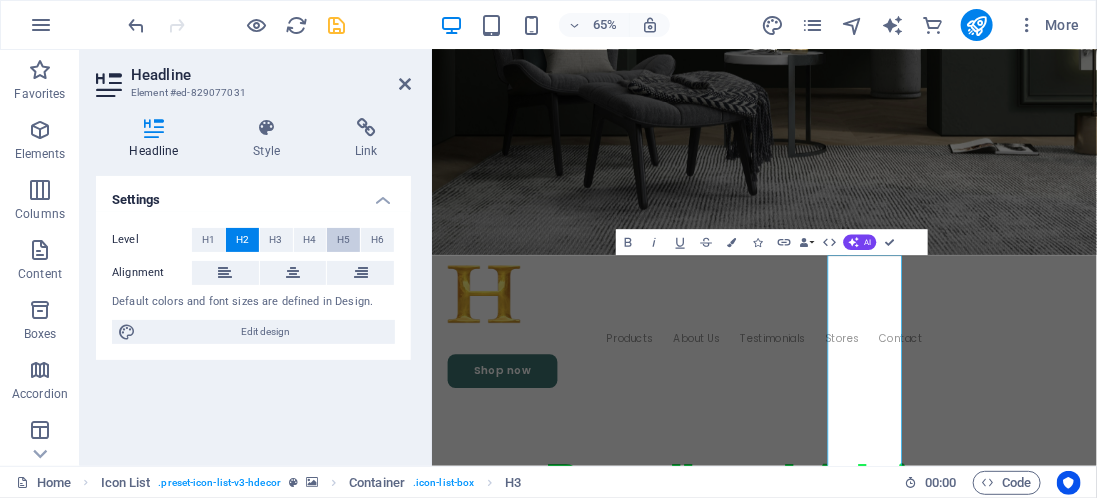 click on "H5" at bounding box center [343, 240] 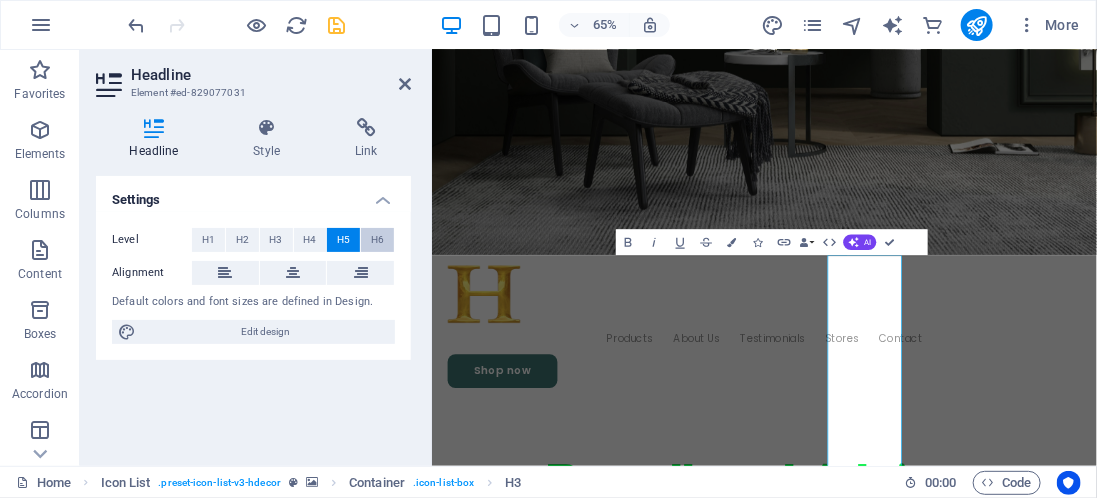 click on "H6" at bounding box center (377, 240) 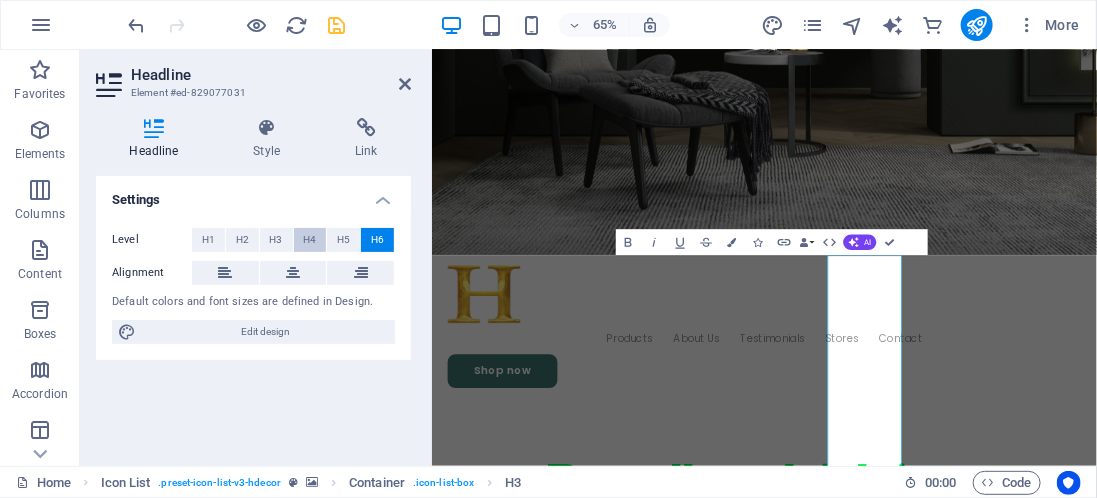 click on "H4" at bounding box center [309, 240] 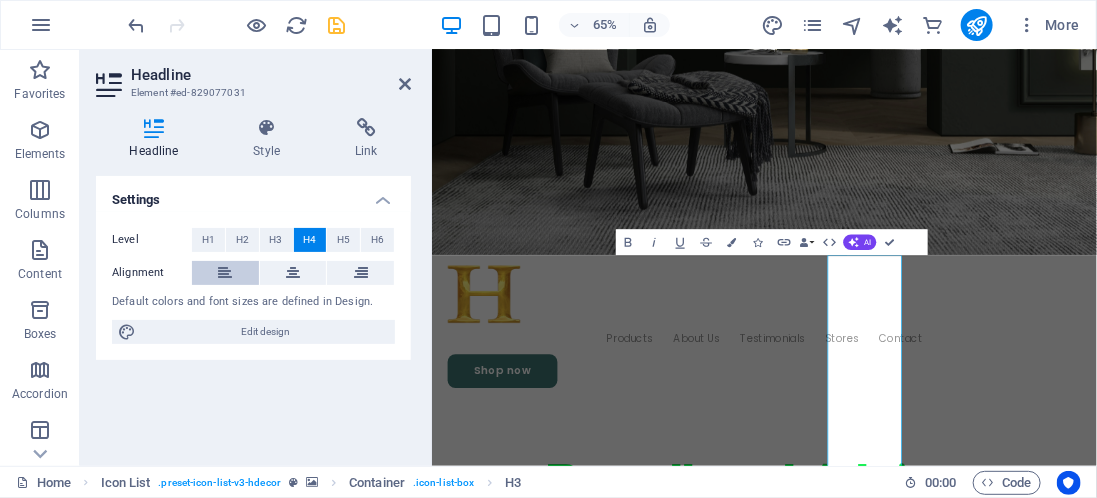 click at bounding box center (225, 273) 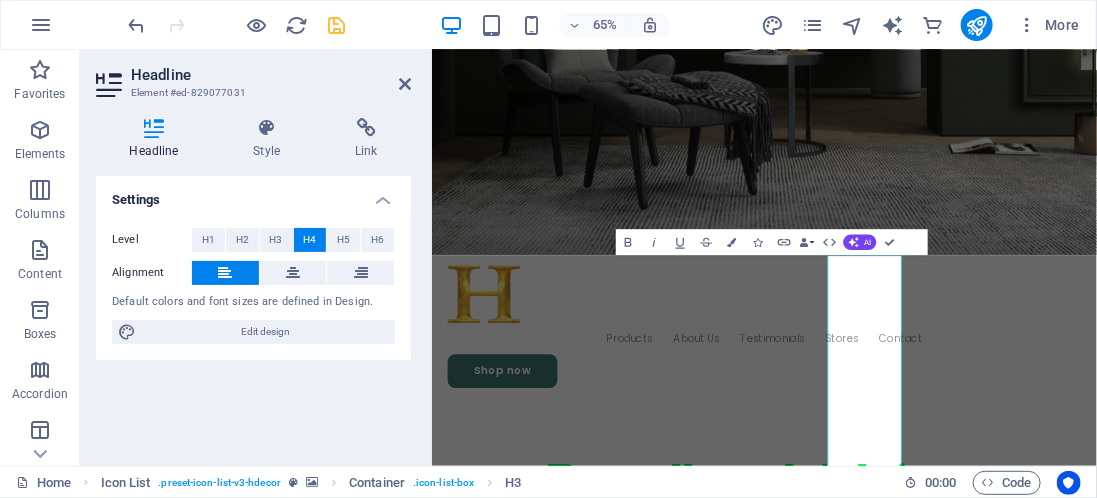 click at bounding box center (225, 273) 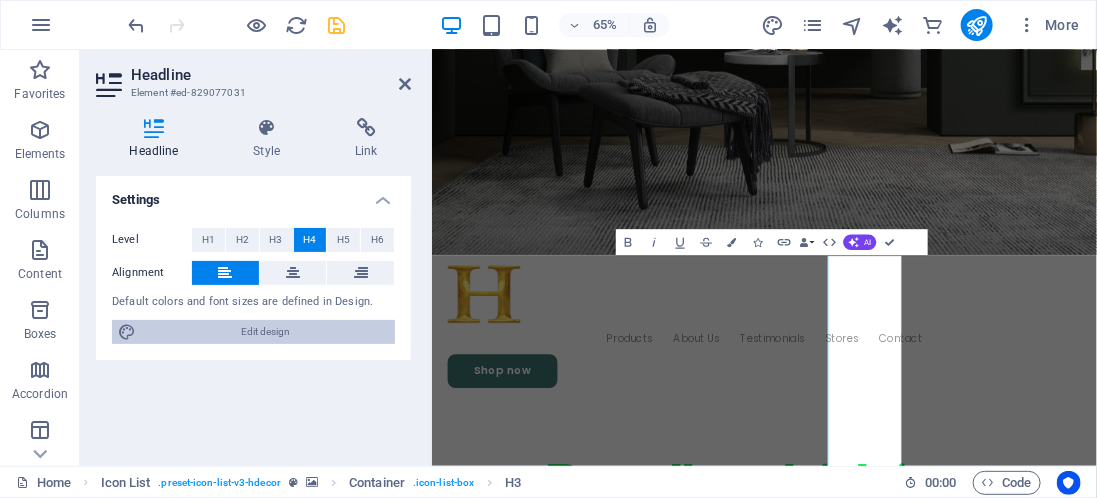 click on "Edit design" at bounding box center [265, 332] 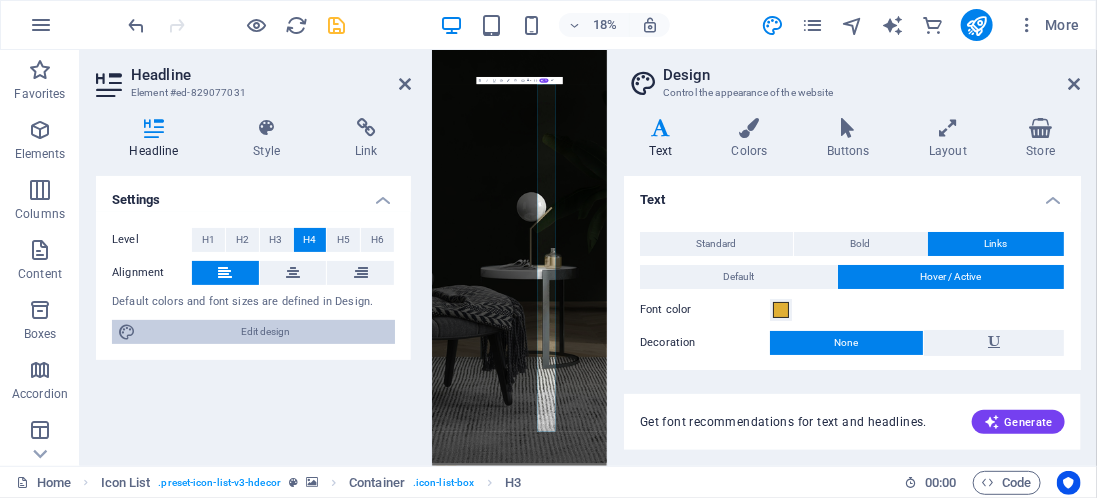 scroll, scrollTop: 2586, scrollLeft: 0, axis: vertical 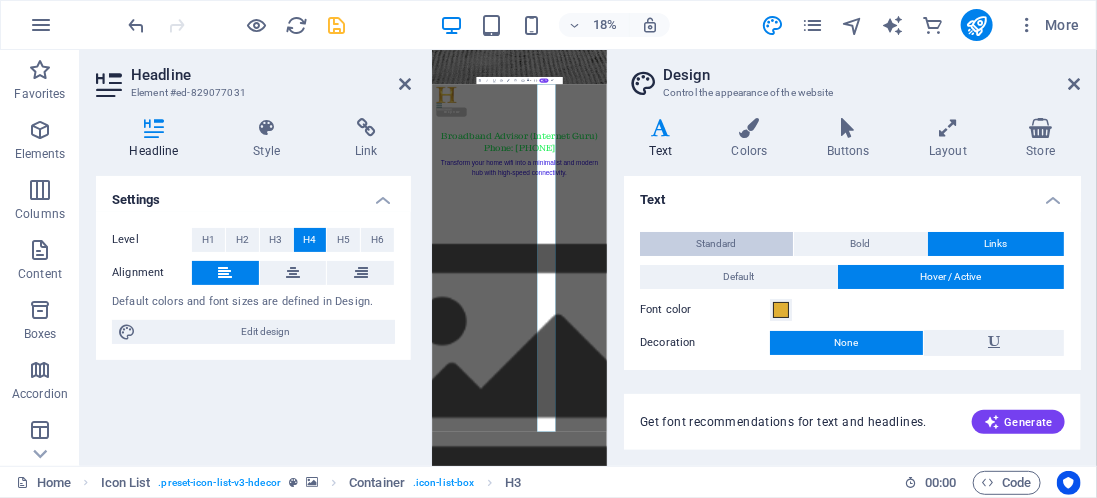 click on "Standard" at bounding box center (717, 244) 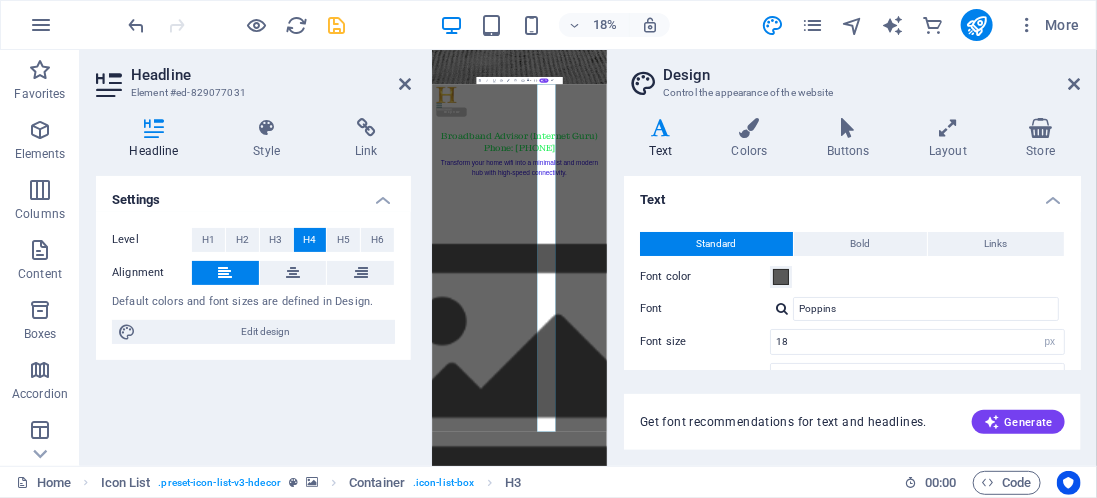 click on "Standard" at bounding box center [717, 244] 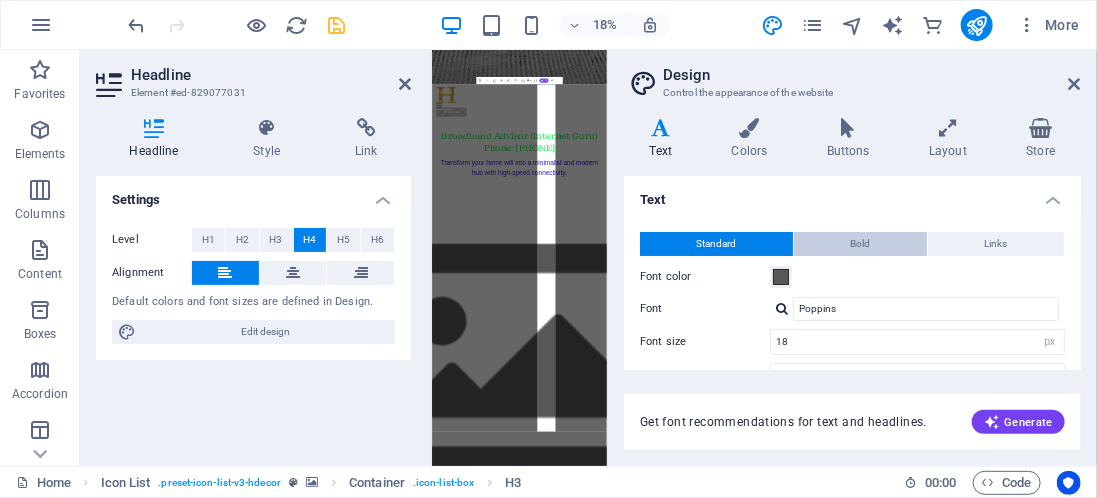 click on "Bold" at bounding box center [860, 244] 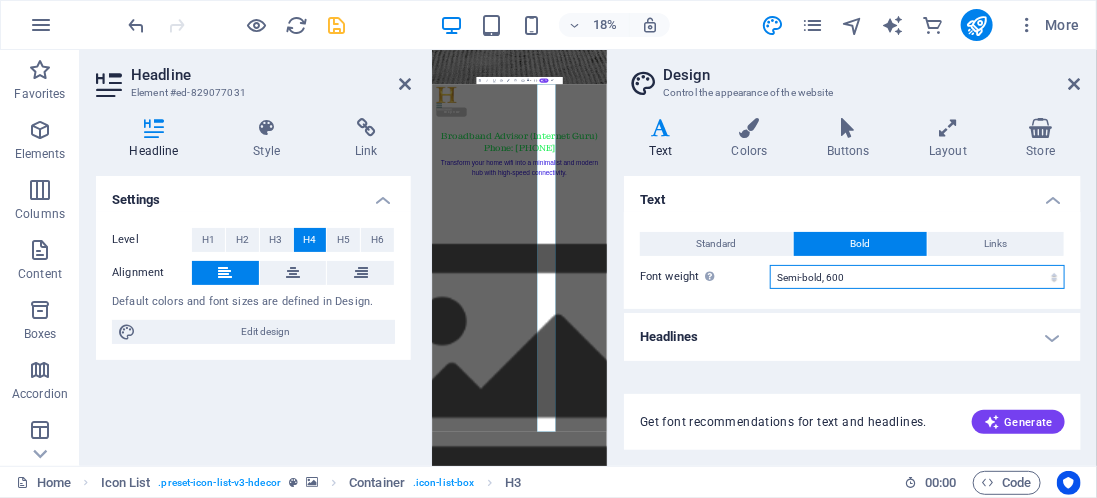 click on "Thin, 100 Extra-light, 200 Light, 300 Regular, 400 Medium, 500 Semi-bold, 600 Bold, 700 Extra-bold, 800 Black, 900" at bounding box center [917, 277] 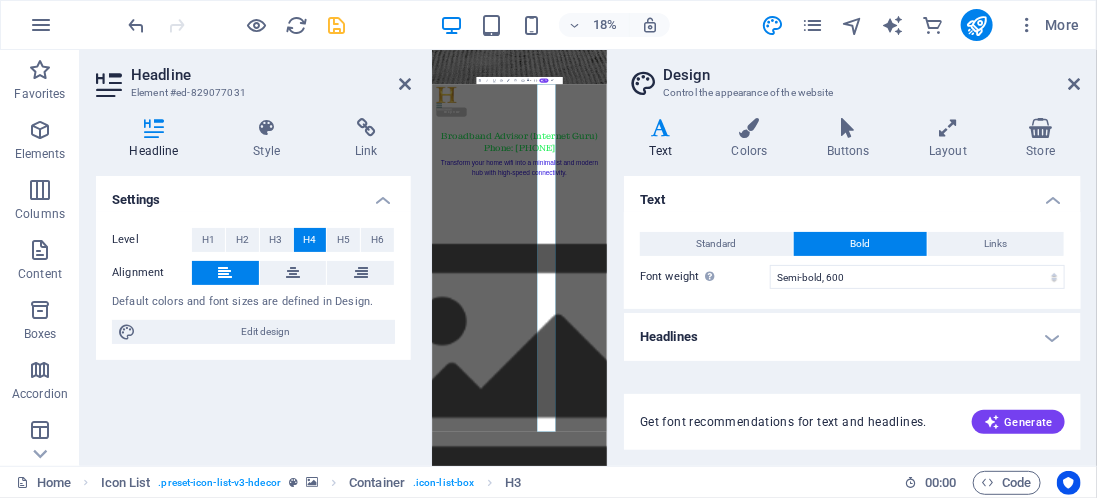 click on "Standard Bold Links Font color Font Poppins Font size 18 rem px Line height 1.5 Font weight To display the font weight correctly, it may need to be enabled.  Manage Fonts Thin, 100 Extra-light, 200 Light, 300 Regular, 400 Medium, 500 Semi-bold, 600 Bold, 700 Extra-bold, 800 Black, 900 Letter spacing 0 rem px Font style Text transform Tt TT tt Text align Font weight To display the font weight correctly, it may need to be enabled.  Manage Fonts Thin, 100 Extra-light, 200 Light, 300 Regular, 400 Medium, 500 Semi-bold, 600 Bold, 700 Extra-bold, 800 Black, 900 Default Hover / Active Font color Font color Decoration None Decoration None Transition duration 0.3 s Transition function Ease Ease In Ease Out Ease In/Ease Out Linear" at bounding box center [852, 260] 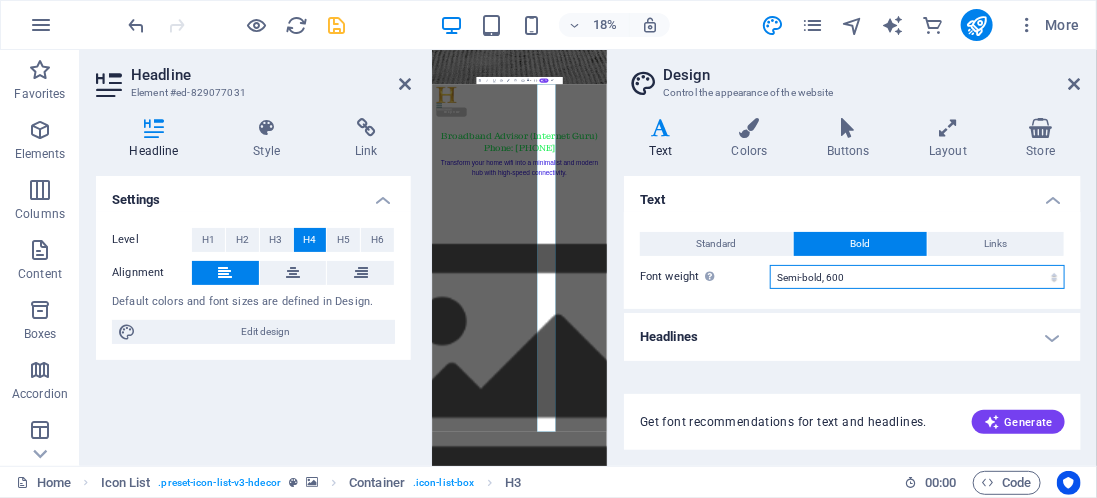 click on "Thin, 100 Extra-light, 200 Light, 300 Regular, 400 Medium, 500 Semi-bold, 600 Bold, 700 Extra-bold, 800 Black, 900" at bounding box center (917, 277) 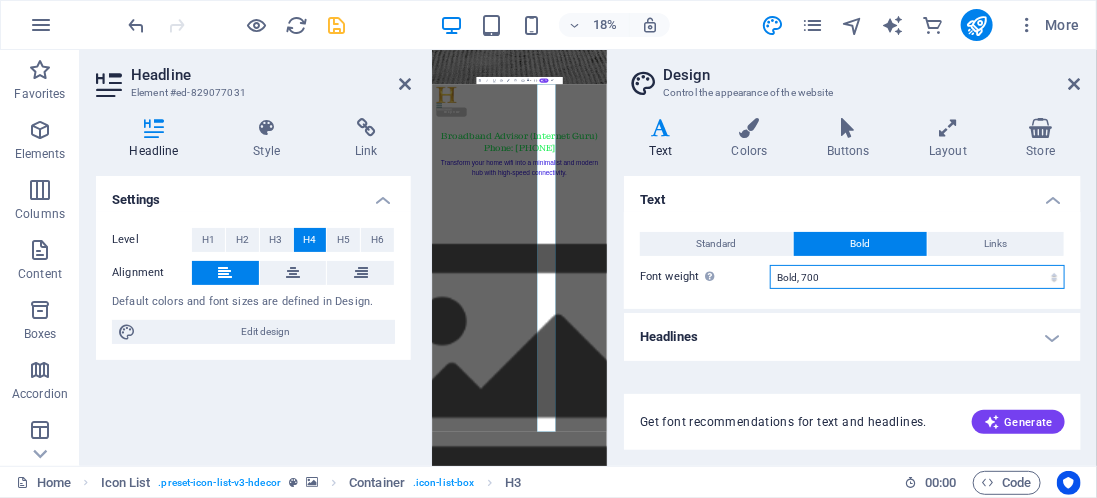 click on "Thin, 100 Extra-light, 200 Light, 300 Regular, 400 Medium, 500 Semi-bold, 600 Bold, 700 Extra-bold, 800 Black, 900" at bounding box center (917, 277) 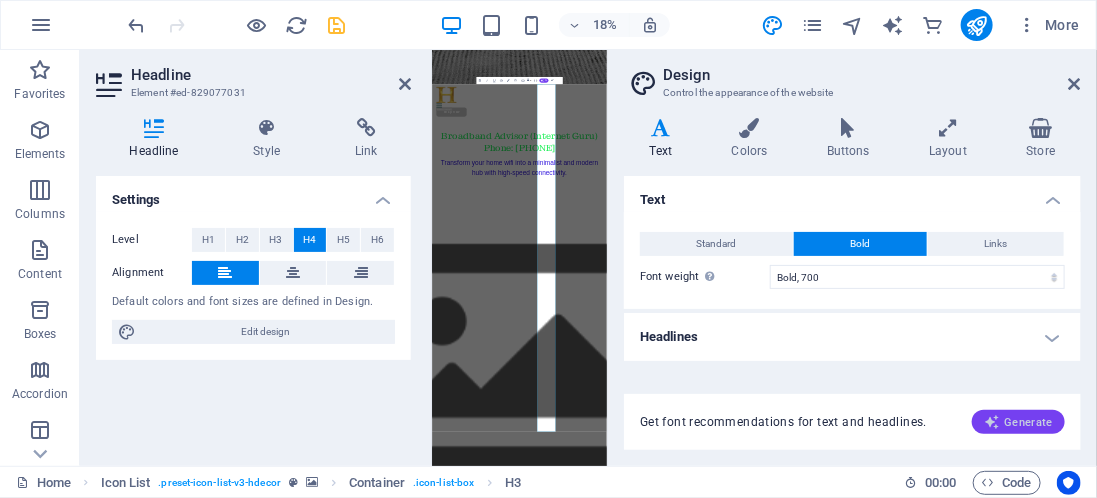 click on "Generate" at bounding box center (1018, 422) 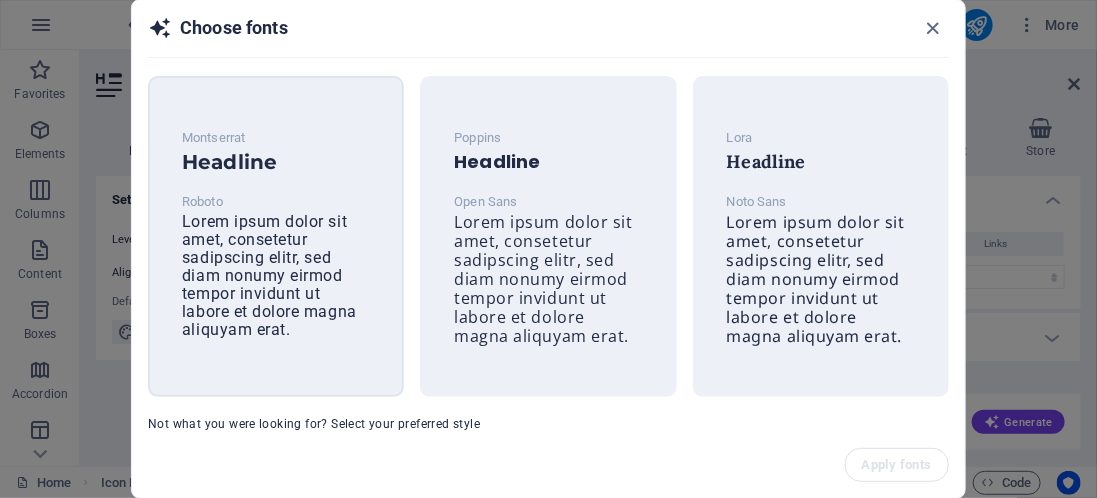 scroll, scrollTop: 94, scrollLeft: 0, axis: vertical 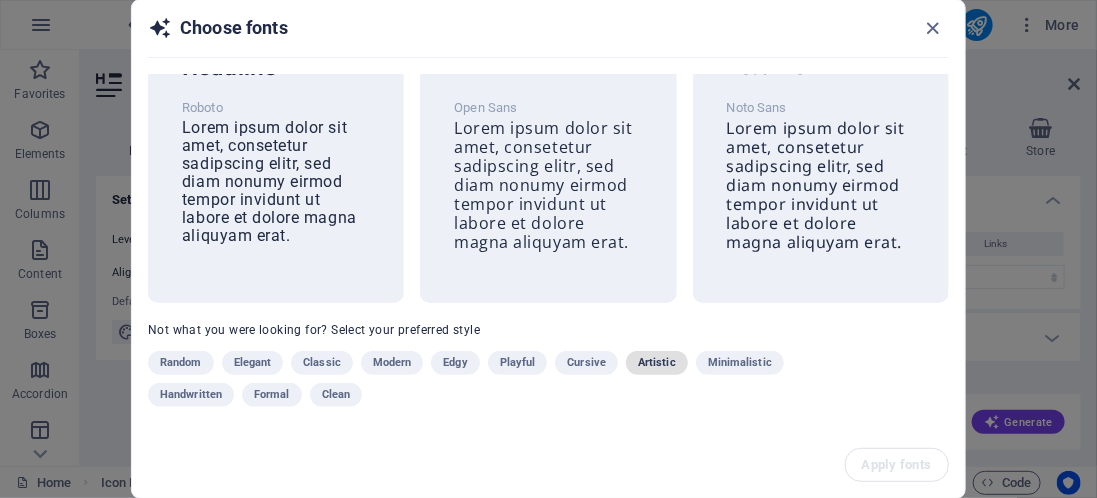click on "Artistic" at bounding box center (657, 363) 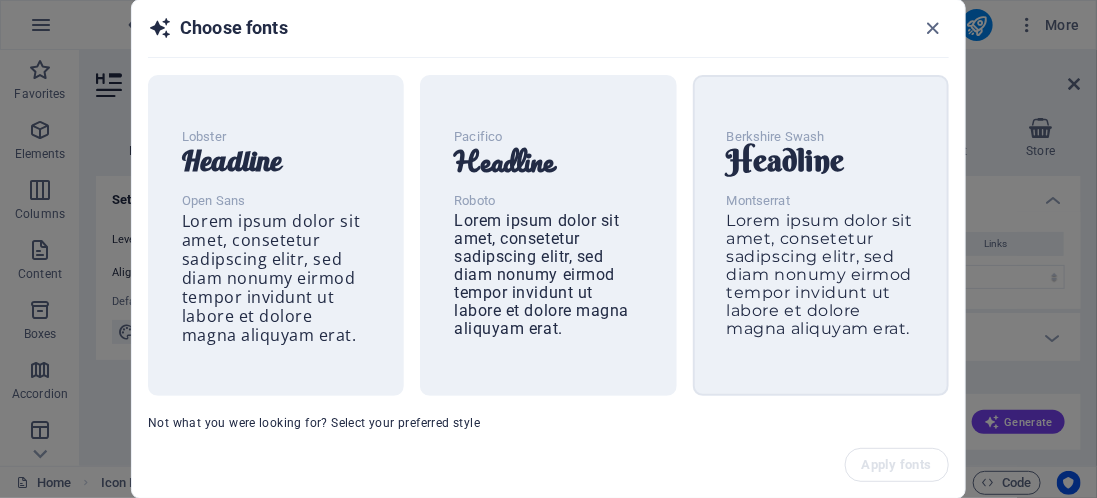 scroll, scrollTop: 94, scrollLeft: 0, axis: vertical 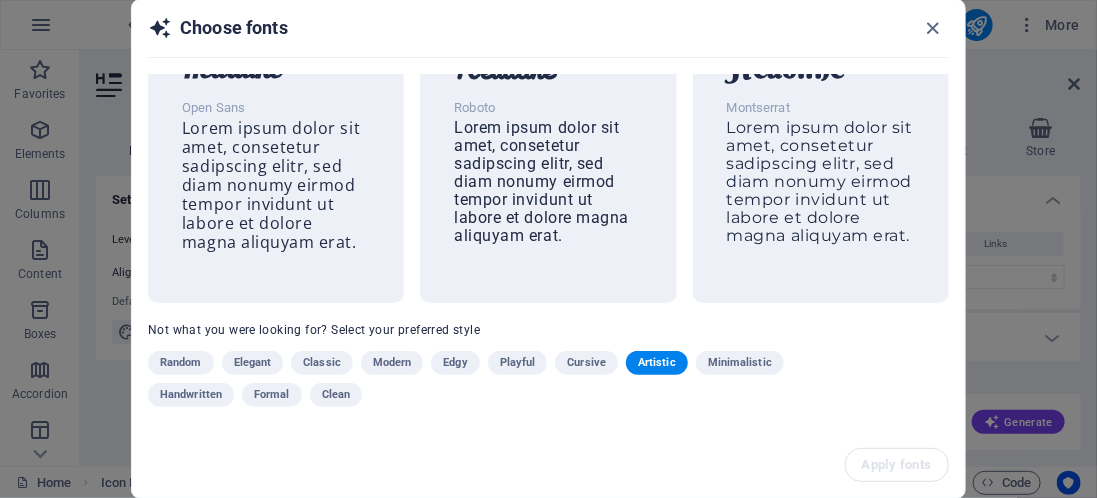 click on "Artistic" at bounding box center (657, 363) 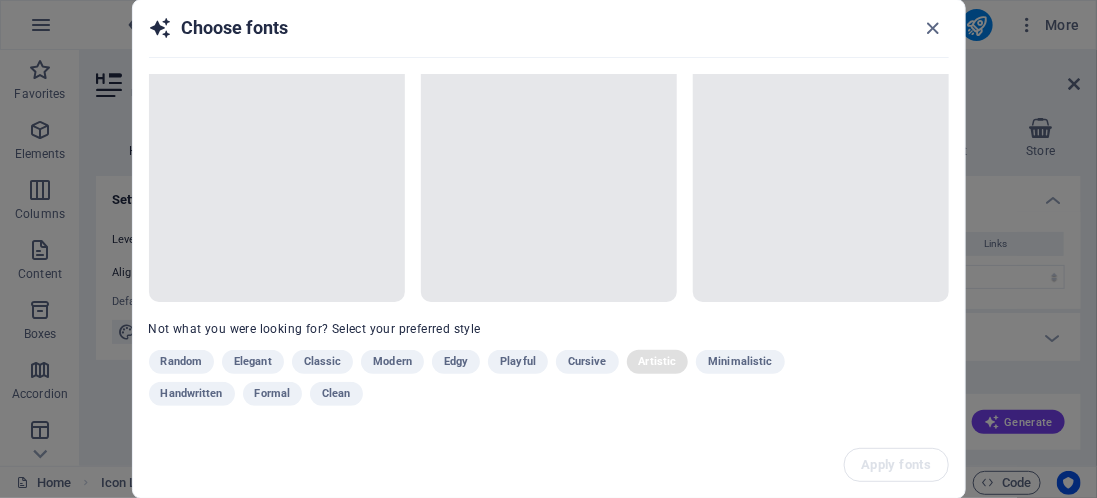 click on "Random Elegant Classic Modern Edgy Playful Cursive Artistic Minimalistic Handwritten Formal Clean" at bounding box center (499, 382) 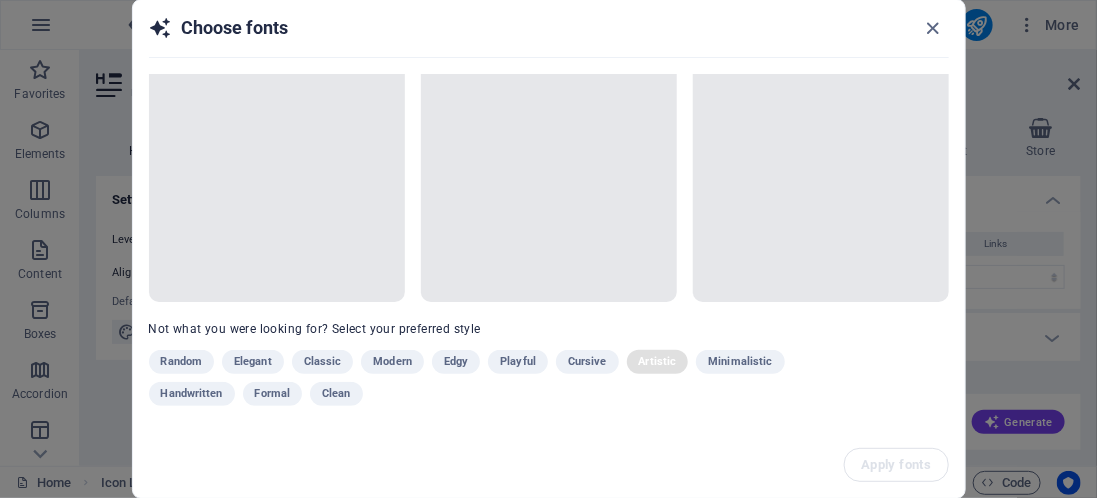 scroll, scrollTop: 87, scrollLeft: 0, axis: vertical 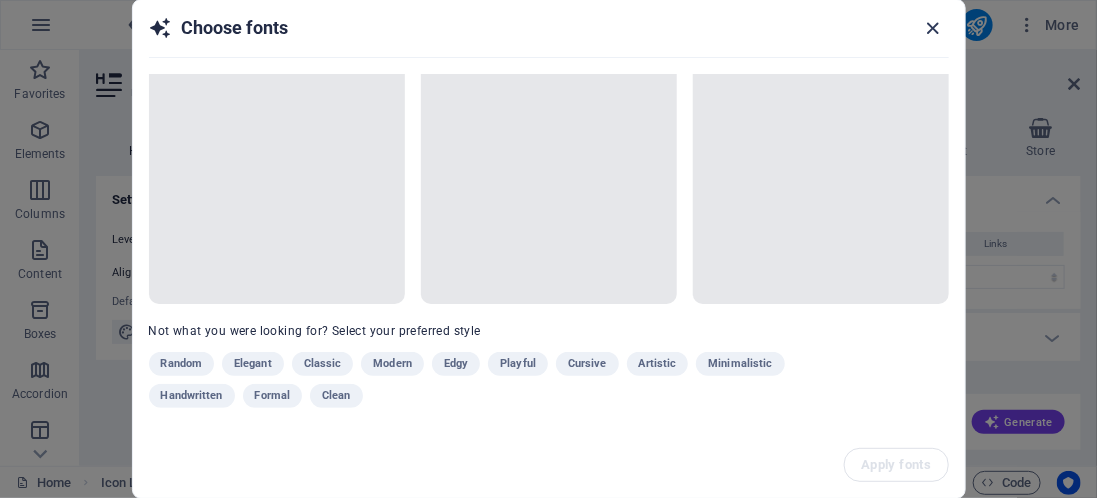 click at bounding box center (932, 28) 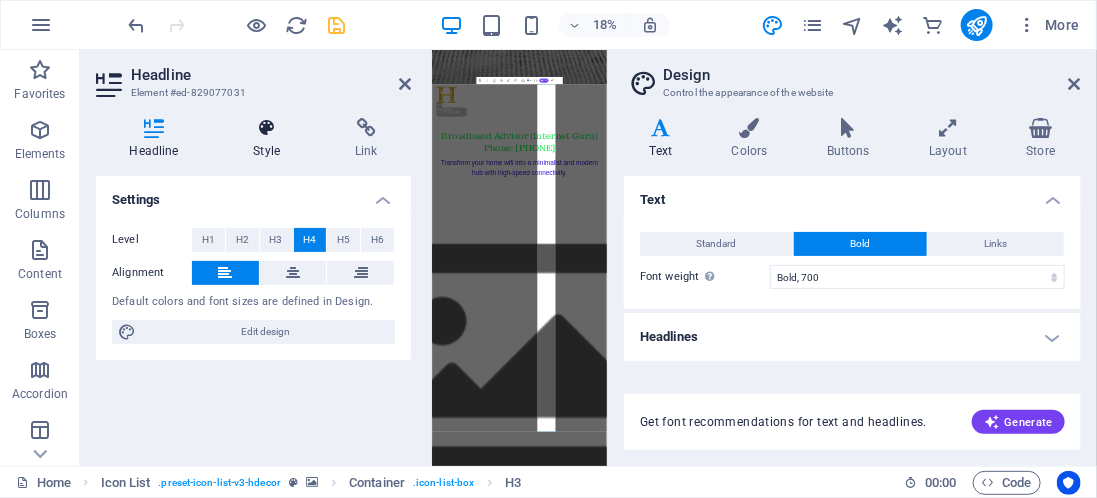 click on "Style" at bounding box center [271, 139] 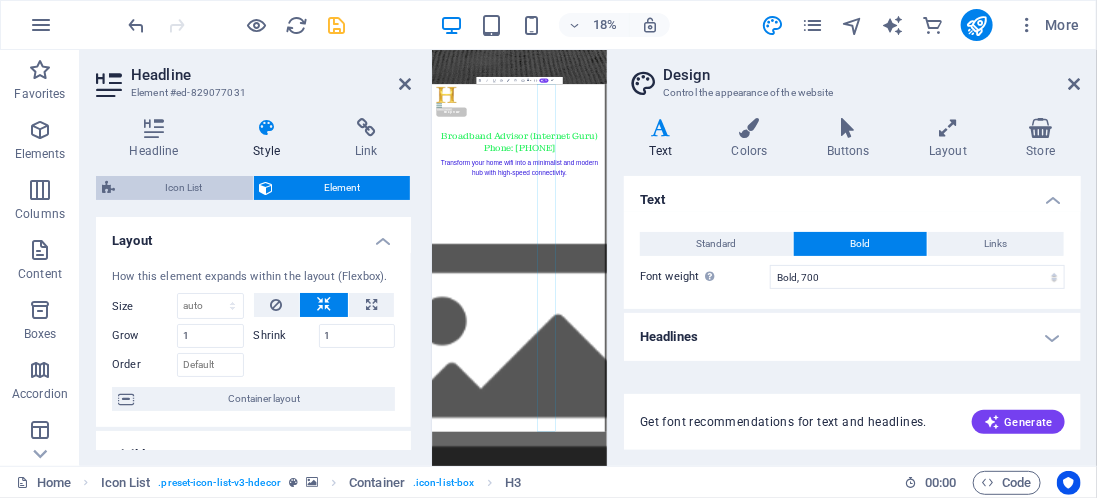 click on "Icon List" at bounding box center (184, 188) 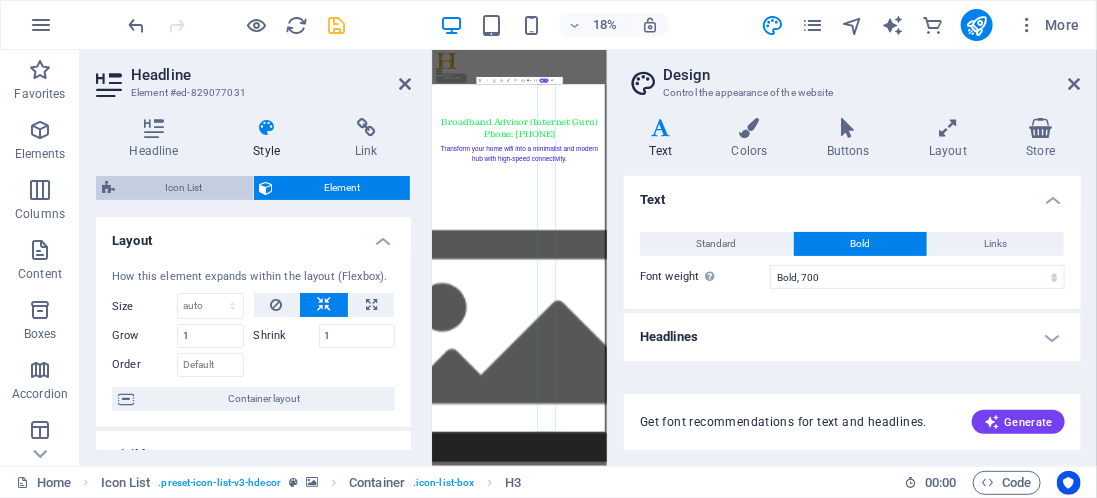 select on "rem" 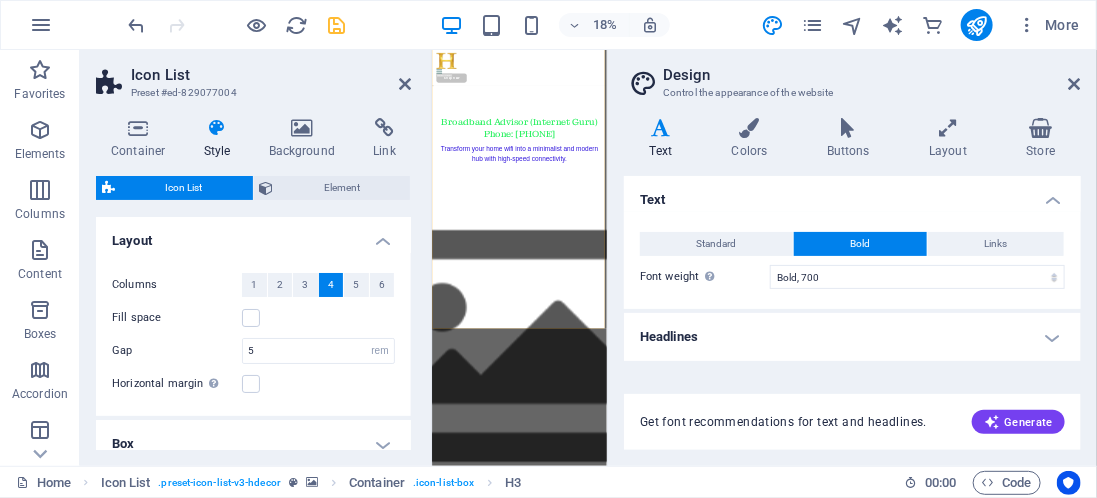 scroll, scrollTop: 3161, scrollLeft: 0, axis: vertical 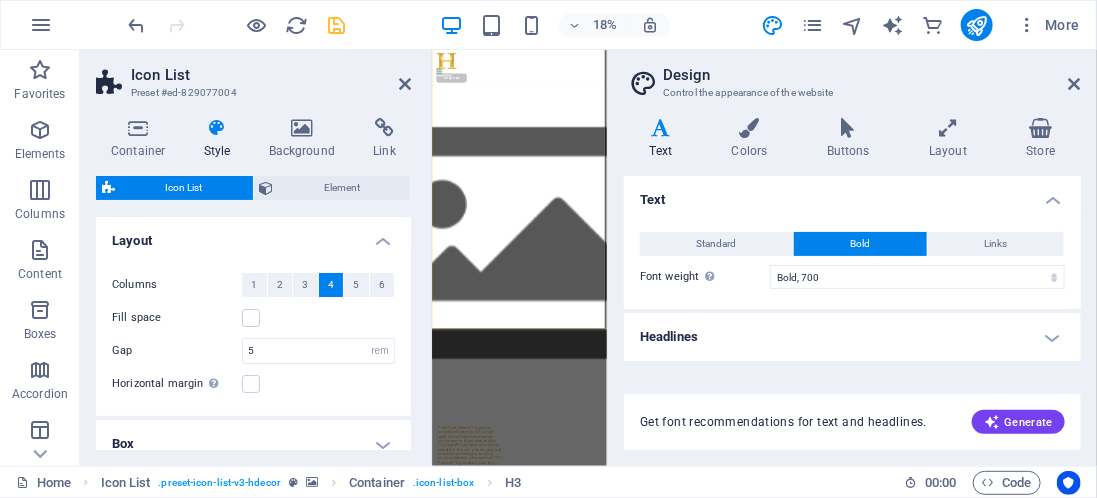 click on "Icon List" at bounding box center (184, 188) 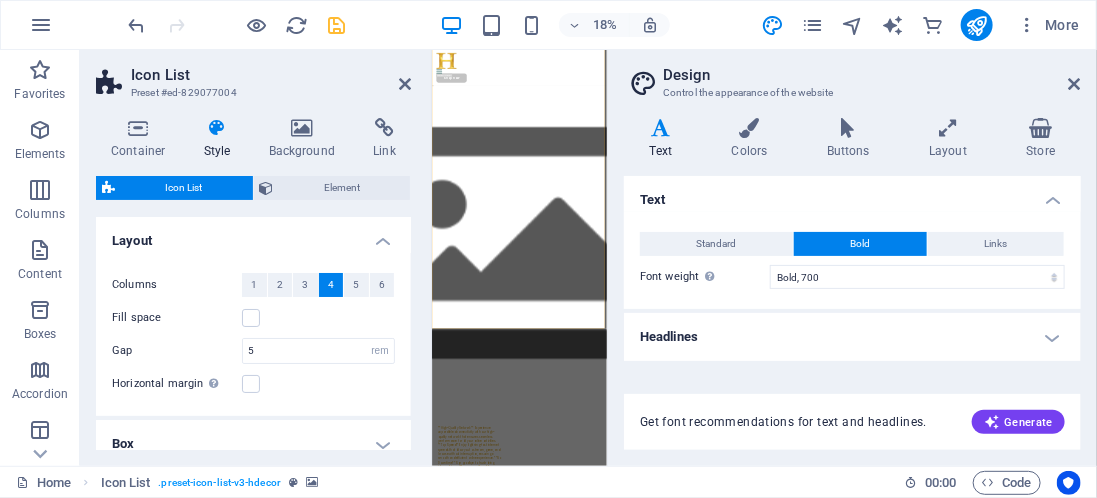 click on "Icon List" at bounding box center (184, 188) 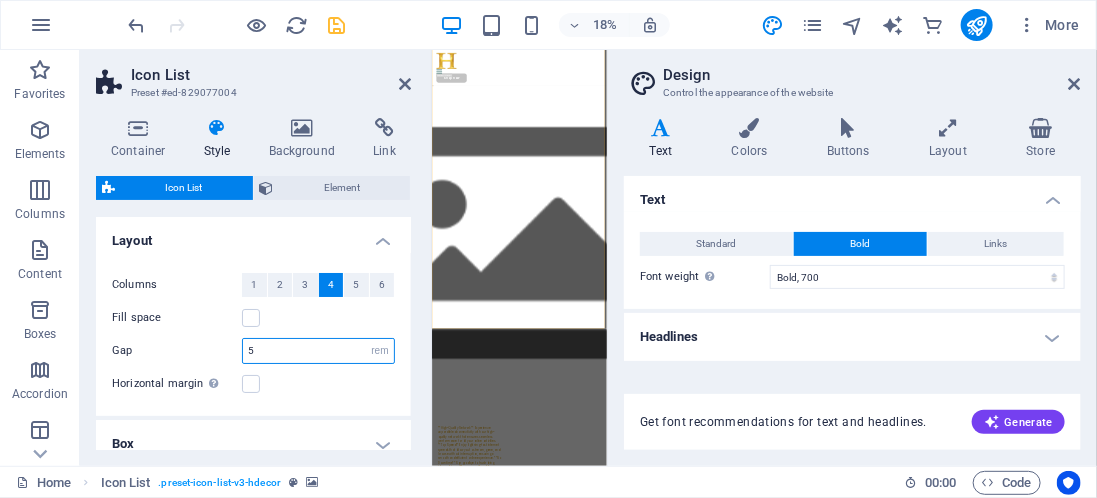 click on "5" at bounding box center [318, 351] 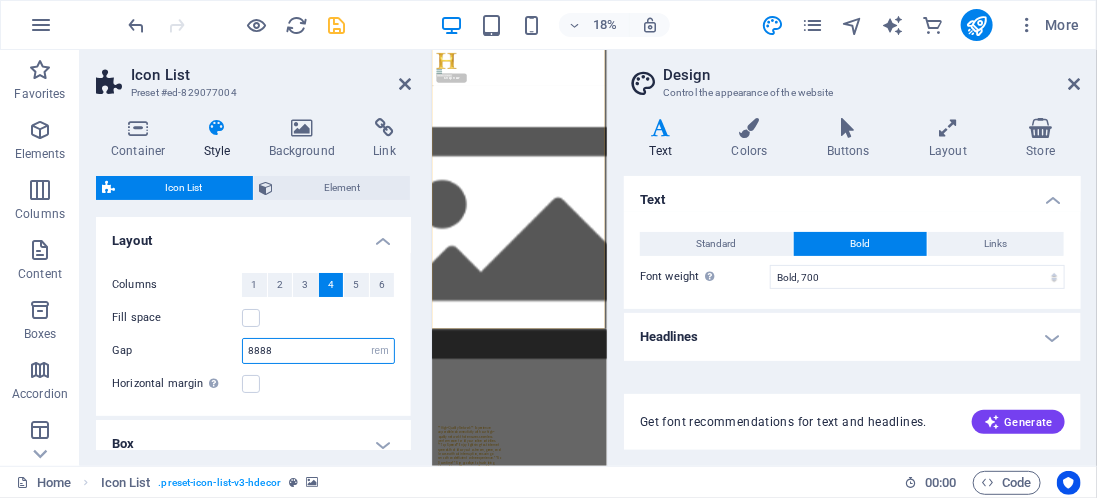 type on "8" 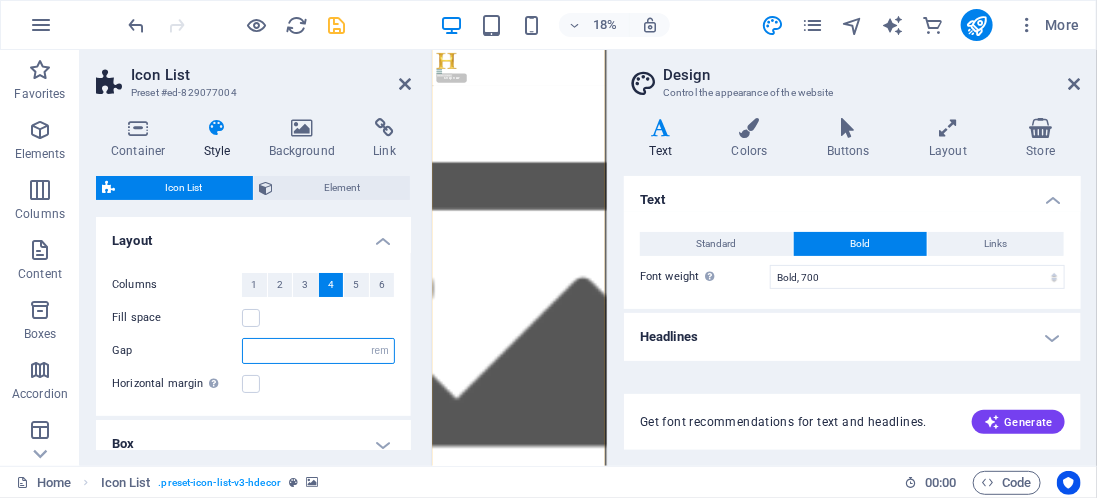 type on "8" 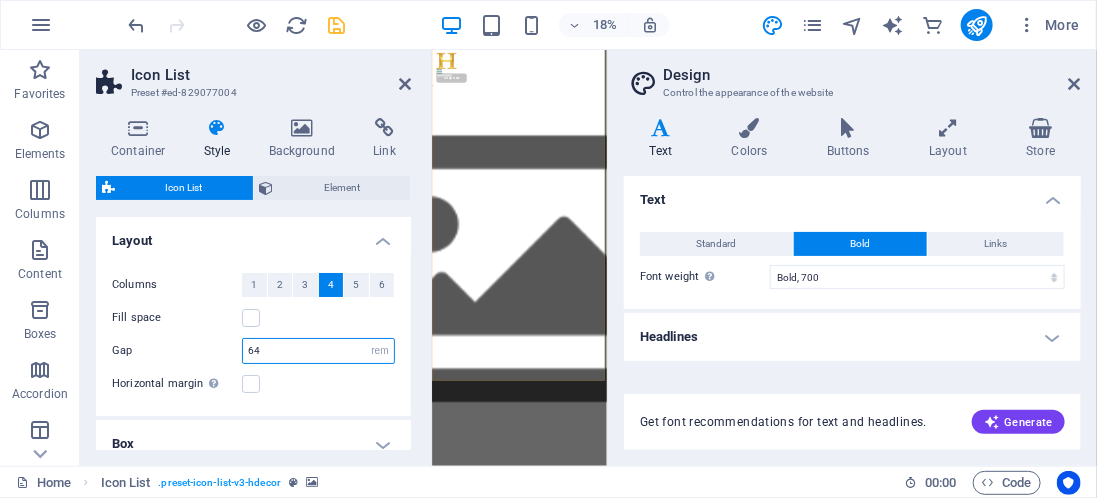 type on "6" 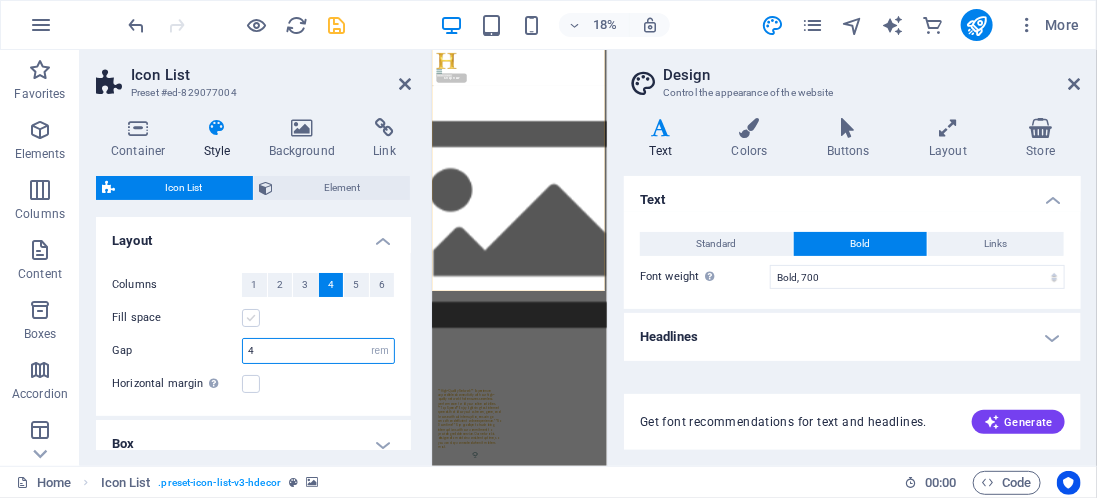 type on "4" 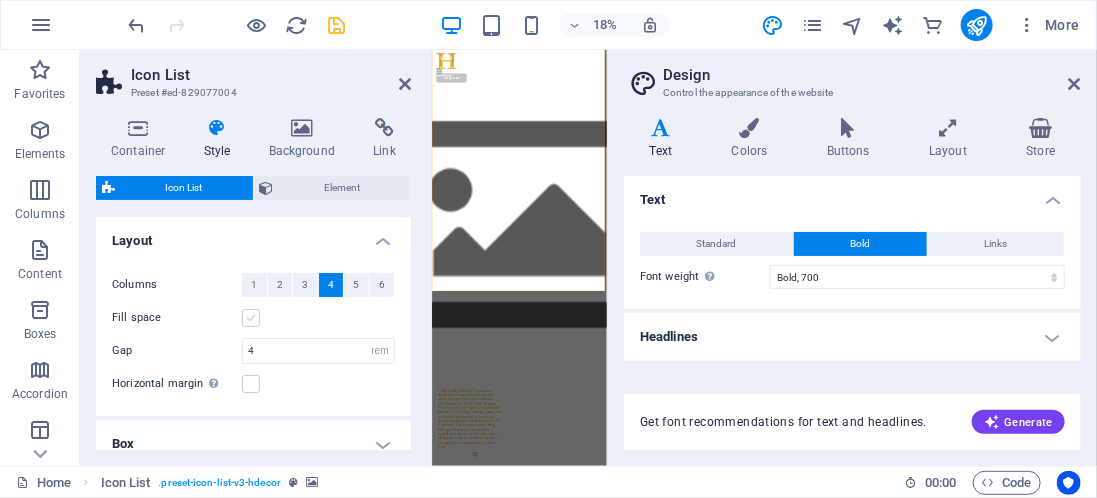 click at bounding box center (251, 318) 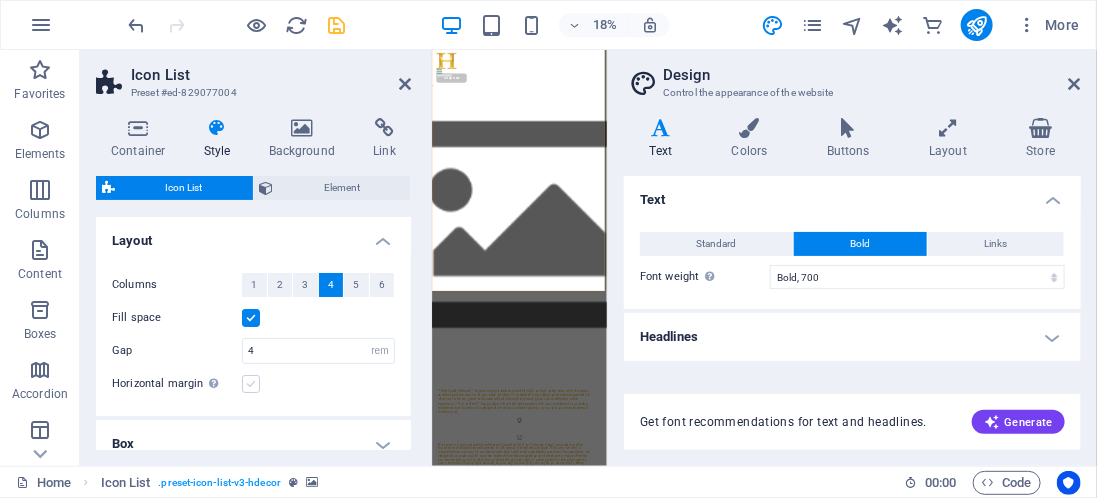 click at bounding box center (251, 384) 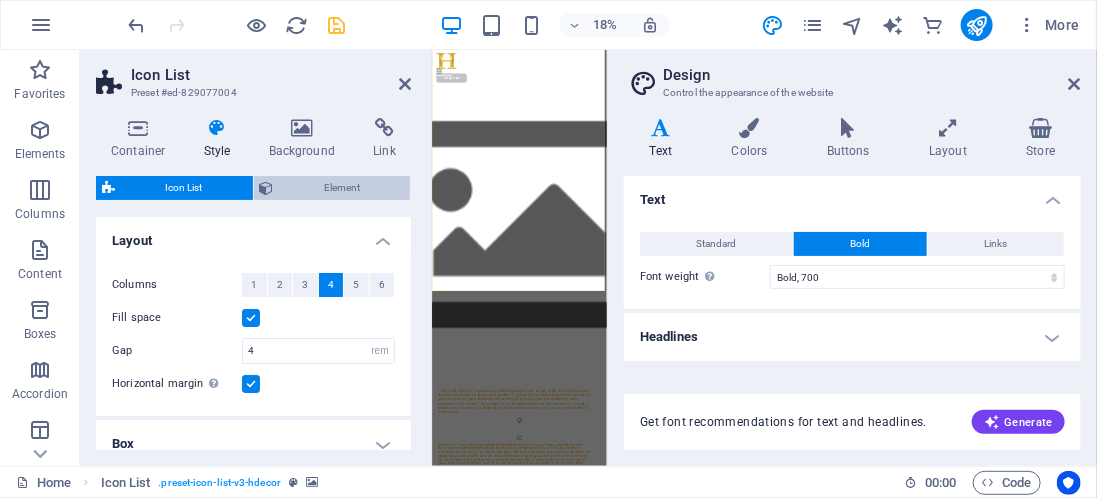 click on "Element" at bounding box center [342, 188] 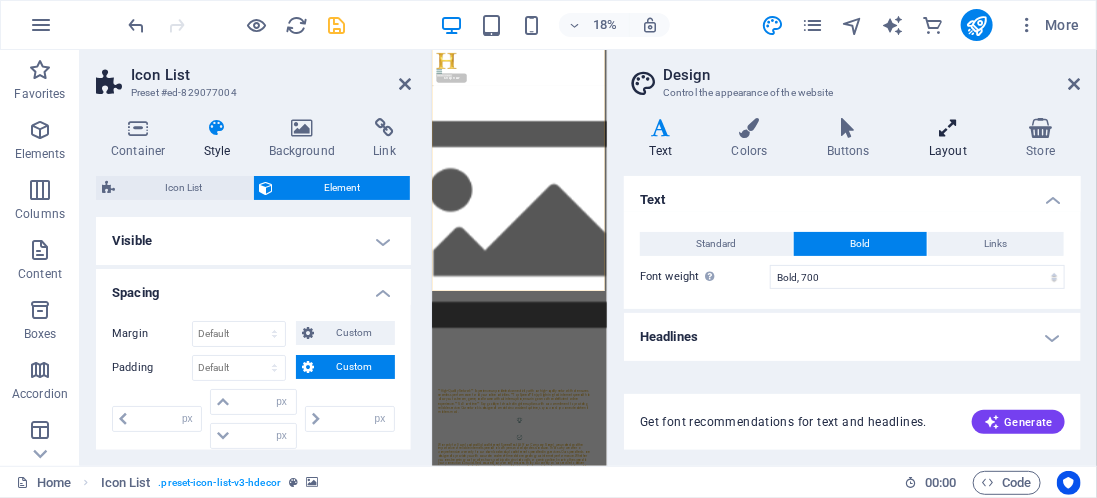 click at bounding box center [948, 128] 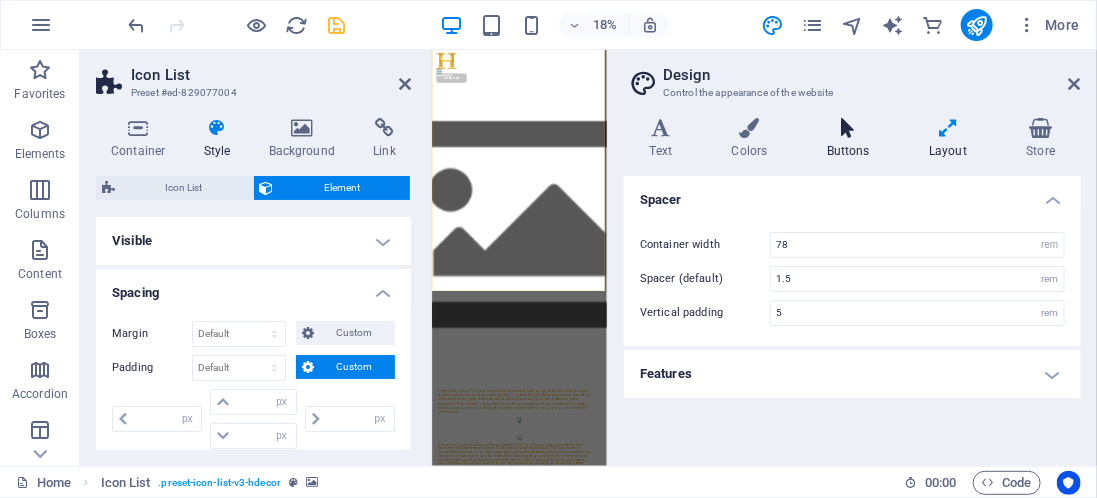 click on "Buttons" at bounding box center [852, 139] 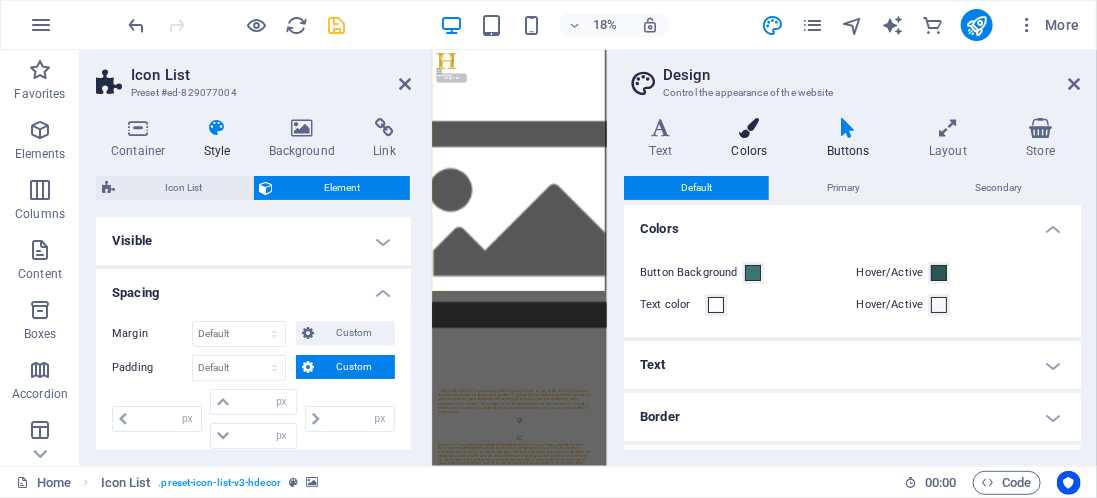 click on "Colors" at bounding box center [753, 139] 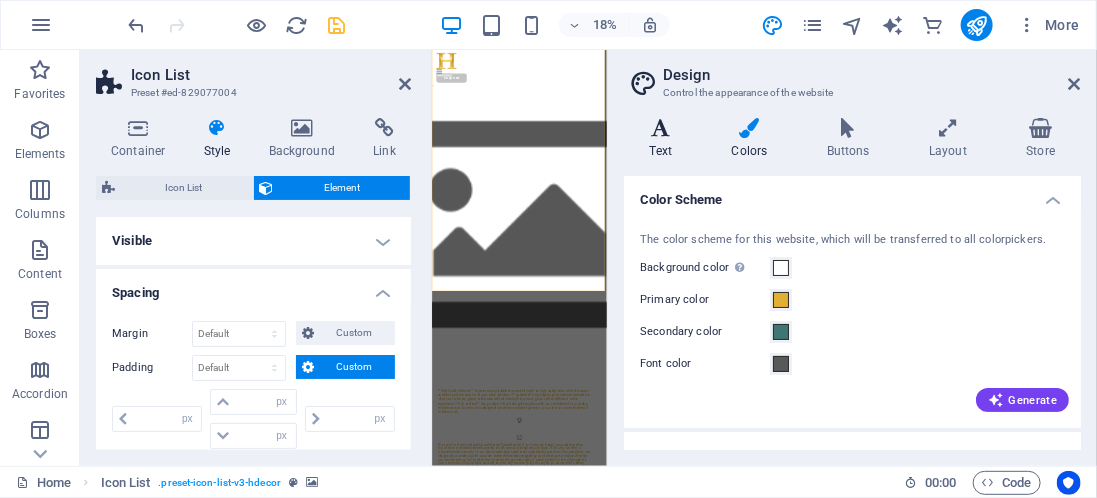 click on "Text" at bounding box center [665, 139] 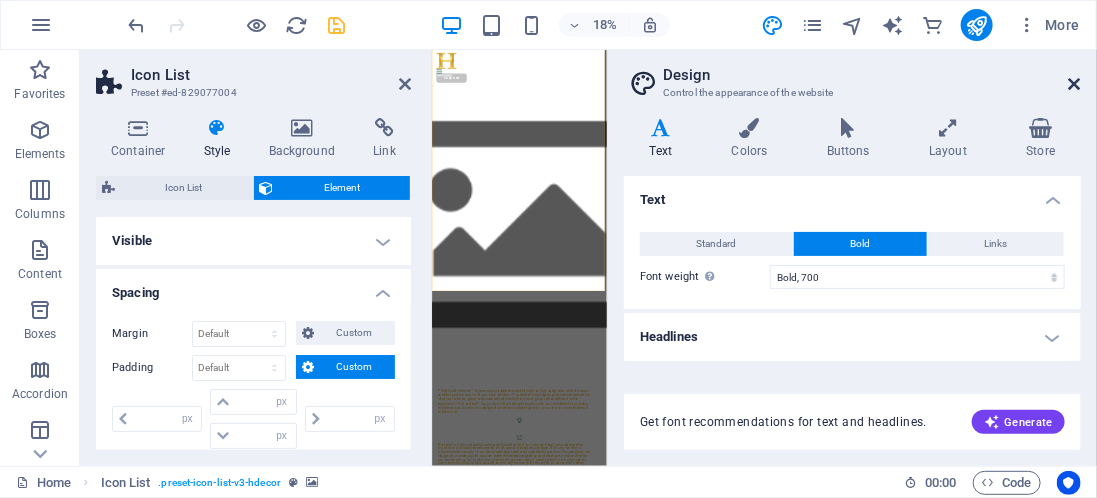 click at bounding box center [1075, 84] 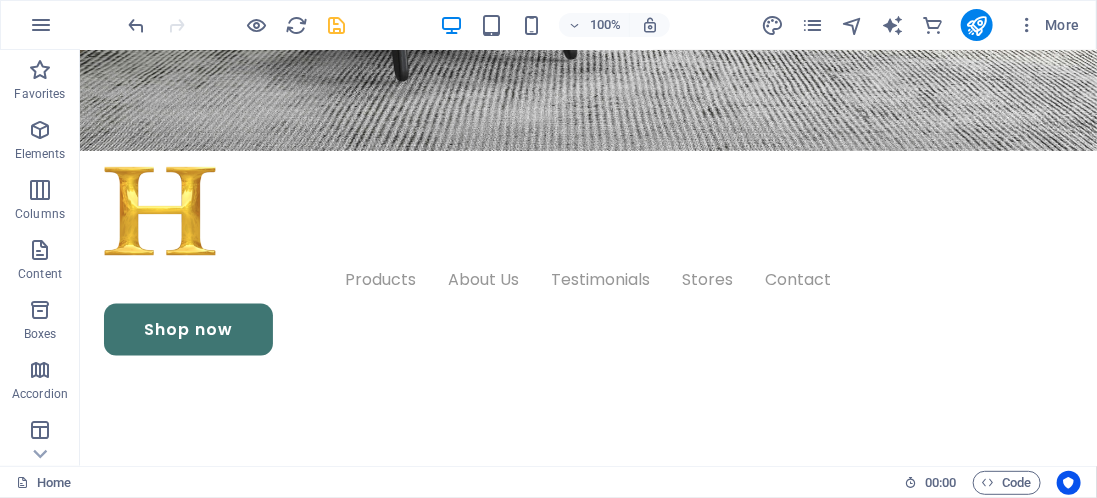 scroll, scrollTop: 659, scrollLeft: 0, axis: vertical 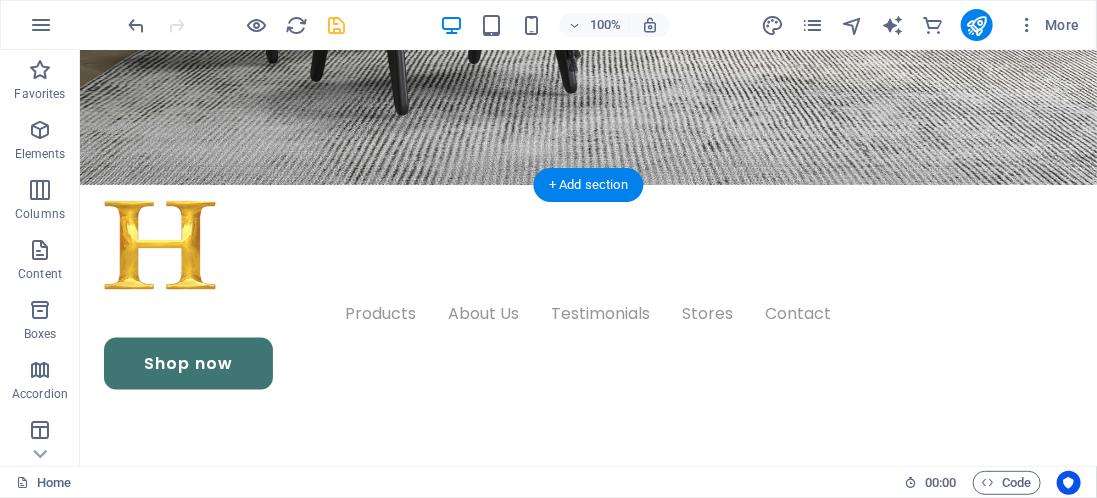 click at bounding box center (587, 1718) 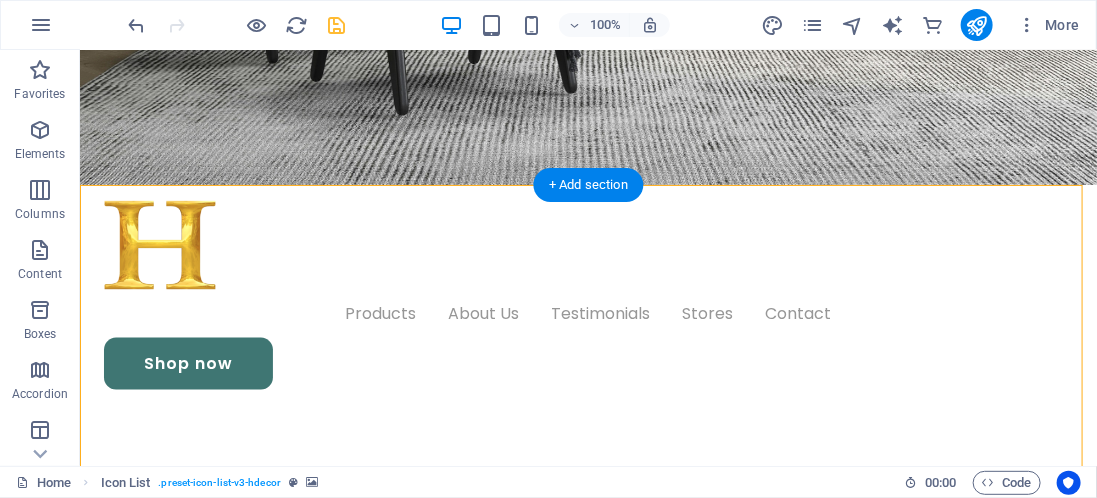 click on "**High-Quality Network** Experience unparalleled connectivity with our high-quality network that ensures seamless performance for all your online activities. **Top Speed** Enjoy lightning-fast internet speeds that allow you to stream, game, and browse without interruption, ensuring a smooth and efficient online experience. **No Downtime** Say goodbye to frustrating interruptions with our commitment to providing reliable service. Our network is designed to maintain consistent uptime, so you can stay connected when it matters most." at bounding box center [554, 2527] 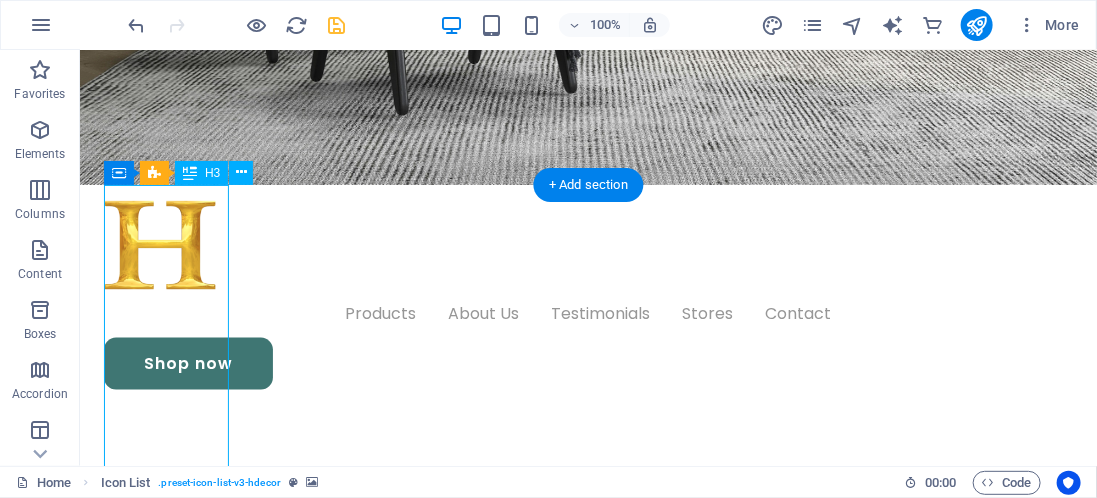 click on "**High-Quality Network** Experience unparalleled connectivity with our high-quality network that ensures seamless performance for all your online activities. **Top Speed** Enjoy lightning-fast internet speeds that allow you to stream, game, and browse without interruption, ensuring a smooth and efficient online experience. **No Downtime** Say goodbye to frustrating interruptions with our commitment to providing reliable service. Our network is designed to maintain consistent uptime, so you can stay connected when it matters most." at bounding box center (554, 2527) 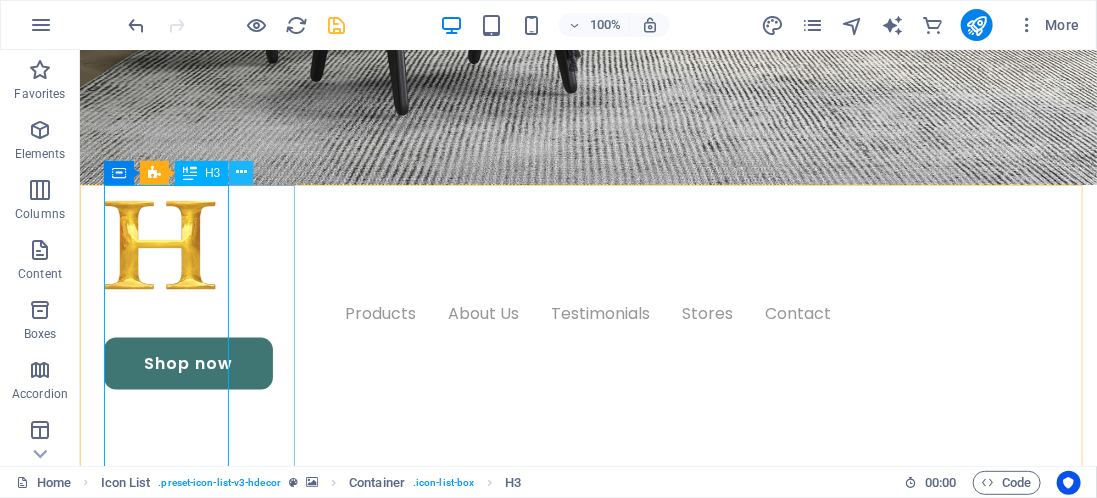 click at bounding box center [241, 172] 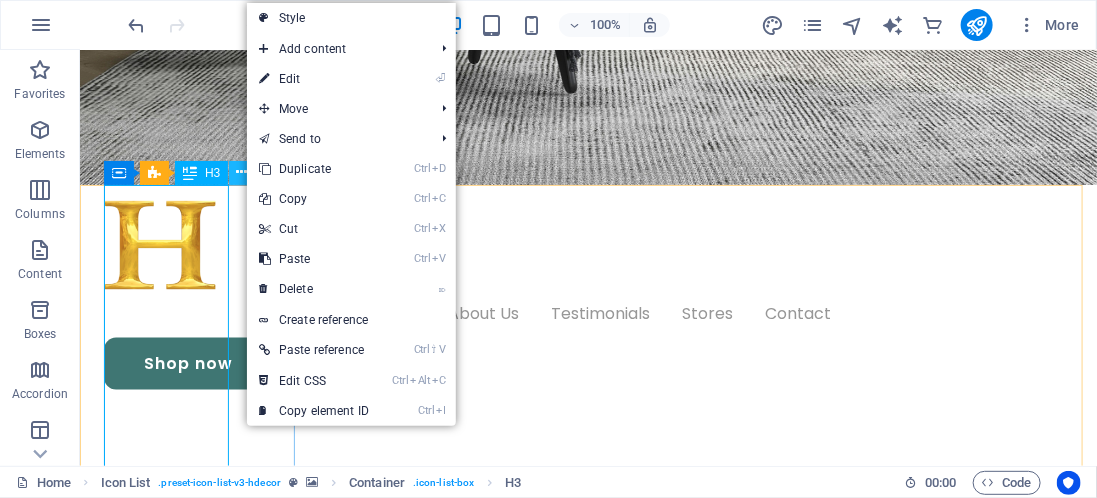 click at bounding box center [241, 172] 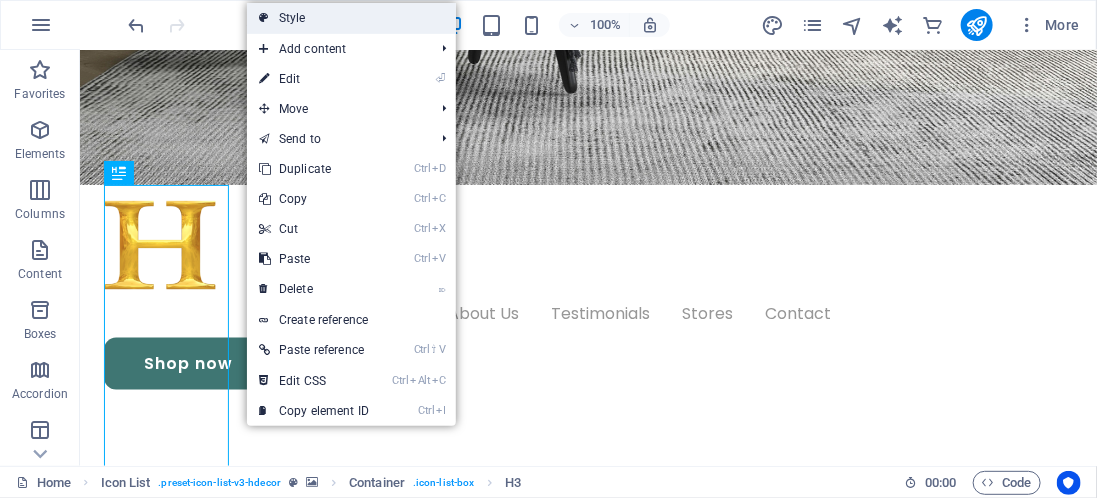 click on "Style" at bounding box center [351, 18] 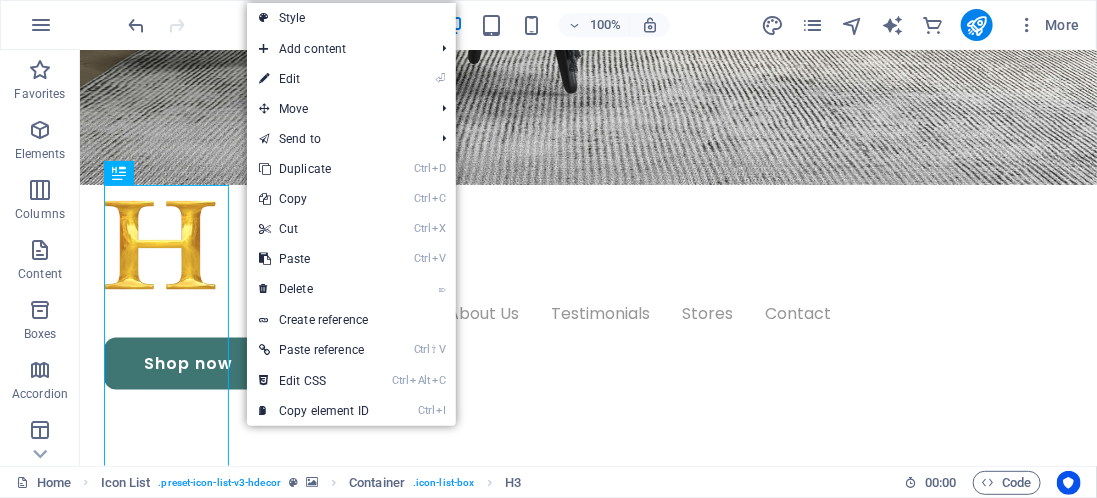 click on "Broadband Advisor (Internet Guru)  Phone: [PHONE] Transform your home wifi into a minimalist and modern hub with high-speed connectivity." at bounding box center (587, 687) 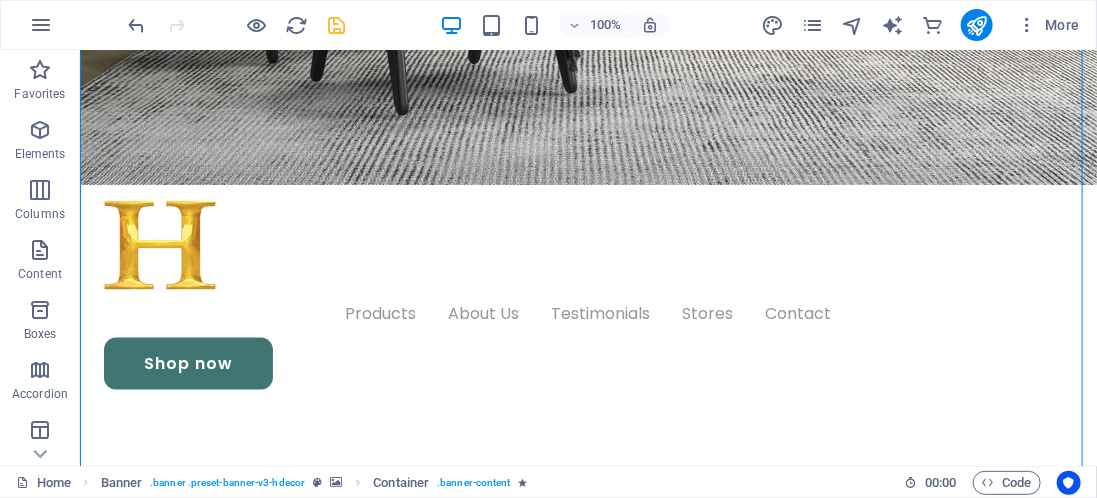 click on "Broadband Advisor (Internet Guru)  Phone: [PHONE] Transform your home wifi into a minimalist and modern hub with high-speed connectivity." at bounding box center (587, 687) 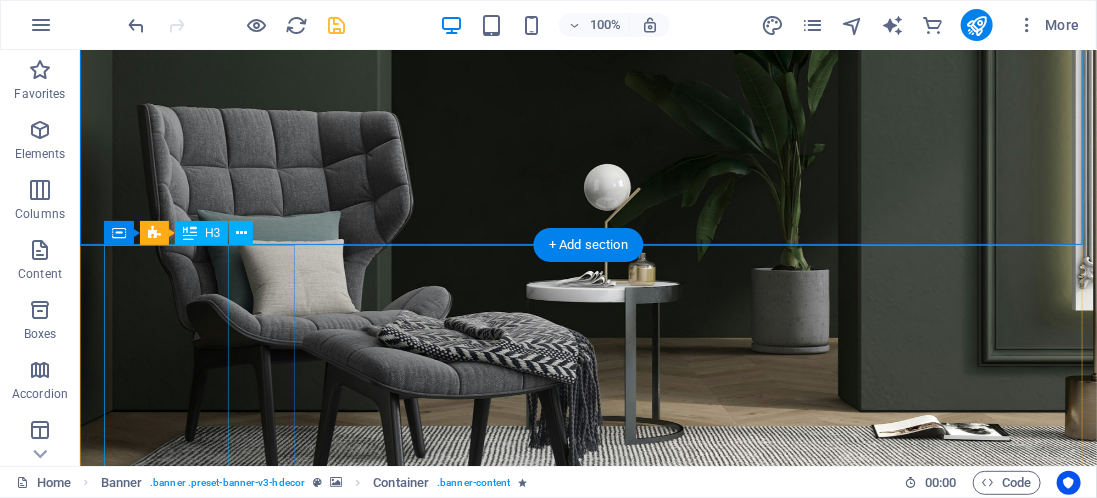 scroll, scrollTop: 598, scrollLeft: 0, axis: vertical 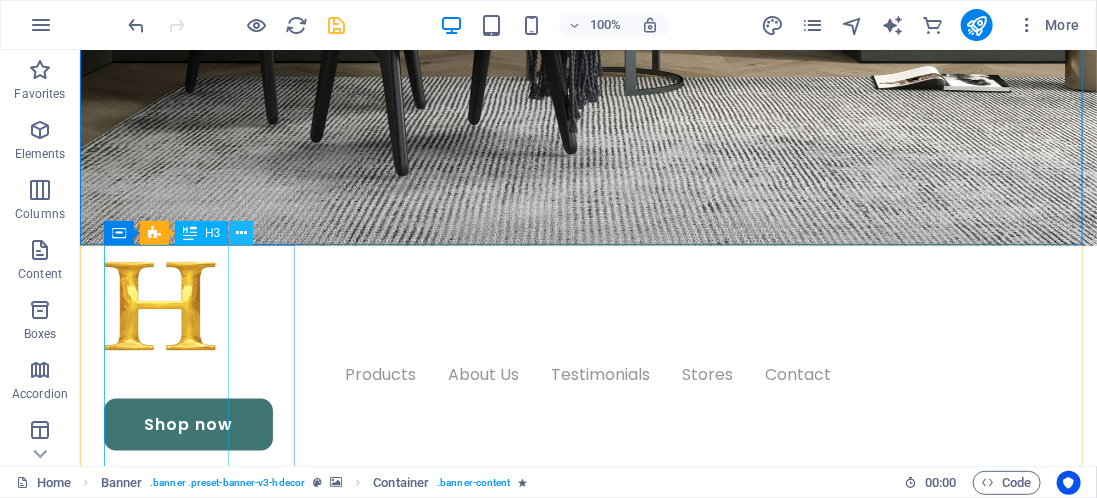 click at bounding box center [241, 233] 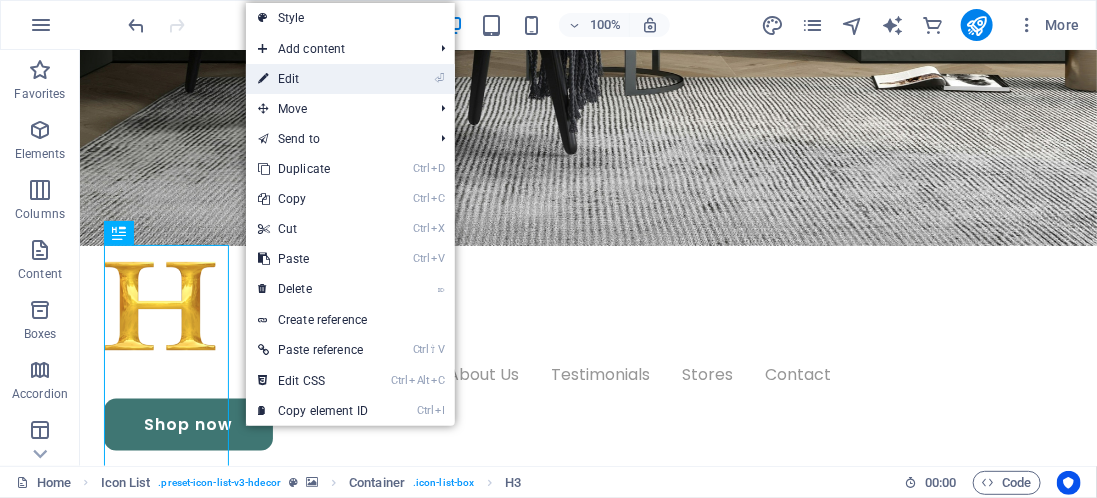 click on "⏎  Edit" at bounding box center [313, 79] 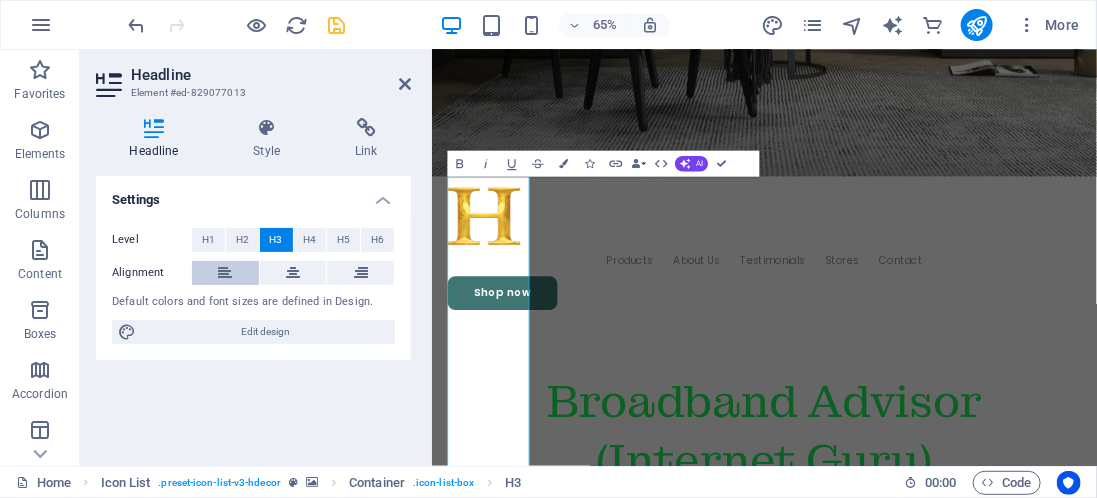 click at bounding box center (225, 273) 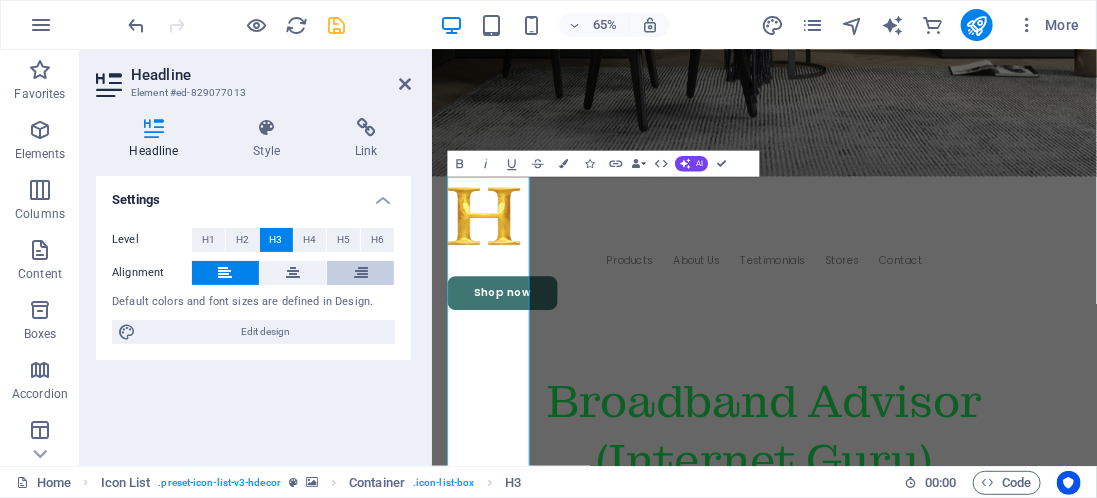 click at bounding box center (360, 273) 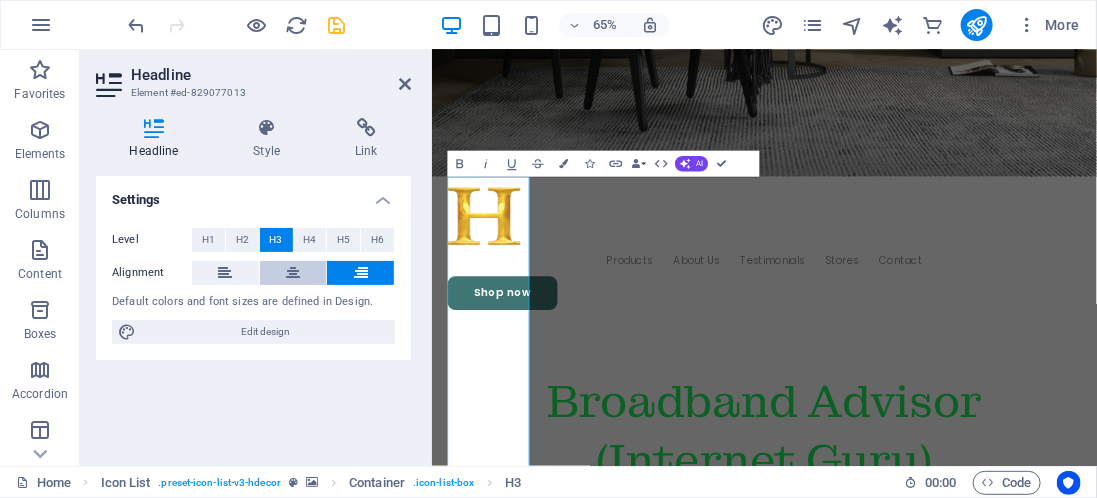 click at bounding box center (293, 273) 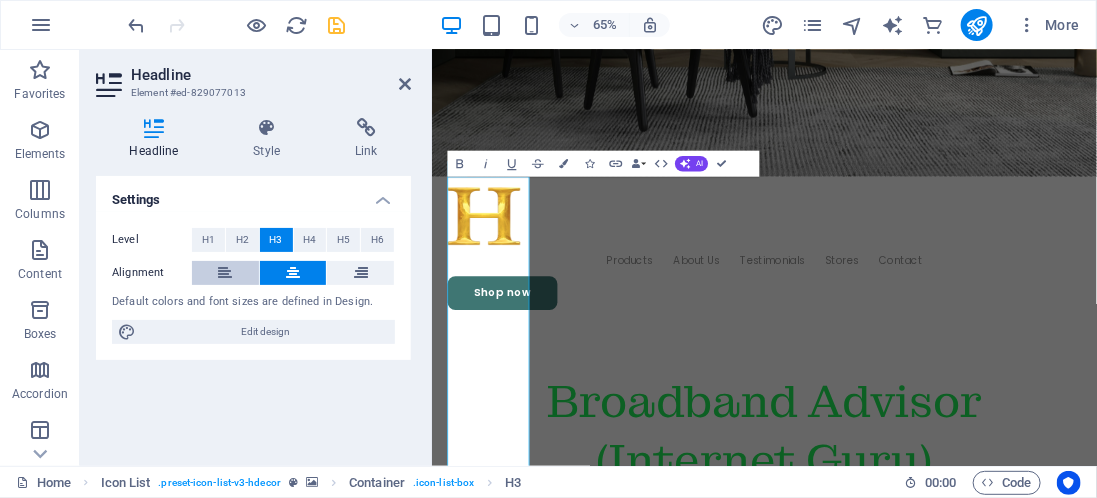 click at bounding box center [225, 273] 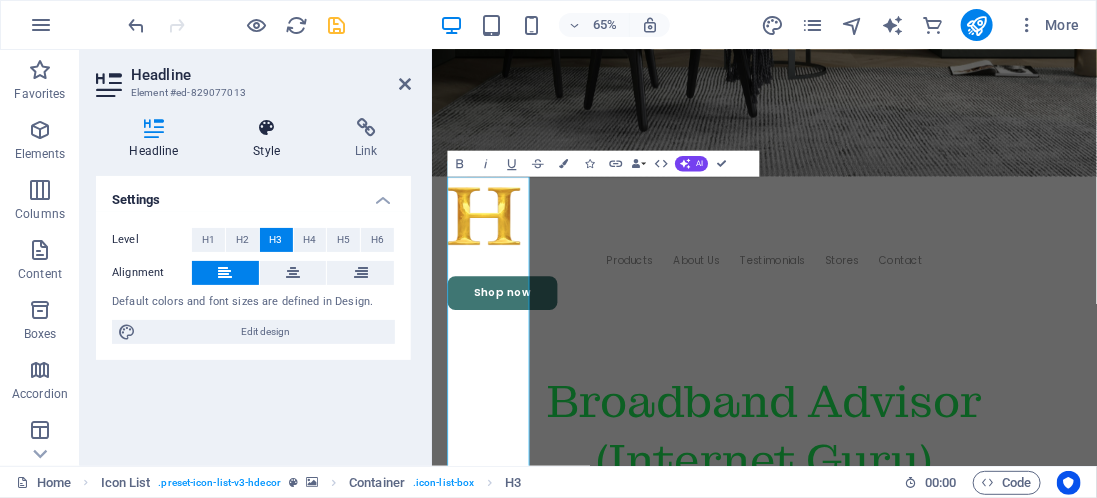 click on "Style" at bounding box center (271, 139) 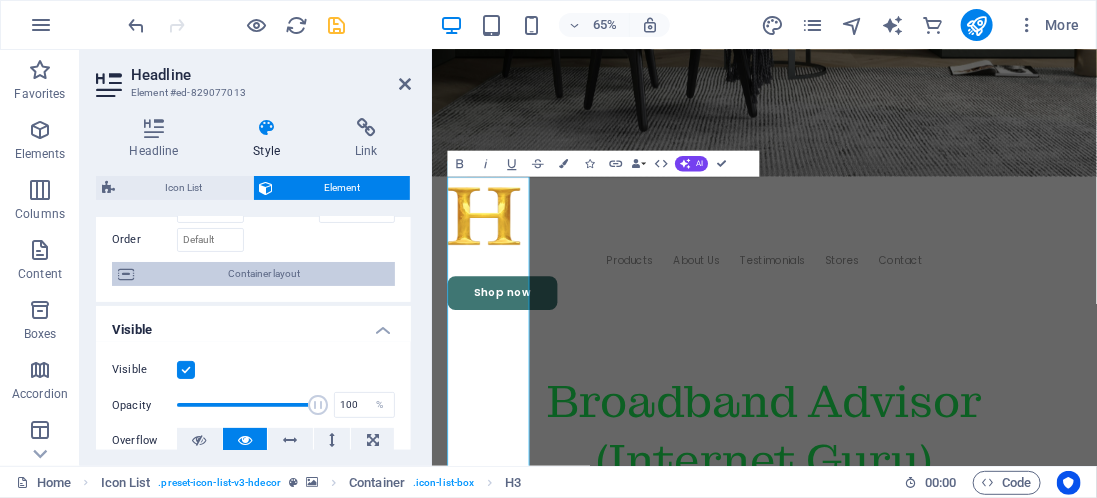 scroll, scrollTop: 148, scrollLeft: 0, axis: vertical 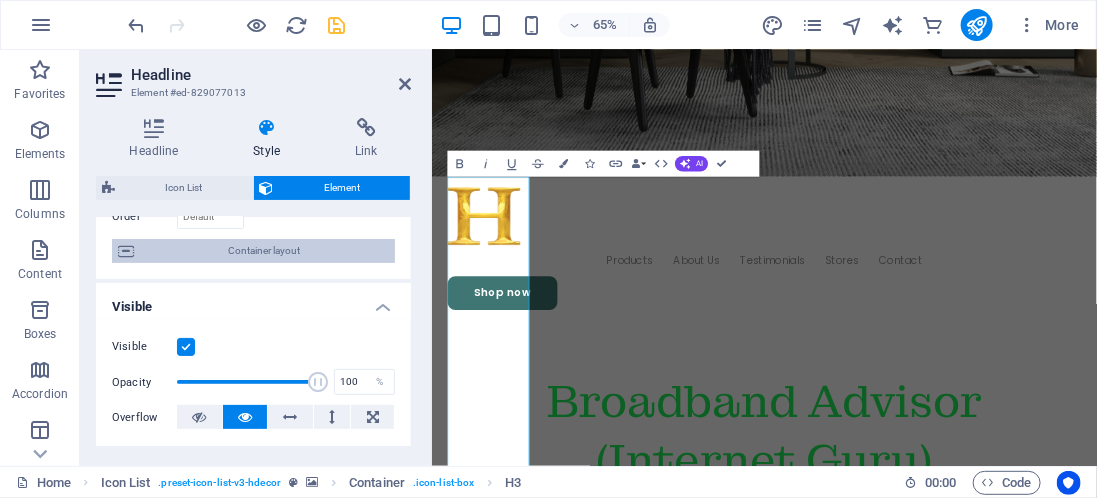 click on "Container layout" at bounding box center (264, 251) 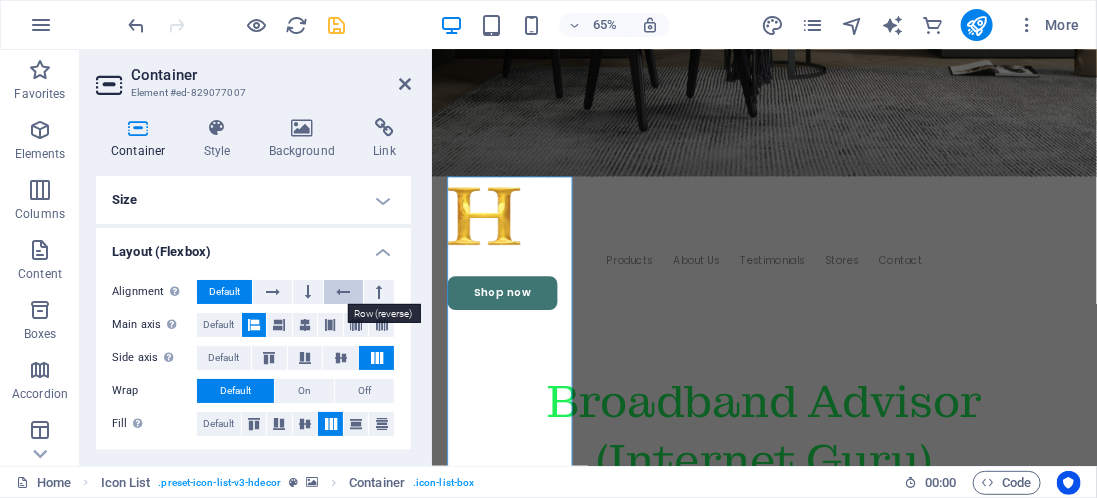 click at bounding box center [343, 292] 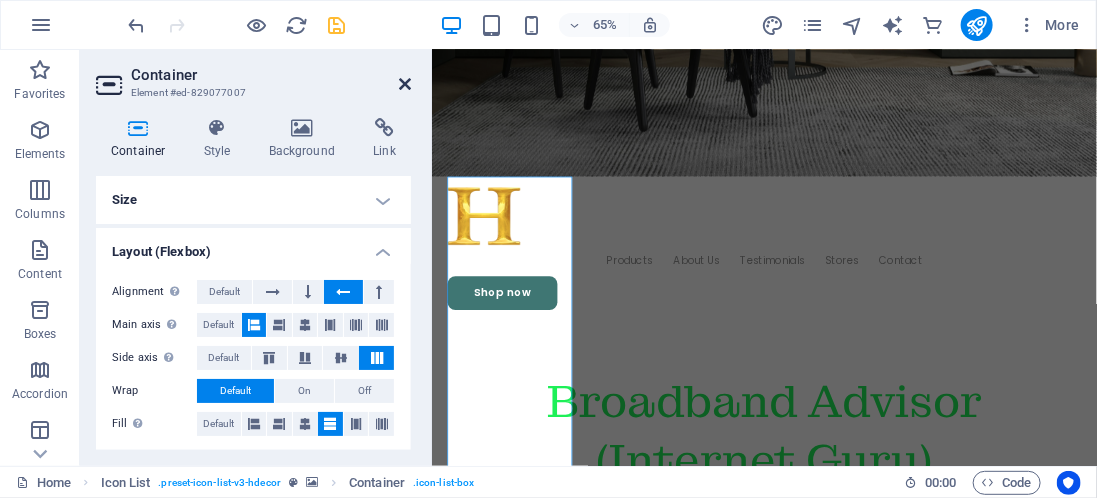 click at bounding box center [405, 84] 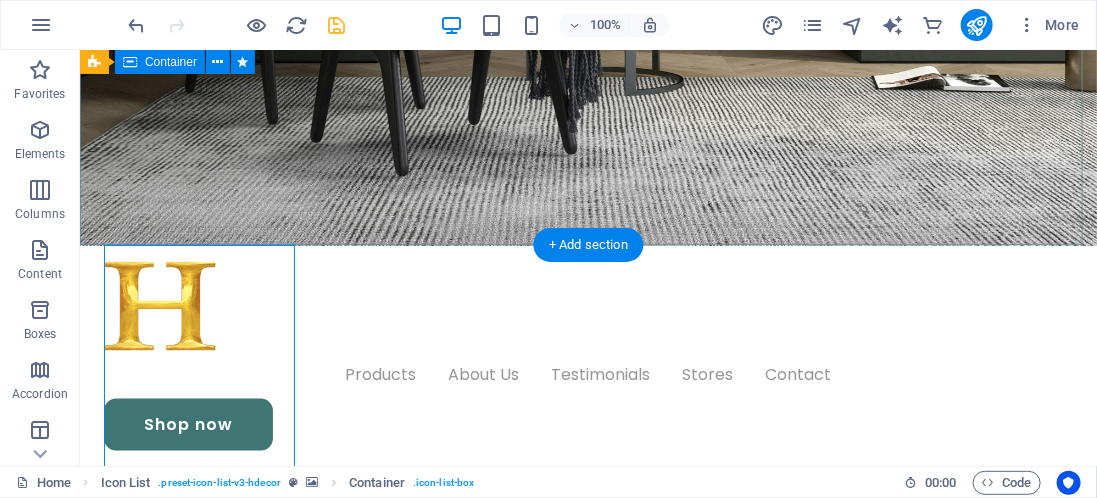 click on "Broadband Advisor (Internet Guru)  Phone: [PHONE] Transform your home wifi into a minimalist and modern hub with high-speed connectivity." at bounding box center (587, 748) 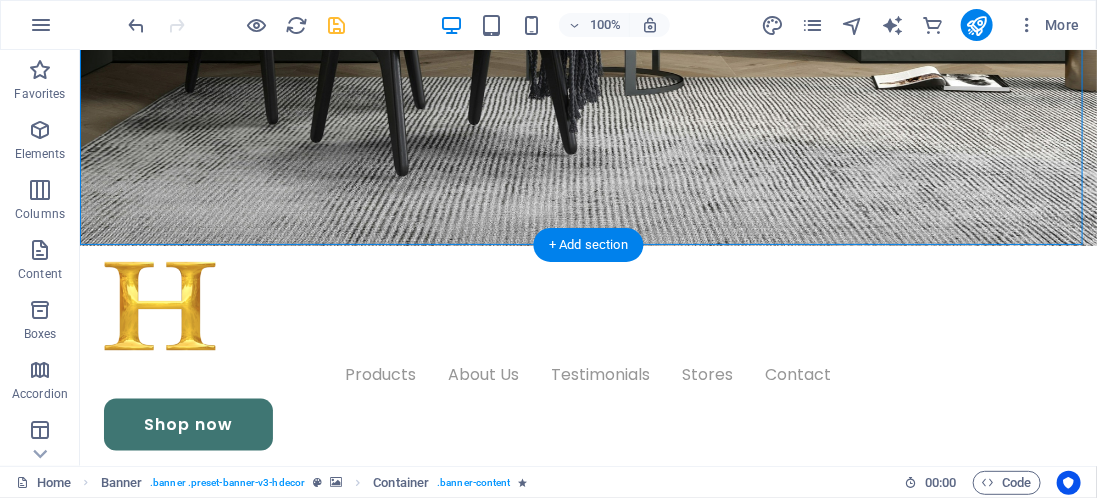click at bounding box center [587, 1769] 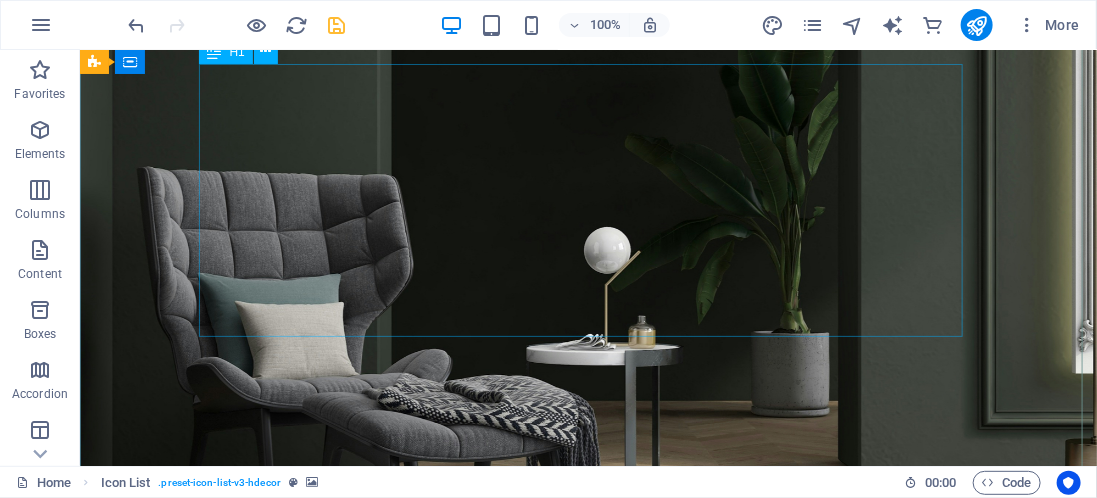 scroll, scrollTop: 0, scrollLeft: 0, axis: both 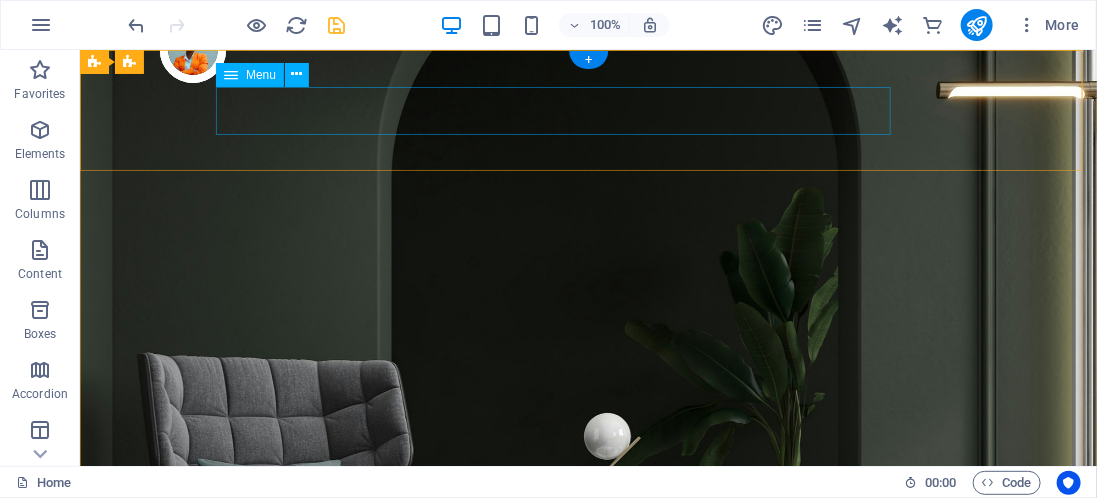 click on "Products About Us Testimonials Stores Contact" at bounding box center [587, 972] 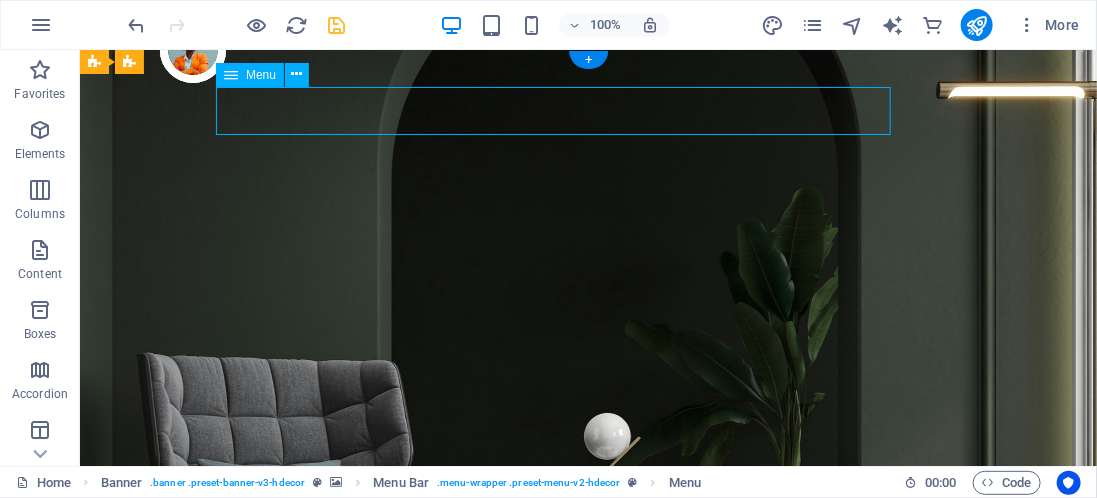 click on "Products About Us Testimonials Stores Contact" at bounding box center [587, 972] 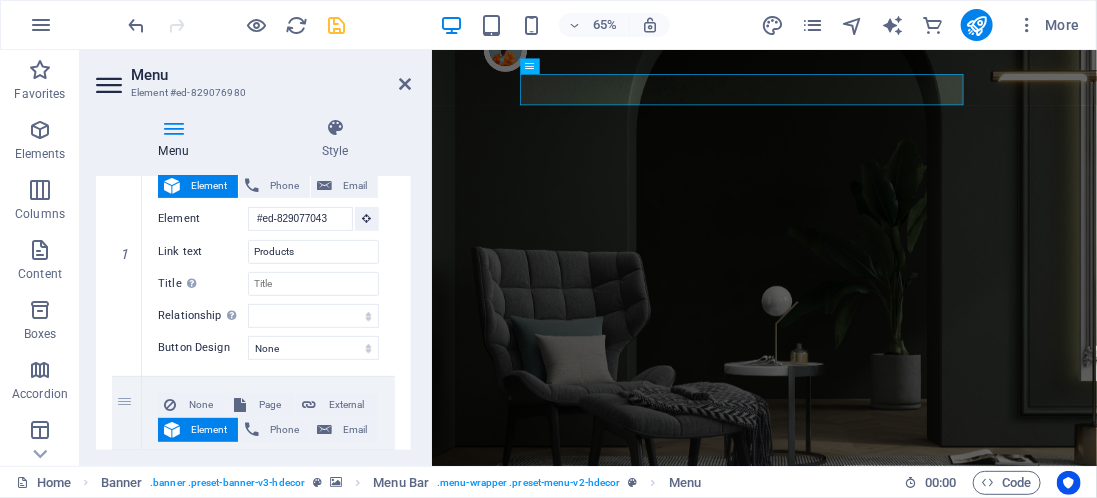scroll, scrollTop: 226, scrollLeft: 0, axis: vertical 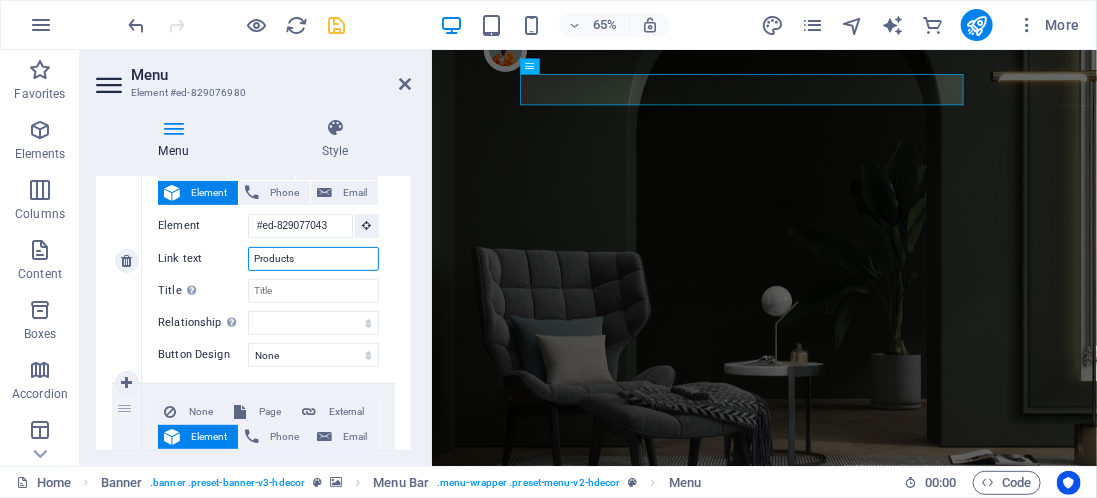 click on "Products" at bounding box center (313, 259) 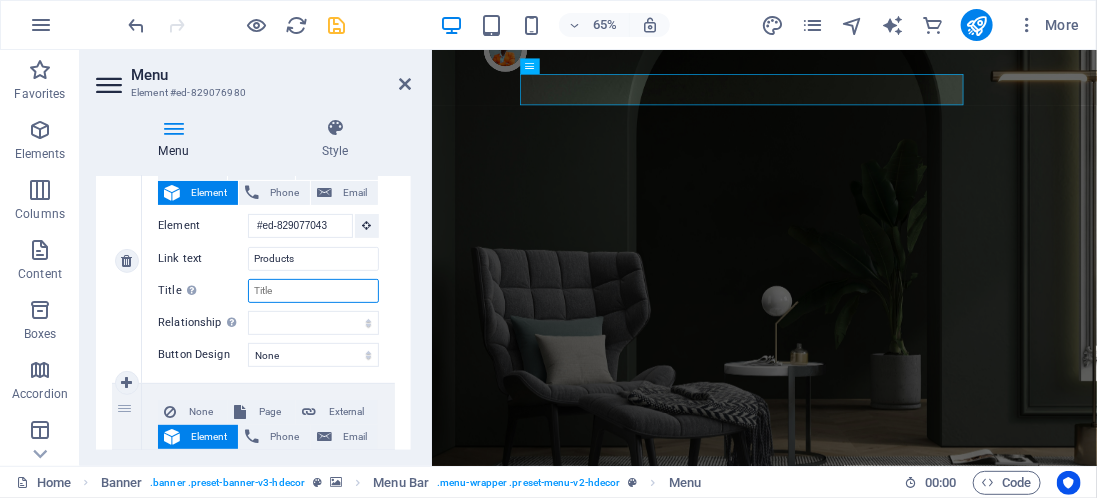 click on "Title Additional link description, should not be the same as the link text. The title is most often shown as a tooltip text when the mouse moves over the element. Leave empty if uncertain." at bounding box center (313, 291) 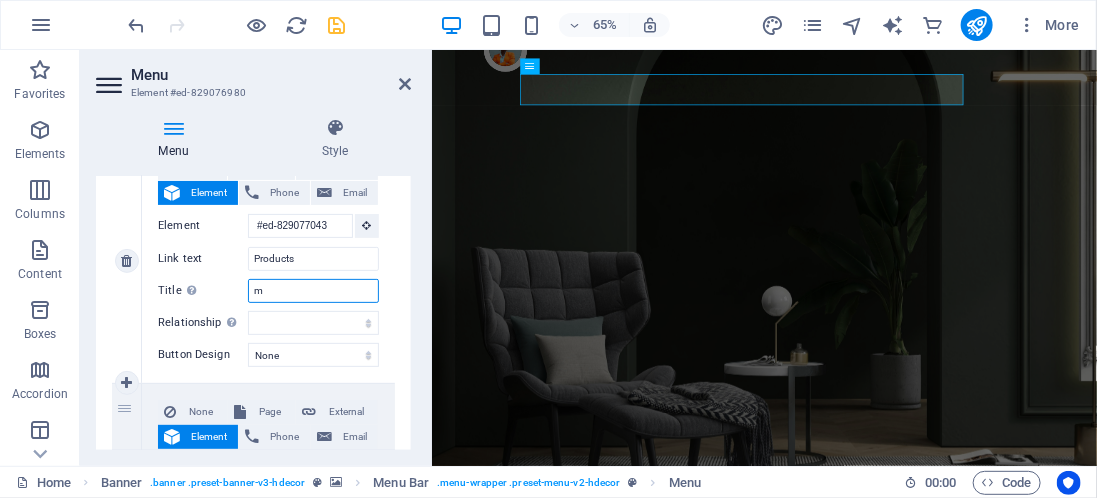 type on "mn" 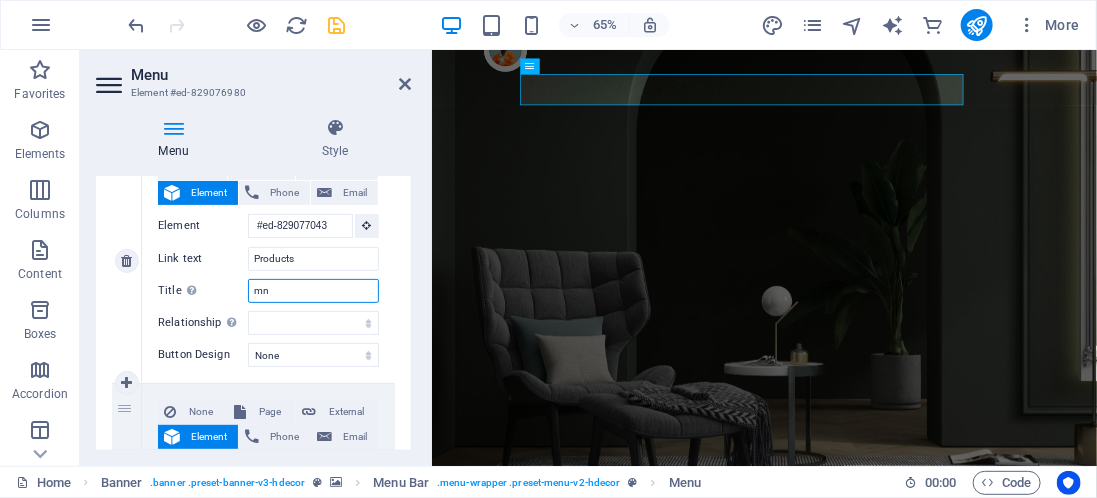 select 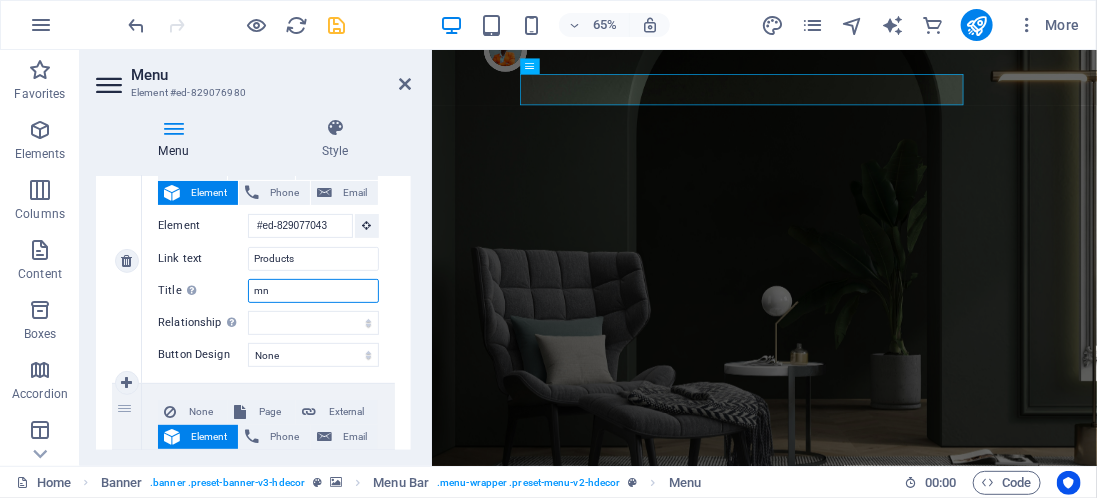 type on "m" 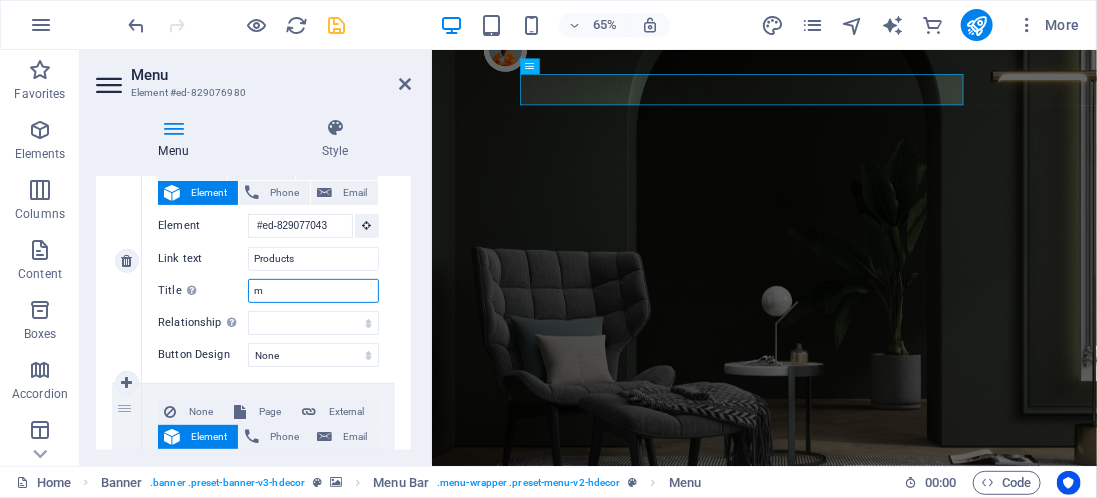 type 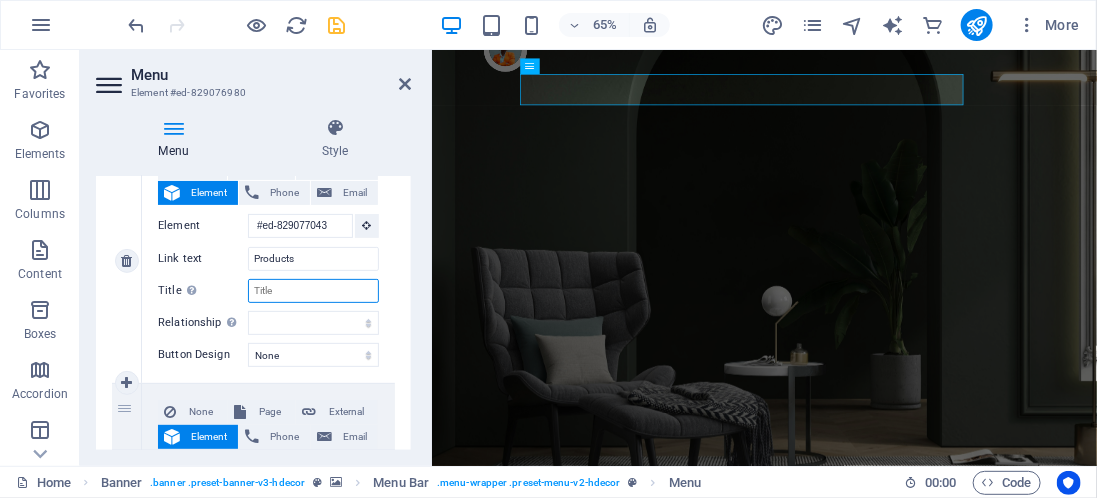 select 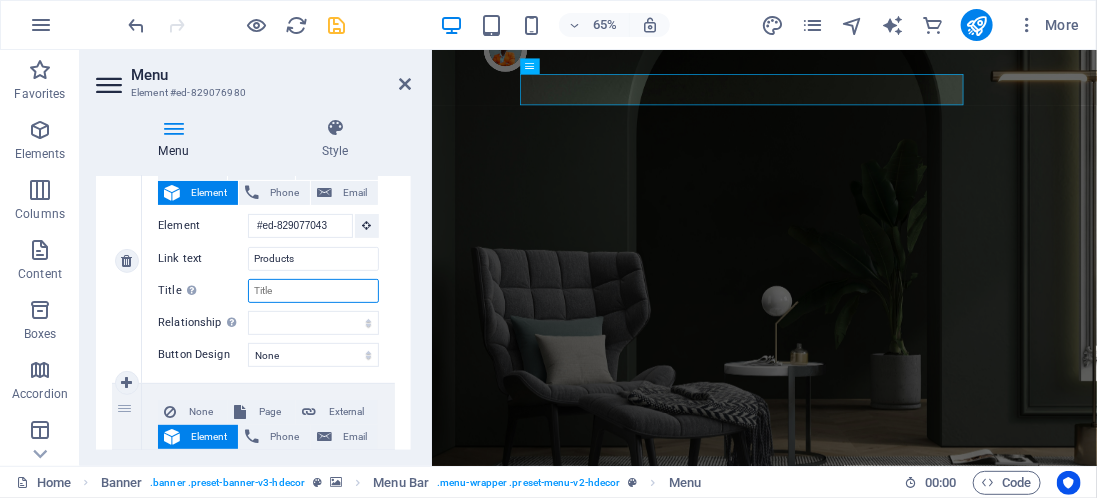 select 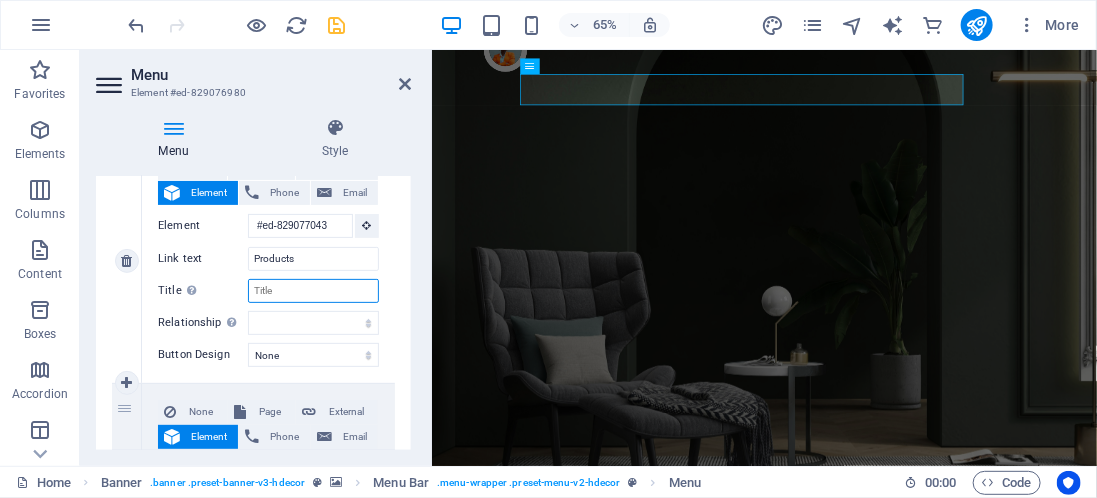 type on "A" 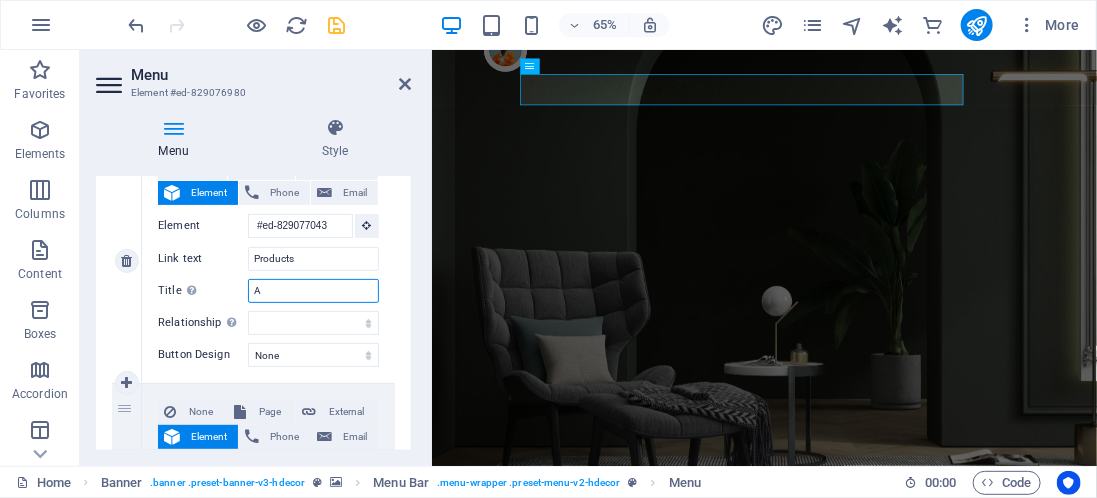 select 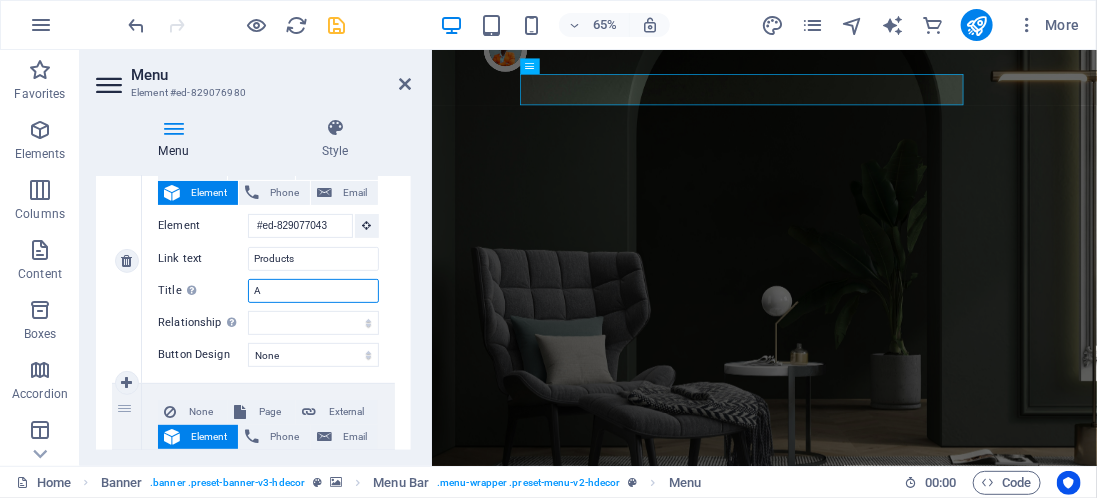 type 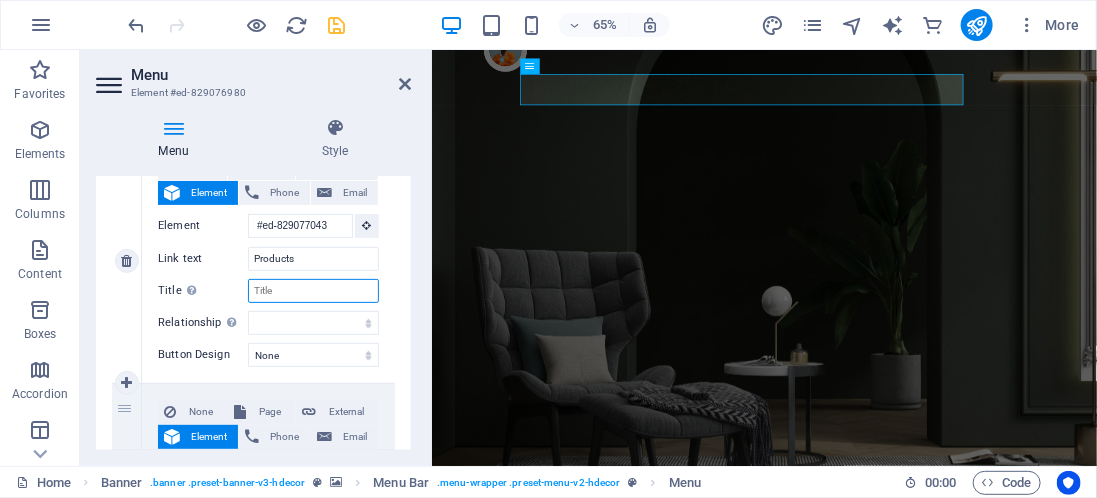select 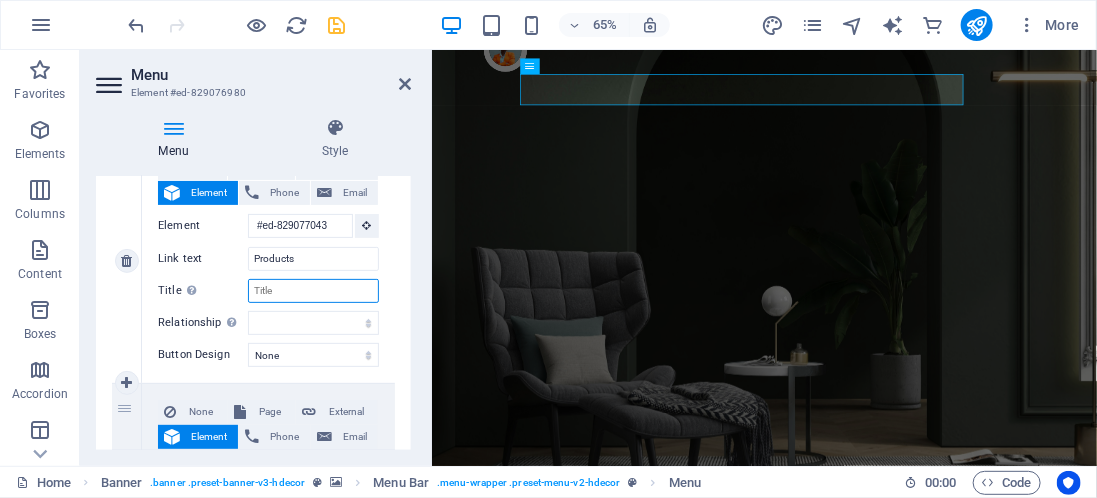 scroll, scrollTop: 290, scrollLeft: 0, axis: vertical 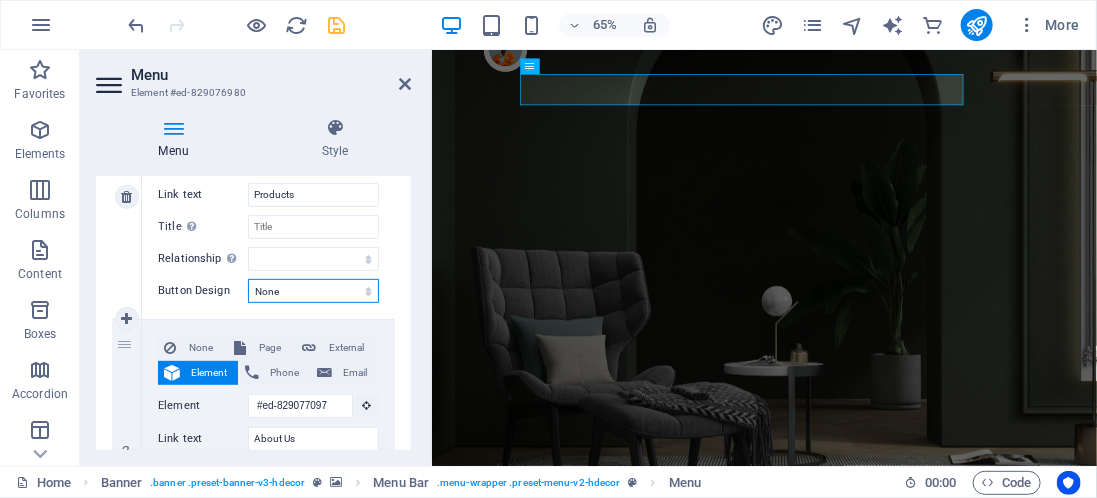 click on "None Default Primary Secondary" at bounding box center (313, 291) 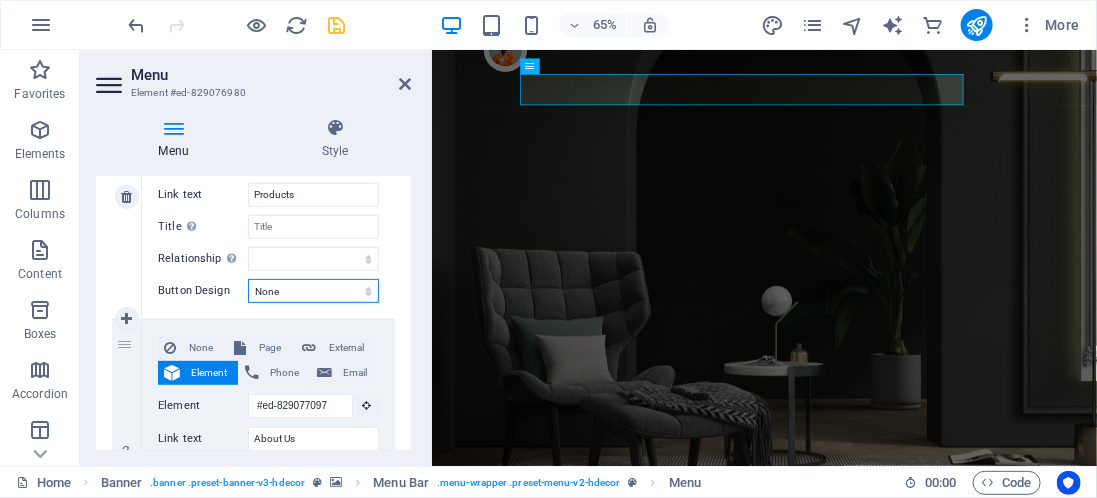 select on "default" 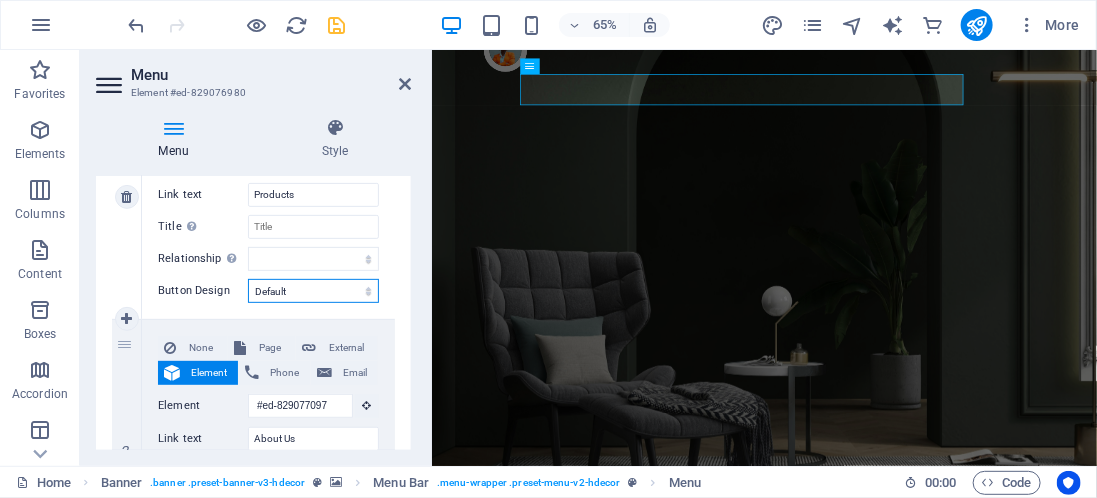 click on "None Default Primary Secondary" at bounding box center (313, 291) 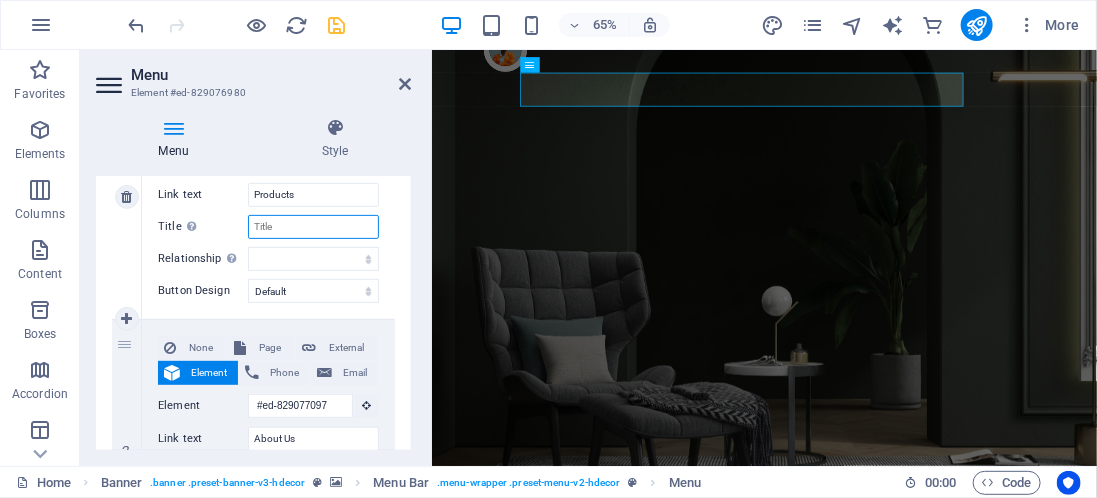 click on "Title Additional link description, should not be the same as the link text. The title is most often shown as a tooltip text when the mouse moves over the element. Leave empty if uncertain." at bounding box center [313, 227] 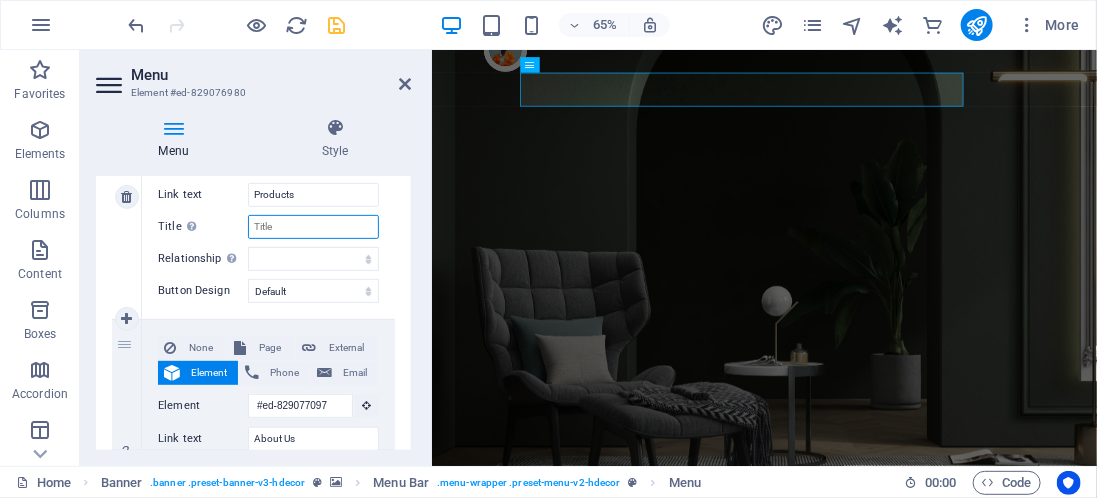click on "Title Additional link description, should not be the same as the link text. The title is most often shown as a tooltip text when the mouse moves over the element. Leave empty if uncertain." at bounding box center [313, 227] 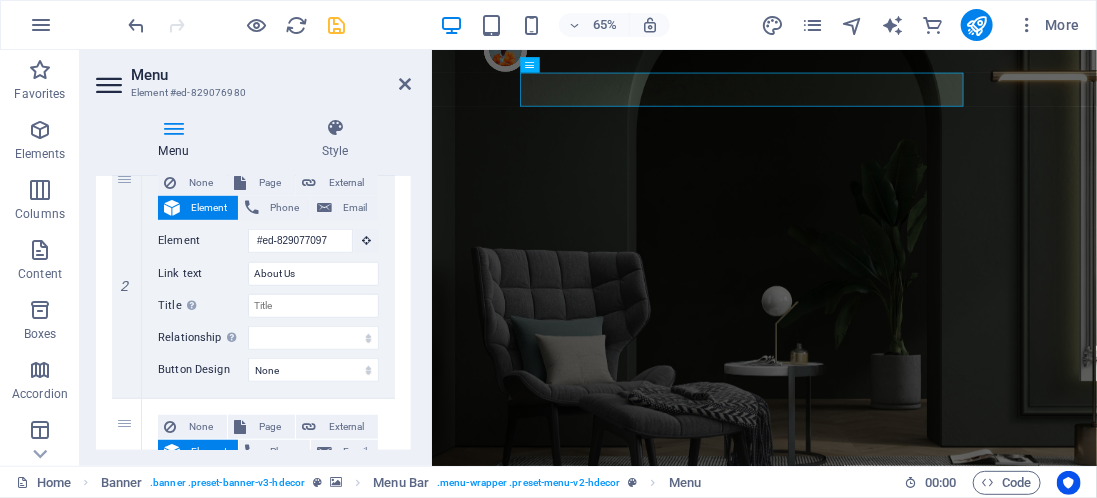 scroll, scrollTop: 478, scrollLeft: 0, axis: vertical 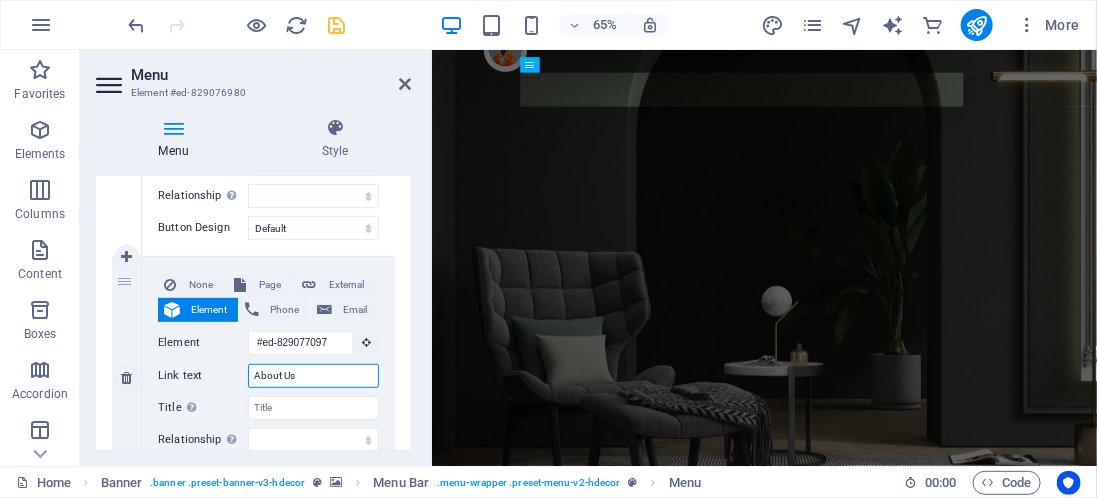 click on "About Us" at bounding box center (313, 376) 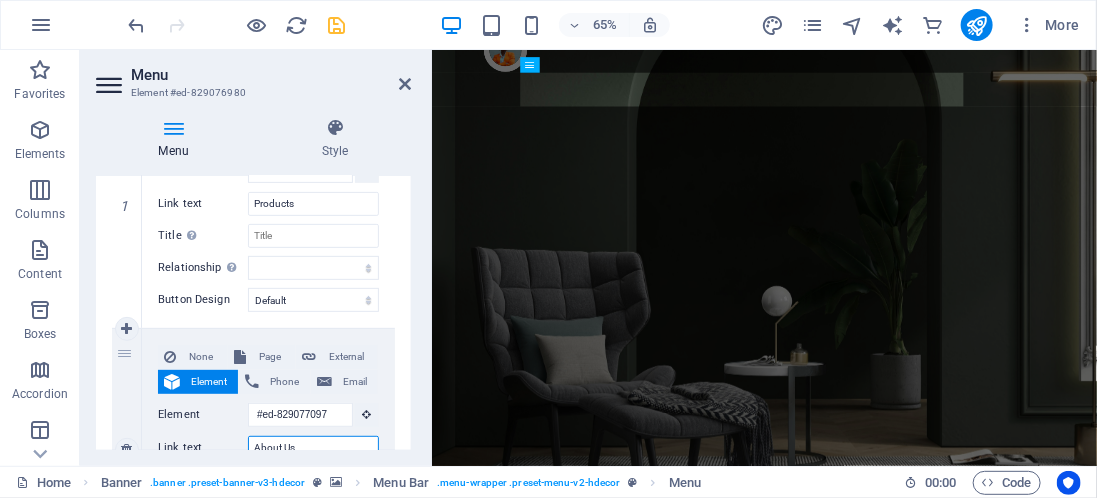 scroll, scrollTop: 0, scrollLeft: 0, axis: both 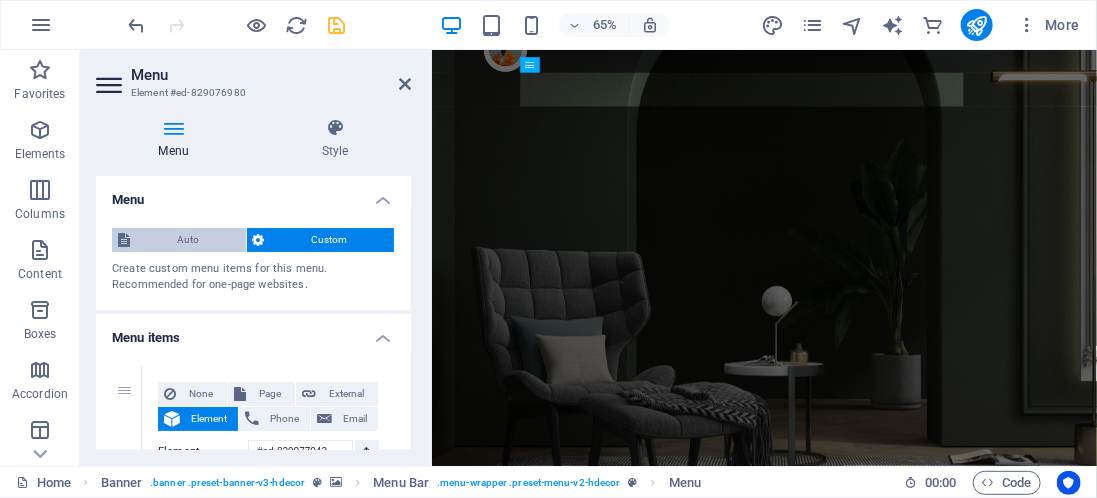 click on "Auto" at bounding box center (188, 240) 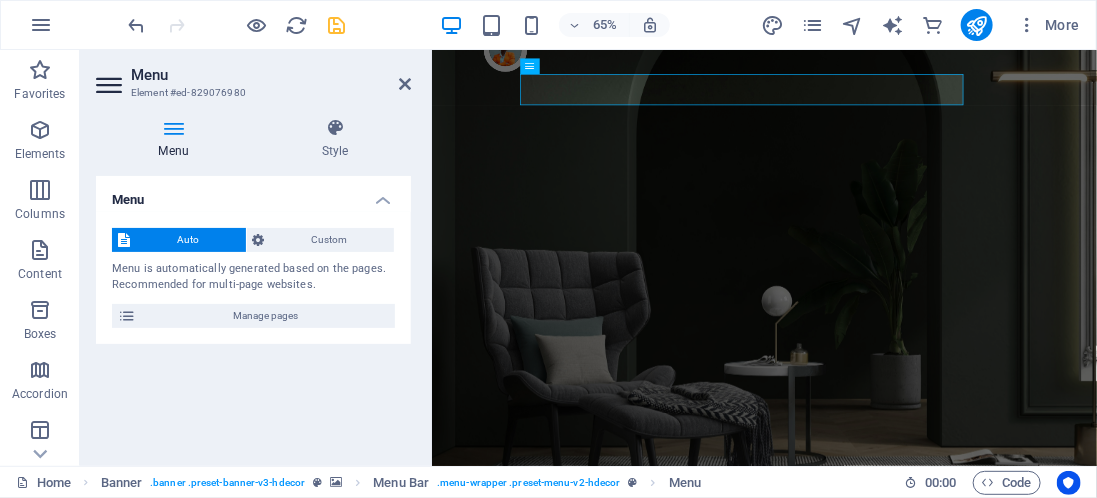 type 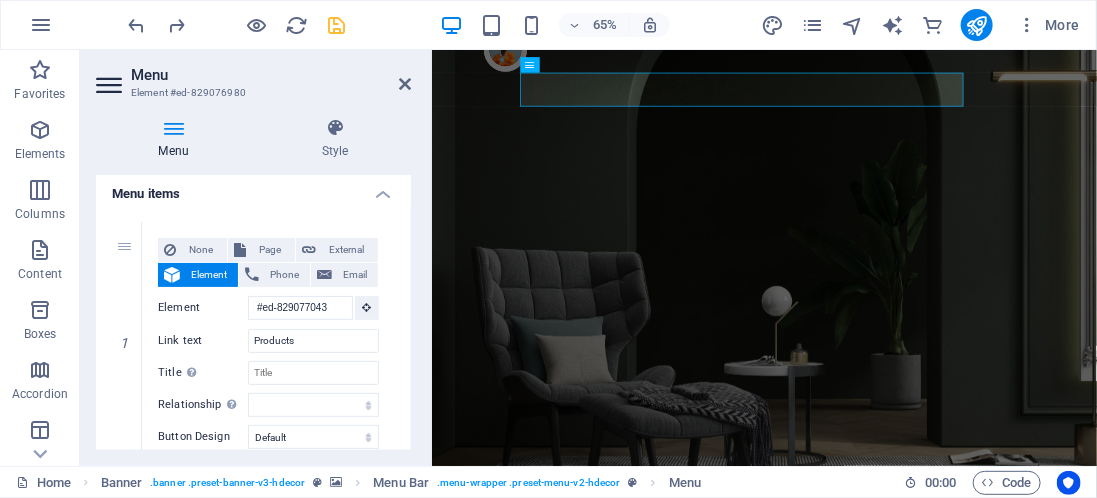 scroll, scrollTop: 147, scrollLeft: 0, axis: vertical 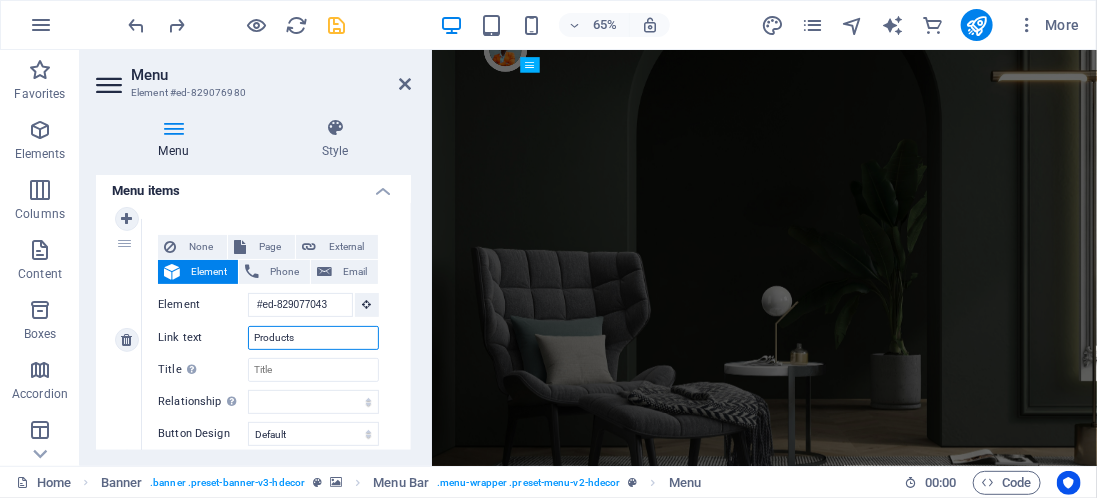 click on "Products" at bounding box center (313, 338) 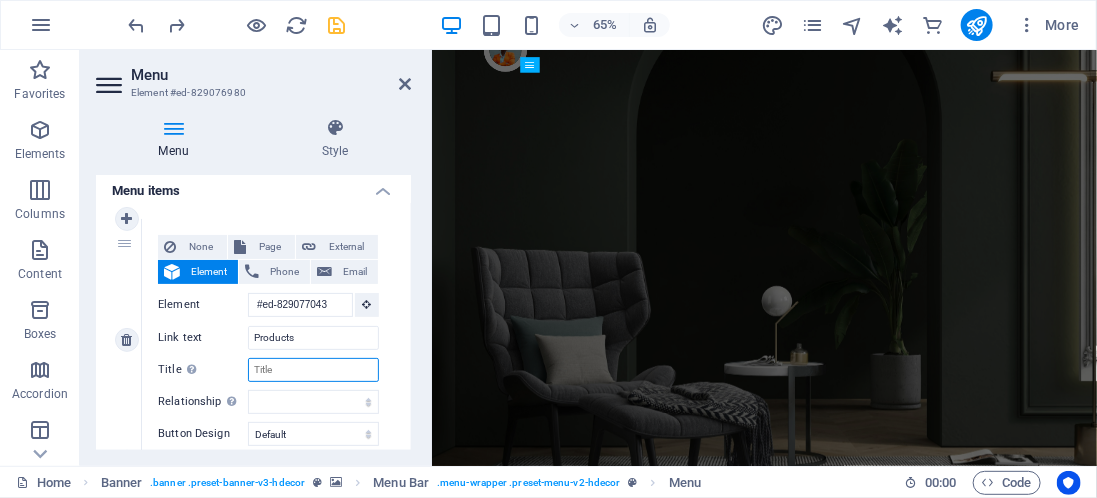click on "Title Additional link description, should not be the same as the link text. The title is most often shown as a tooltip text when the mouse moves over the element. Leave empty if uncertain." at bounding box center (313, 370) 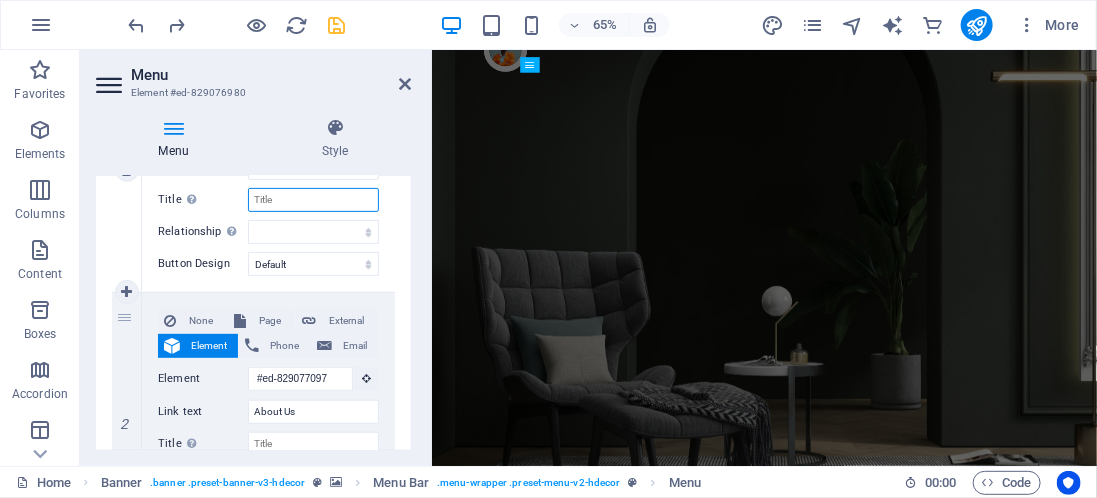 scroll, scrollTop: 319, scrollLeft: 0, axis: vertical 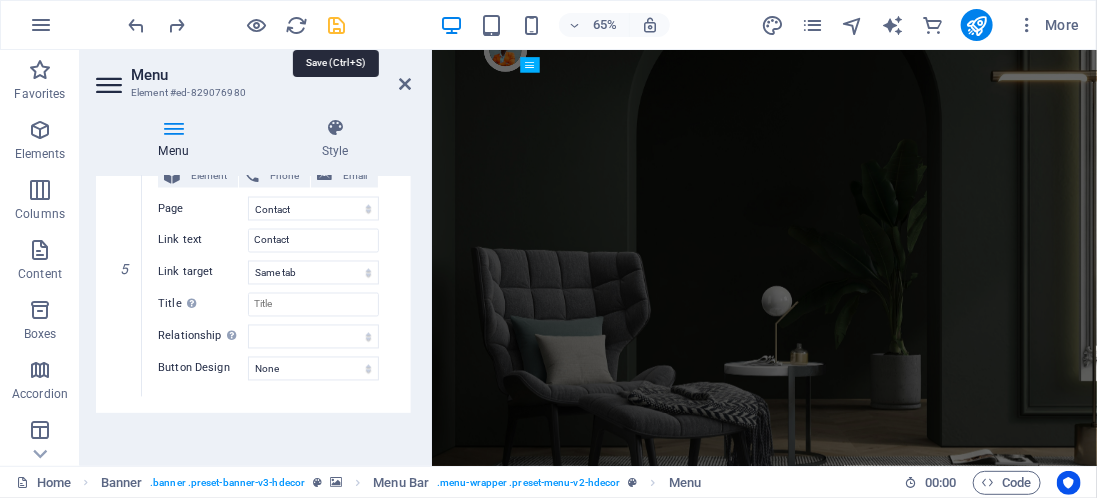 click at bounding box center [337, 25] 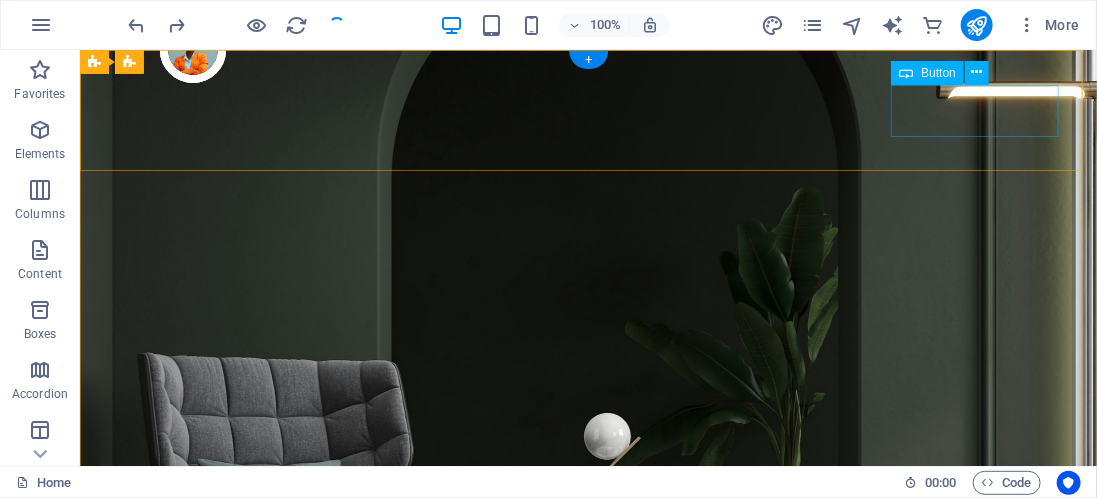 click on "Shop now" at bounding box center [587, 1026] 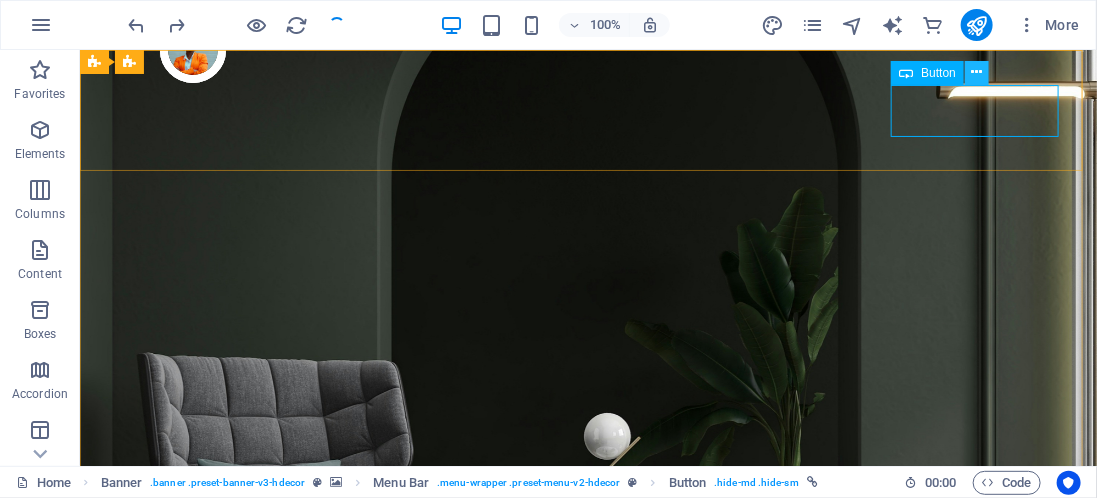 click at bounding box center [977, 72] 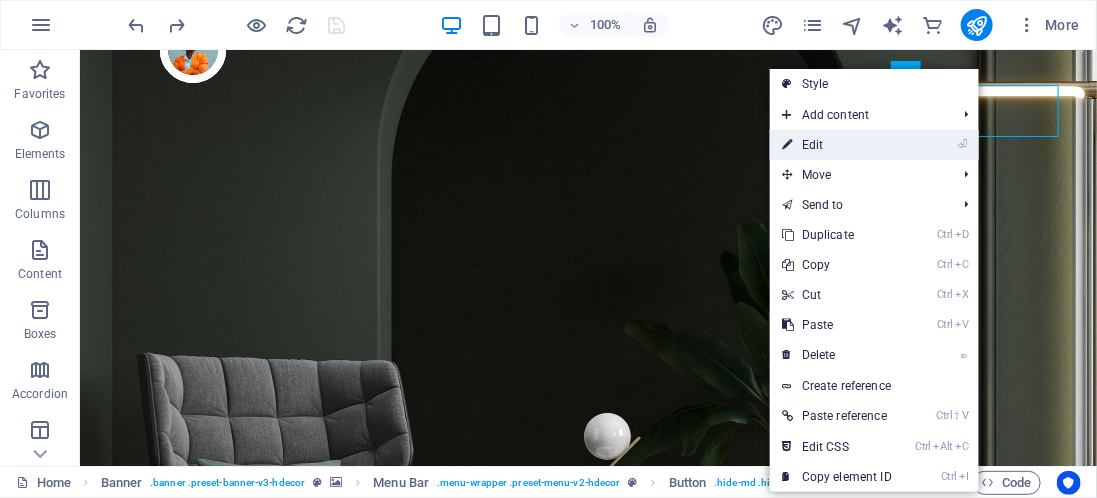 click on "⏎  Edit" at bounding box center [837, 145] 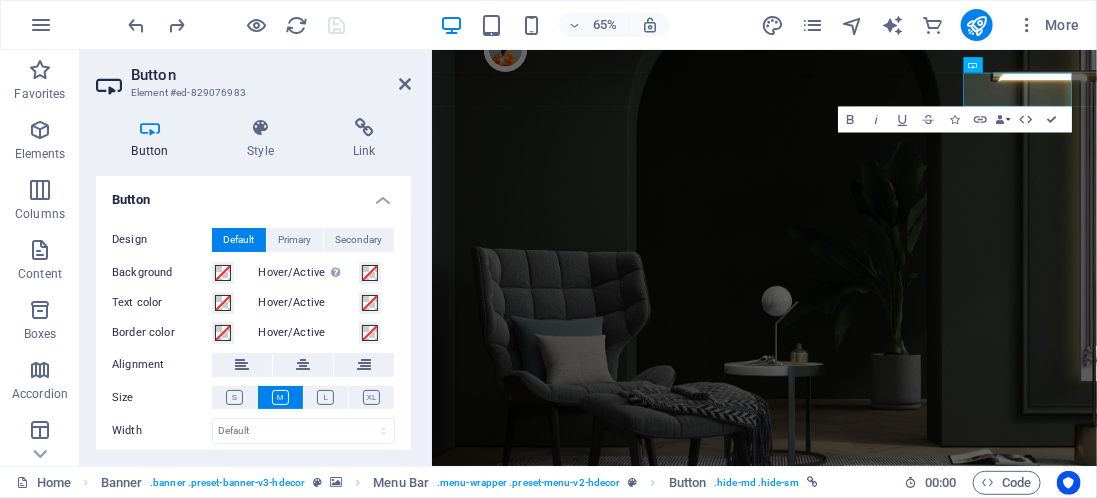 scroll, scrollTop: 66, scrollLeft: 0, axis: vertical 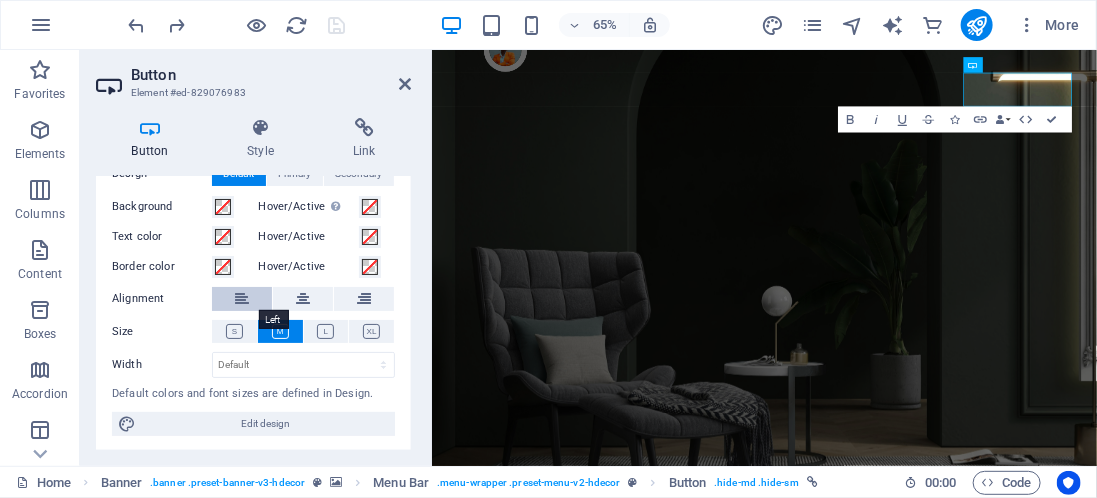 click at bounding box center [242, 299] 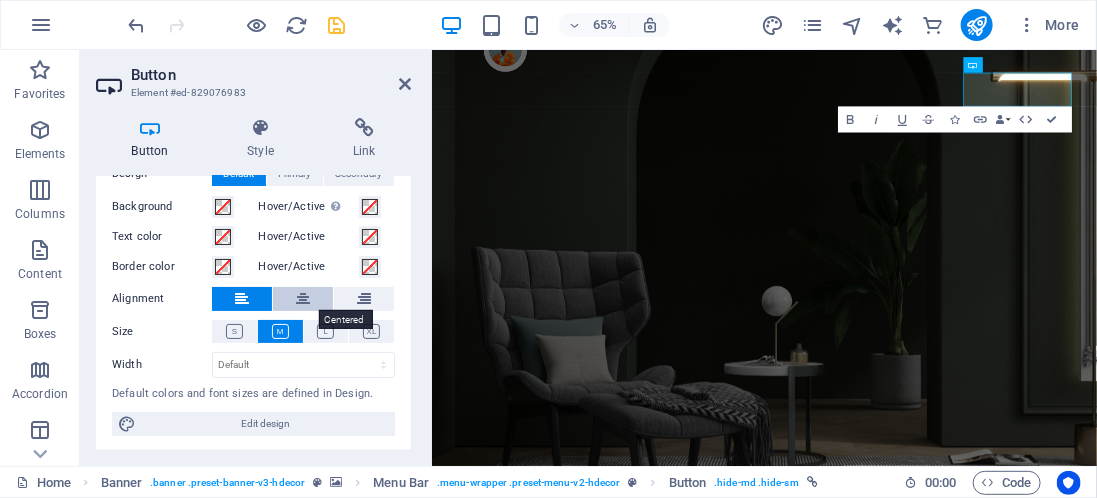 click at bounding box center [303, 299] 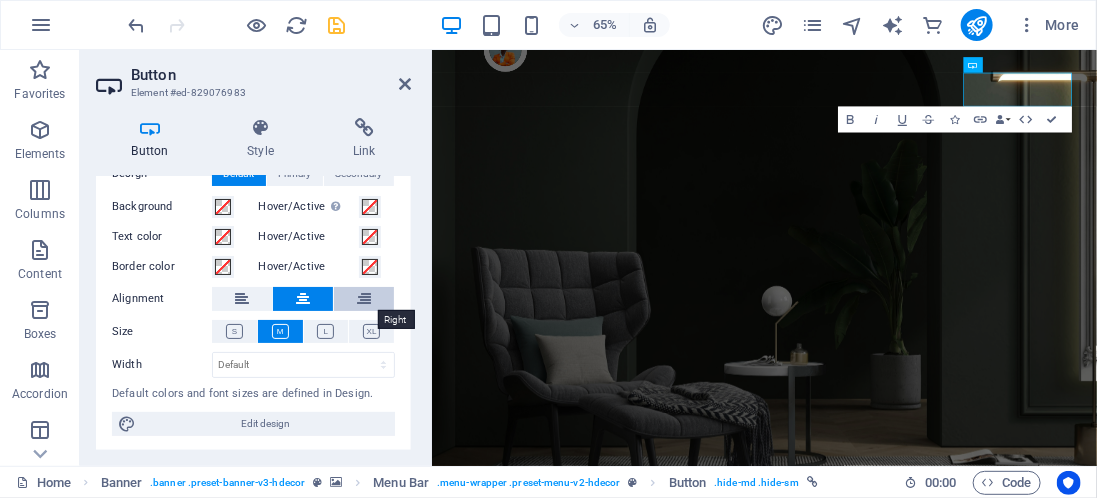 click at bounding box center (364, 299) 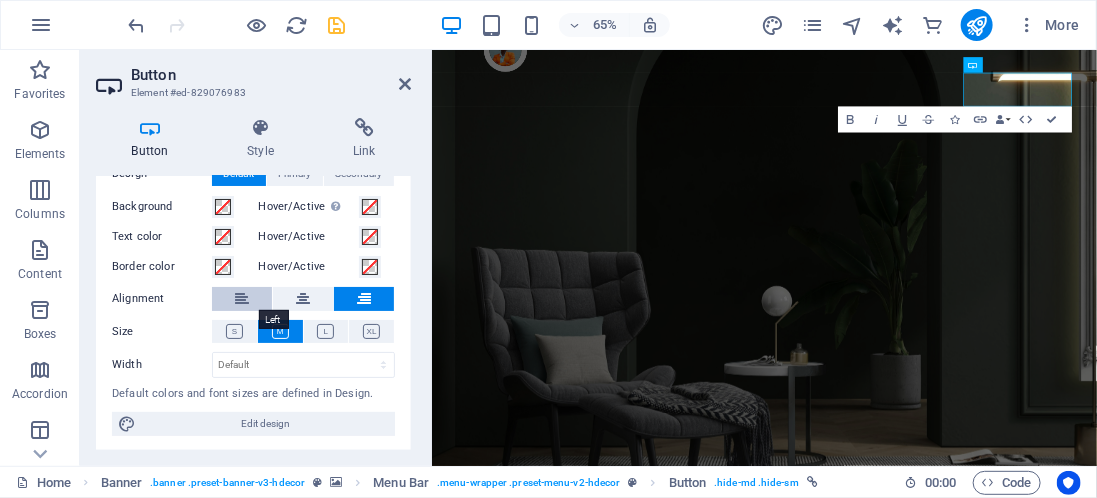 click at bounding box center (242, 299) 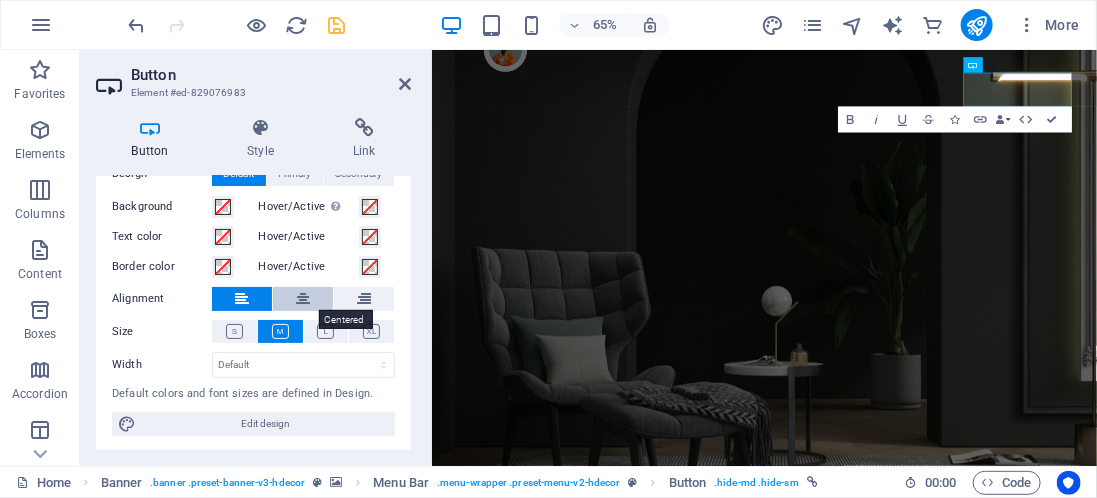 click at bounding box center [303, 299] 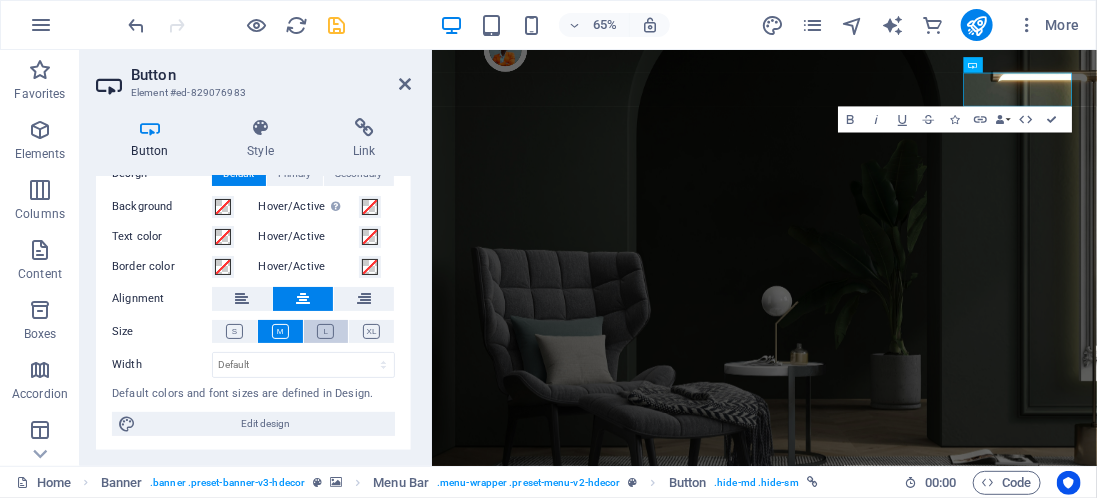click at bounding box center (325, 331) 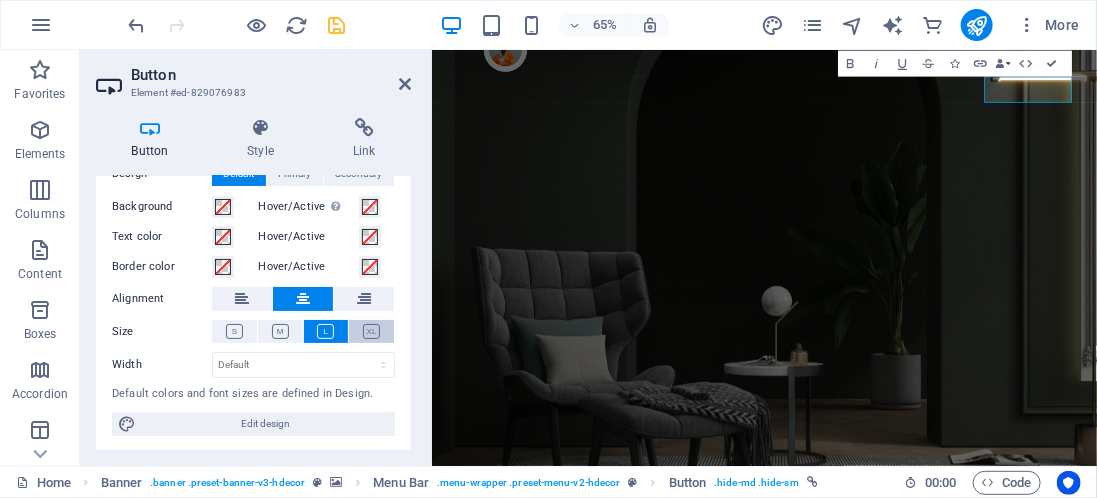 click at bounding box center [371, 331] 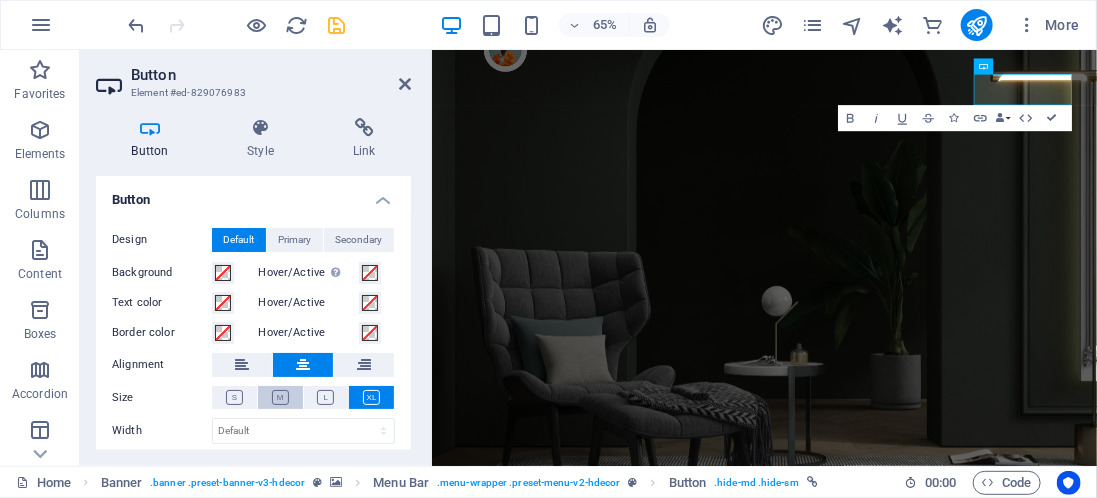 scroll, scrollTop: 66, scrollLeft: 0, axis: vertical 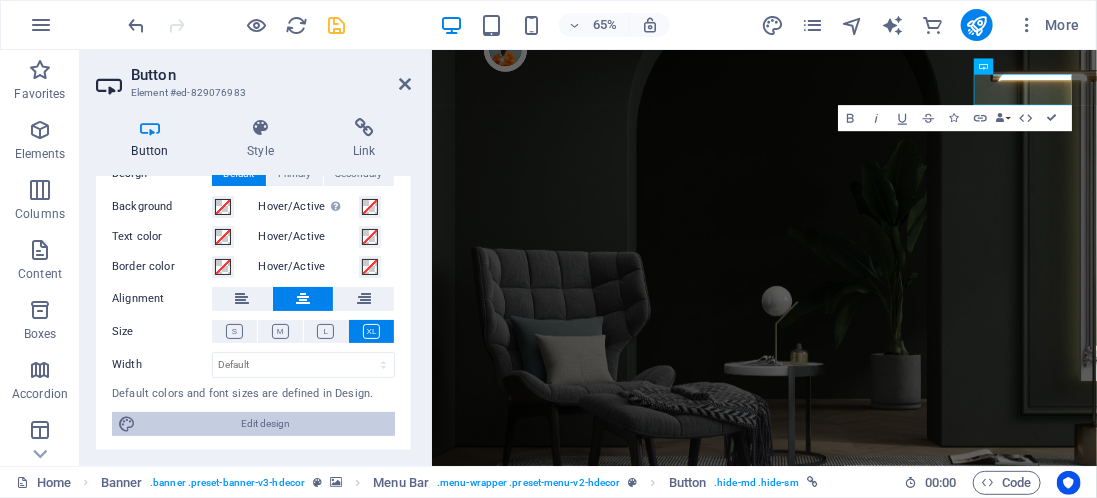click on "Edit design" at bounding box center (265, 424) 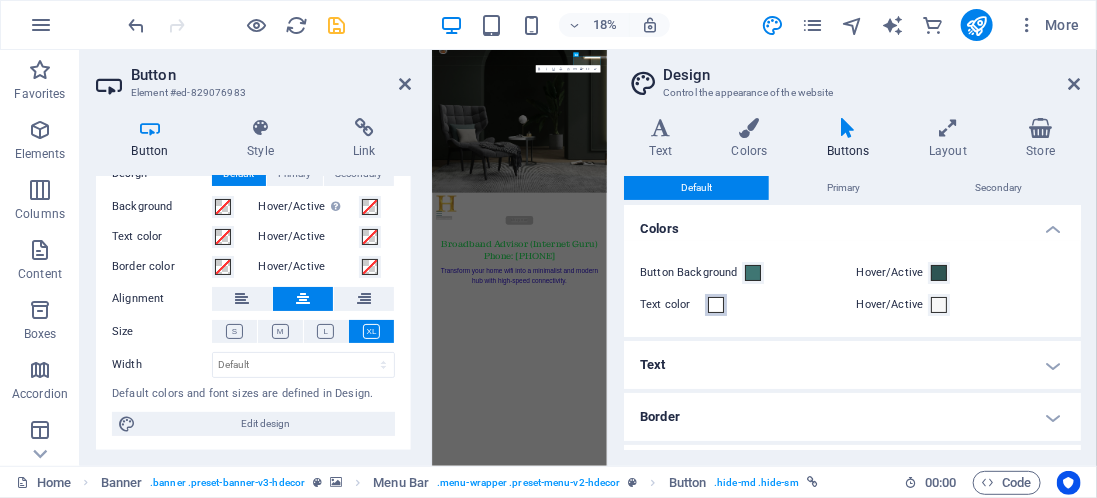 click at bounding box center [716, 305] 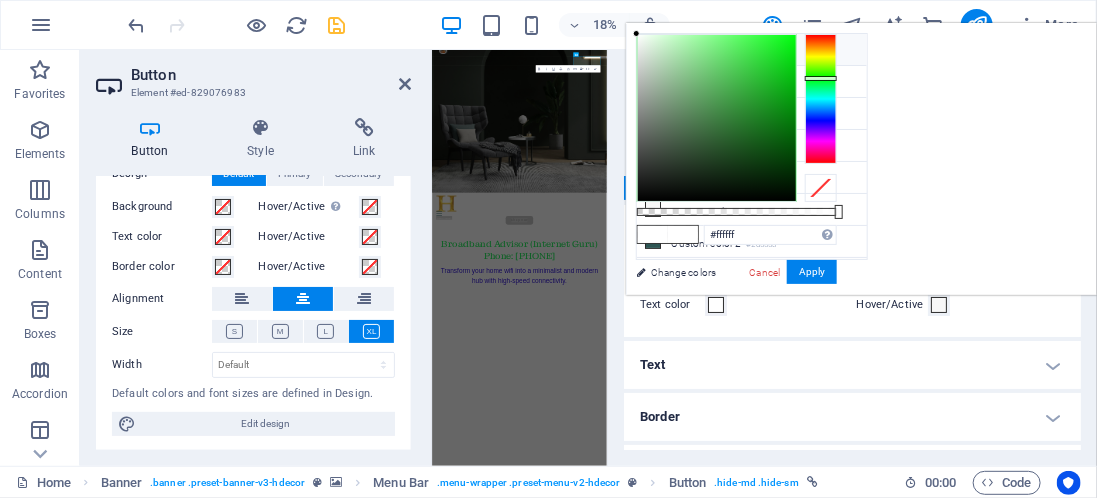 click at bounding box center [821, 99] 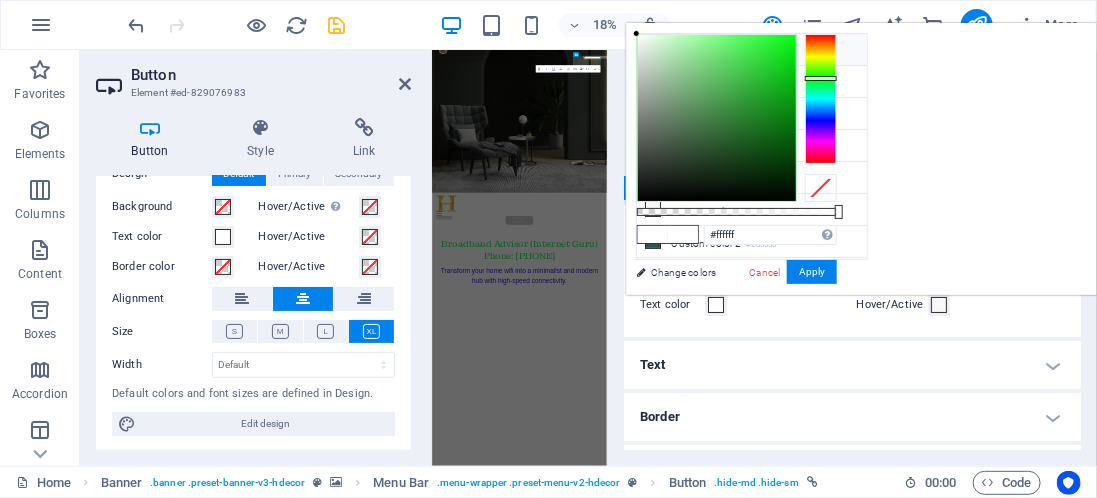 type on "#29bb32" 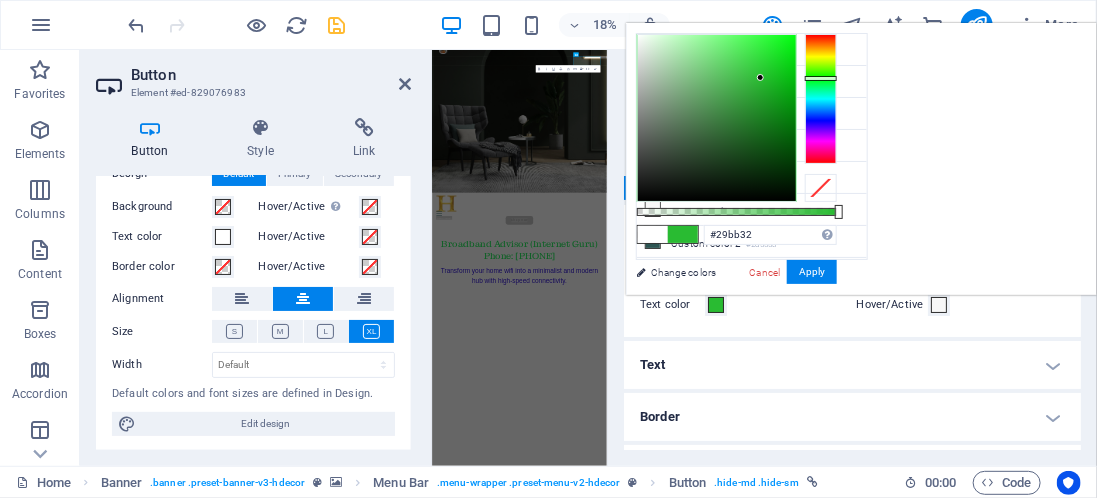 click at bounding box center (717, 118) 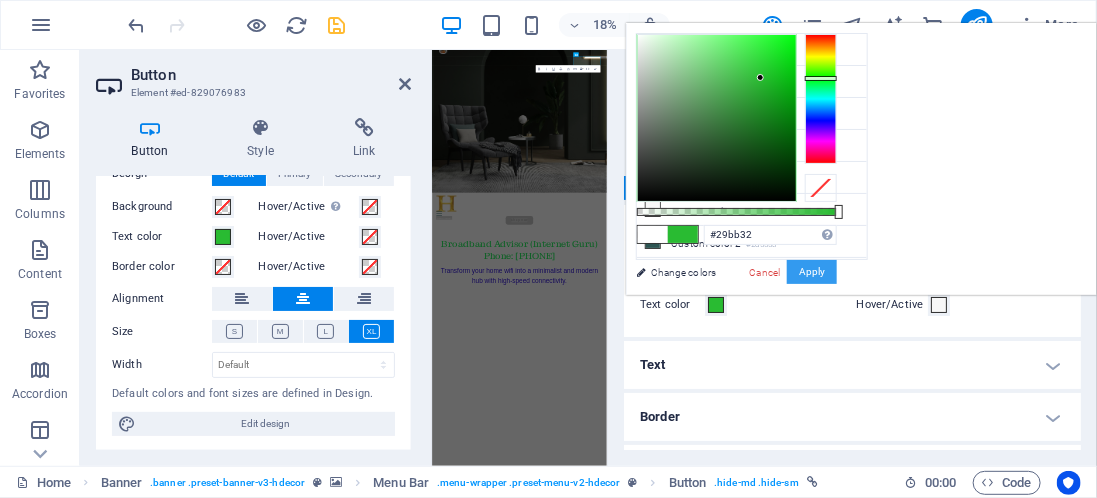 click on "Apply" at bounding box center [812, 272] 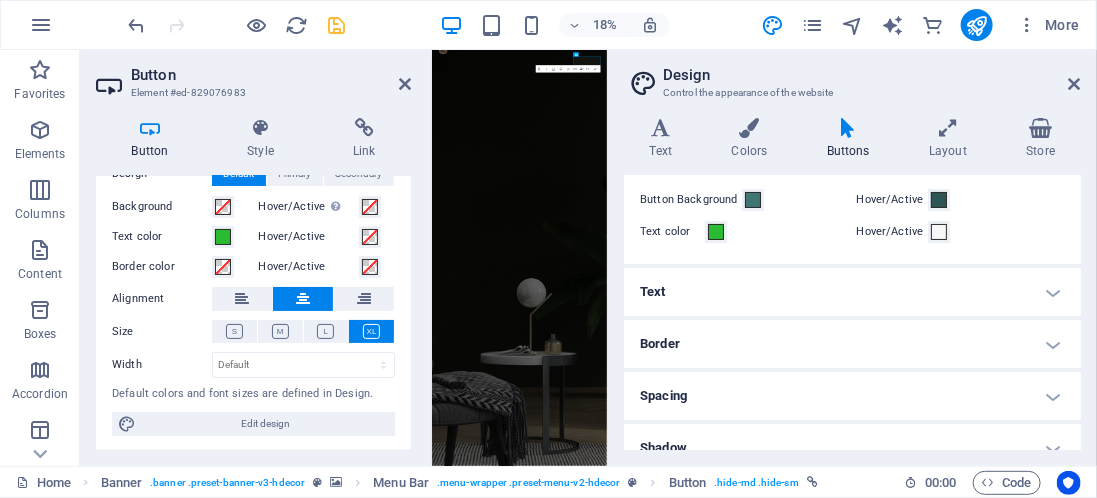 scroll, scrollTop: 69, scrollLeft: 0, axis: vertical 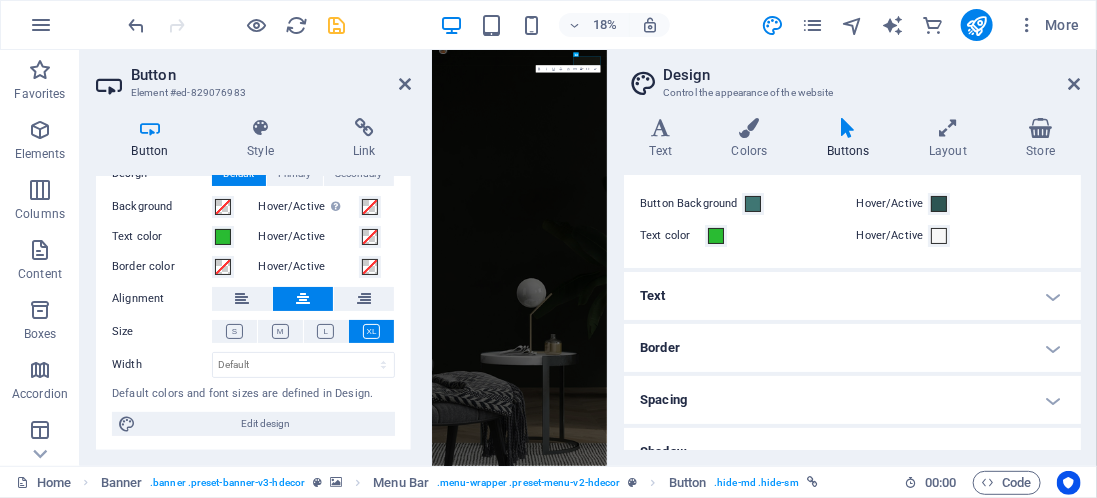 click on "Text" at bounding box center [852, 296] 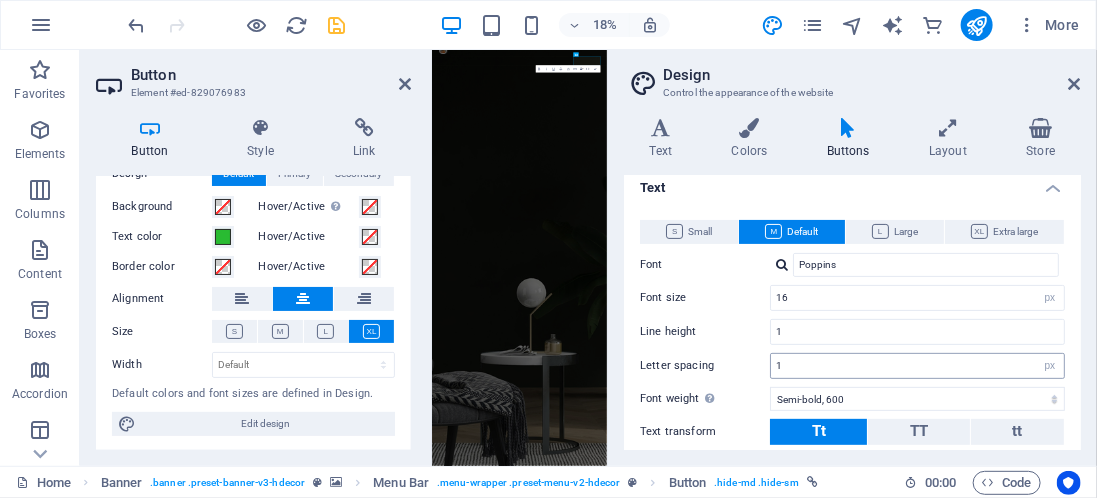 scroll, scrollTop: 171, scrollLeft: 0, axis: vertical 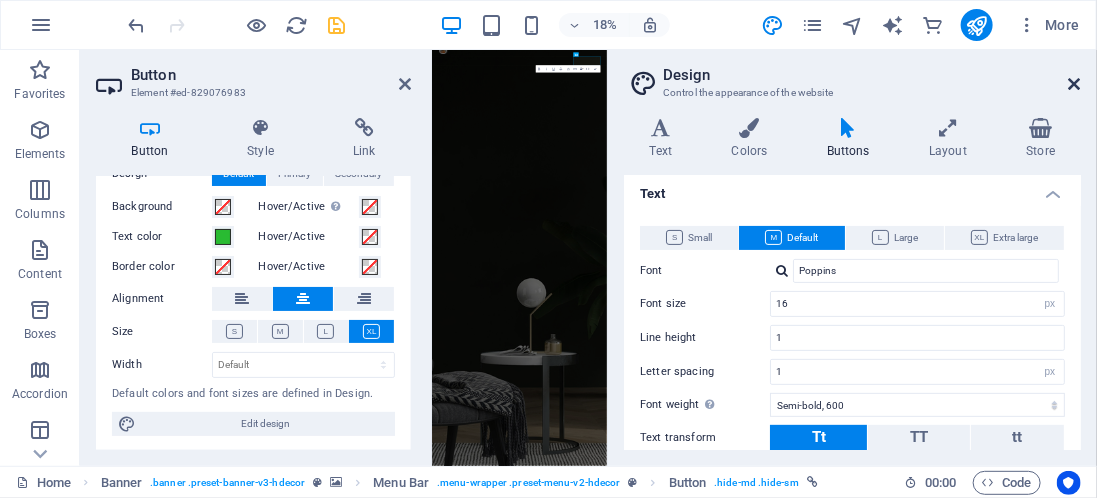 click at bounding box center (1075, 84) 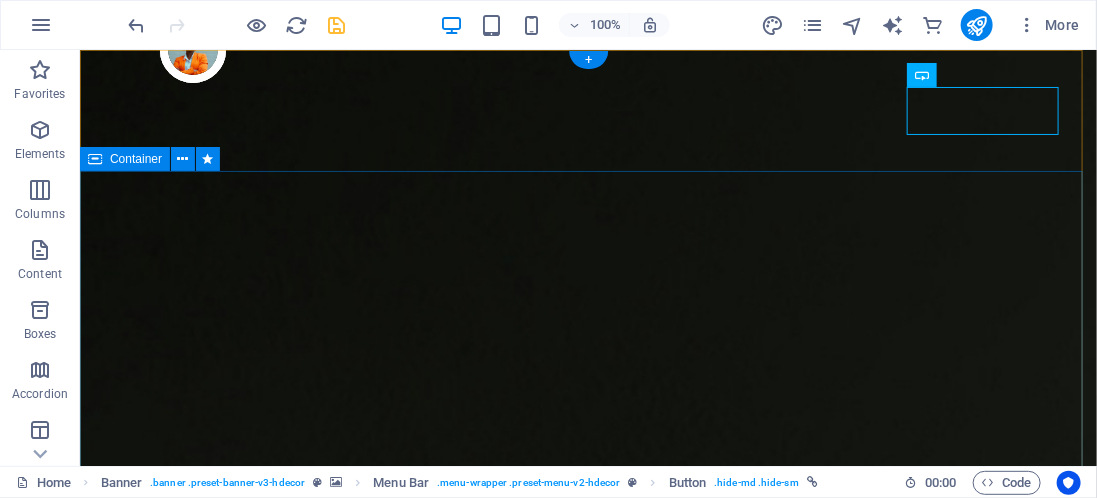click on "Broadband Advisor (Internet Guru)  Phone: [PHONE] Transform your home wifi into a minimalist and modern hub with high-speed connectivity." at bounding box center [587, 3329] 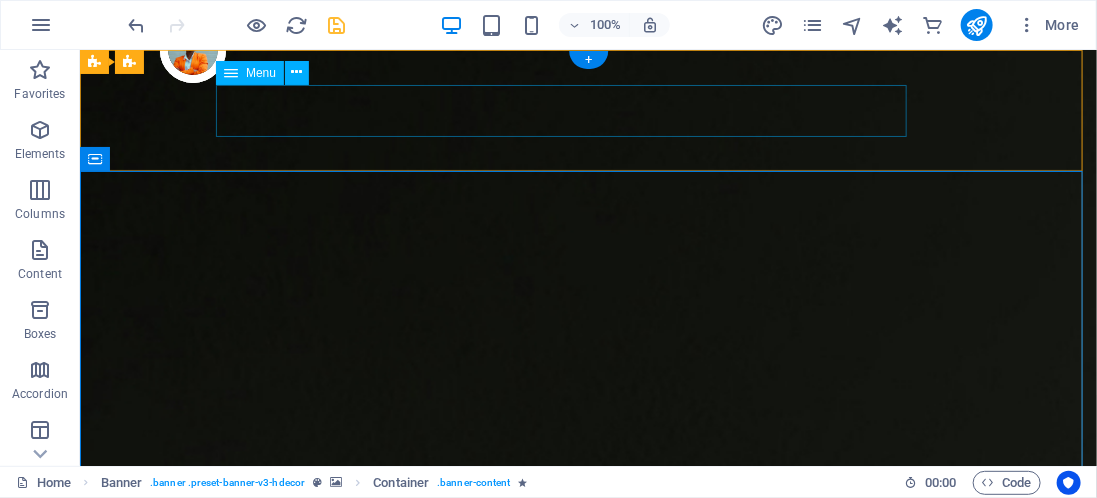 click on "Products About Us Testimonials Stores Contact" at bounding box center [587, 2957] 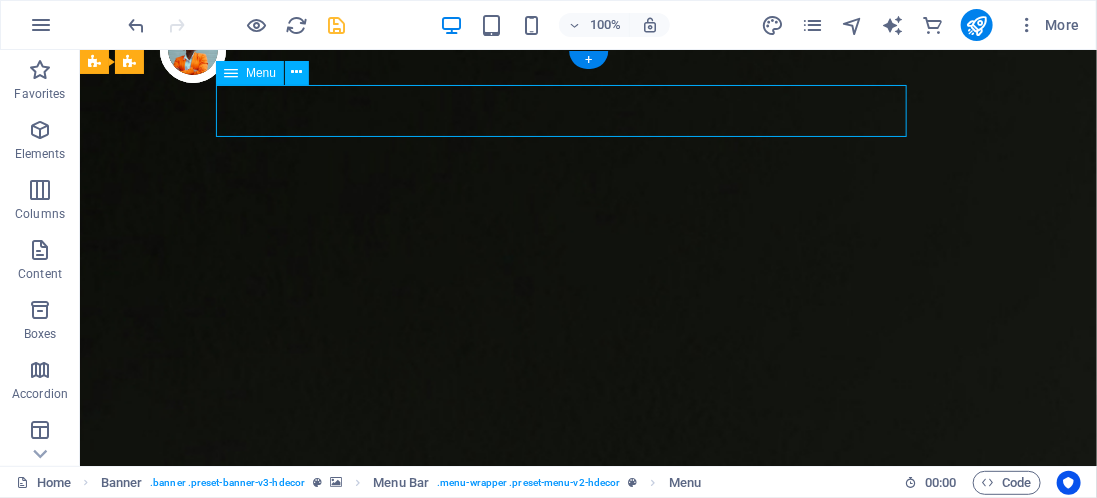 click on "Products About Us Testimonials Stores Contact" at bounding box center [587, 2957] 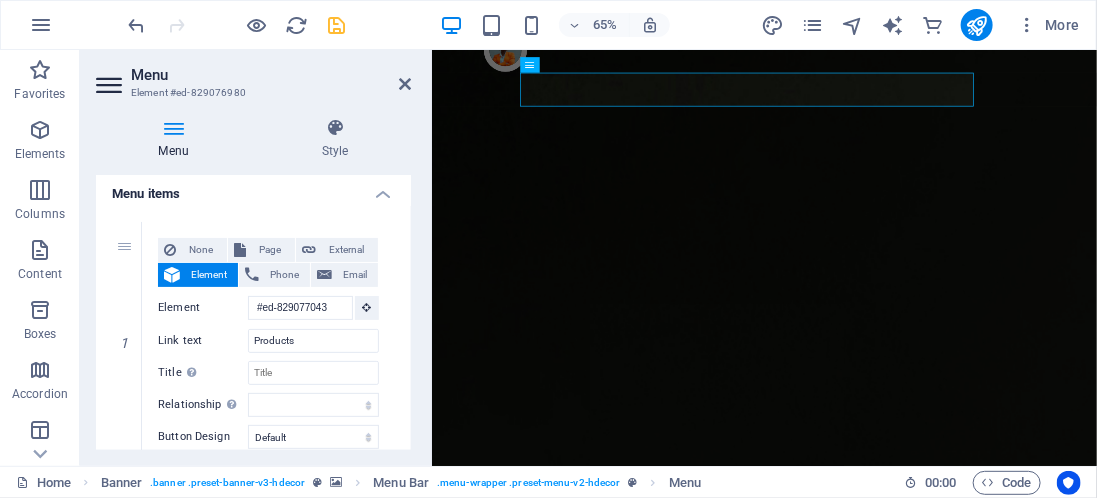scroll, scrollTop: 147, scrollLeft: 0, axis: vertical 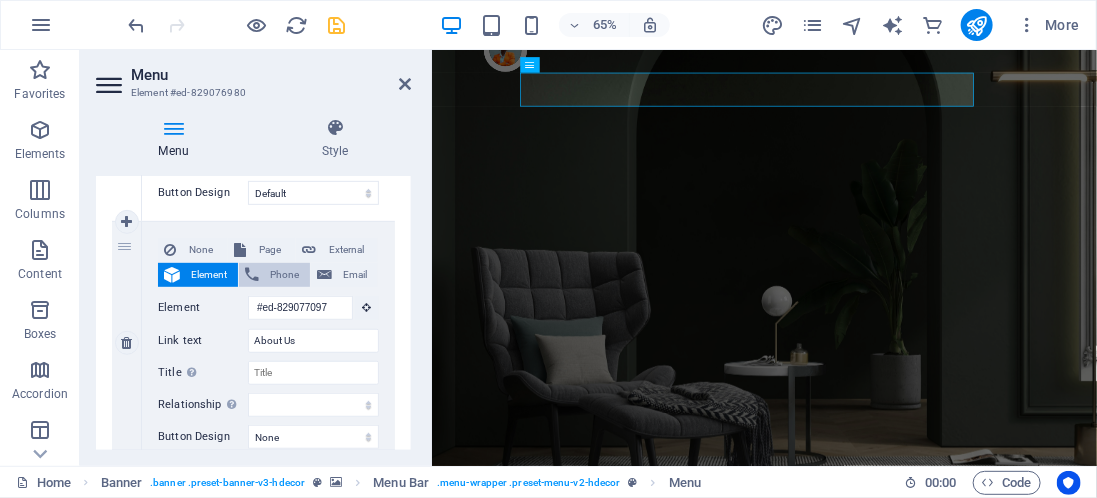 click on "Phone" at bounding box center (284, 275) 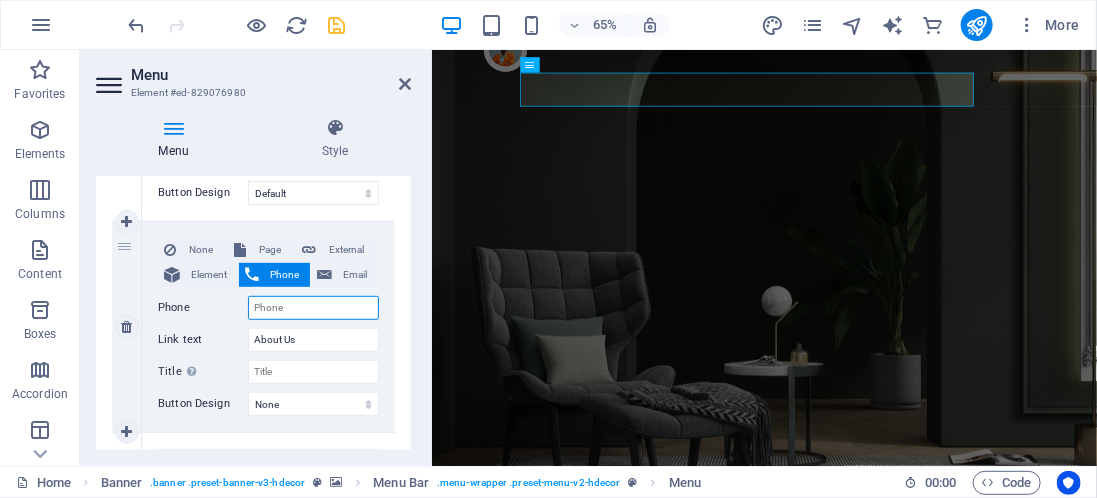 click on "Phone" at bounding box center (313, 308) 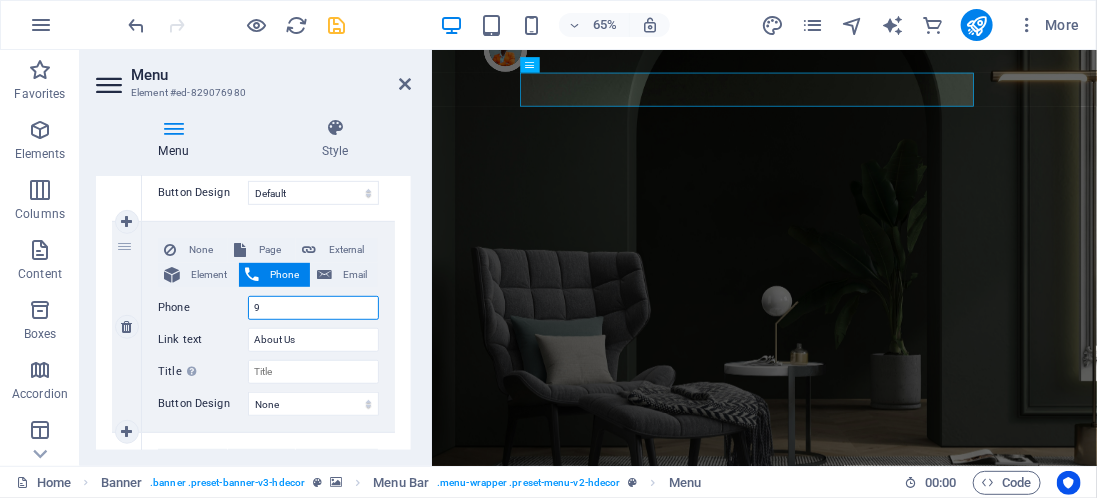 type on "93" 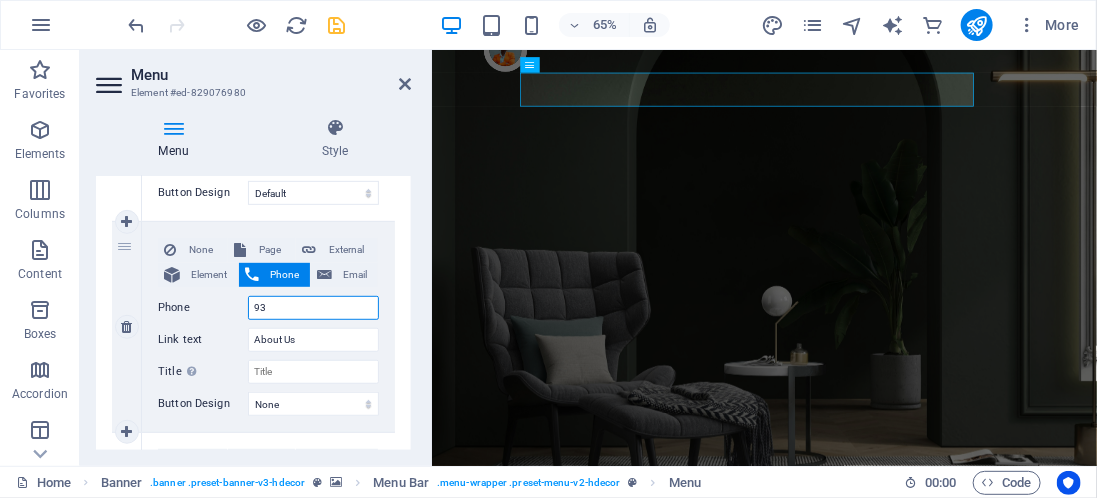 select 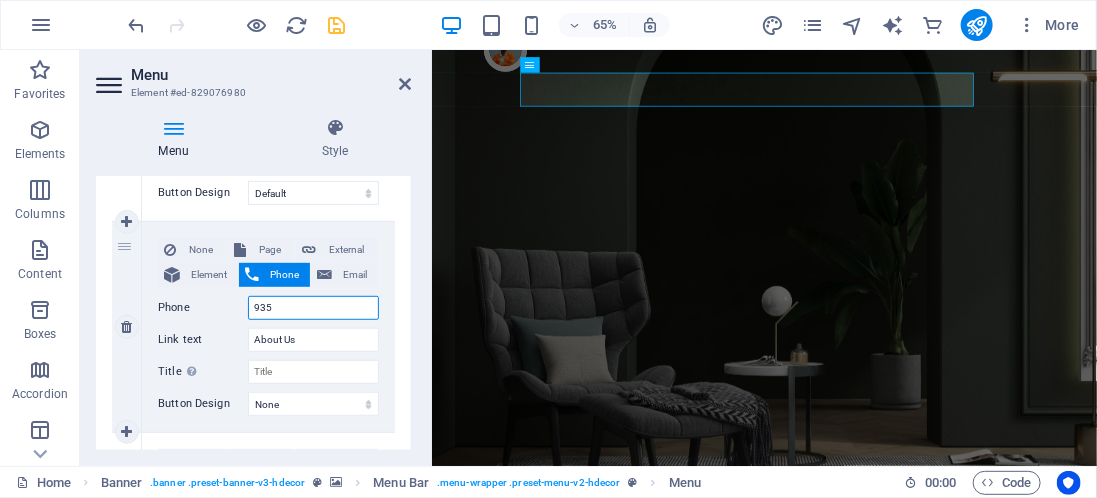 type on "9355" 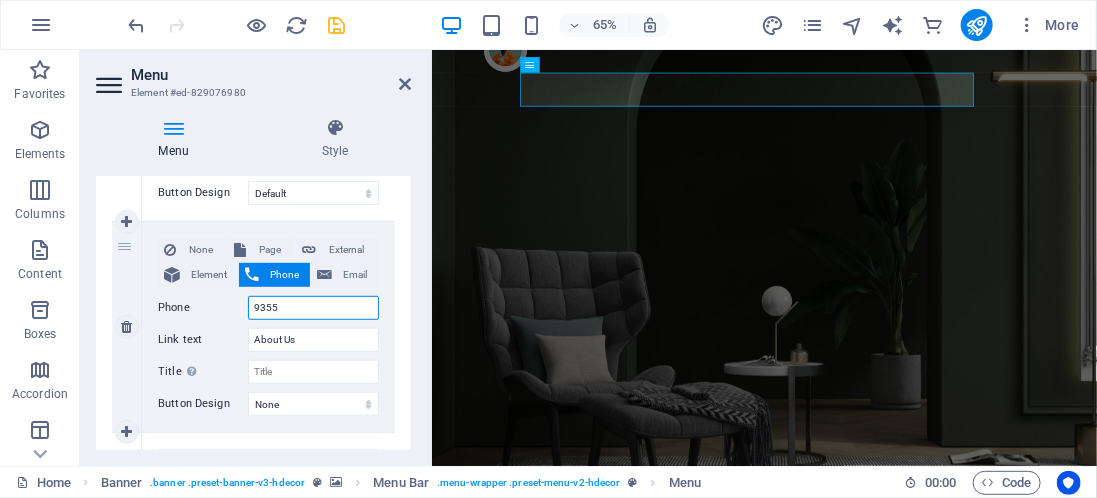 select 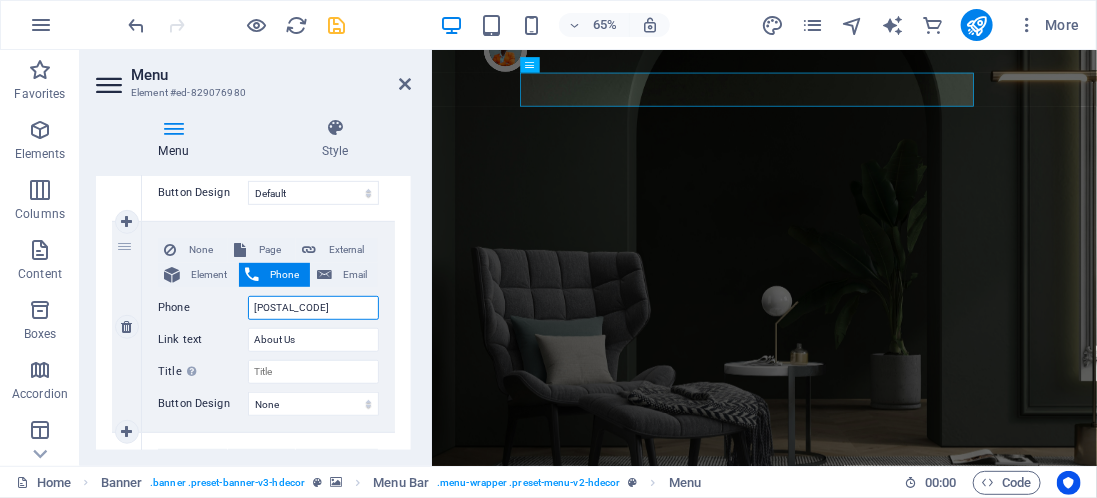 type on "935522" 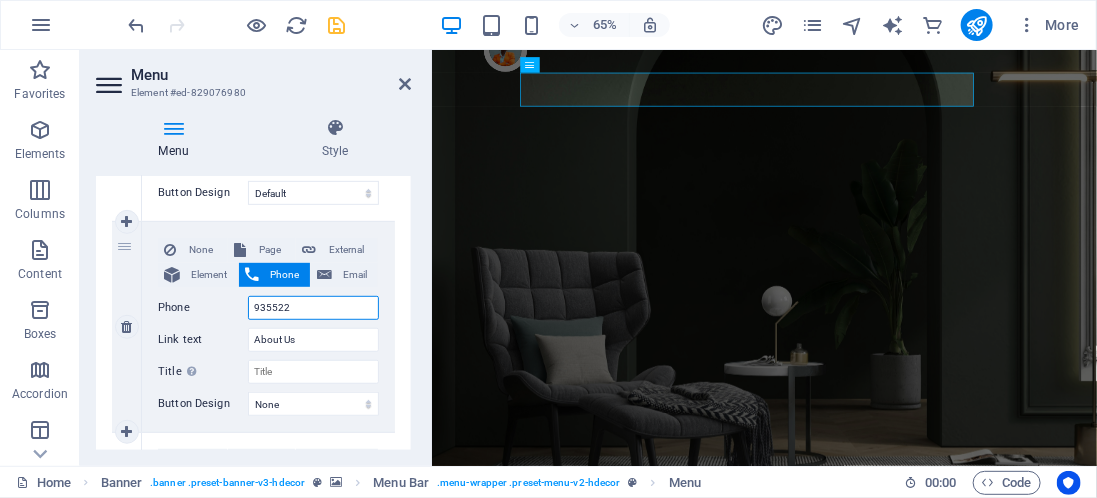 select 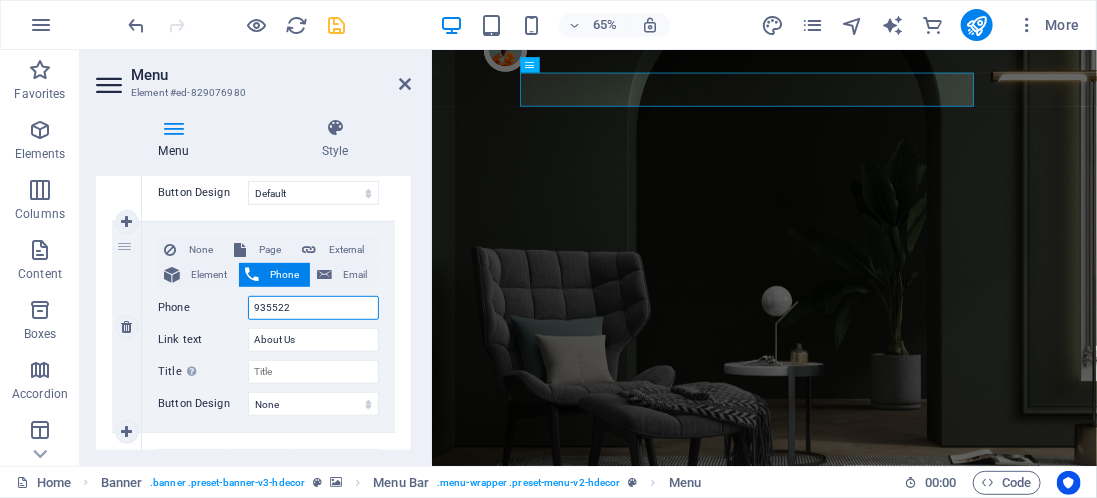 type on "9355220" 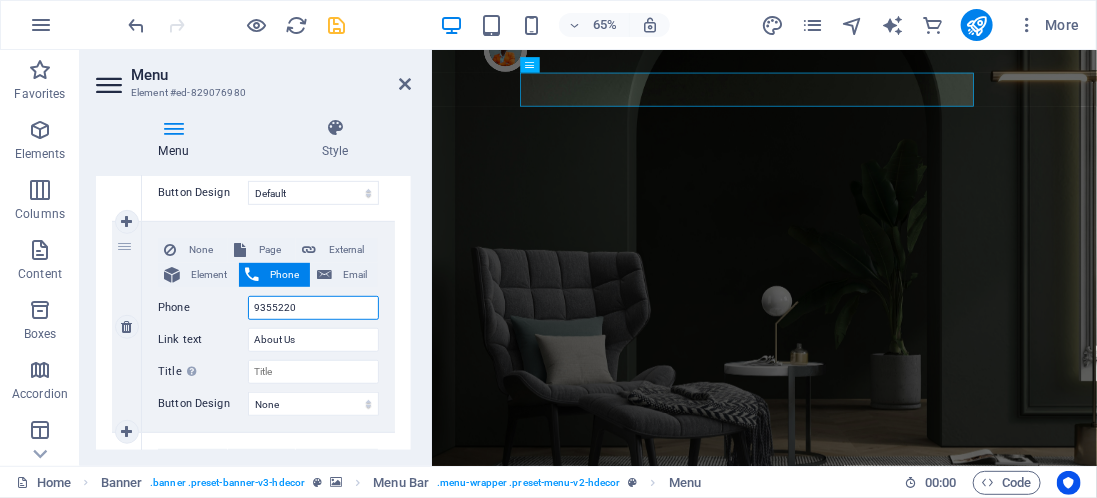 select 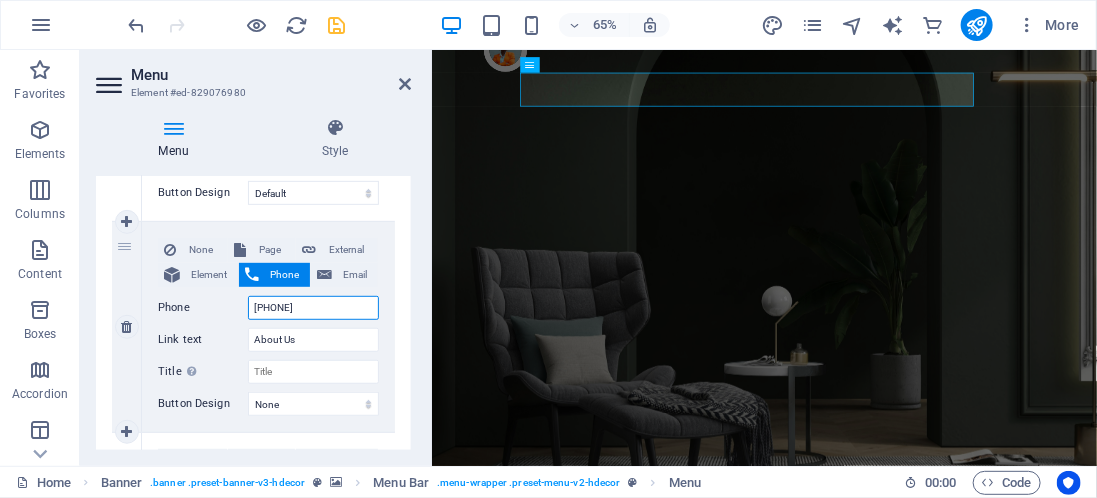 type on "[PHONE]" 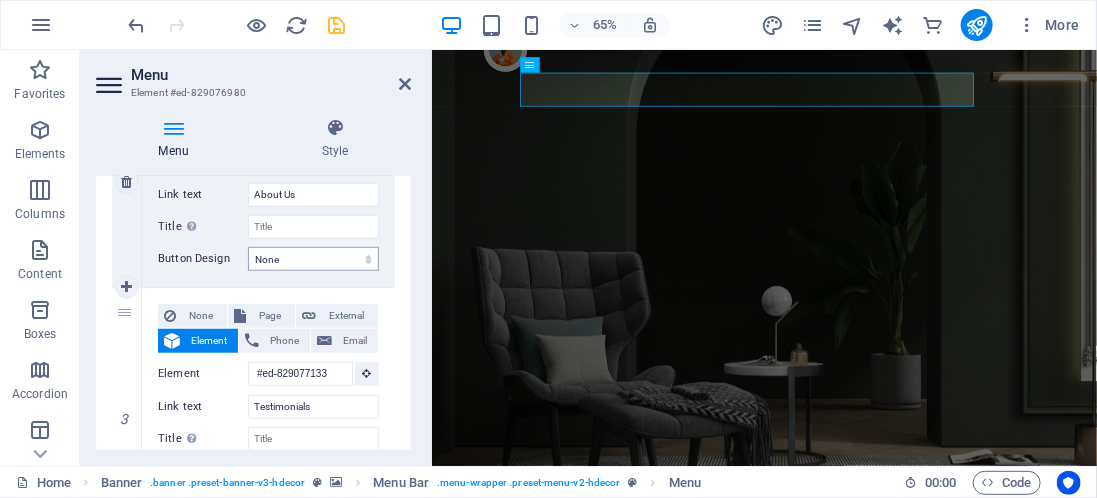scroll, scrollTop: 615, scrollLeft: 0, axis: vertical 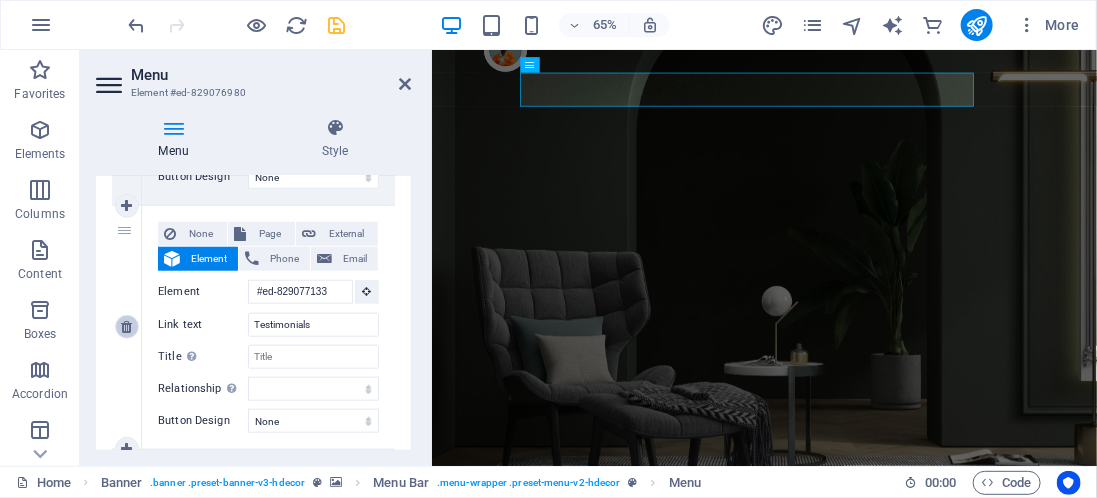 type on "[PHONE]" 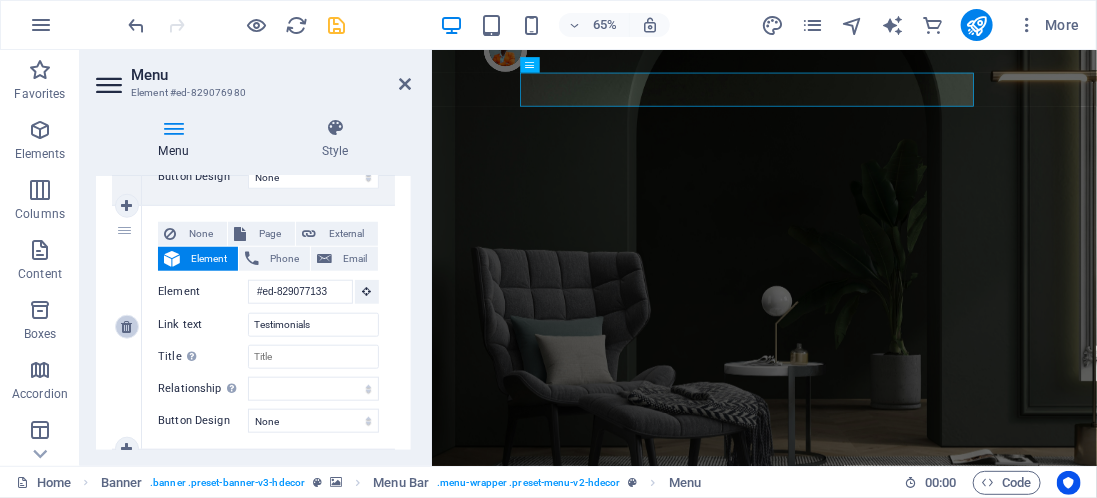 click at bounding box center [127, 327] 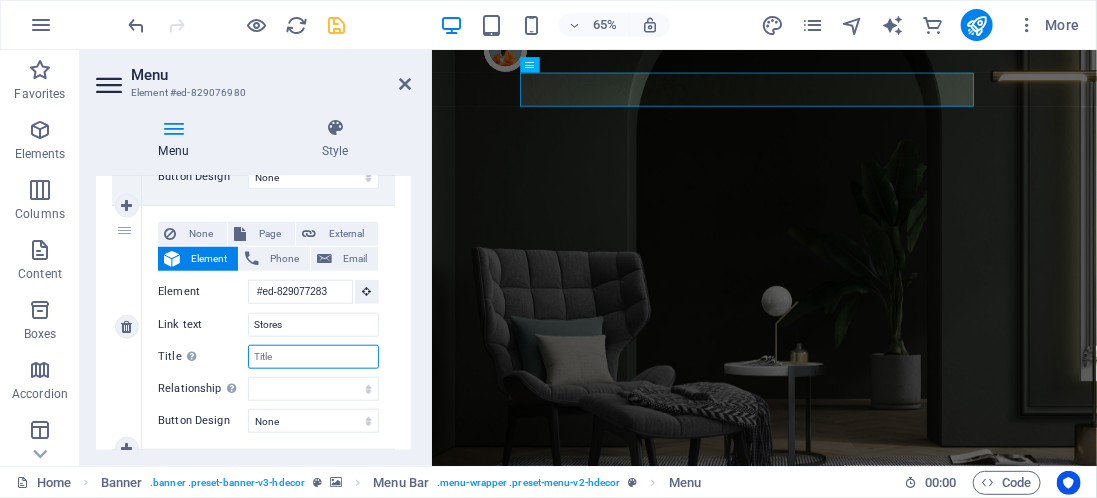 click on "Title Additional link description, should not be the same as the link text. The title is most often shown as a tooltip text when the mouse moves over the element. Leave empty if uncertain." at bounding box center [313, 357] 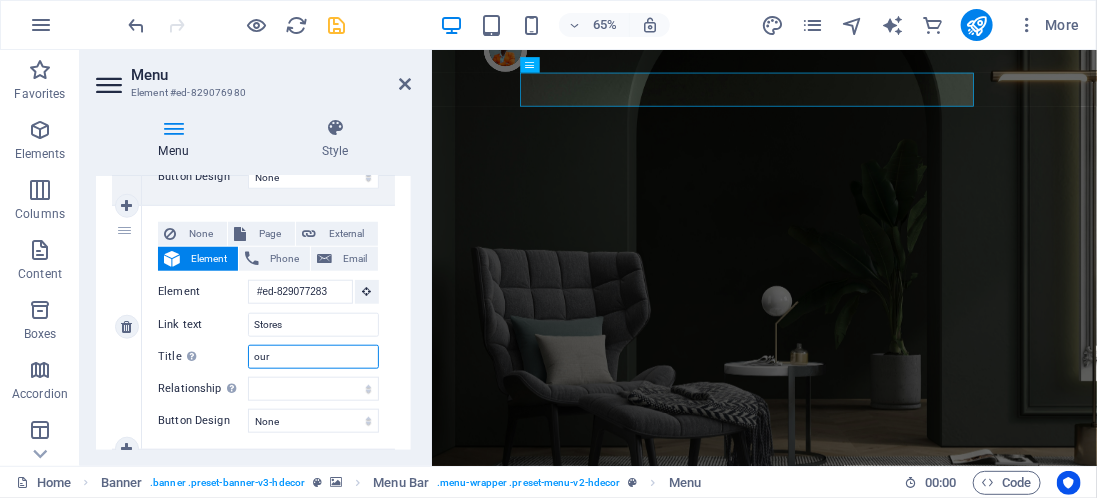 type on "our" 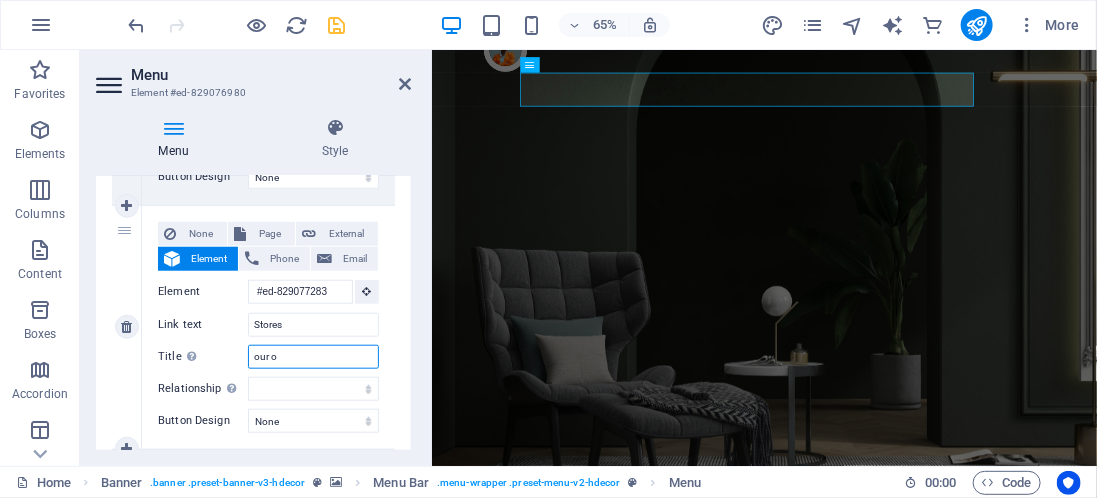 type on "our of" 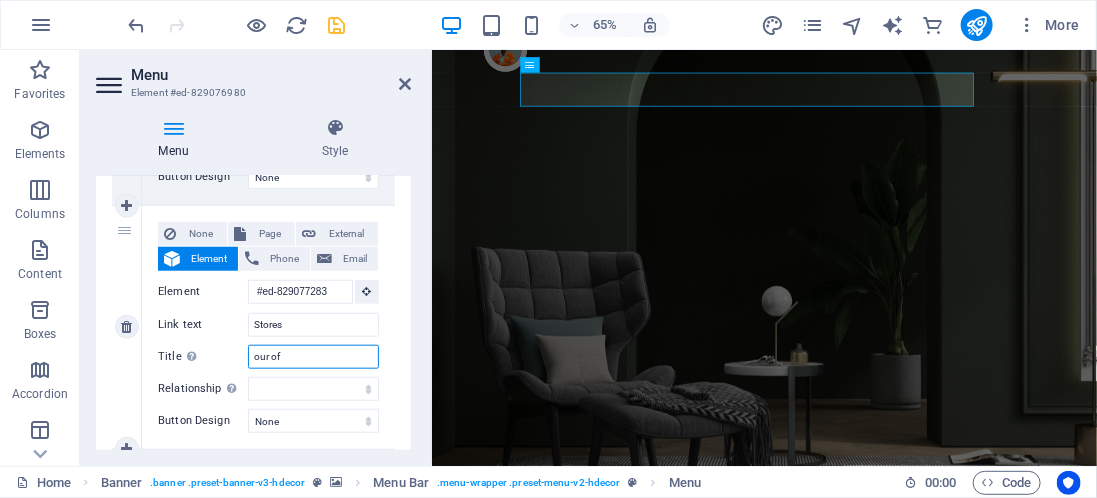 select 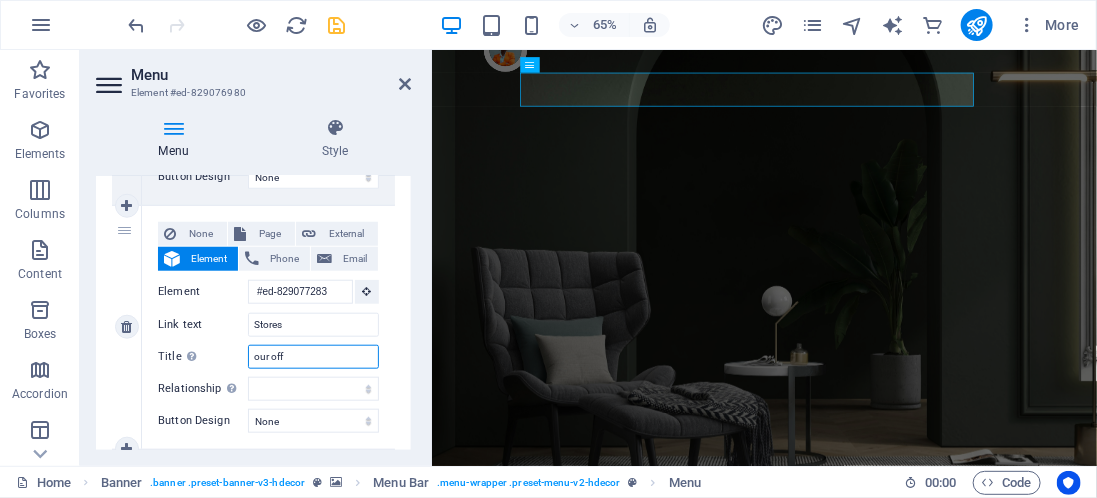 type on "our offi" 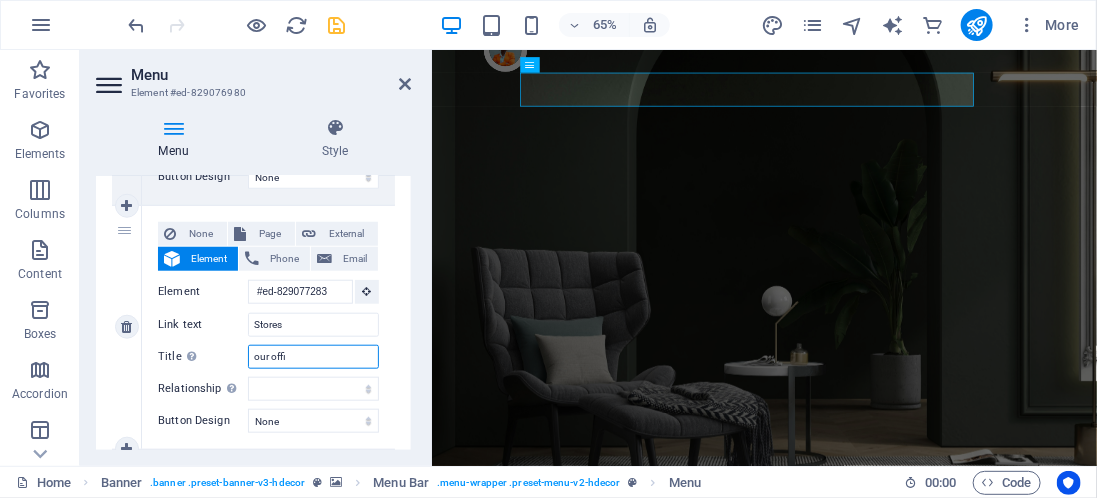 select 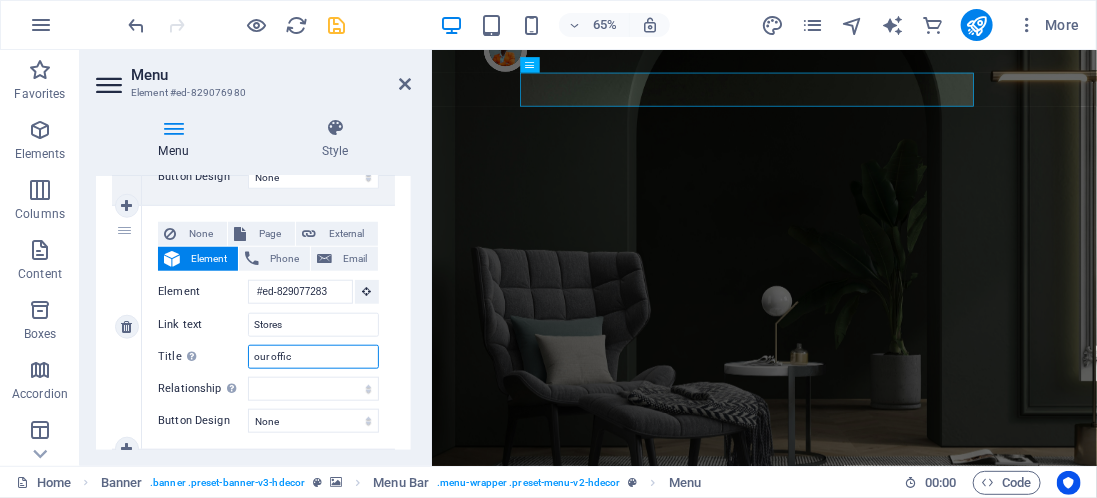 type on "our office" 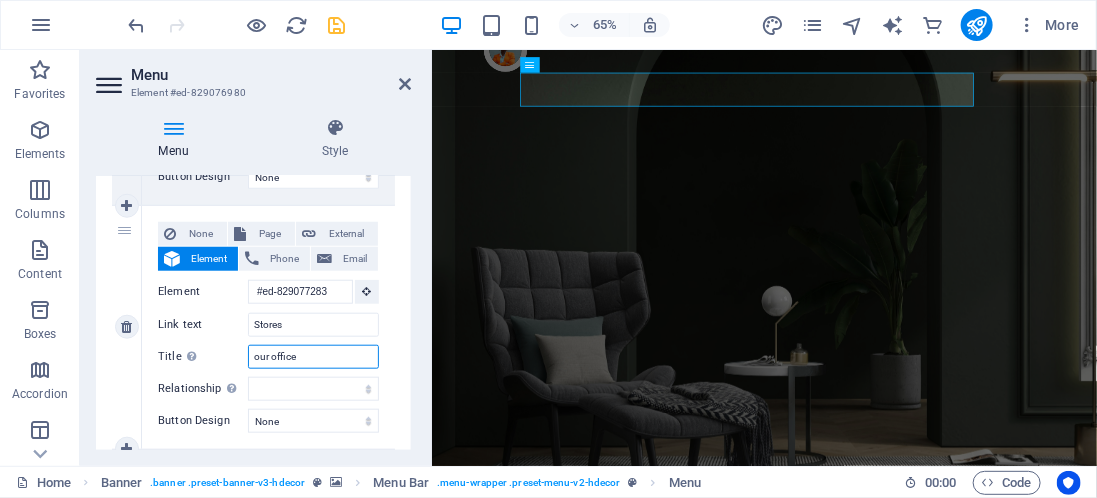 select 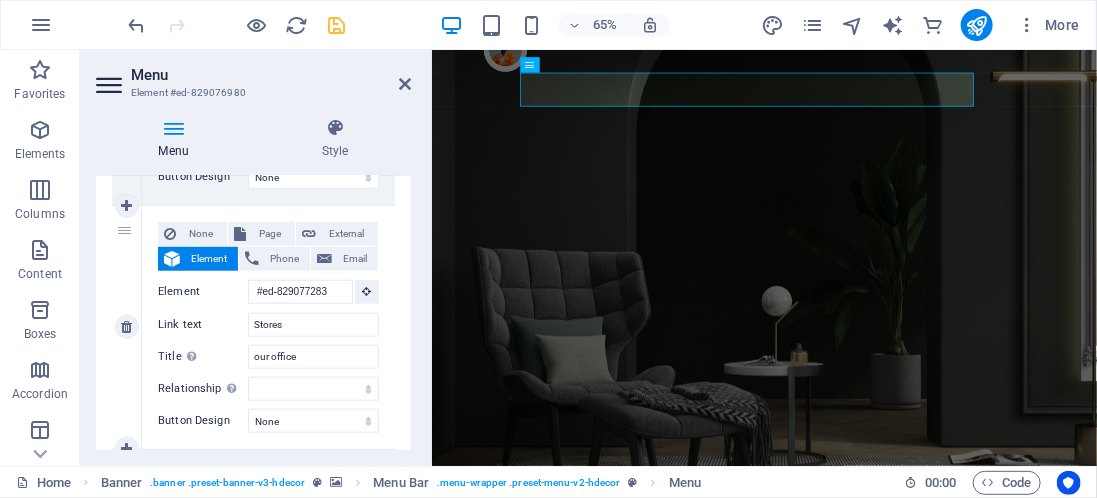 click on "None Page External Element Phone Email Page Home Contact Privacy Legal Notice Element #ed-829077283
URL Phone Email Link text Stores Link target New tab Same tab Overlay Title Additional link description, should not be the same as the link text. The title is most often shown as a tooltip text when the mouse moves over the element. Leave empty if uncertain. our office Relationship Sets the  relationship of this link to the link target . For example, the value "nofollow" instructs search engines not to follow the link. Can be left empty. alternate author bookmark external help license next nofollow noreferrer noopener prev search tag Button Design None Default Primary Secondary" at bounding box center [268, 327] 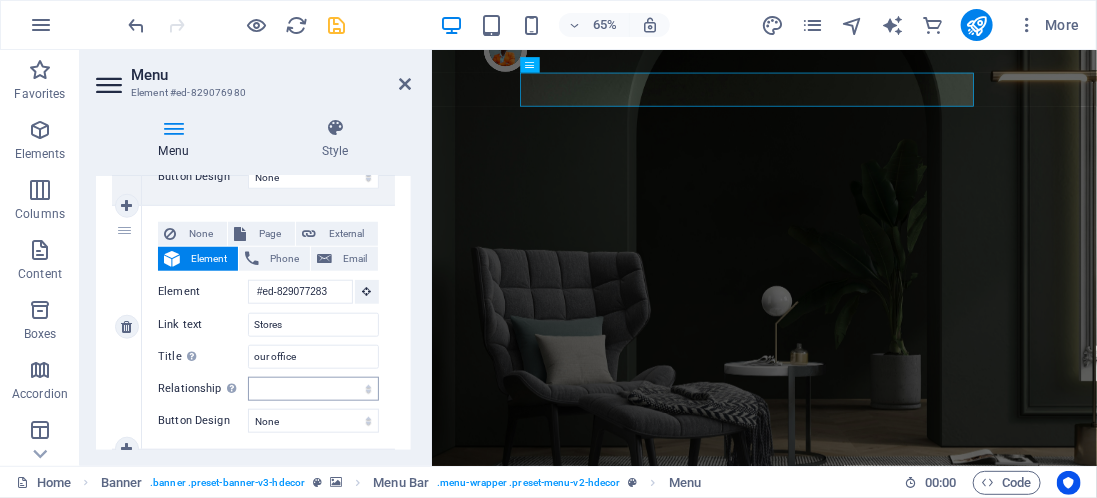 scroll, scrollTop: 708, scrollLeft: 0, axis: vertical 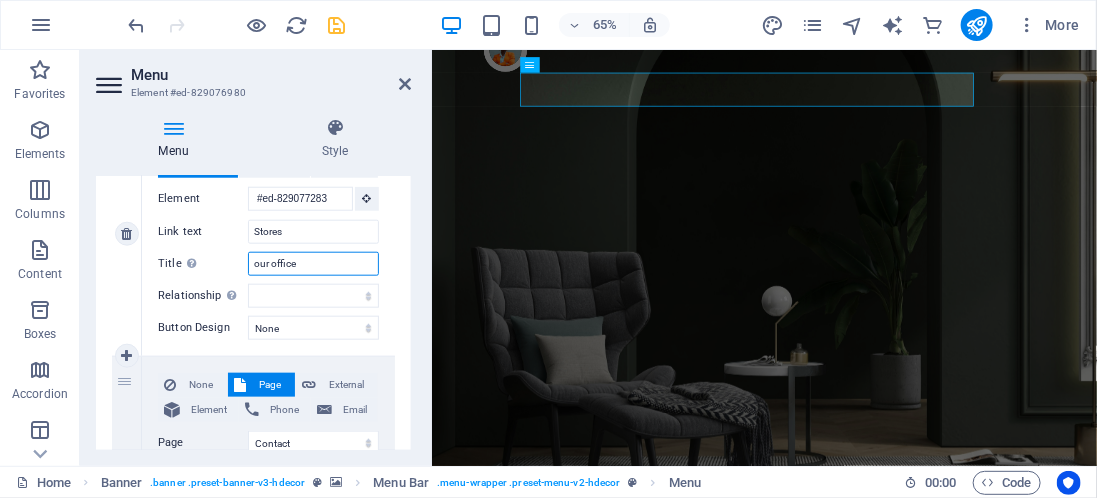 click on "our office" at bounding box center (313, 264) 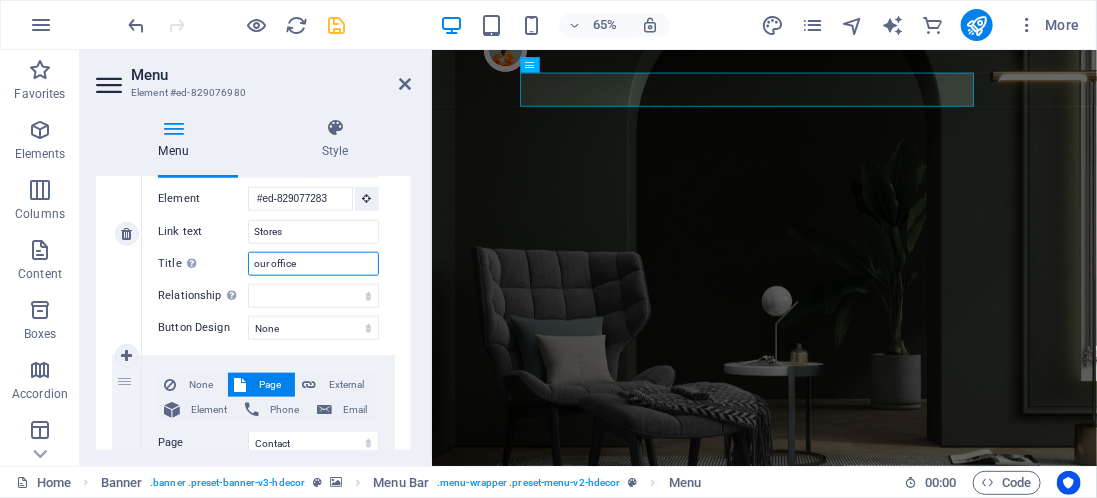 type on "our office 1" 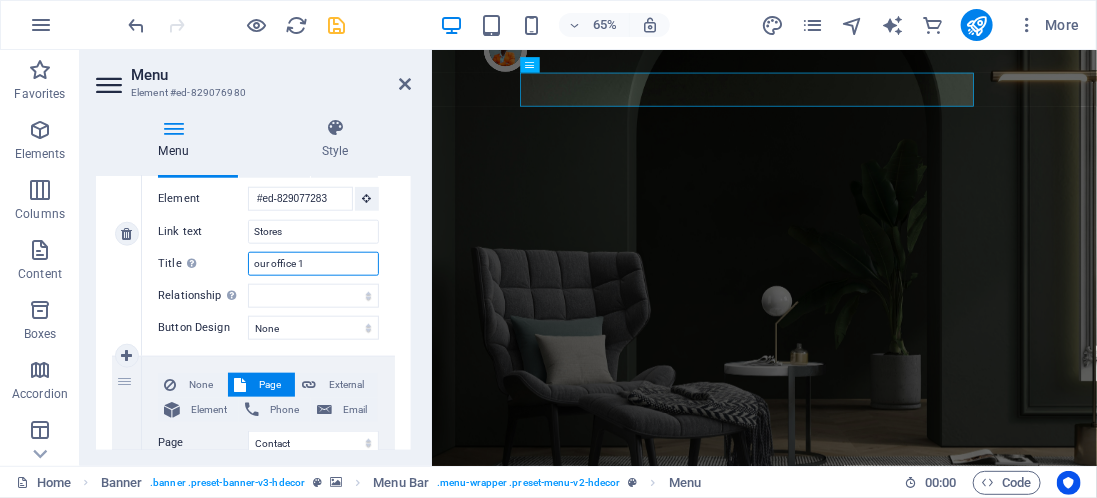 select 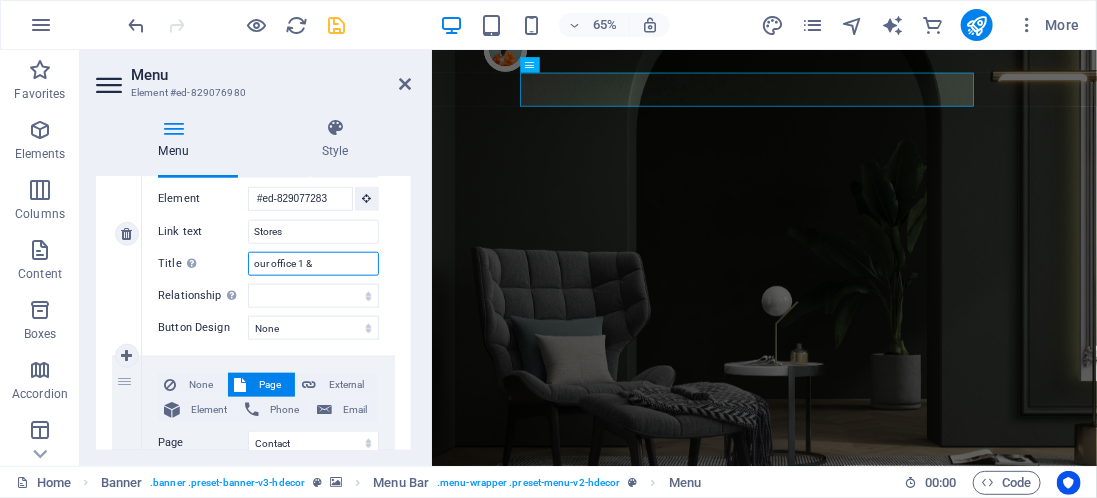 type on "our office 1 &" 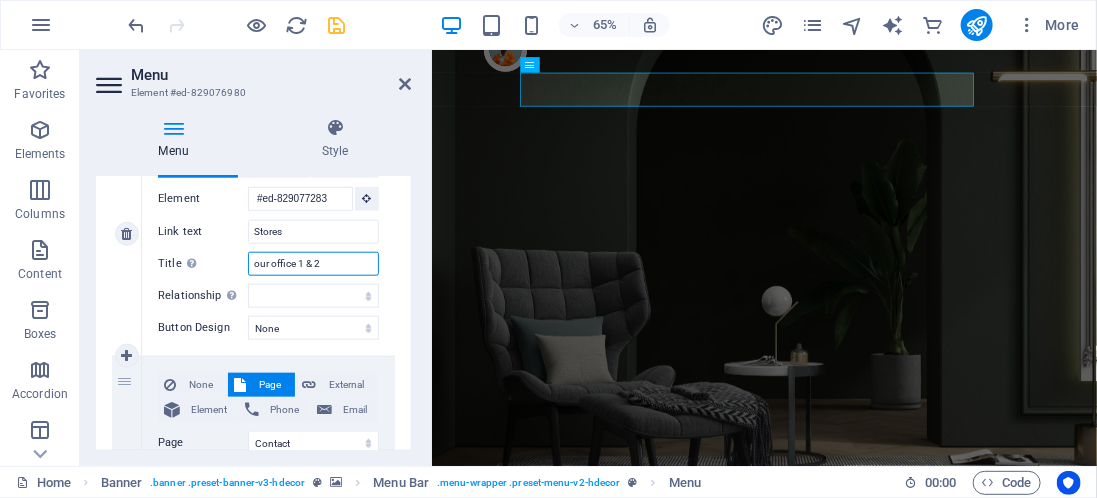 select 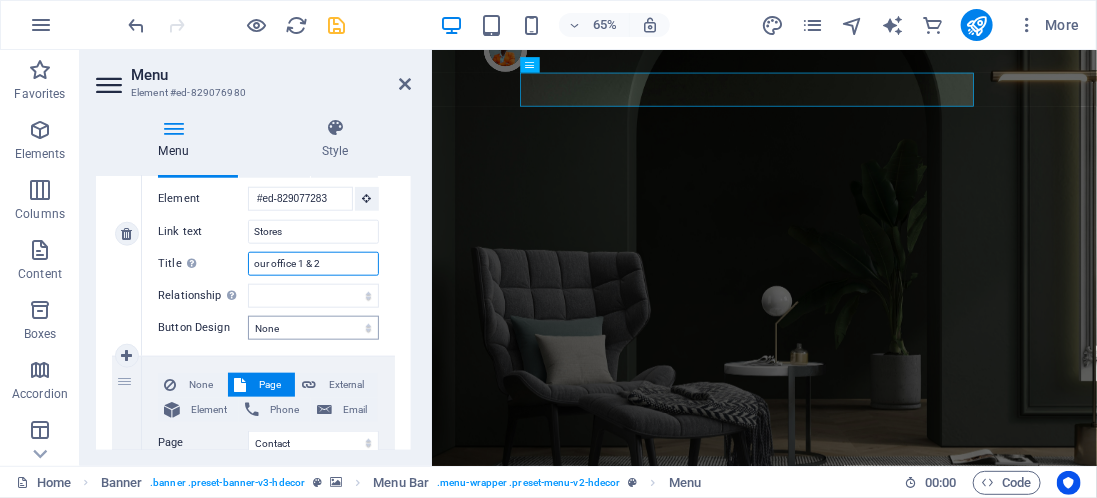 type on "our office 1 & 2" 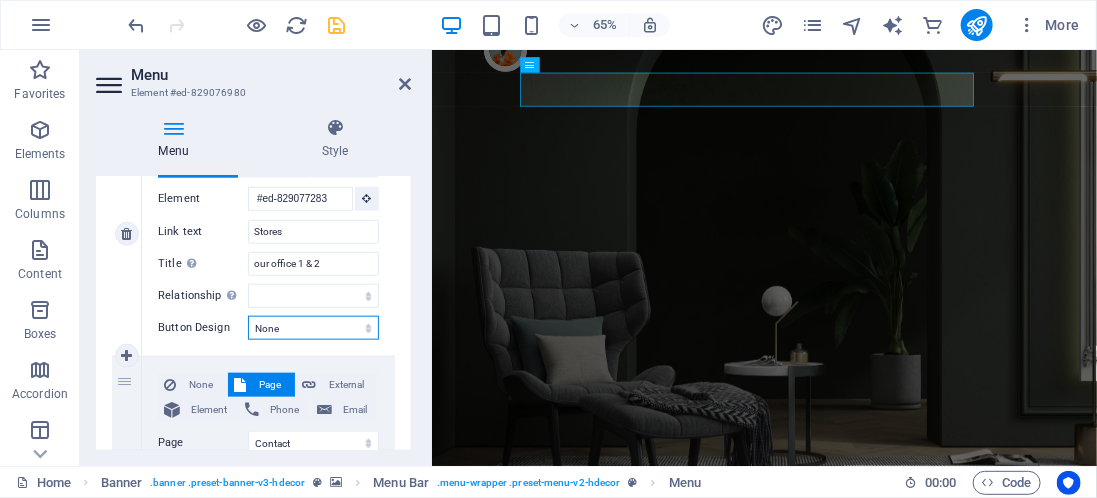 click on "None Default Primary Secondary" at bounding box center [313, 328] 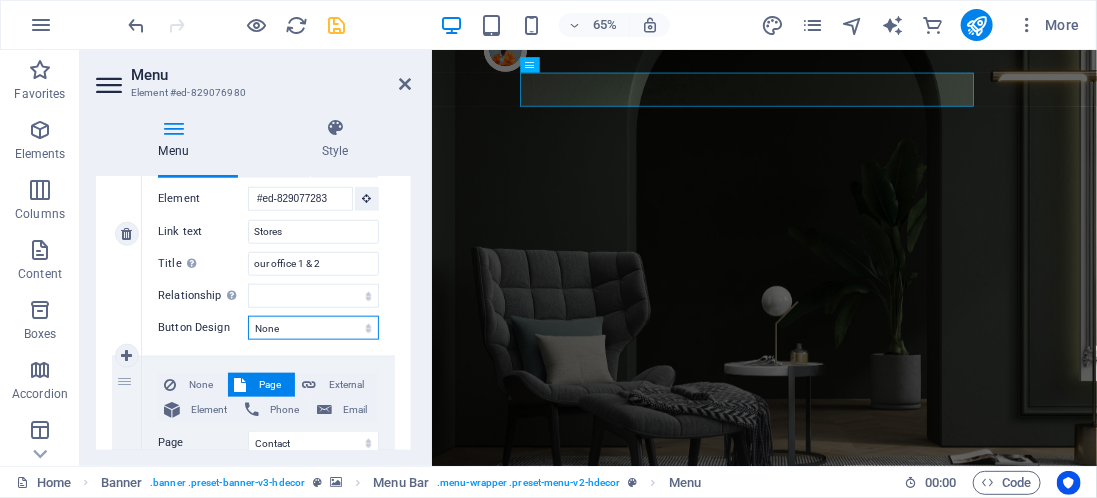 select on "default" 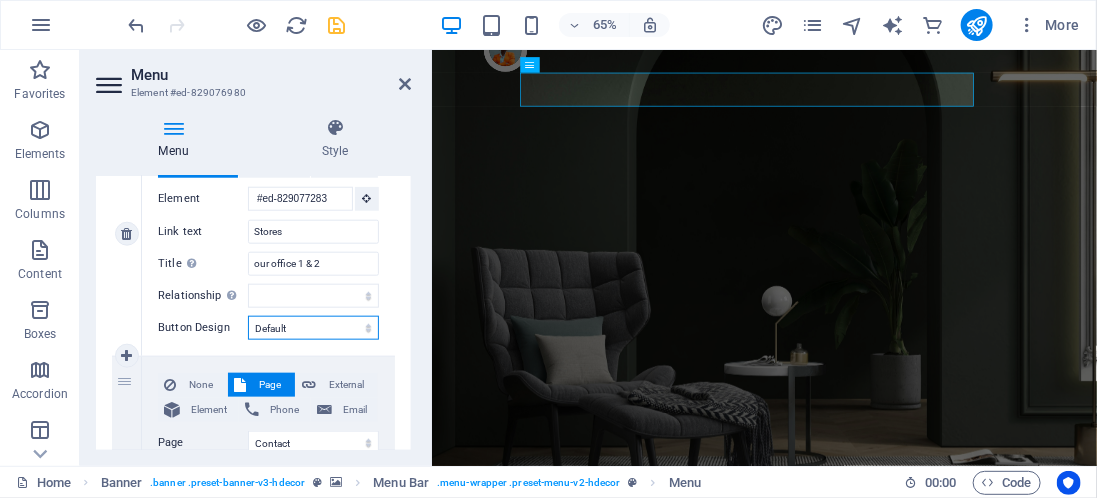 click on "None Default Primary Secondary" at bounding box center (313, 328) 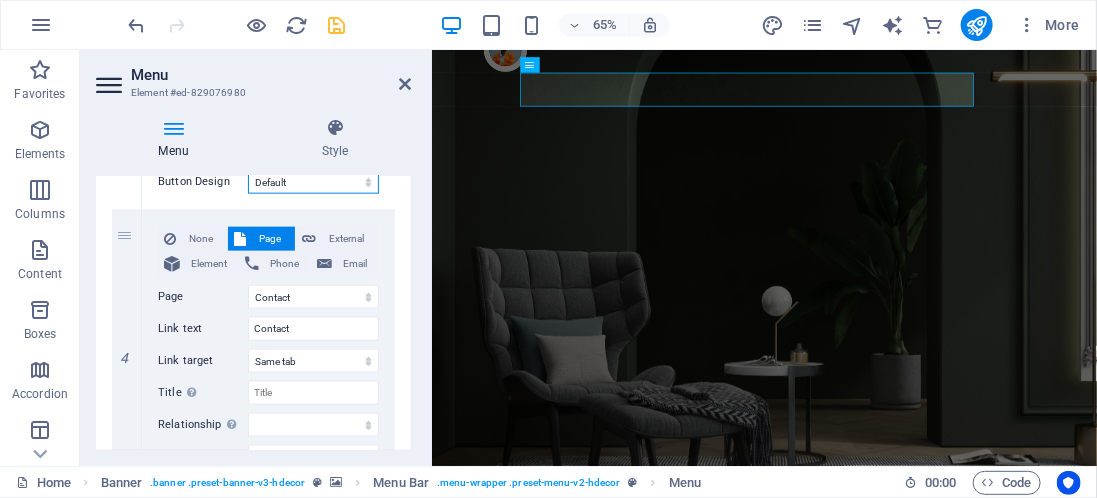 scroll, scrollTop: 864, scrollLeft: 0, axis: vertical 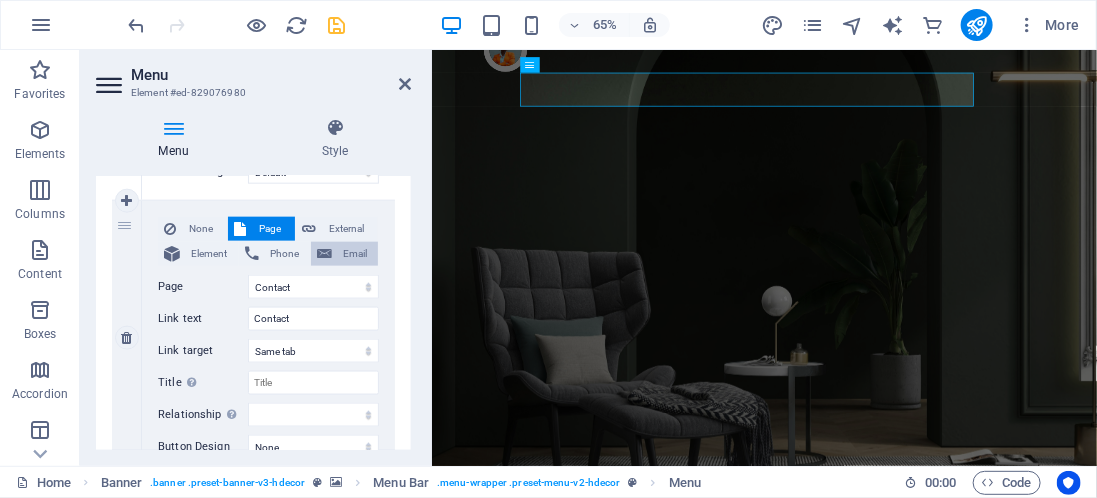 click on "Email" at bounding box center [355, 254] 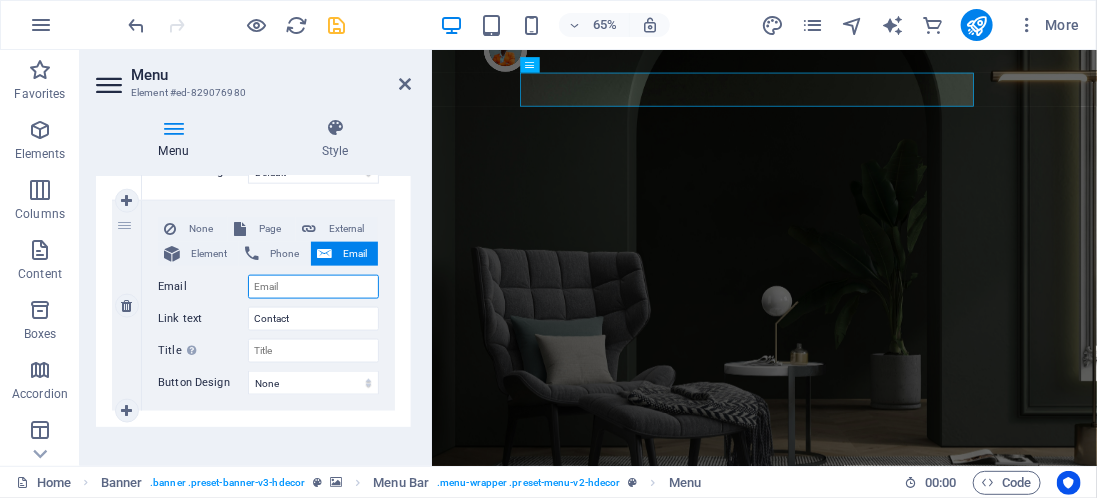 click on "Email" at bounding box center (313, 287) 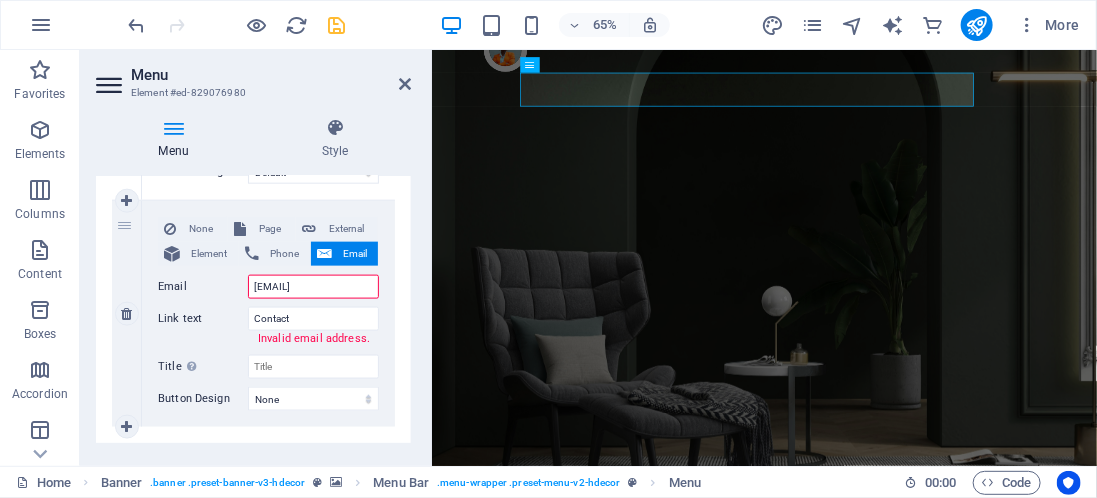 type on "[EMAIL]" 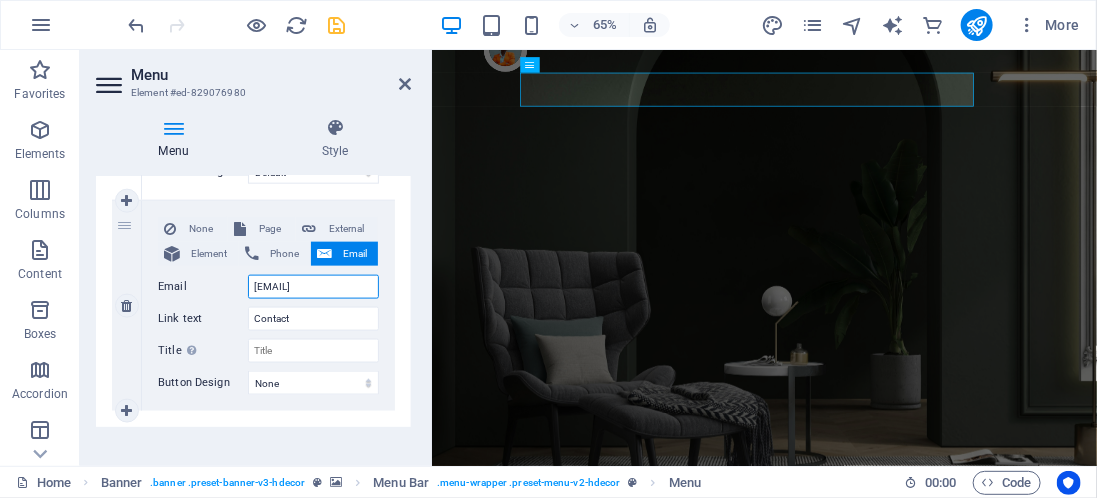 scroll, scrollTop: 893, scrollLeft: 0, axis: vertical 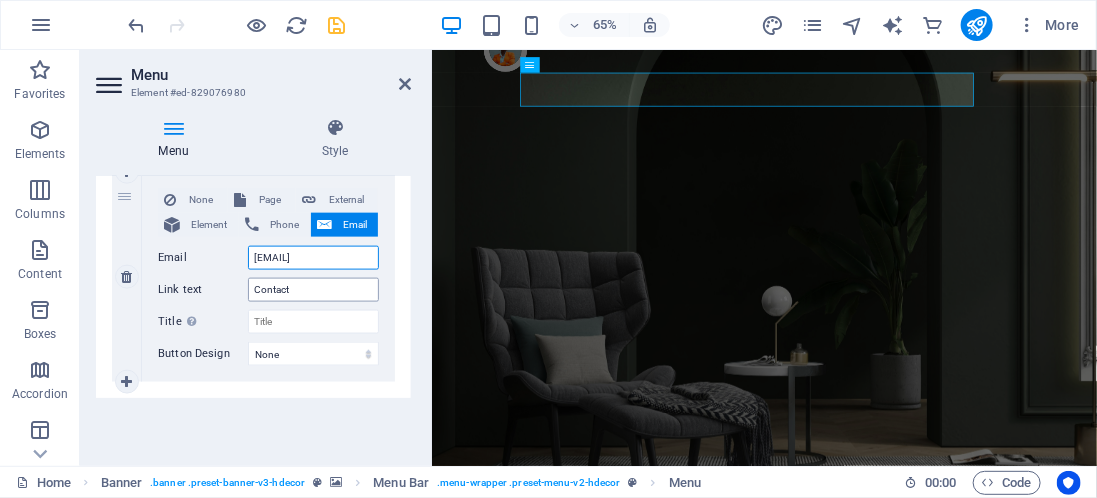type on "[EMAIL]" 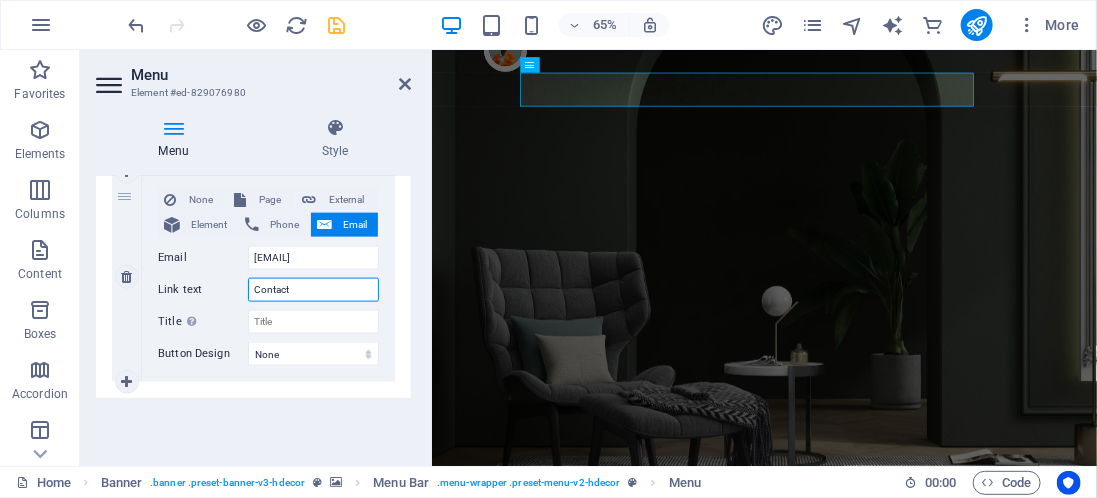click on "Contact" at bounding box center (313, 290) 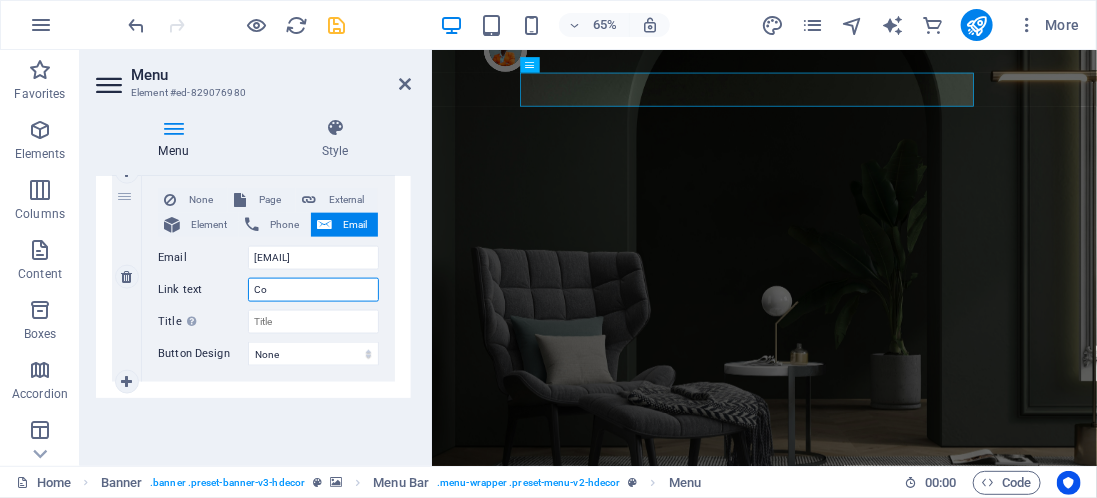 type on "C" 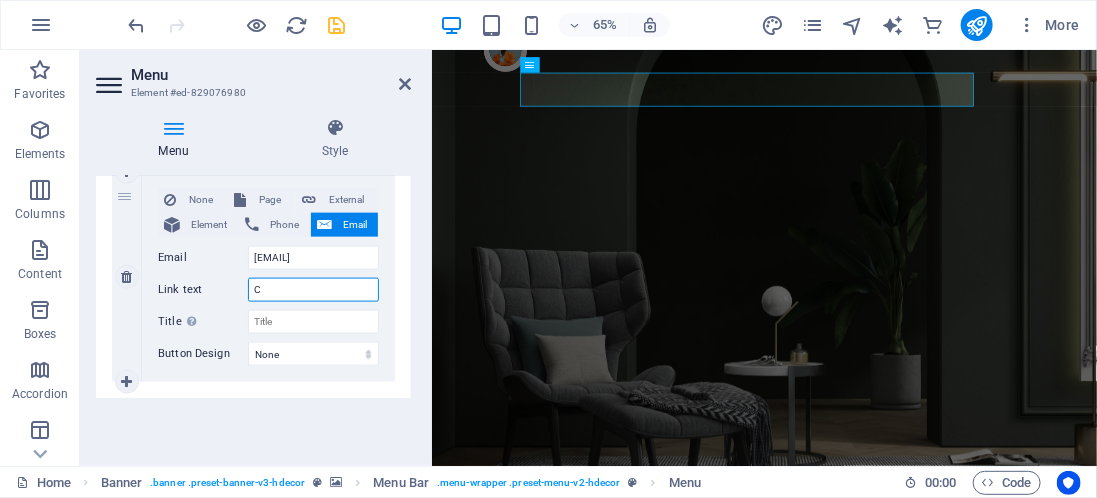 type 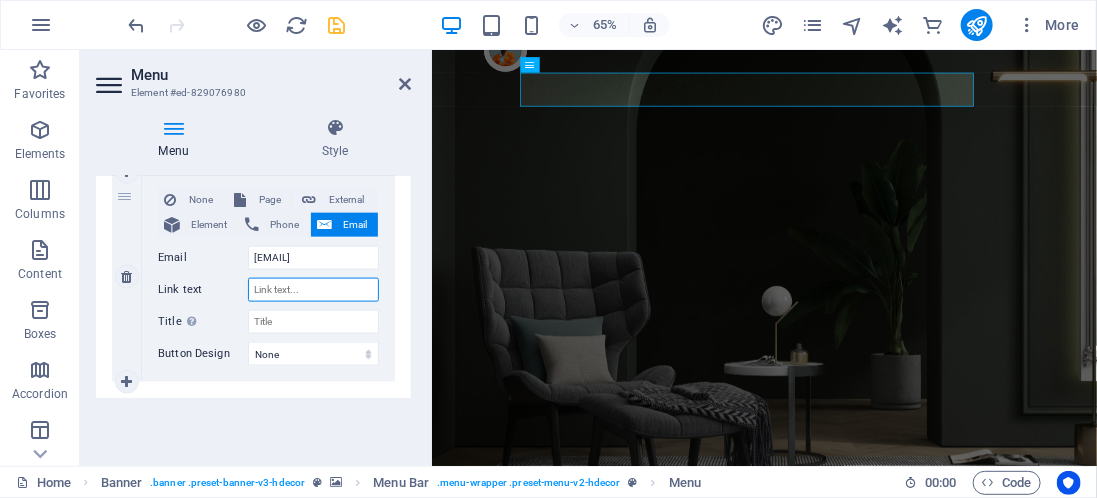 select 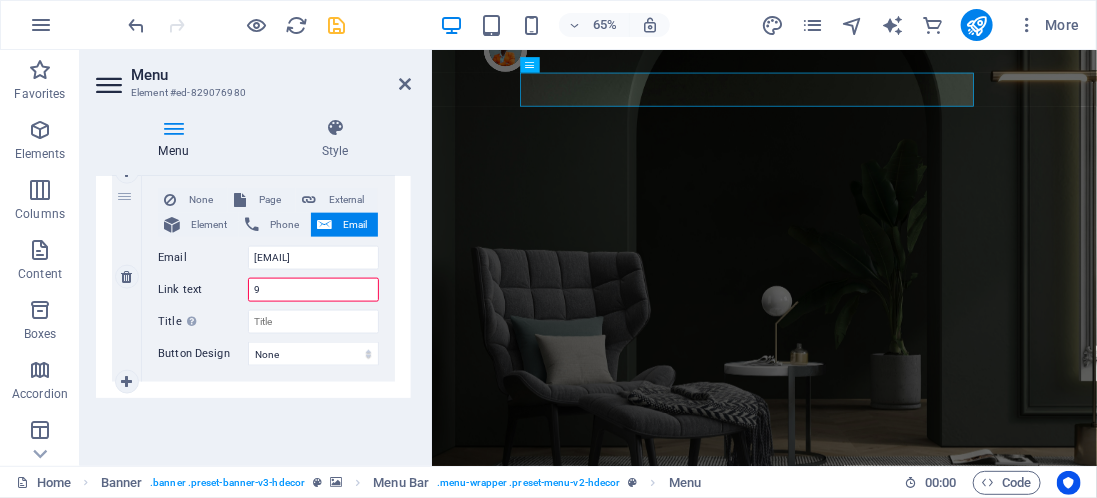 type on "93" 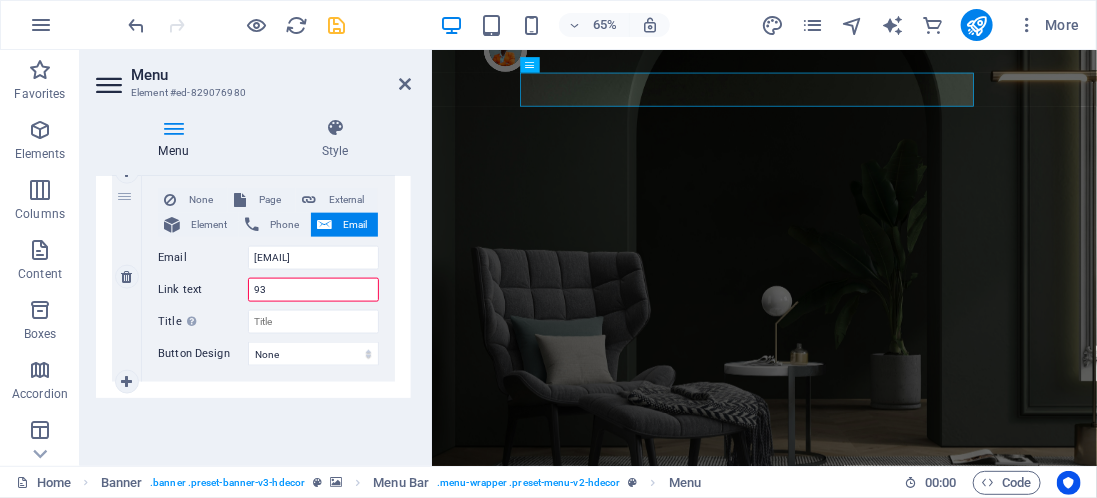 select 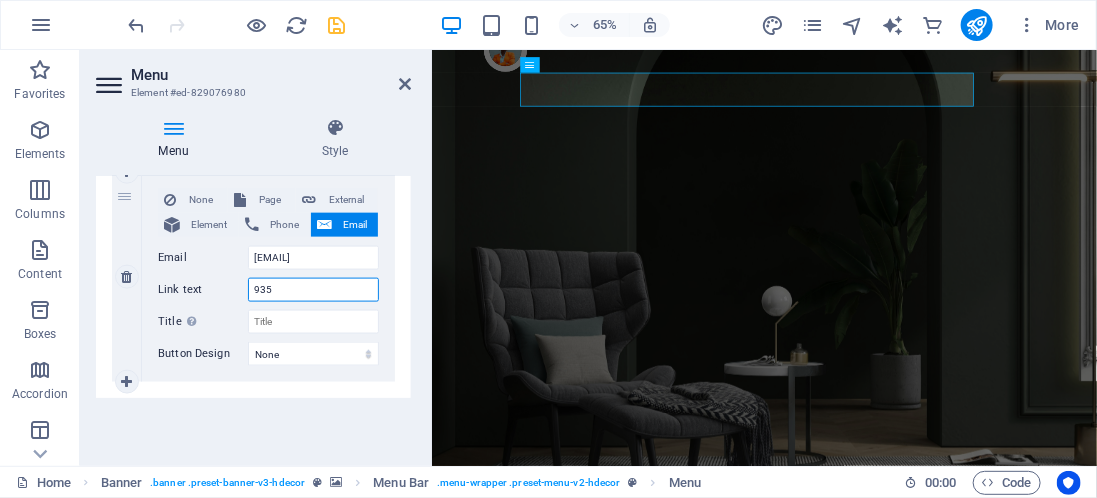 type on "9355" 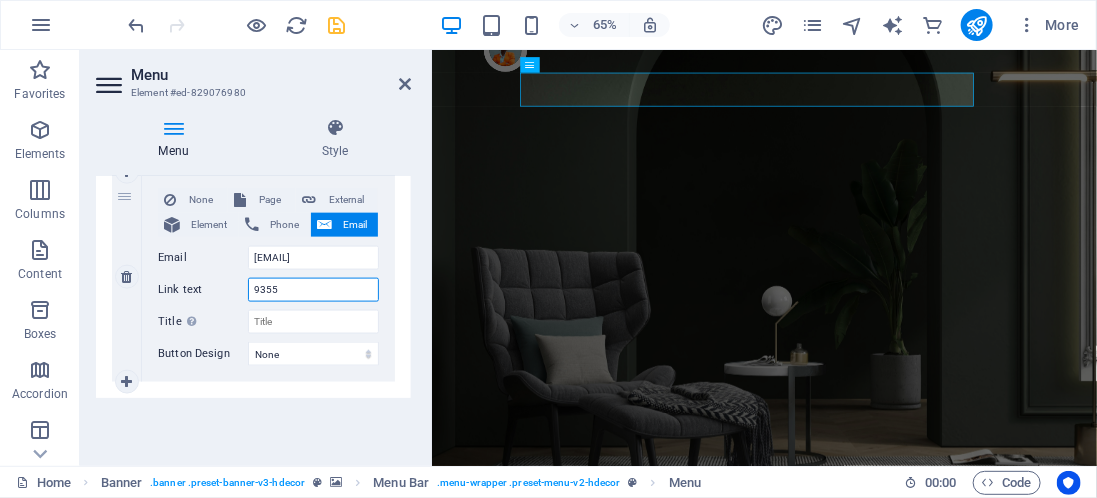 select 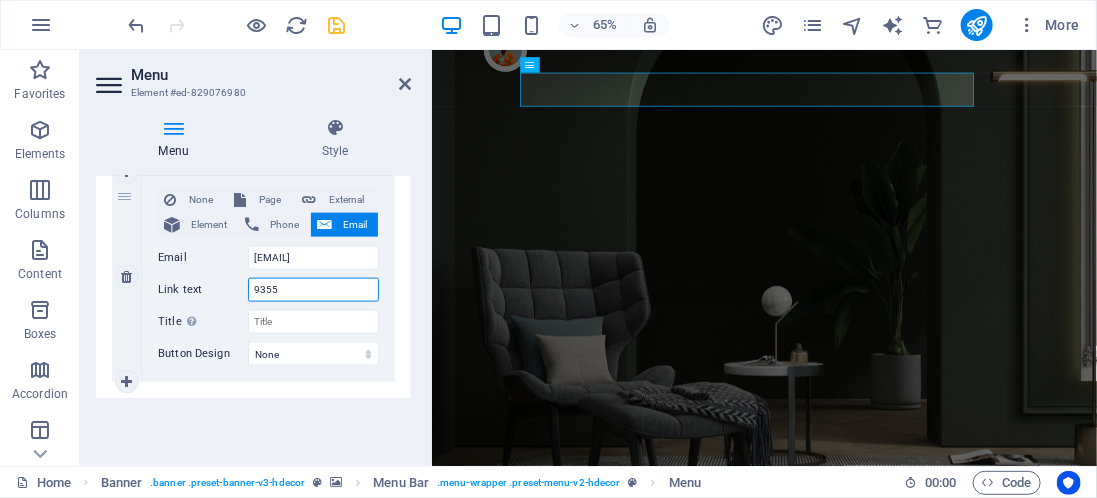 type on "93554" 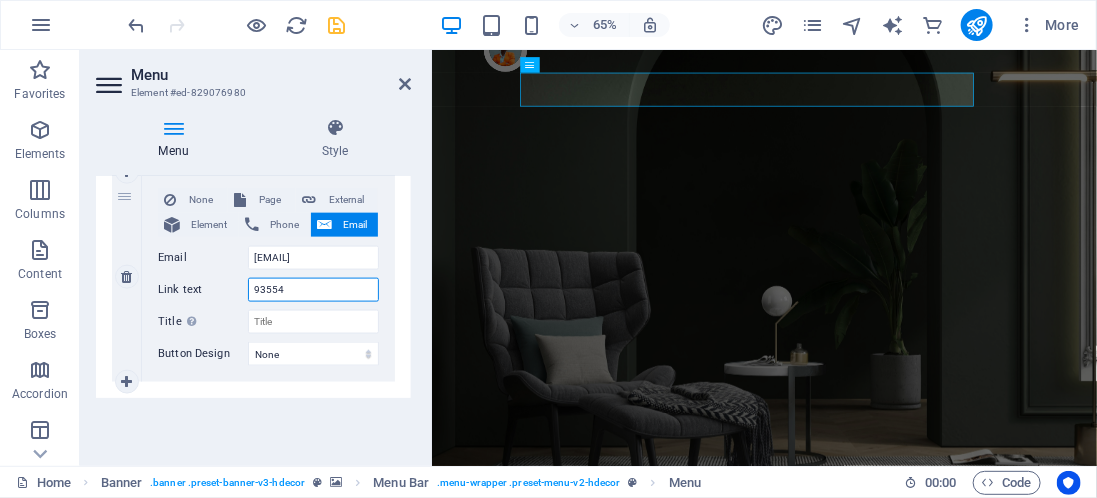 select 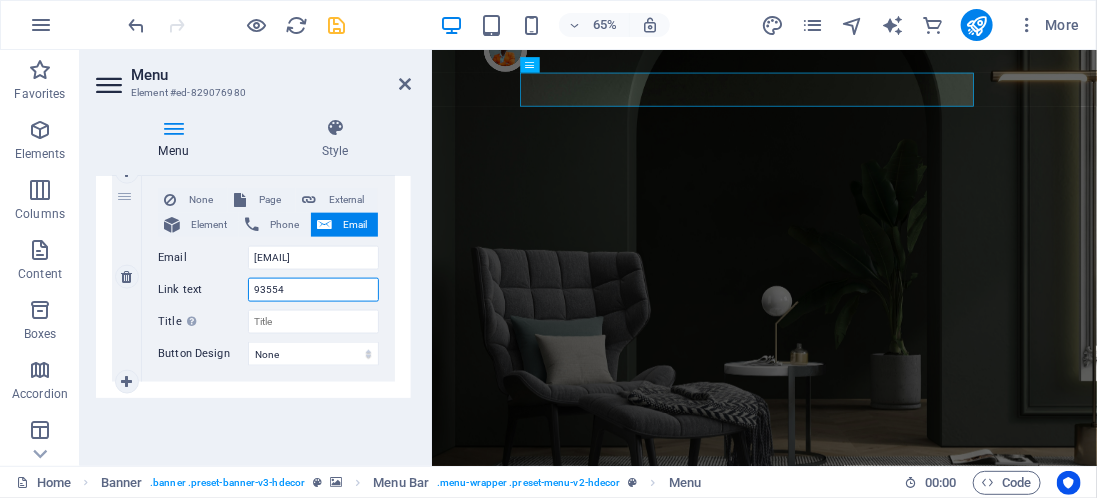 type on "9355" 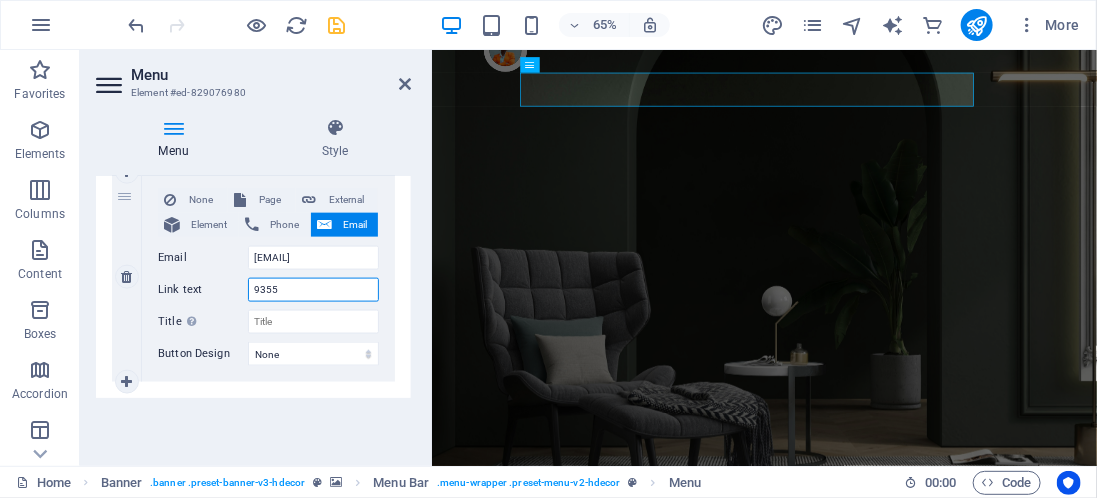 select 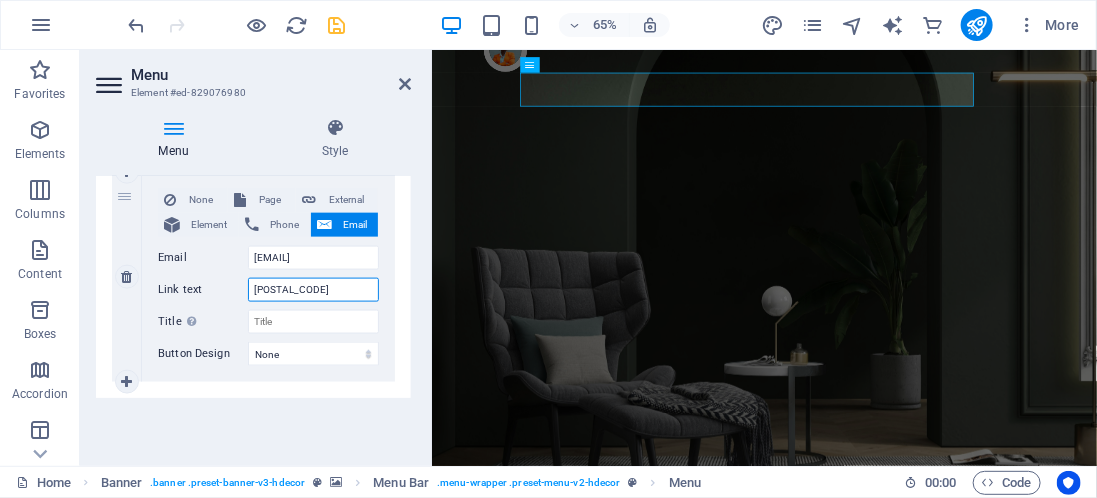 type on "935522" 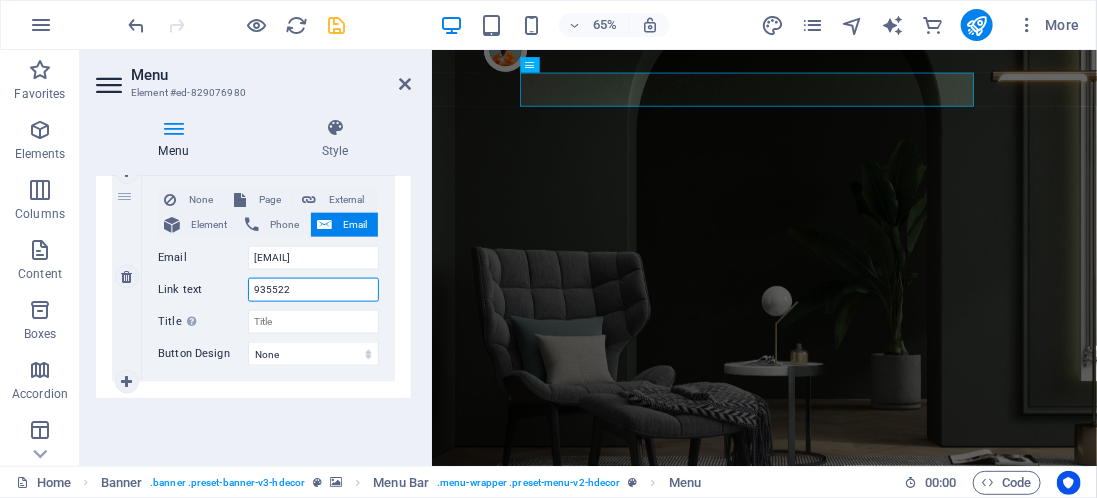 select 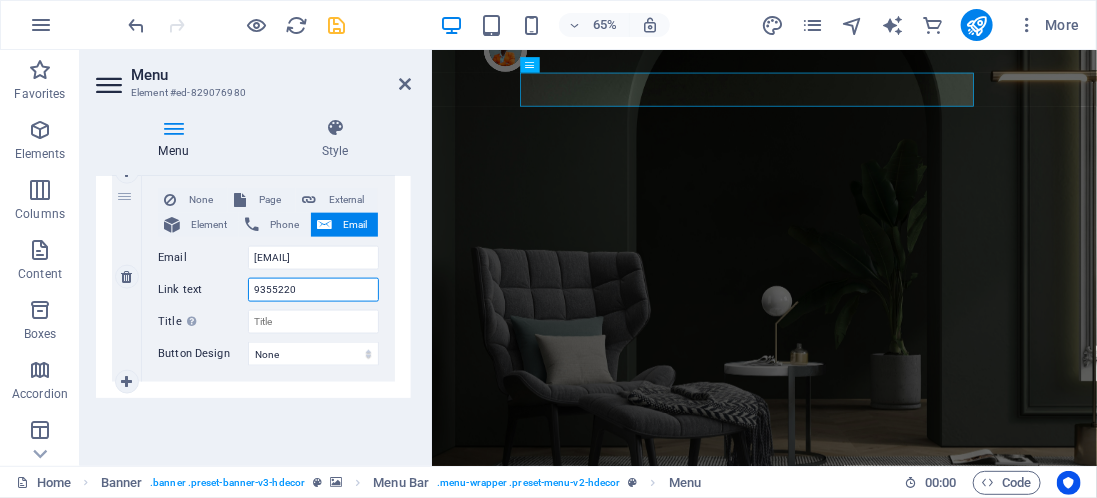 select 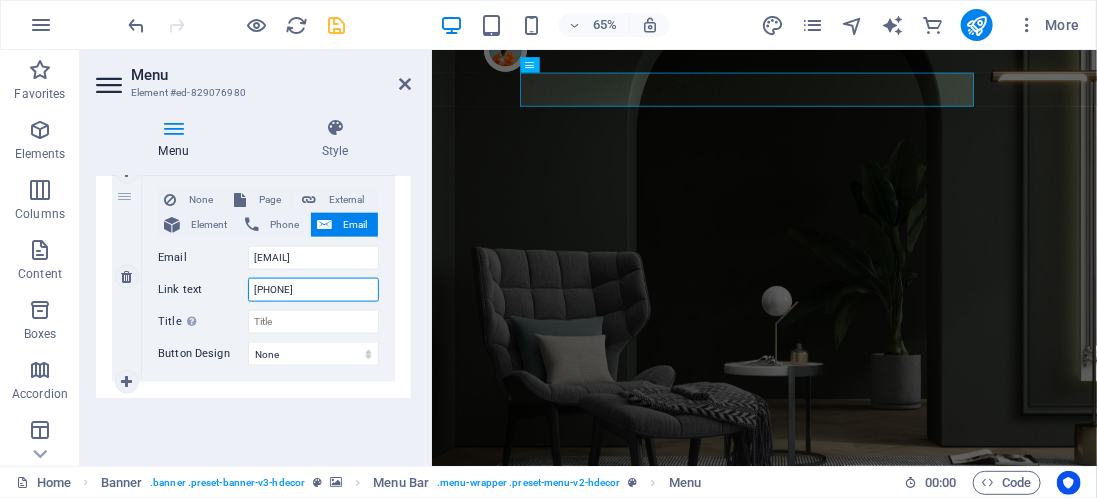 type on "[PHONE]" 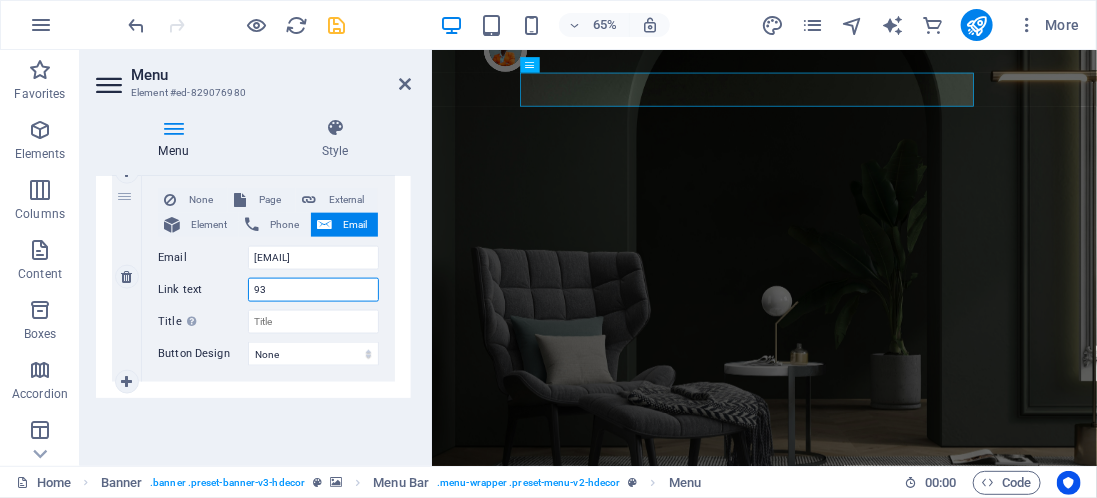 type on "9" 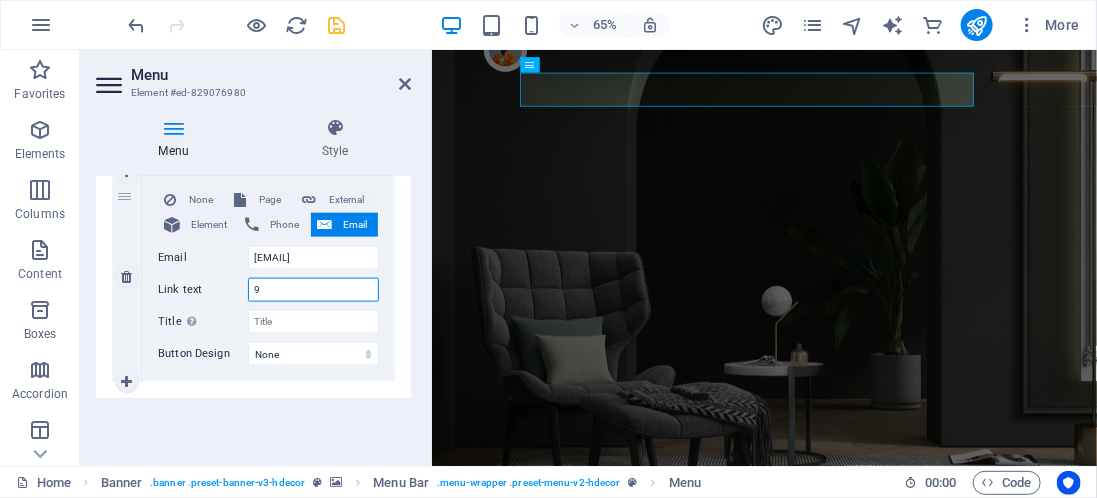 type 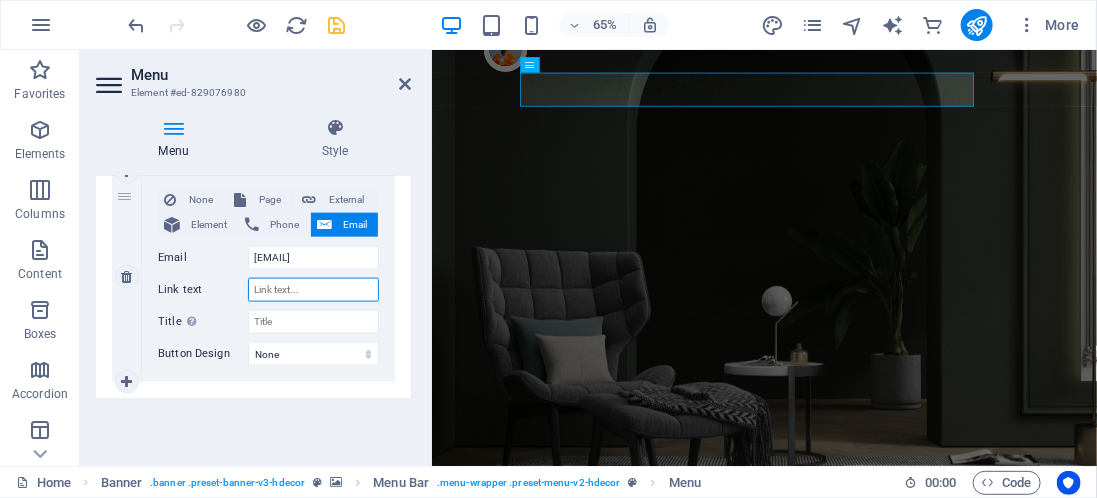 select 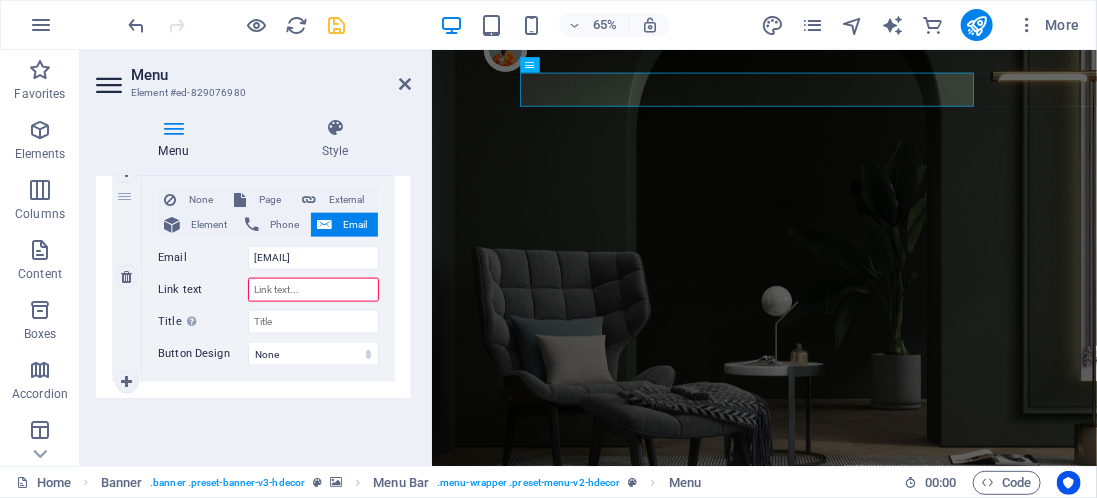 click on "Email" at bounding box center [355, 225] 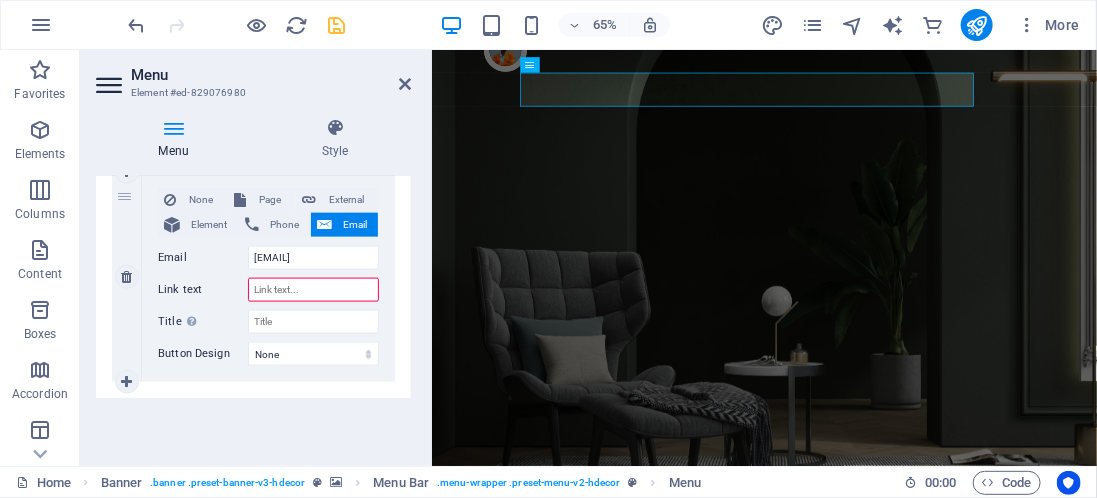type on "M" 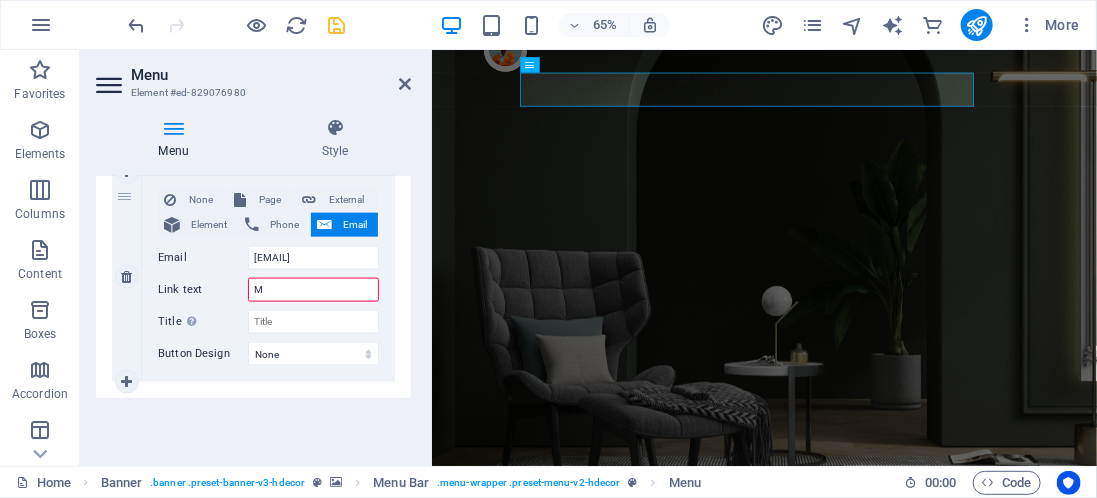 select 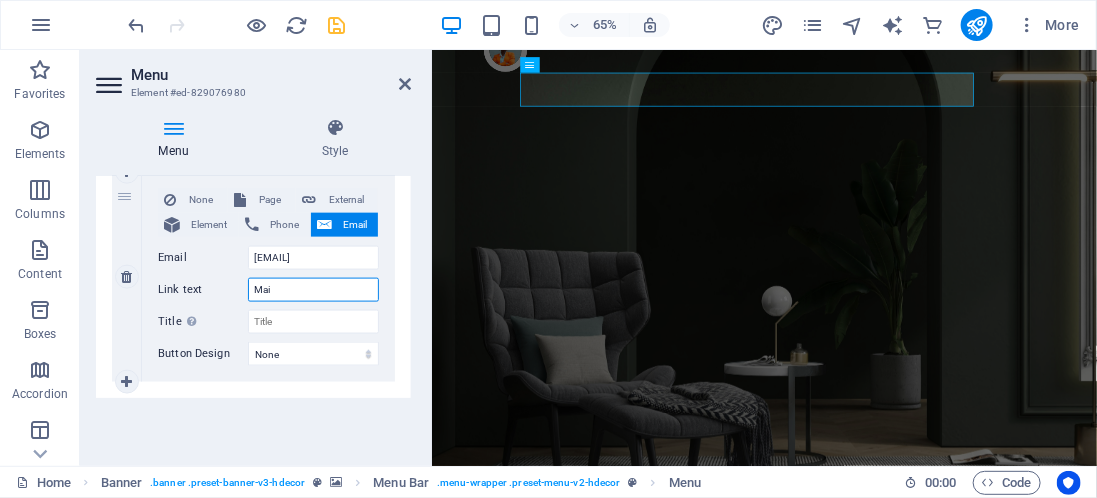 type on "Mail" 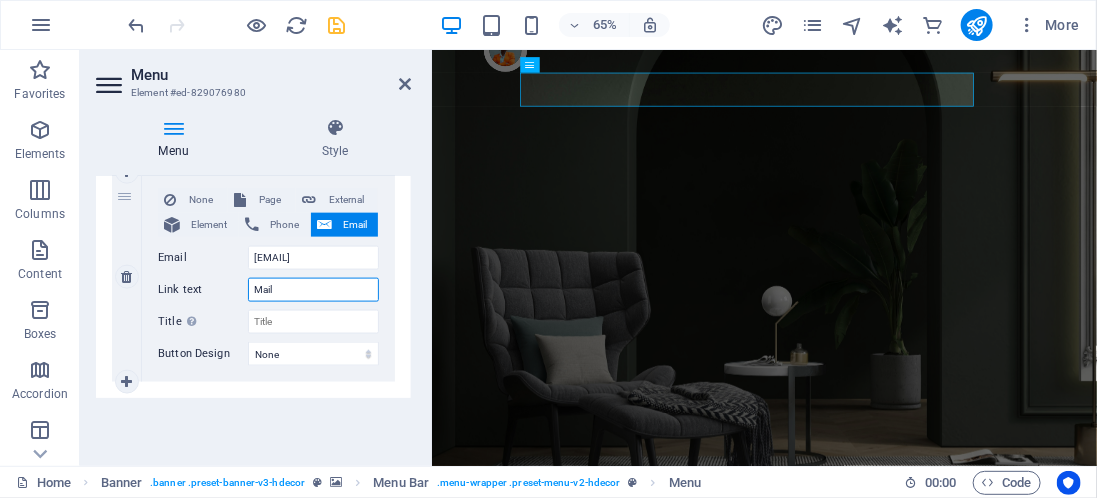 select 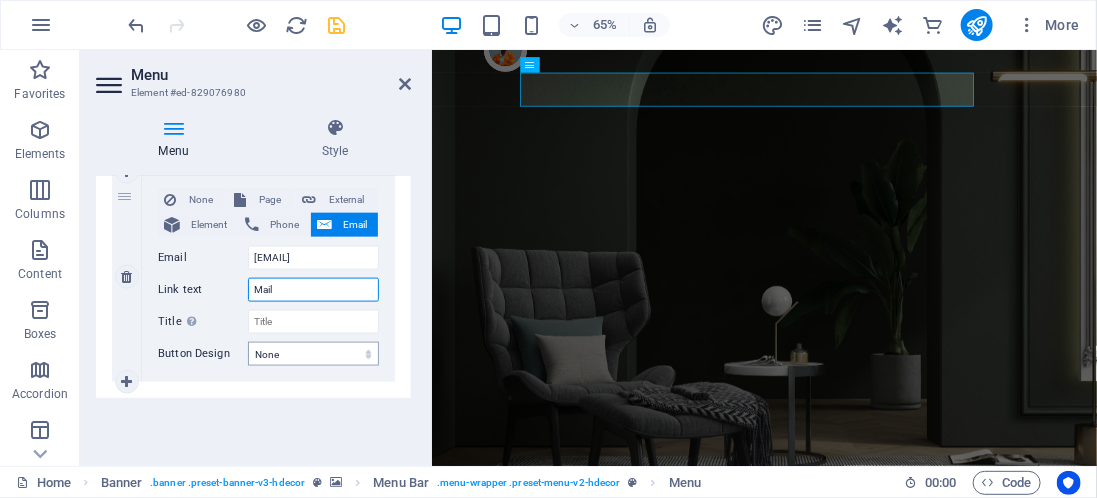 type on "Mail" 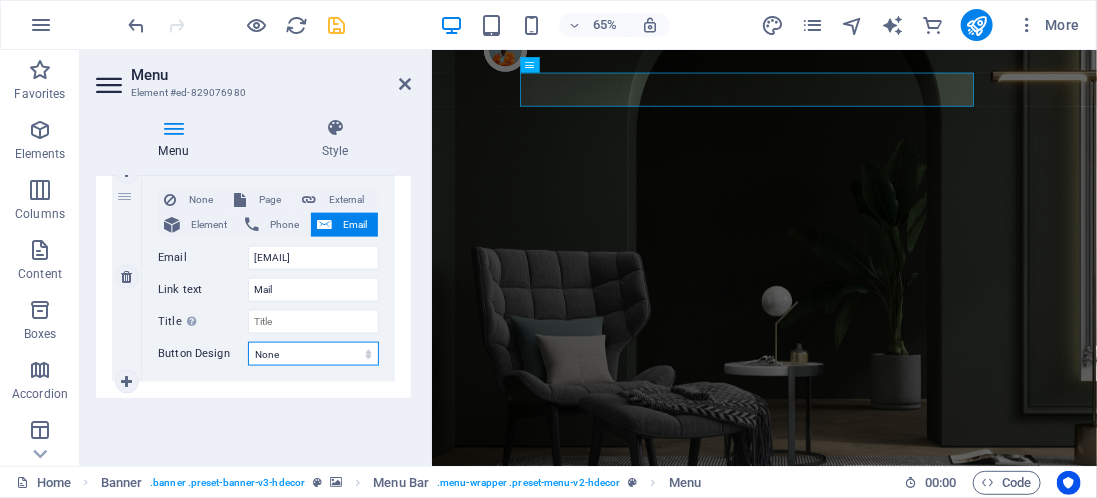 click on "None Default Primary Secondary" at bounding box center [313, 354] 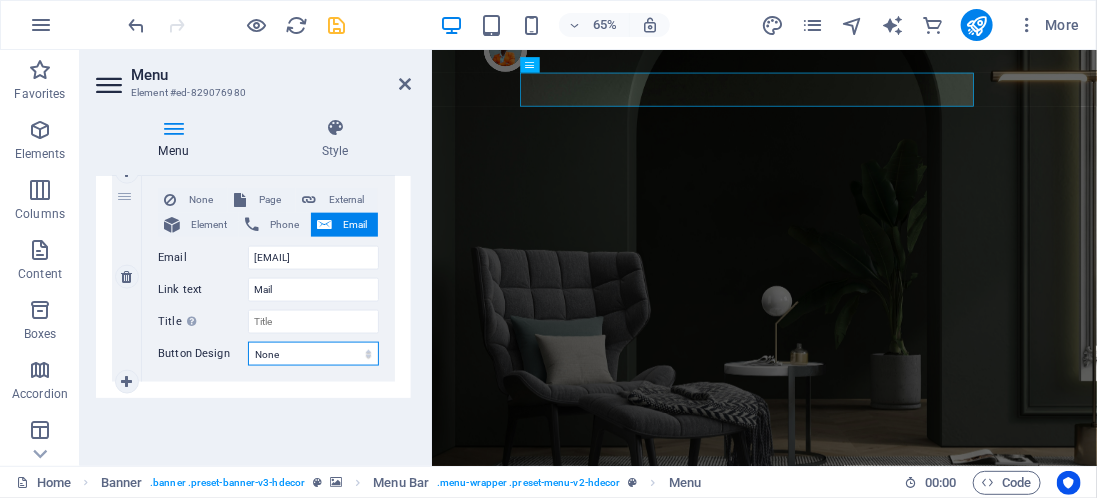 select on "default" 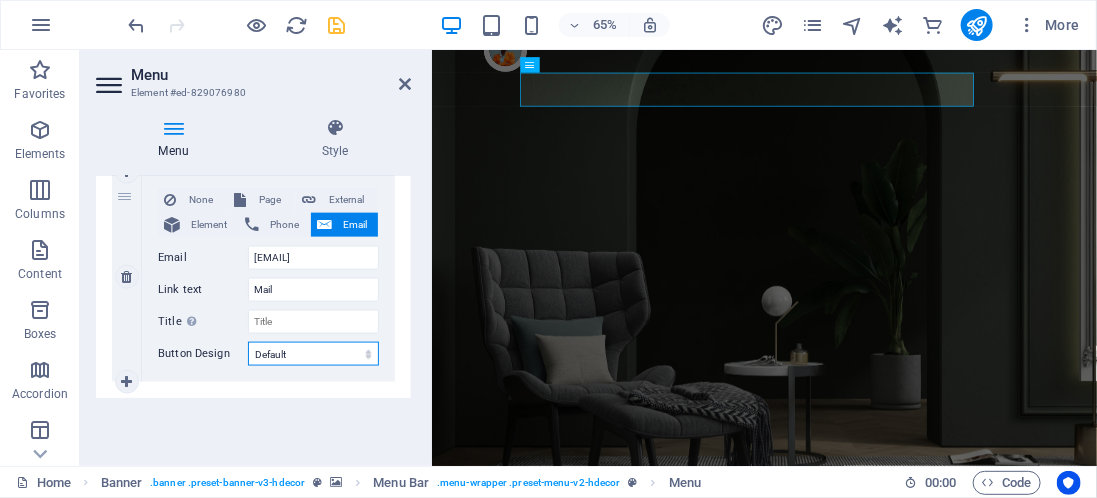 click on "None Default Primary Secondary" at bounding box center [313, 354] 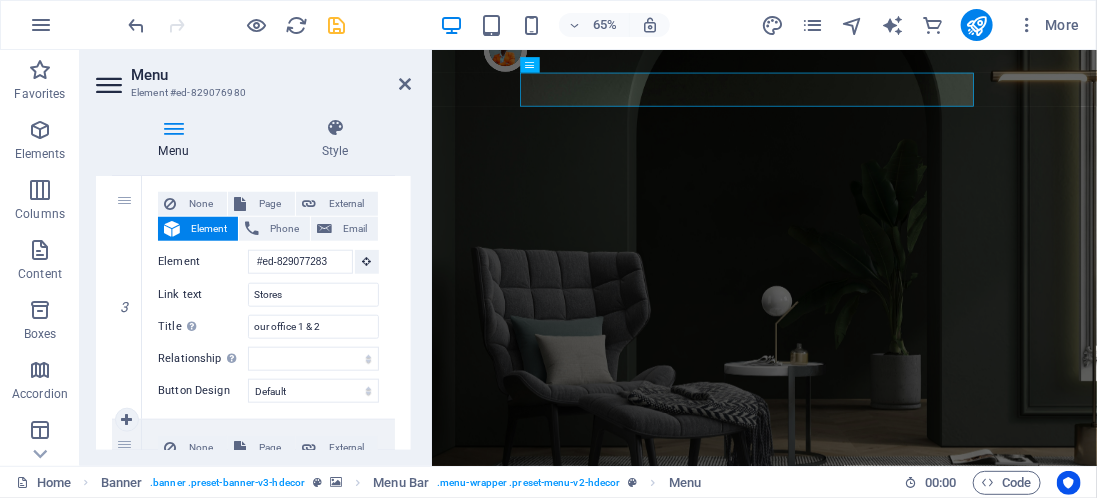 scroll, scrollTop: 638, scrollLeft: 0, axis: vertical 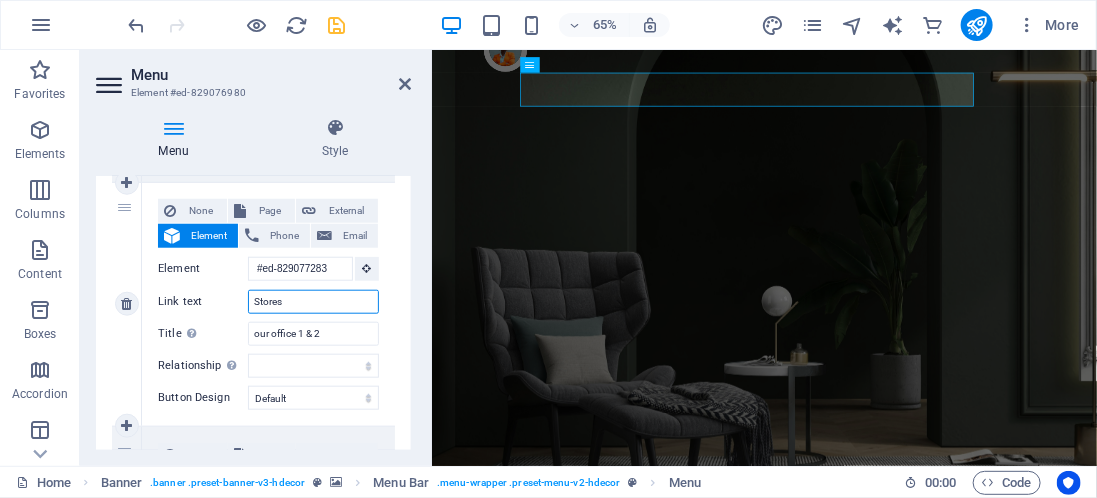 click on "Stores" at bounding box center (313, 302) 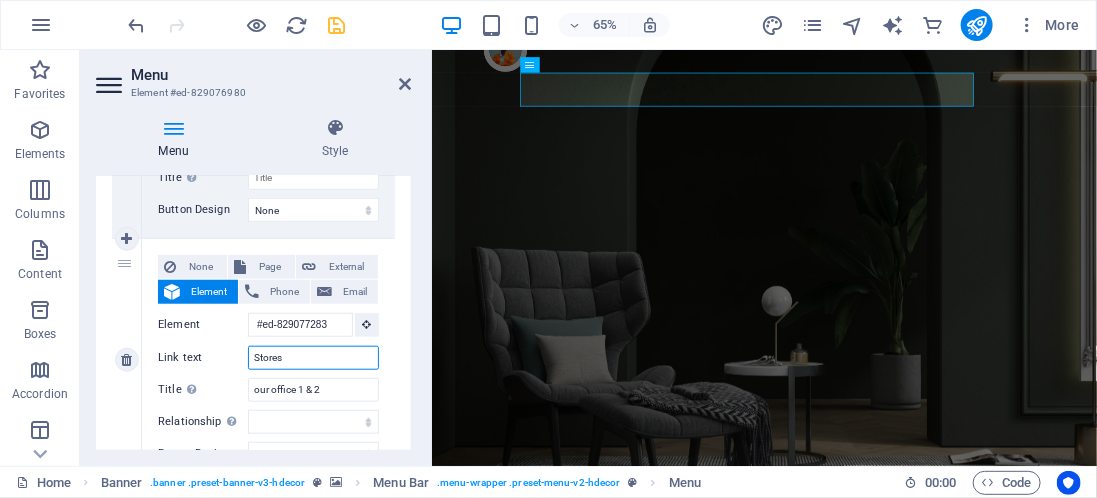 scroll, scrollTop: 579, scrollLeft: 0, axis: vertical 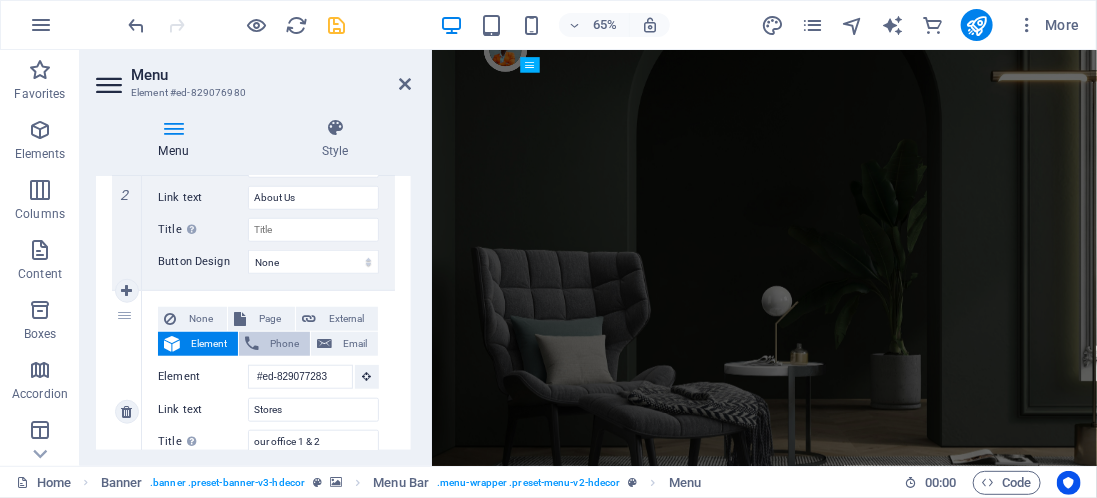 click on "Phone" at bounding box center [284, 344] 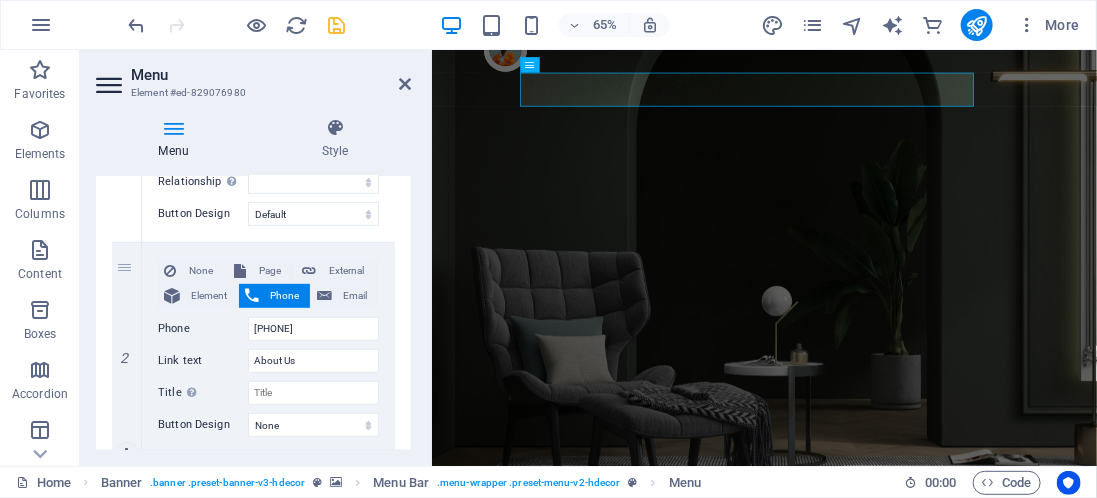 scroll, scrollTop: 366, scrollLeft: 0, axis: vertical 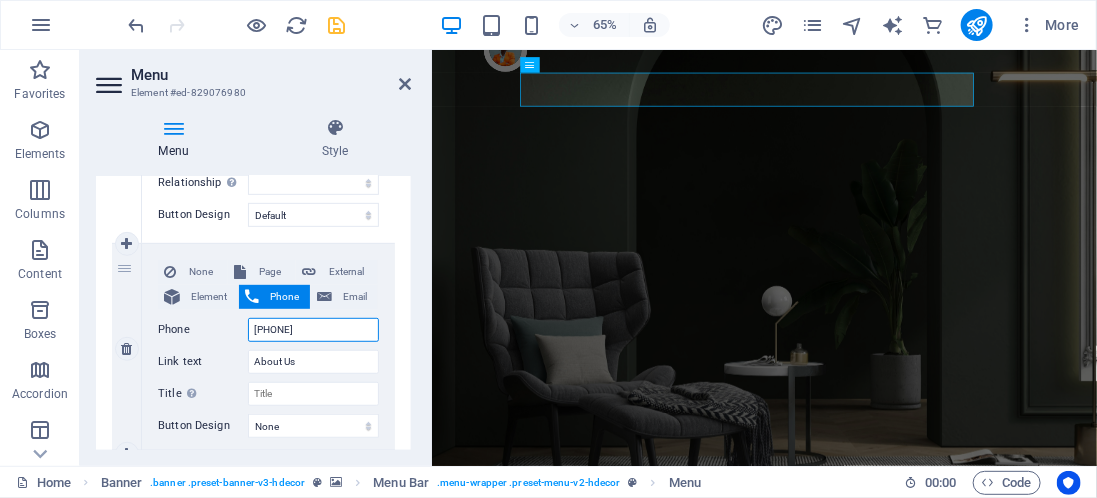 click on "[PHONE]" at bounding box center [313, 330] 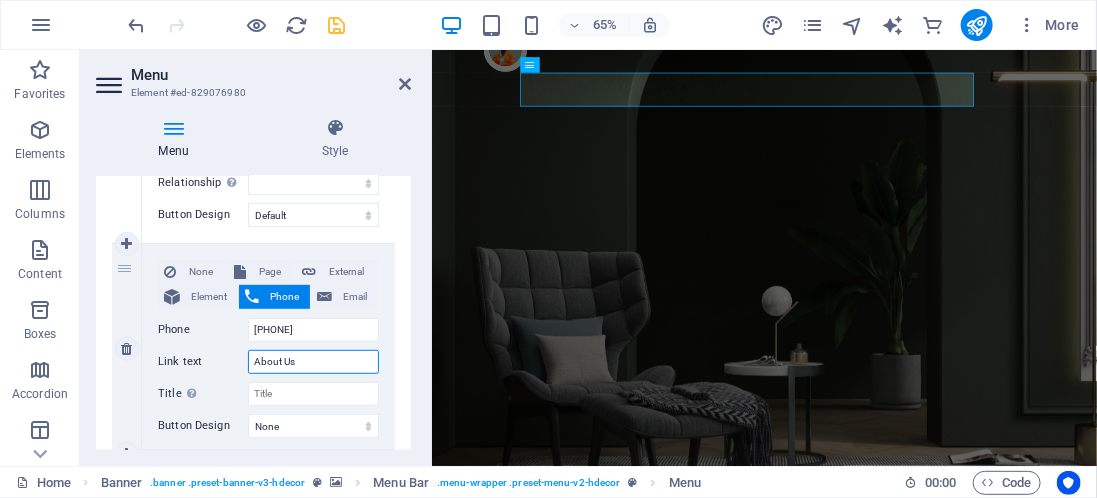 click on "About Us" at bounding box center [313, 362] 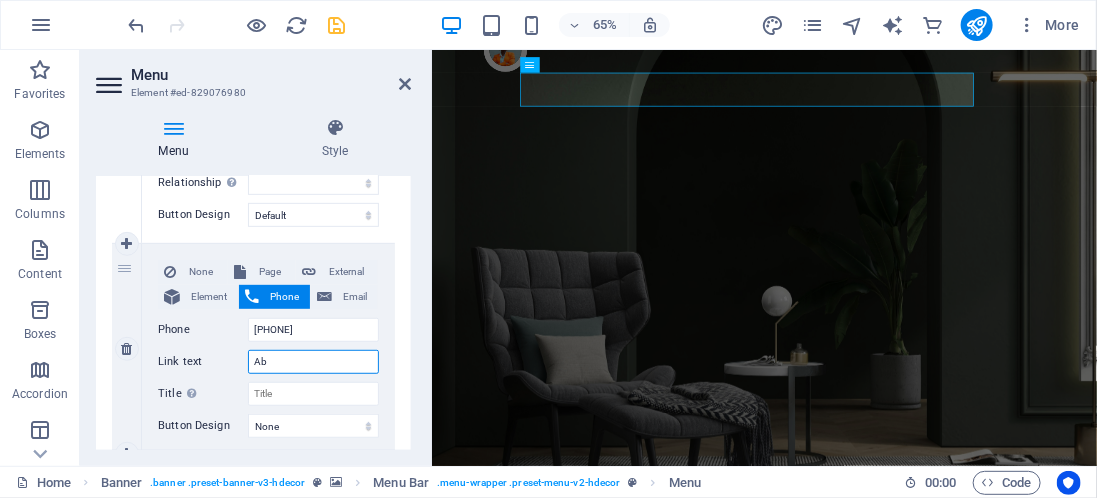 type on "A" 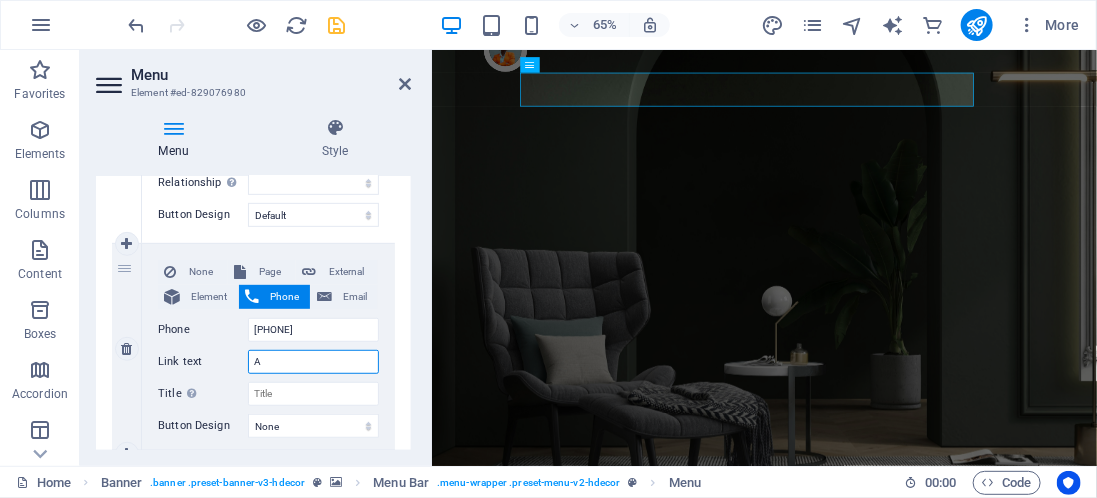 type 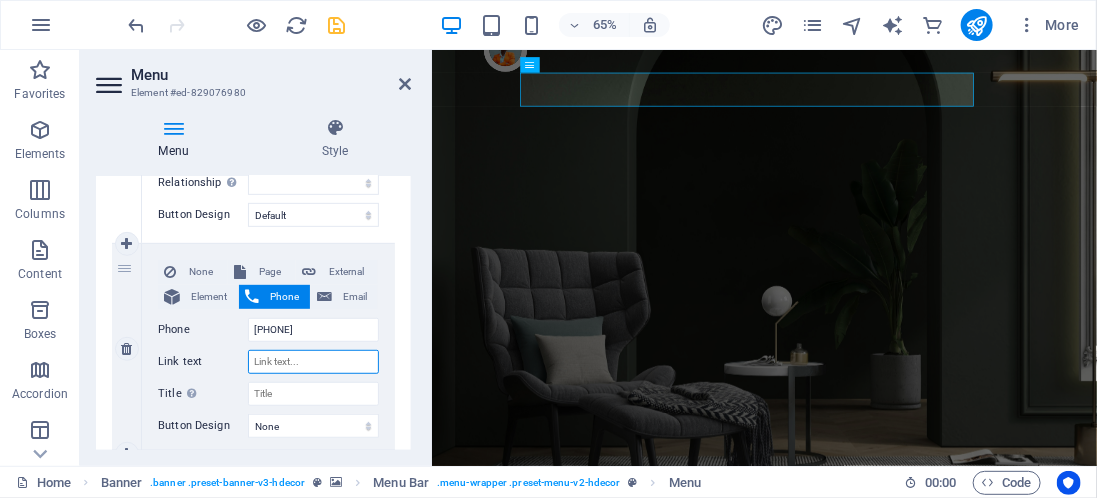 select 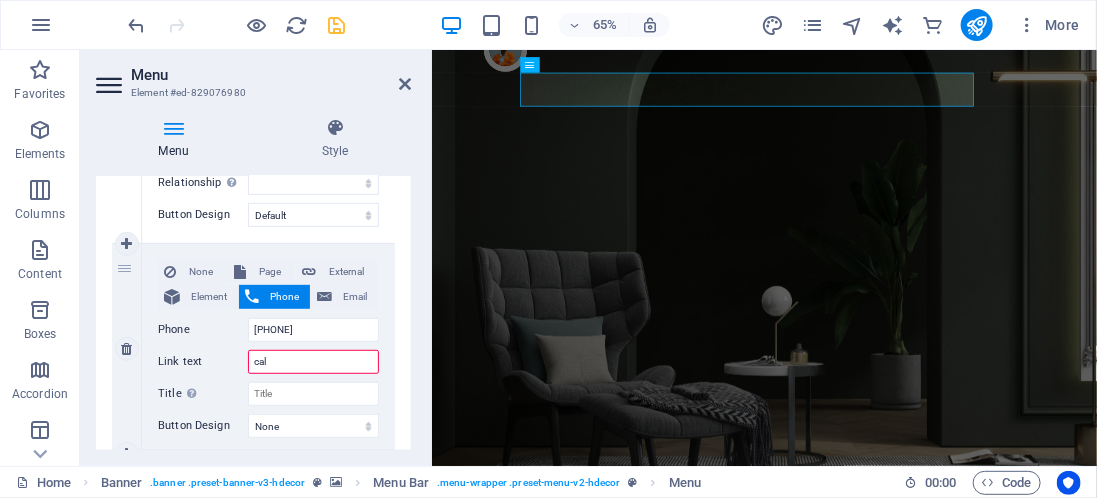 type on "call" 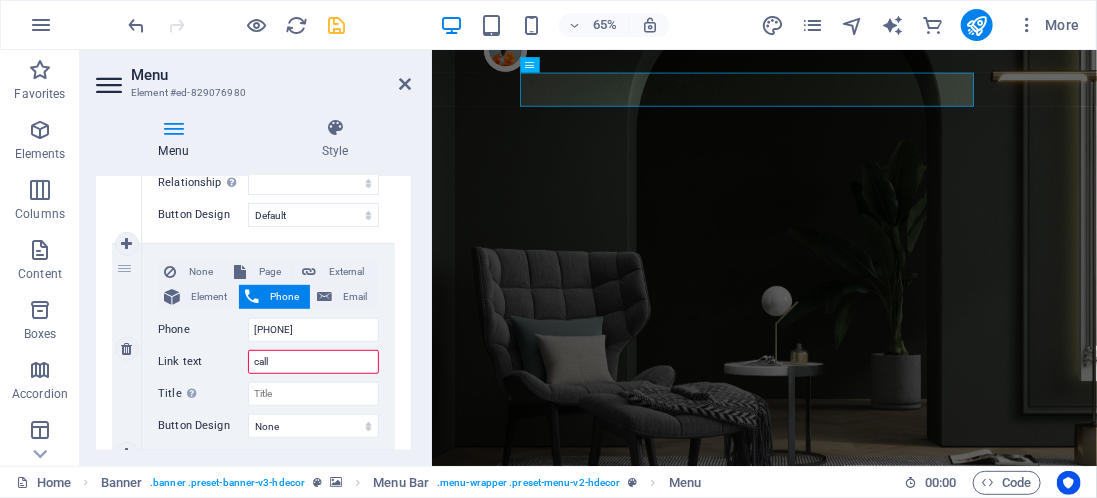 select 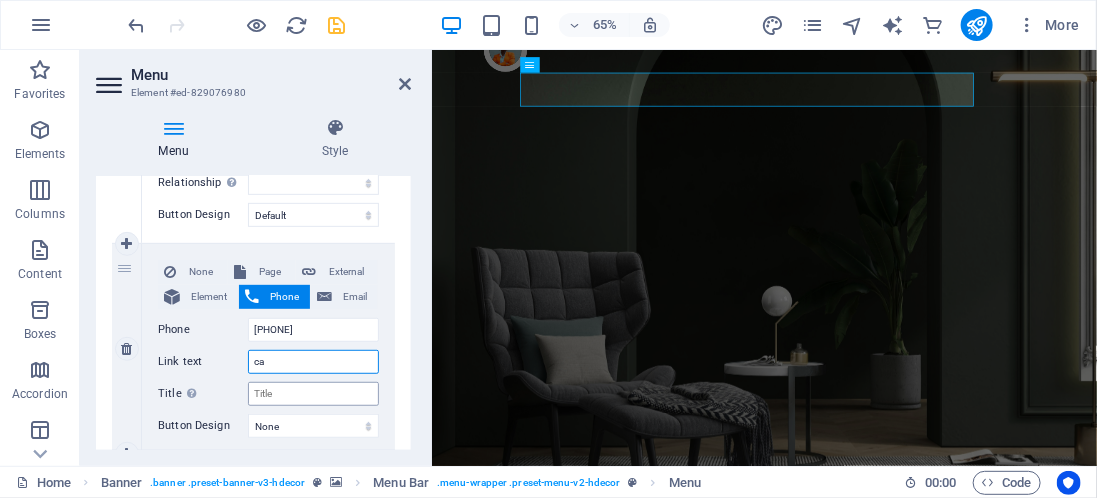 type on "c" 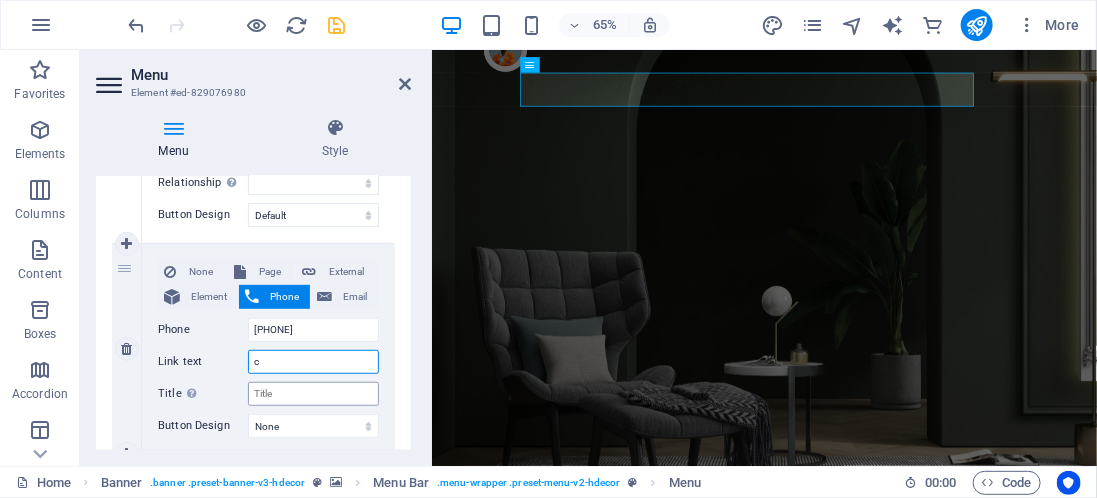 select 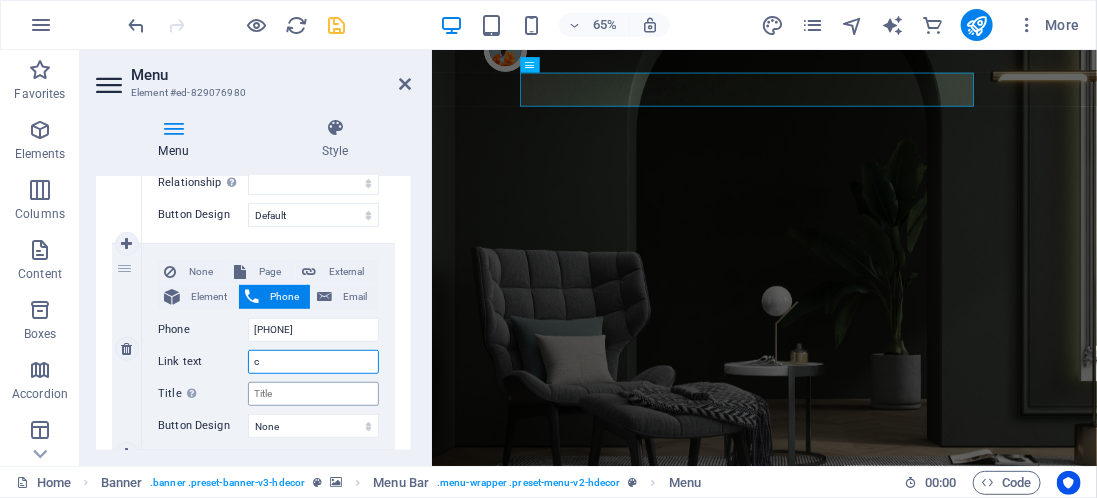 type 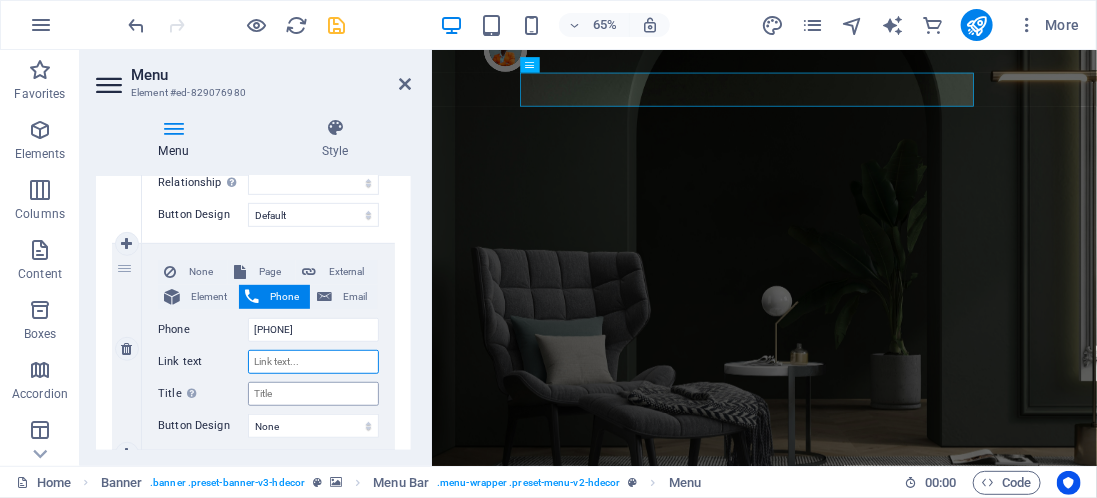 select 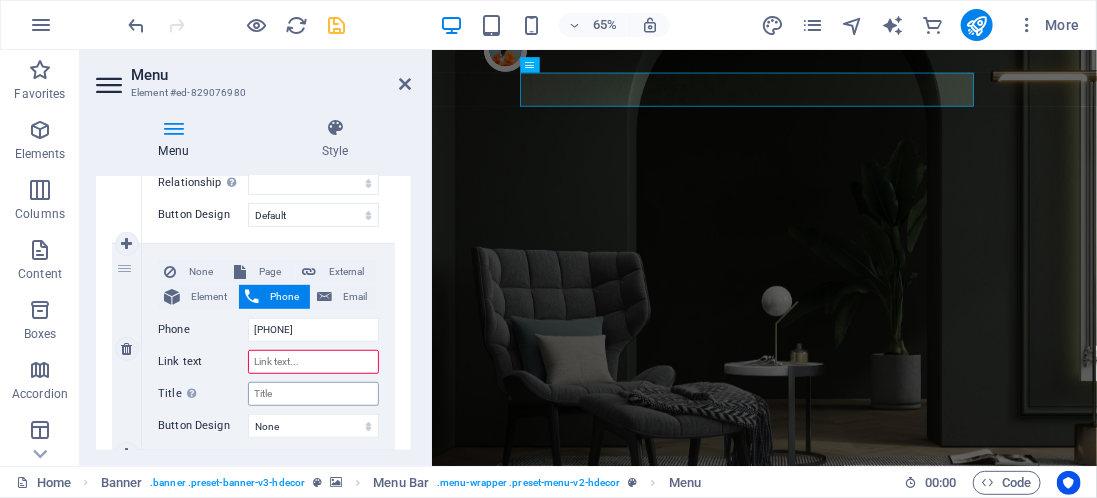 type on "C" 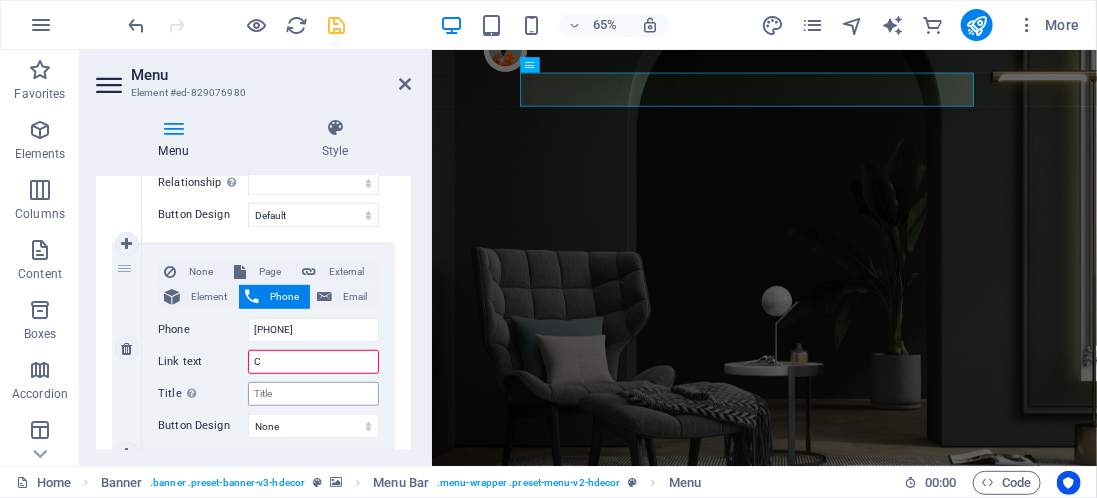 select 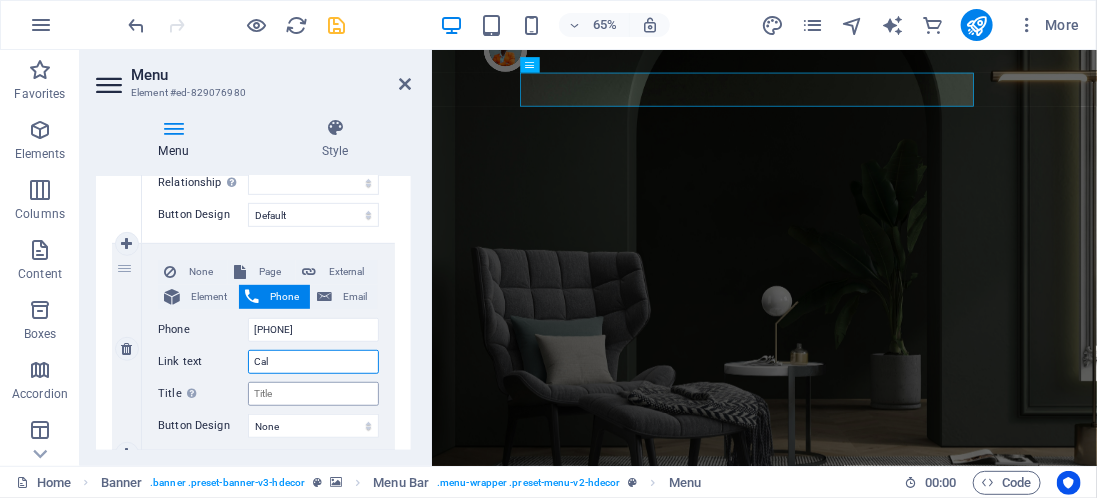 type on "Call" 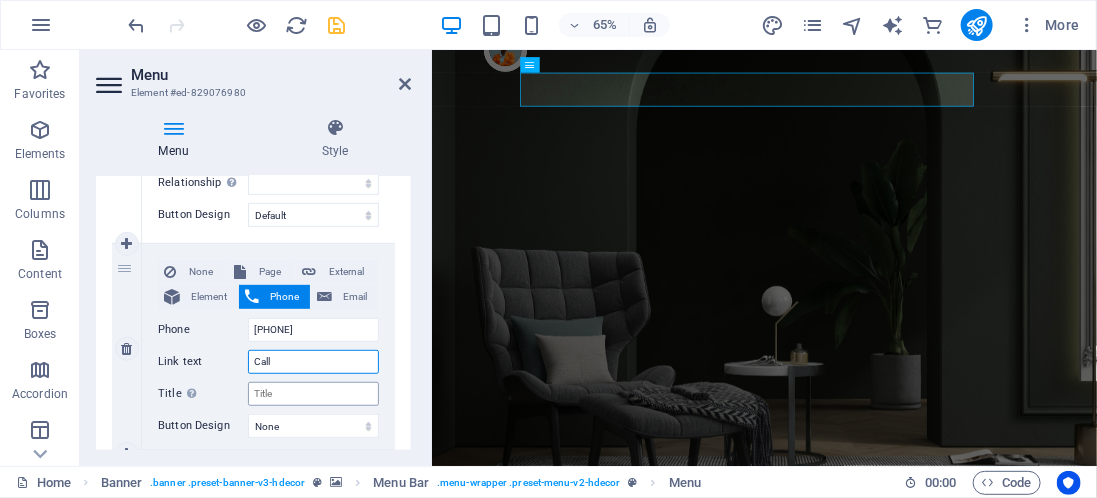 select 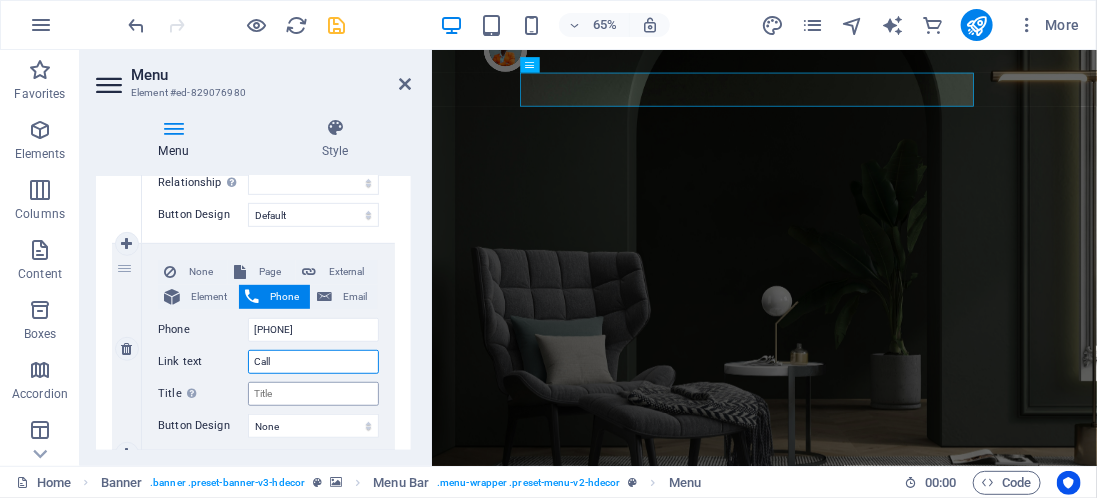 type on "Call" 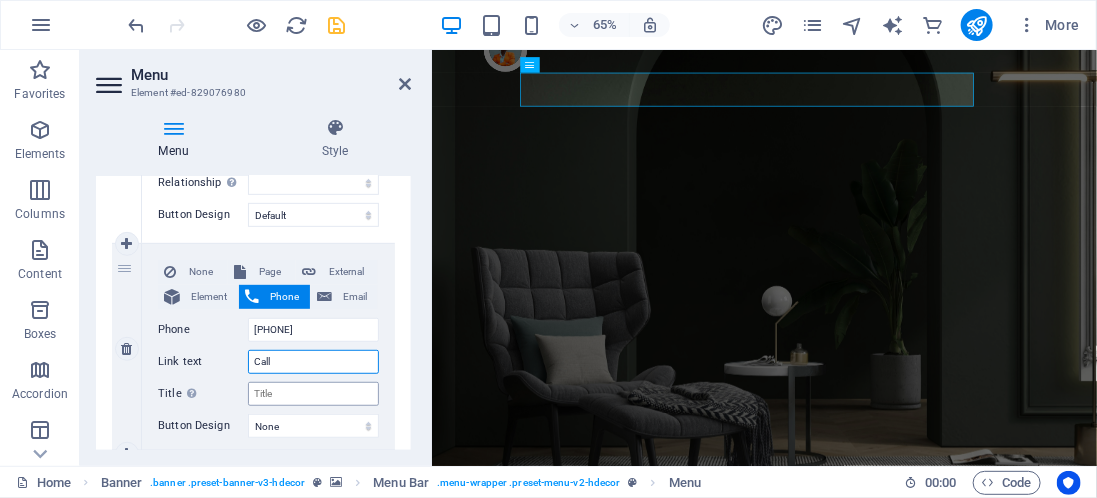 type on "Call N" 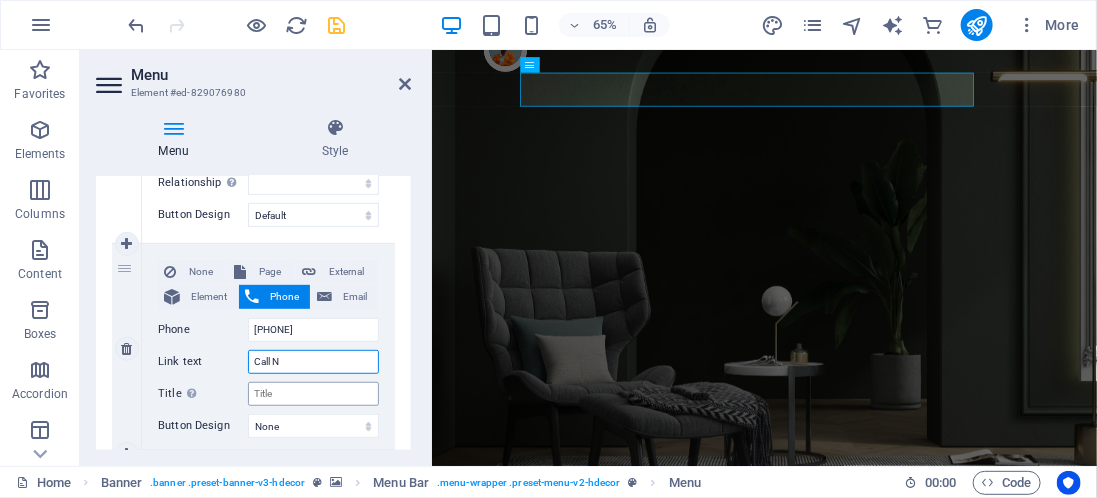 select 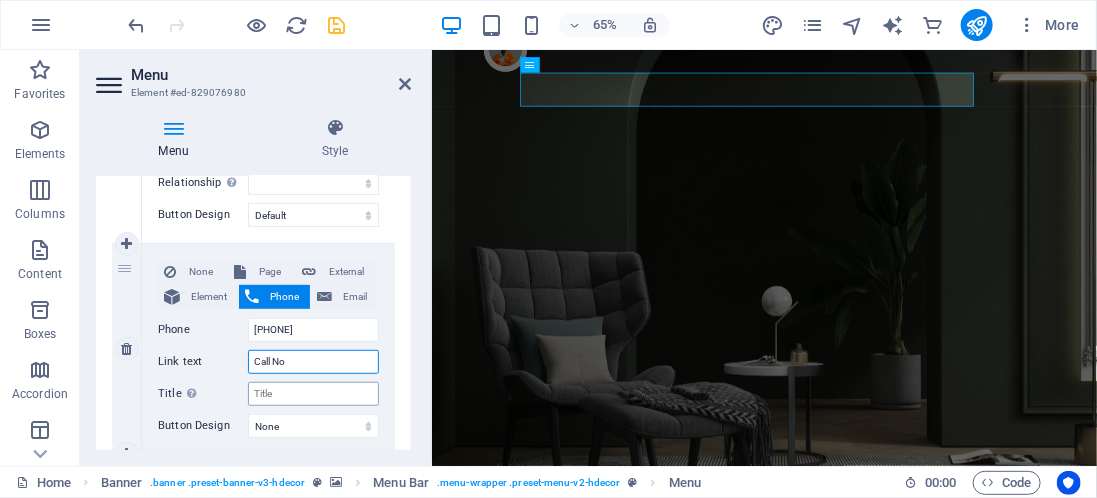 type on "Call Now" 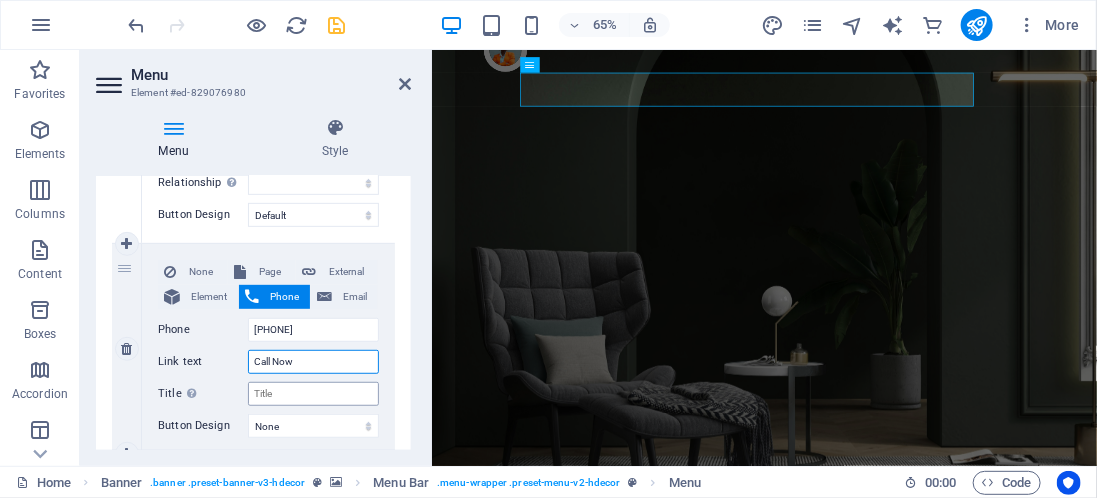 type 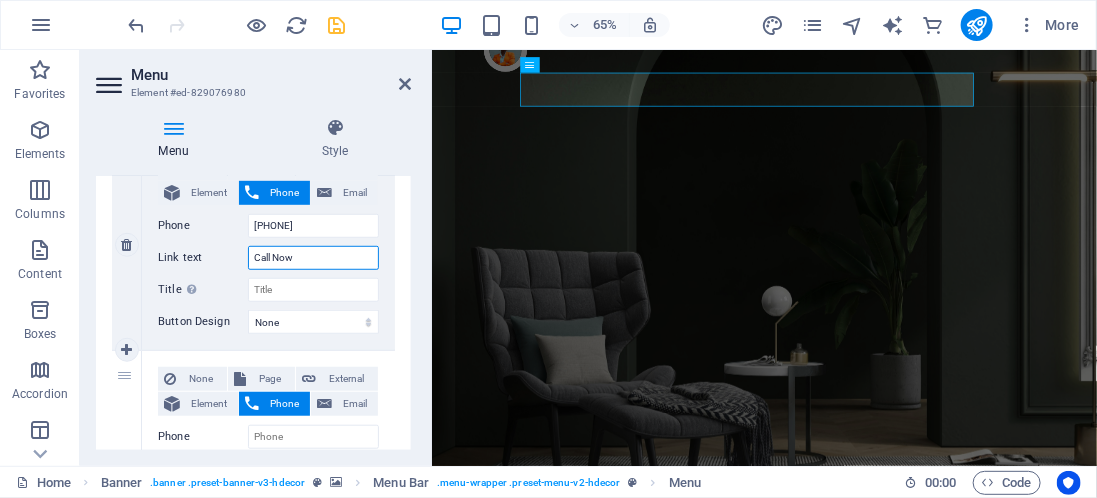 scroll, scrollTop: 471, scrollLeft: 0, axis: vertical 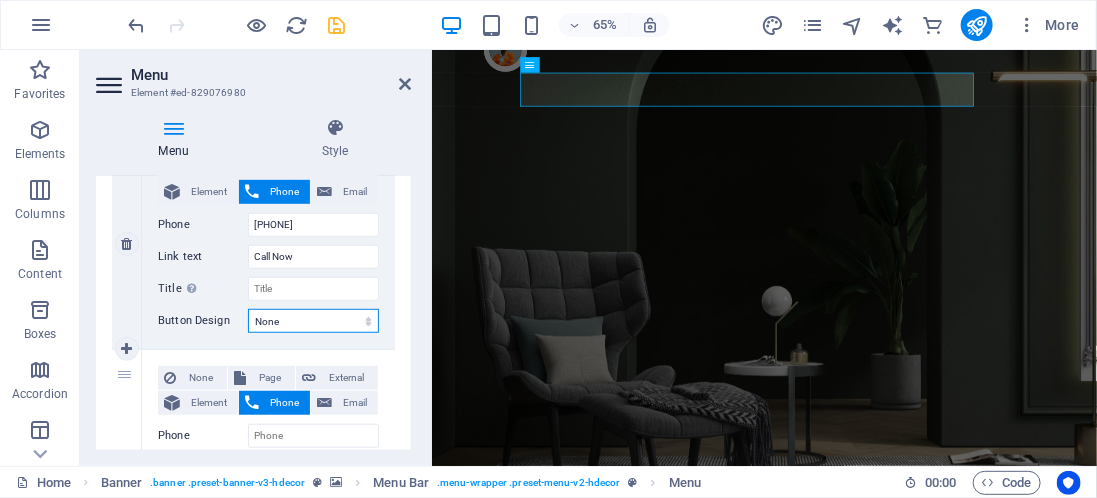 click on "None Default Primary Secondary" at bounding box center [313, 321] 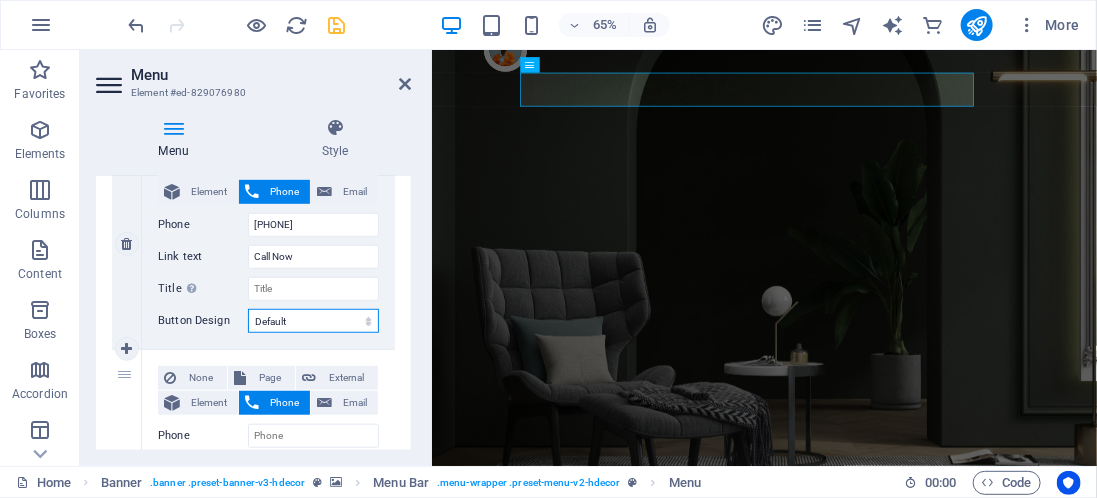 click on "None Default Primary Secondary" at bounding box center (313, 321) 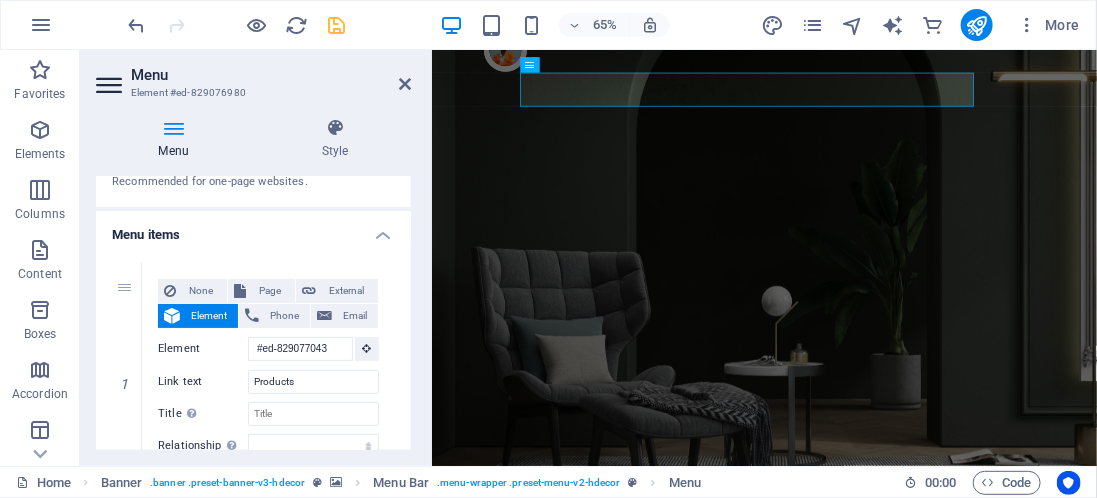 scroll, scrollTop: 103, scrollLeft: 0, axis: vertical 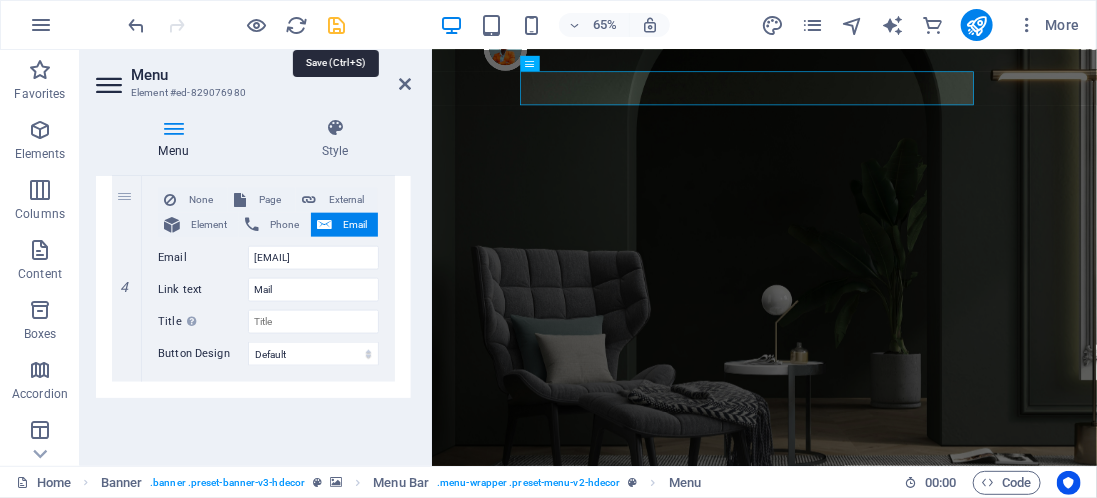 click at bounding box center [337, 25] 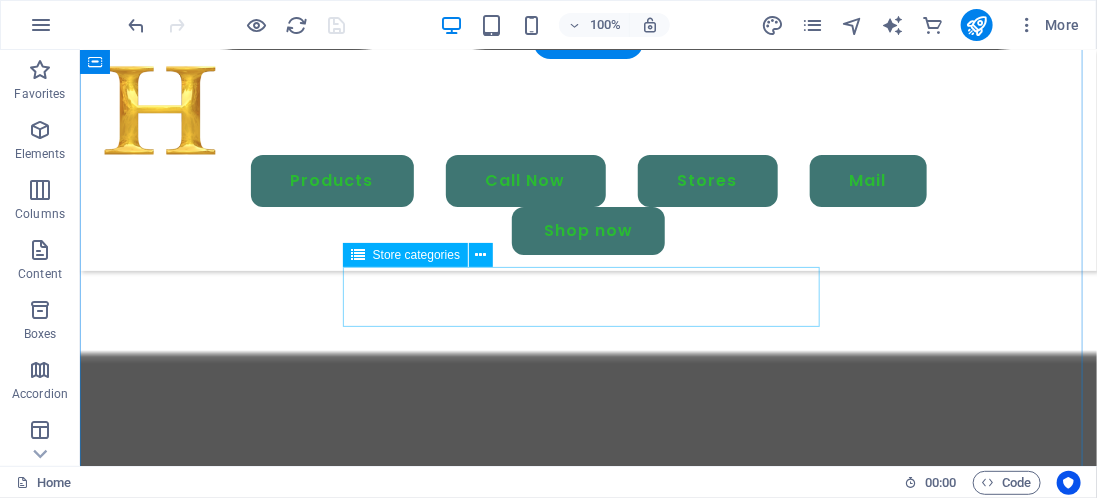 scroll, scrollTop: 2287, scrollLeft: 0, axis: vertical 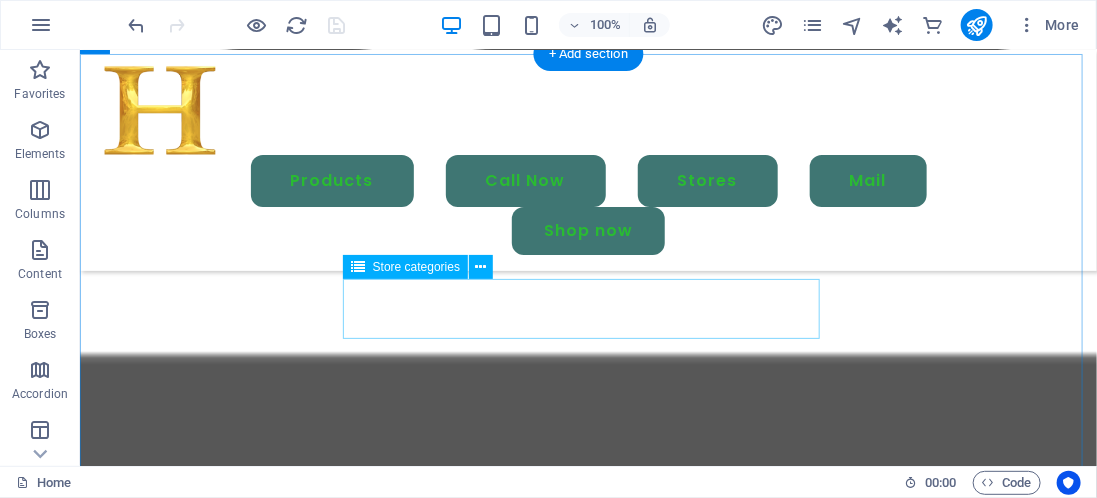click at bounding box center [587, 1836] 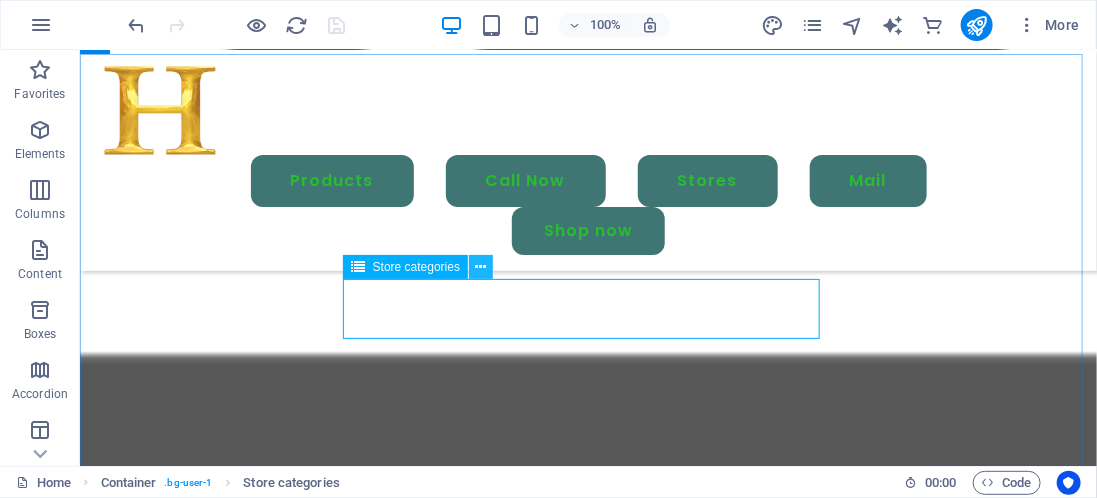 click at bounding box center [481, 267] 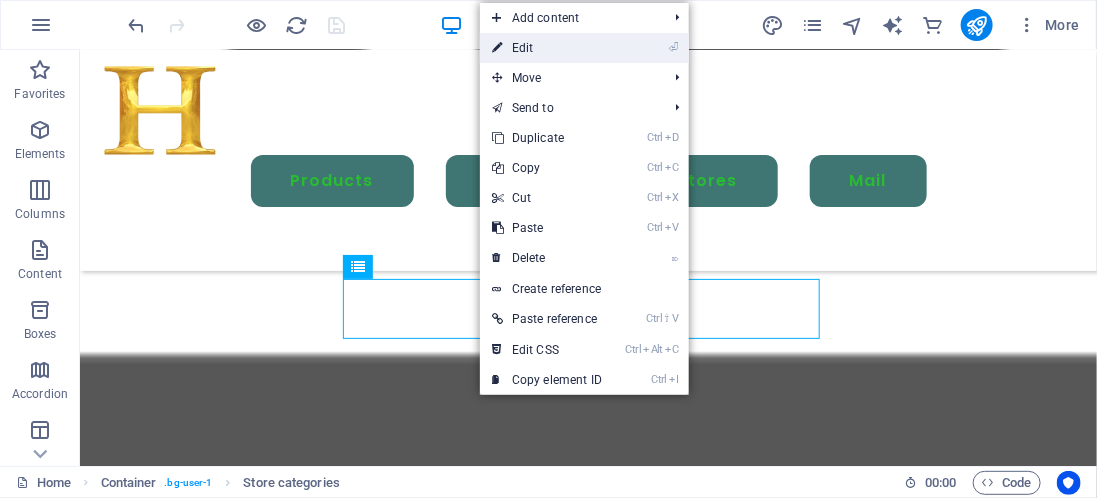 click on "⏎  Edit" at bounding box center [547, 48] 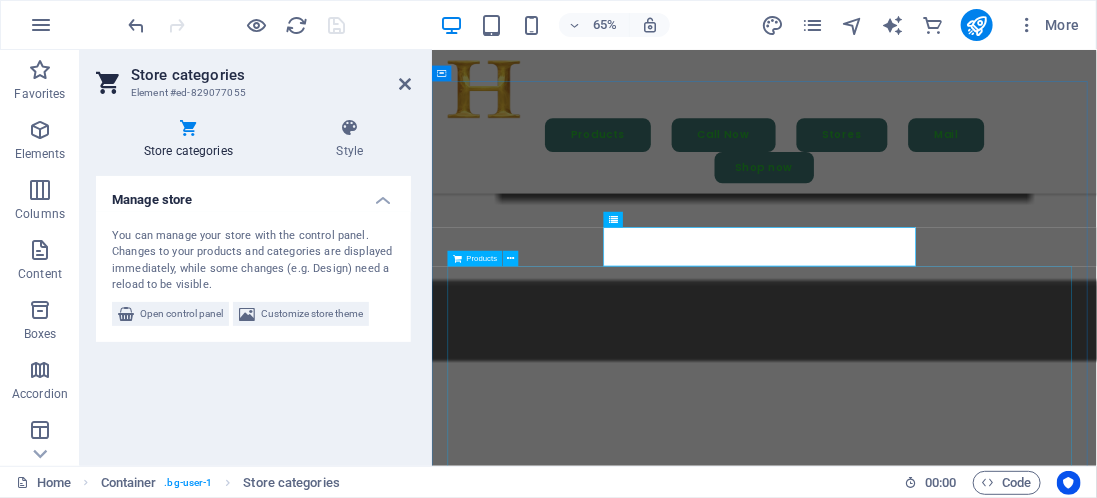 scroll, scrollTop: 2300, scrollLeft: 0, axis: vertical 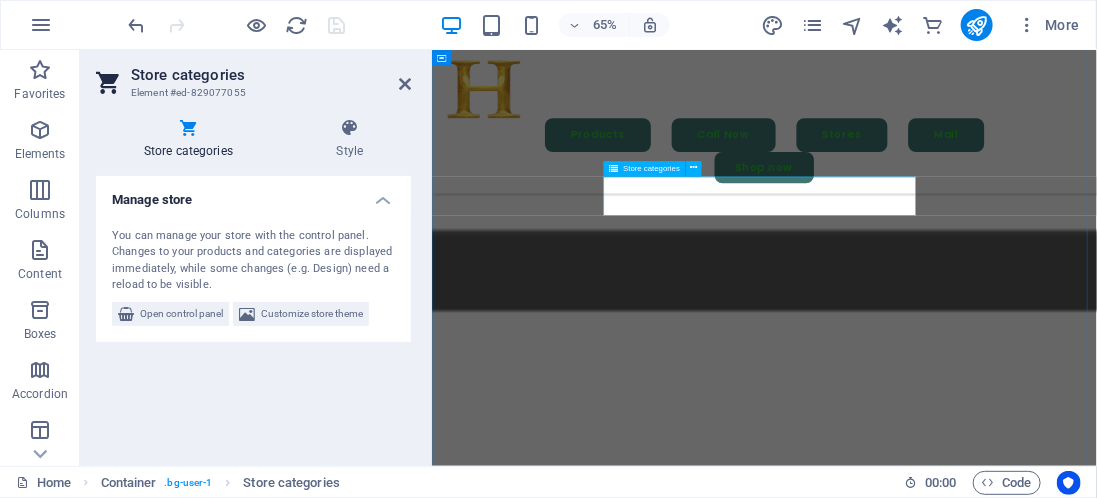 click at bounding box center (942, 1804) 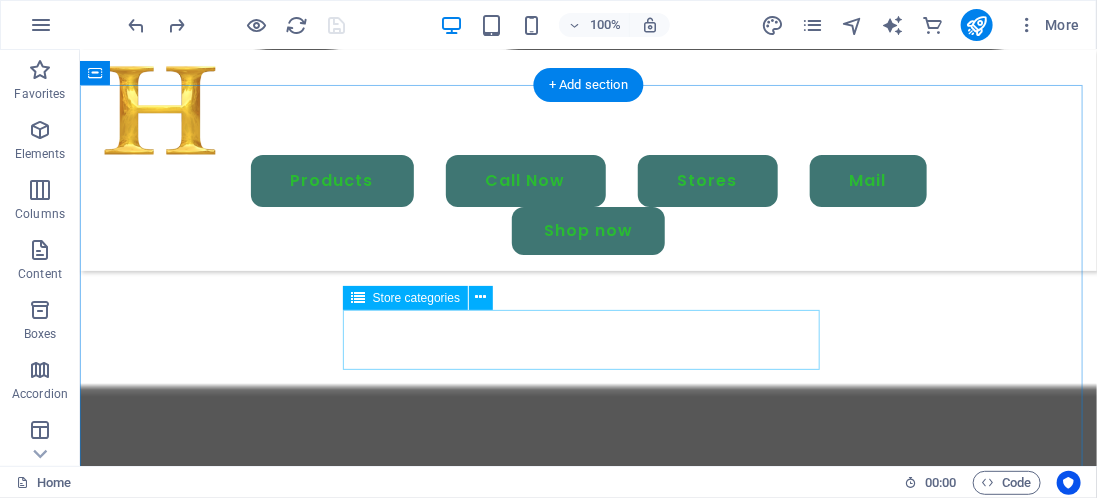 scroll, scrollTop: 2219, scrollLeft: 0, axis: vertical 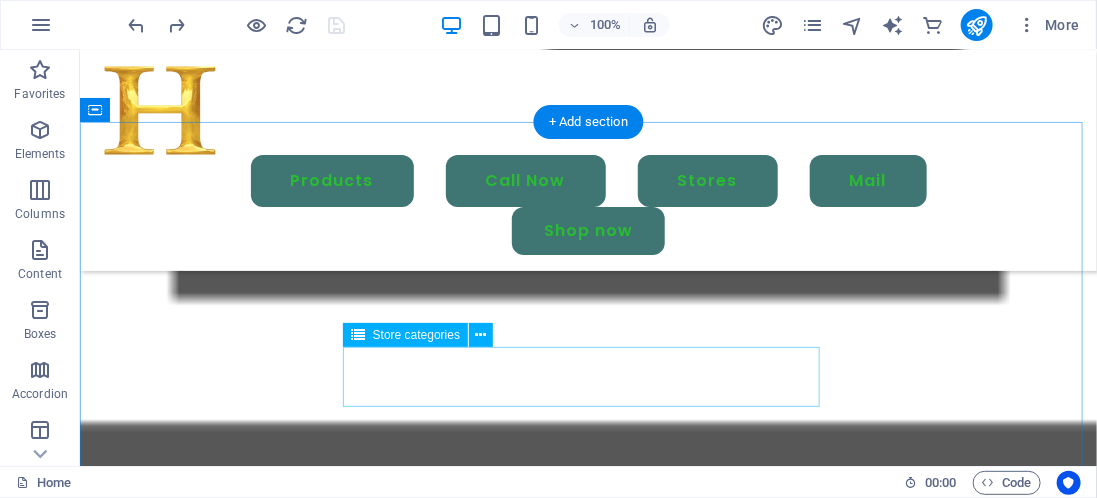 click at bounding box center (587, 1904) 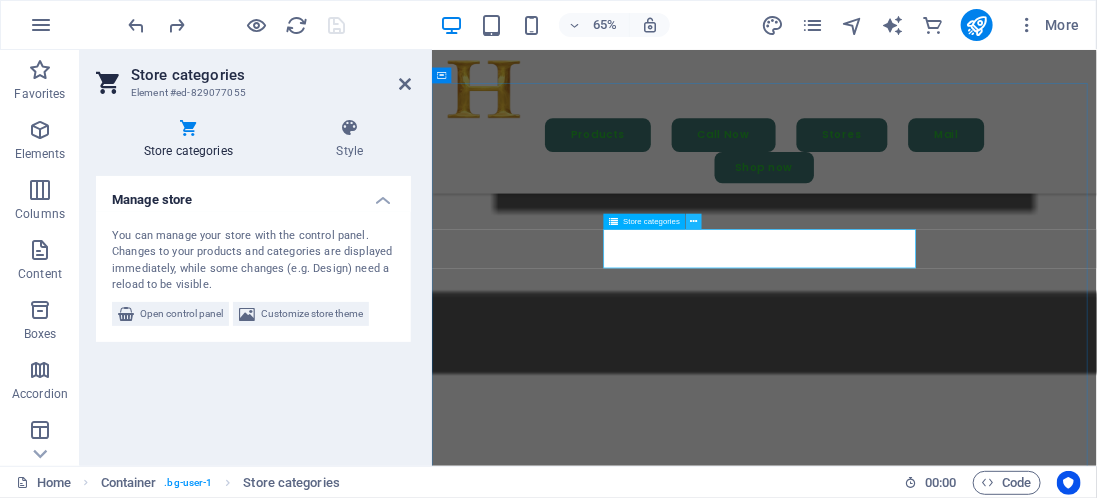 click at bounding box center (694, 222) 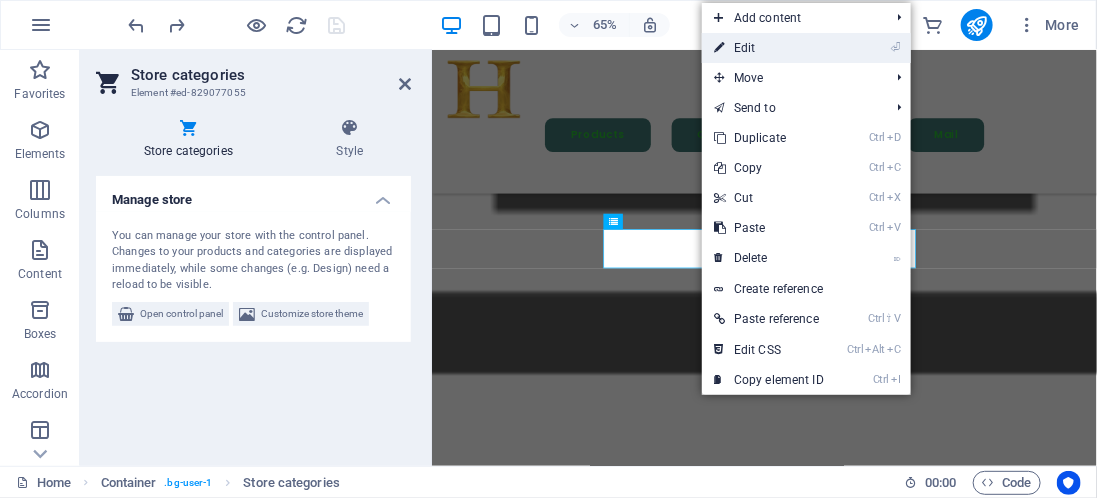 click on "⏎  Edit" at bounding box center (769, 48) 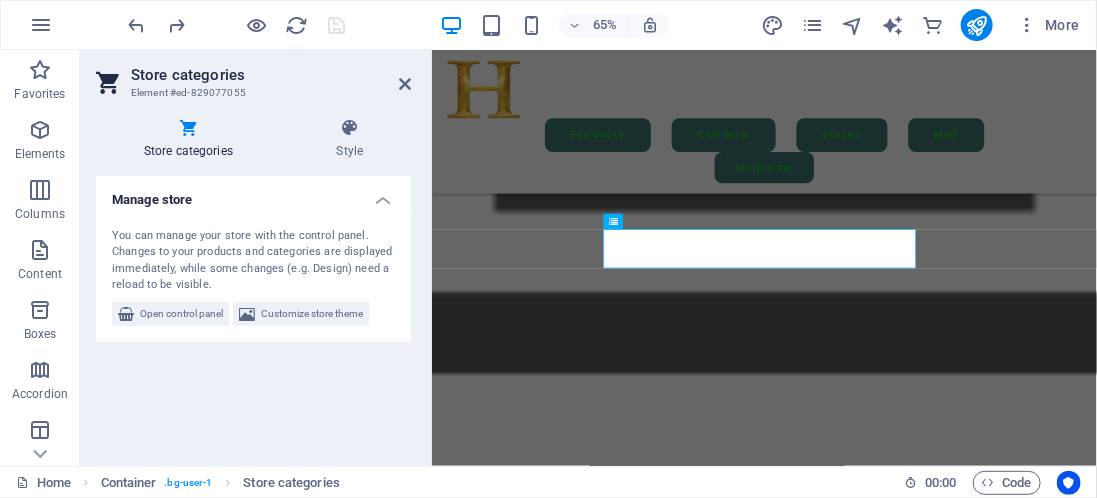click on "Manage store" at bounding box center [253, 194] 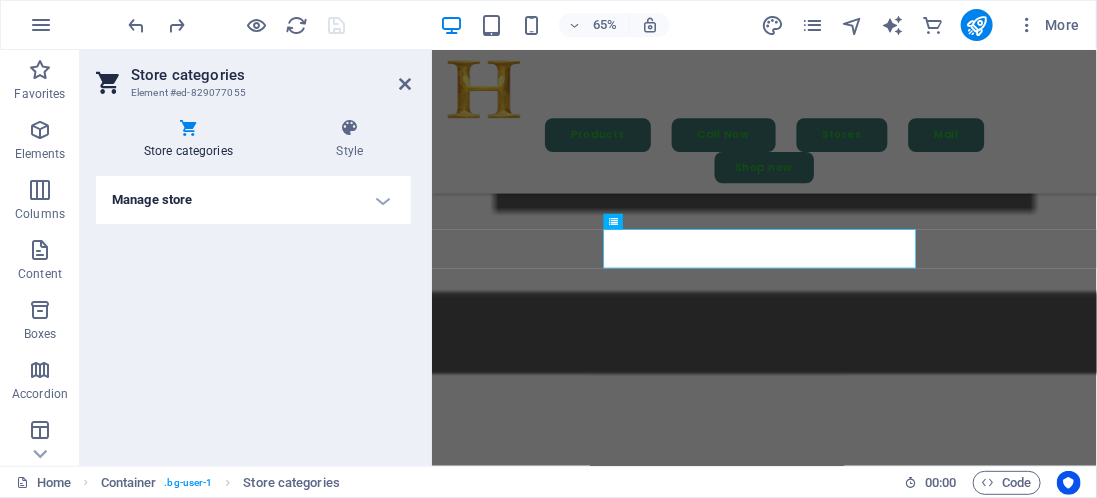 click on "Manage store" at bounding box center [253, 200] 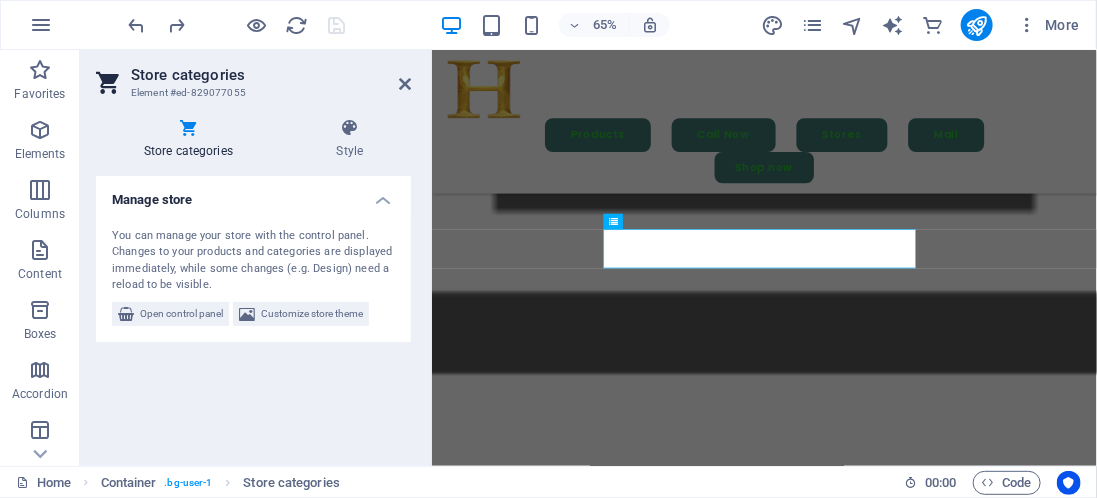 click on "Manage store" at bounding box center [253, 194] 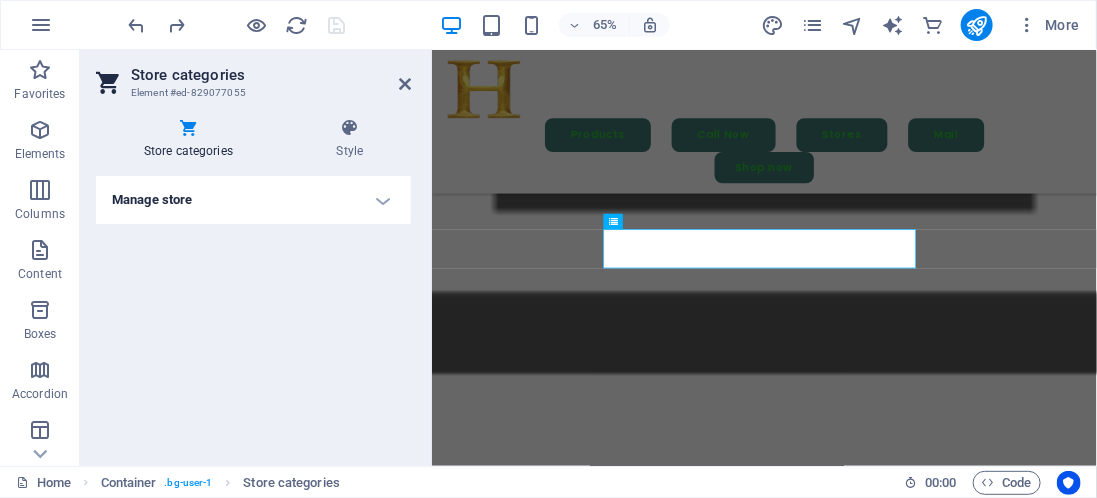 click on "Manage store" at bounding box center [253, 200] 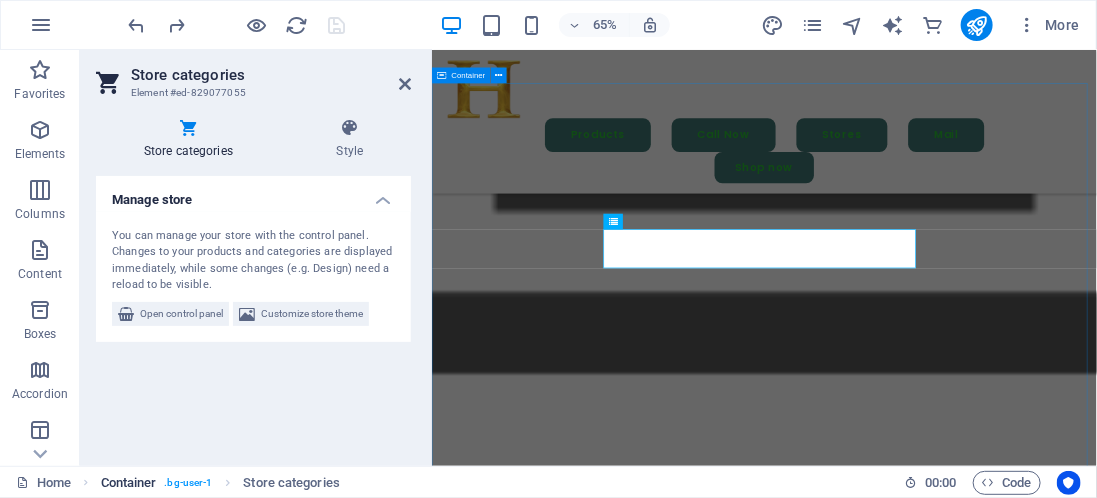 click on ". bg-user-1" at bounding box center [188, 483] 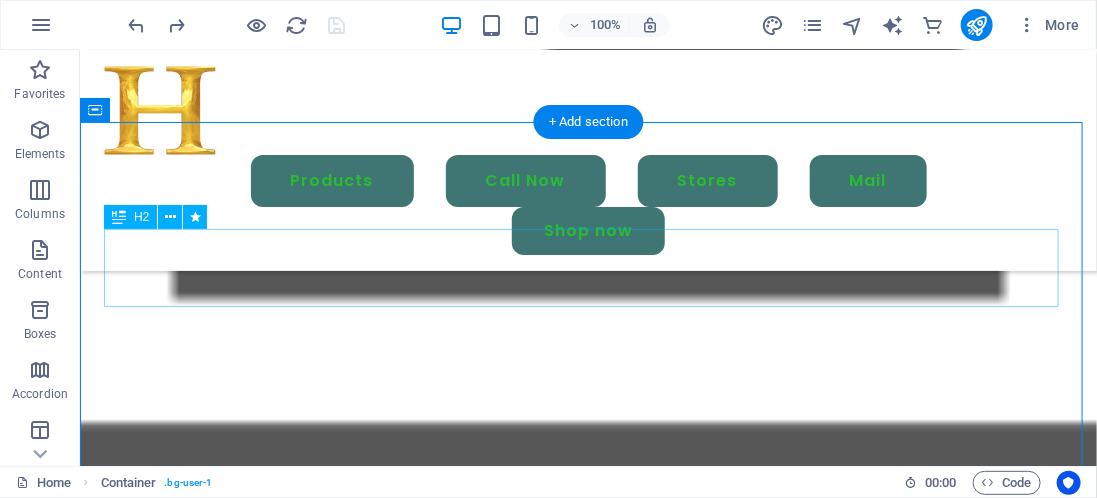 click on "Our Products" at bounding box center (587, 1795) 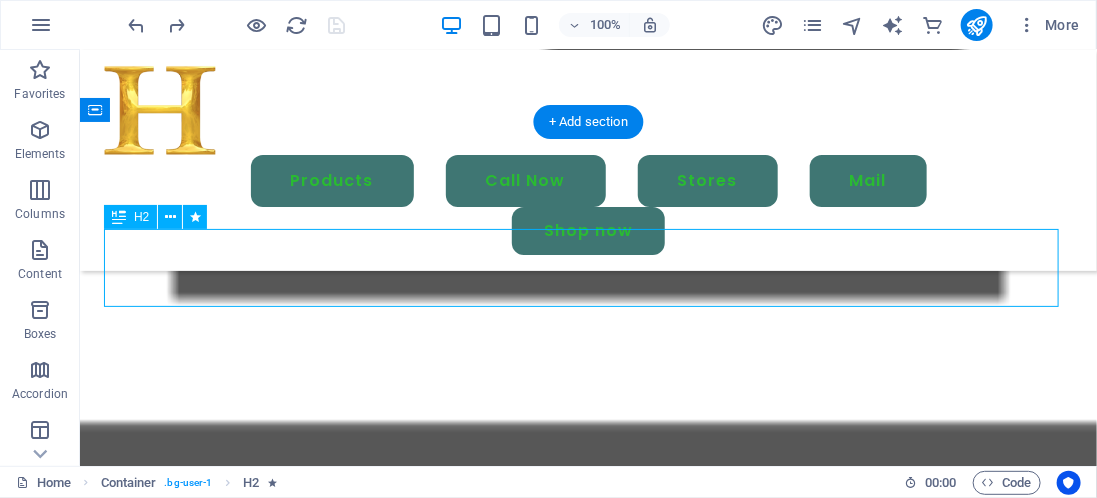 click on "Our Products" at bounding box center [587, 1795] 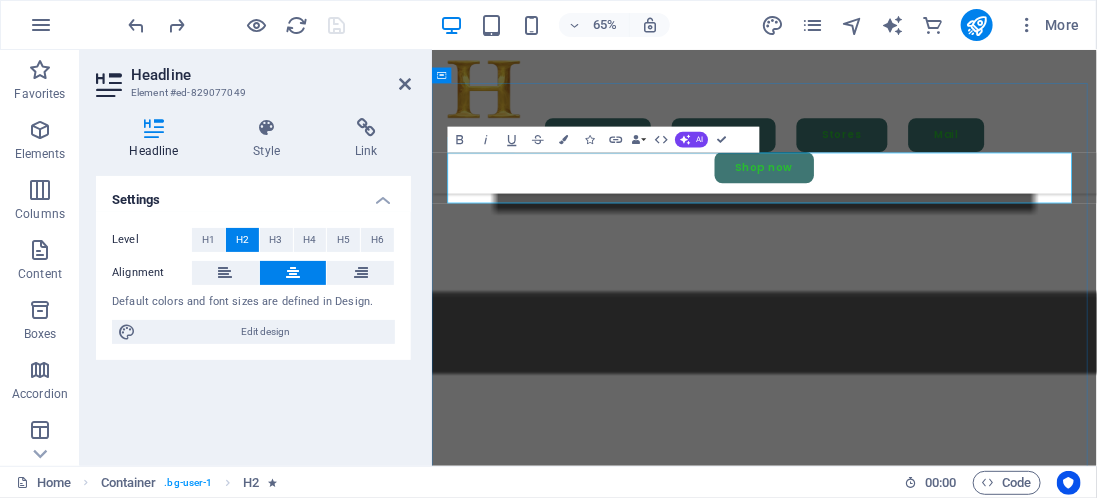 click on "Our Products" at bounding box center [942, 1796] 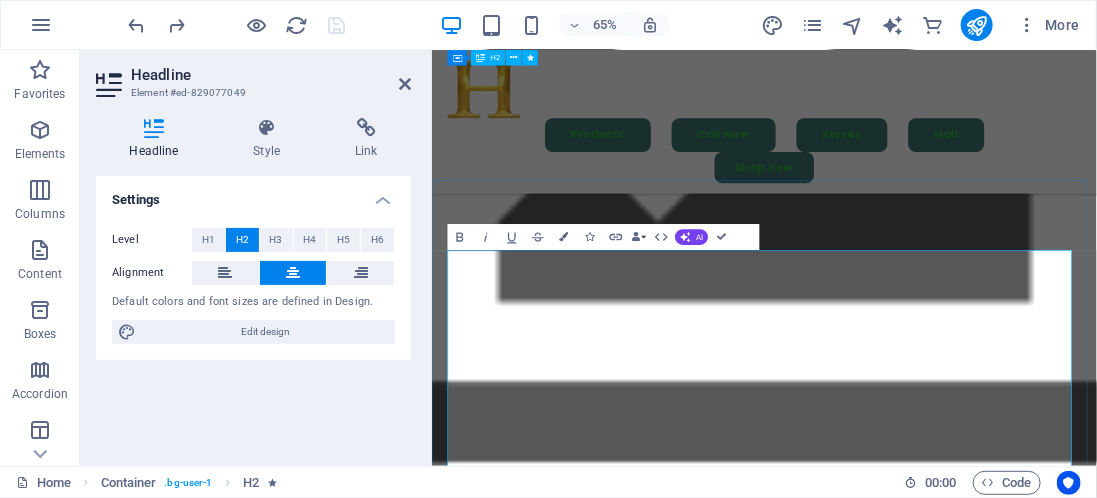 scroll, scrollTop: 2066, scrollLeft: 0, axis: vertical 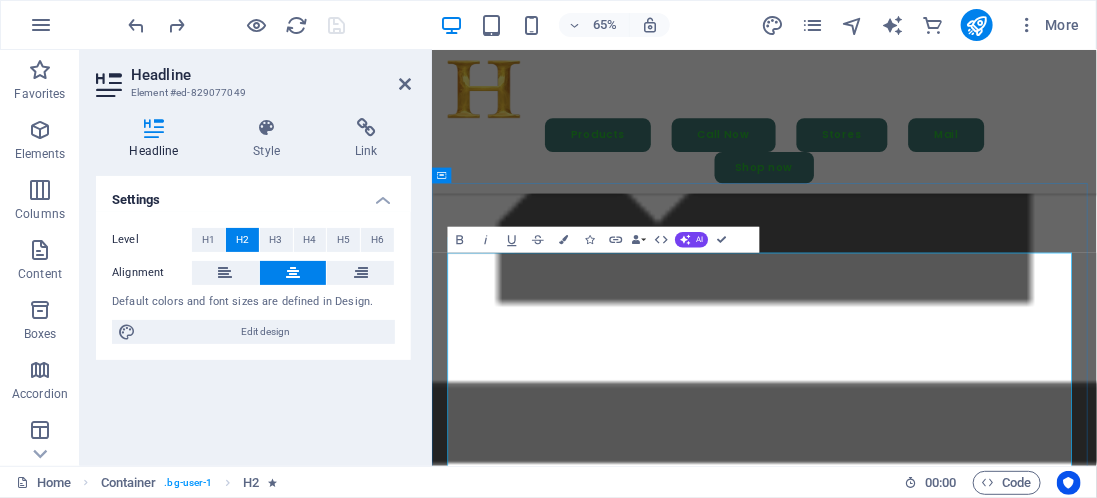 drag, startPoint x: 1117, startPoint y: 423, endPoint x: 722, endPoint y: 408, distance: 395.2847 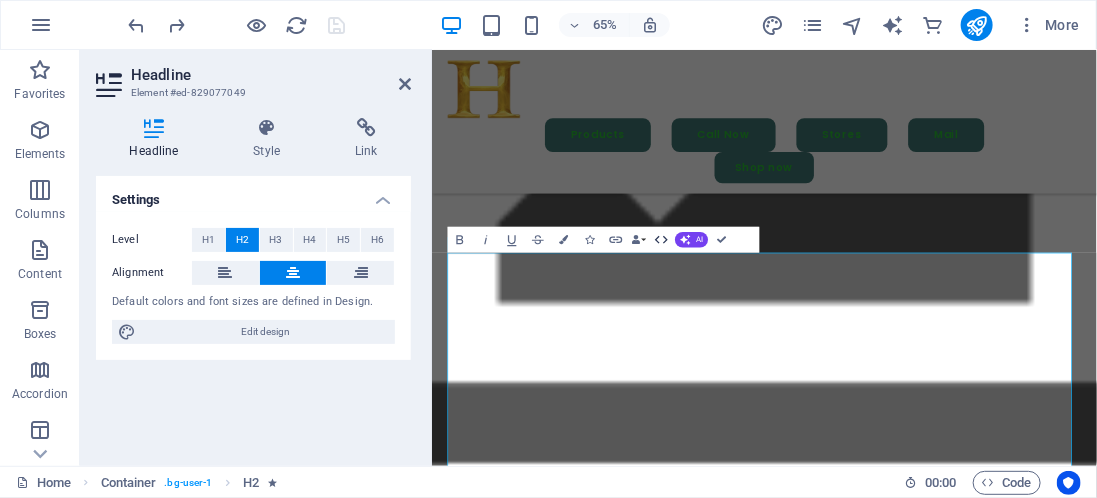 click on "HTML" at bounding box center [661, 239] 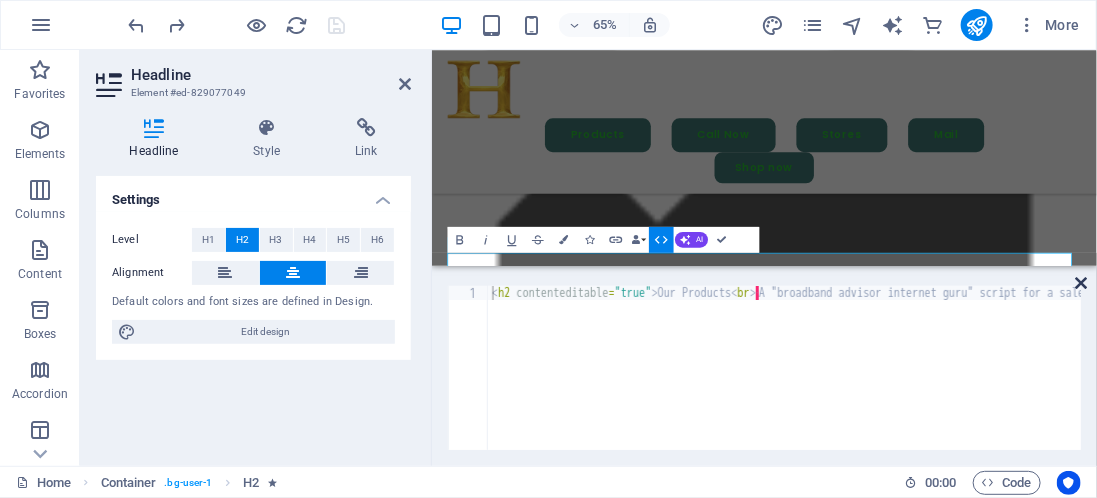 click at bounding box center [1082, 283] 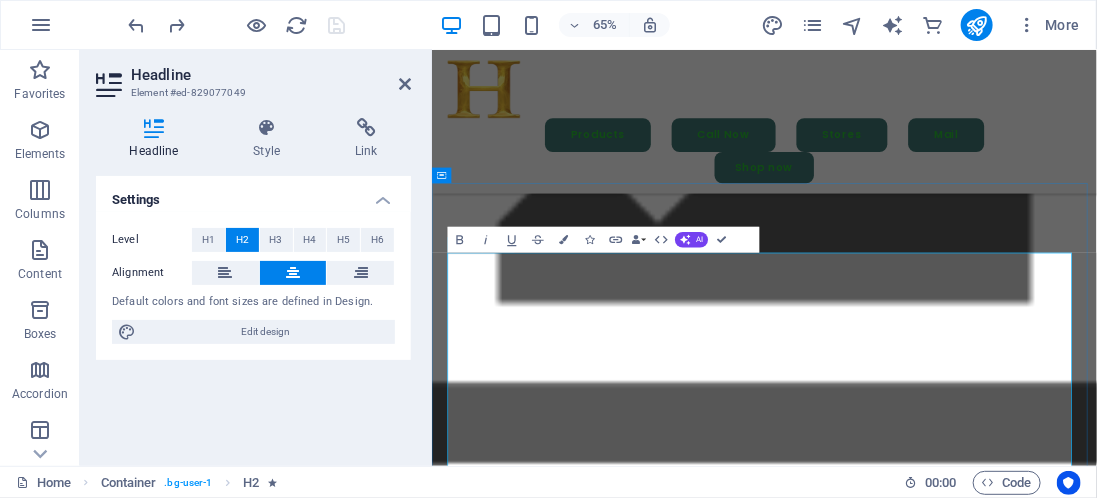click on "Our Products ‌A "broadband advisor internet guru" script for a sales call would focus on identifying the prospect's internet needs, highlighting the benefits of the advisor's services, and guiding them towards a suitable broadband plan. The script should be conversational, informative, and persuasive, aiming to build trust and ultimately lead to a sale or consultation." at bounding box center (942, 2436) 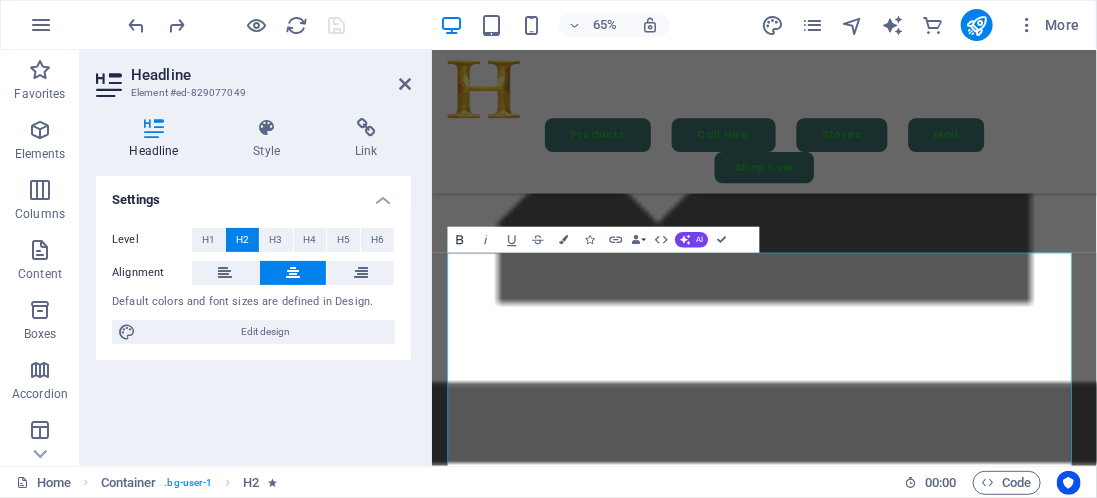 click 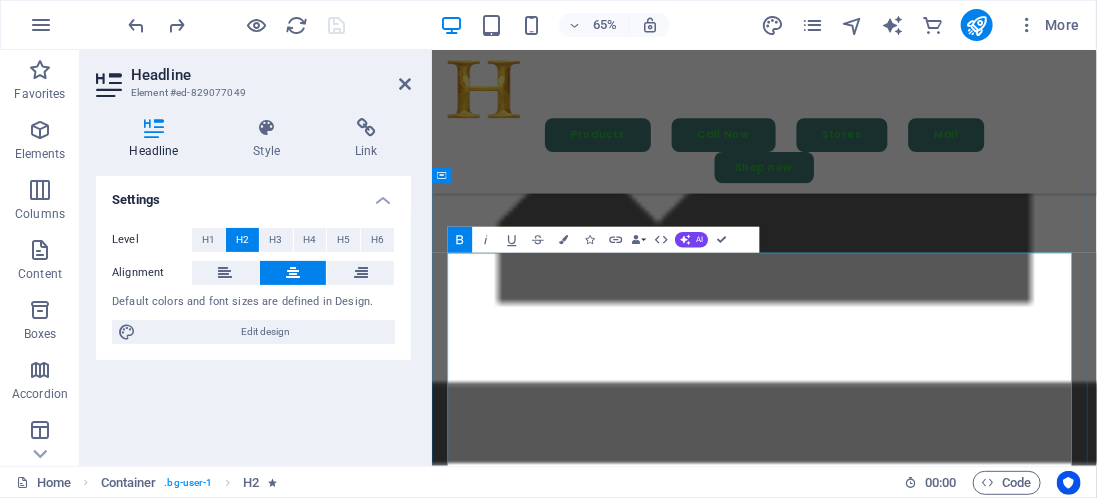 click on "O ur Products ‌A "broadband advisor internet guru" script for a sales call would focus on identifying the prospect's internet needs, highlighting the benefits of the advisor's services, and guiding them towards a suitable broadband plan. The script should be conversational, informative, and persuasive, aiming to build trust and ultimately lead to a sale or consultation." at bounding box center [942, 2436] 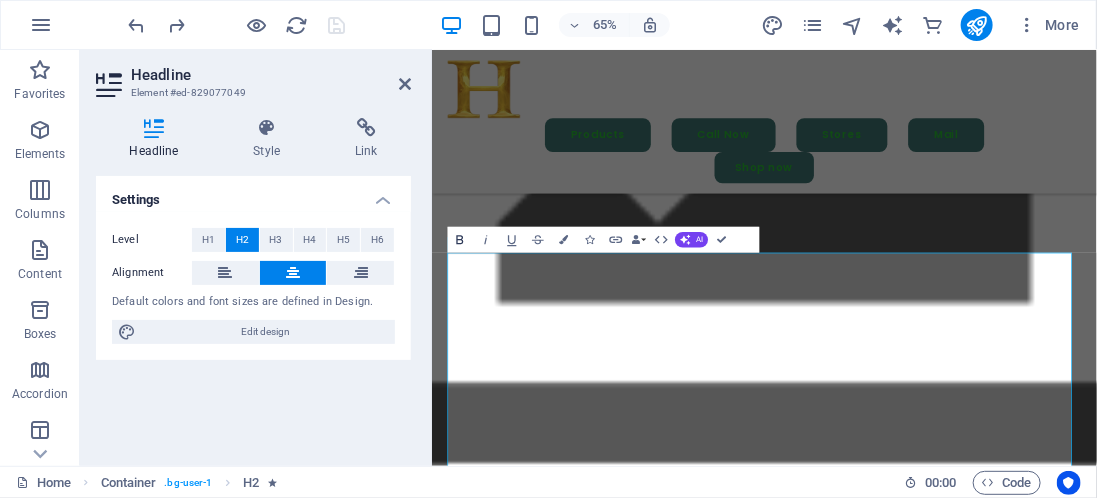 click 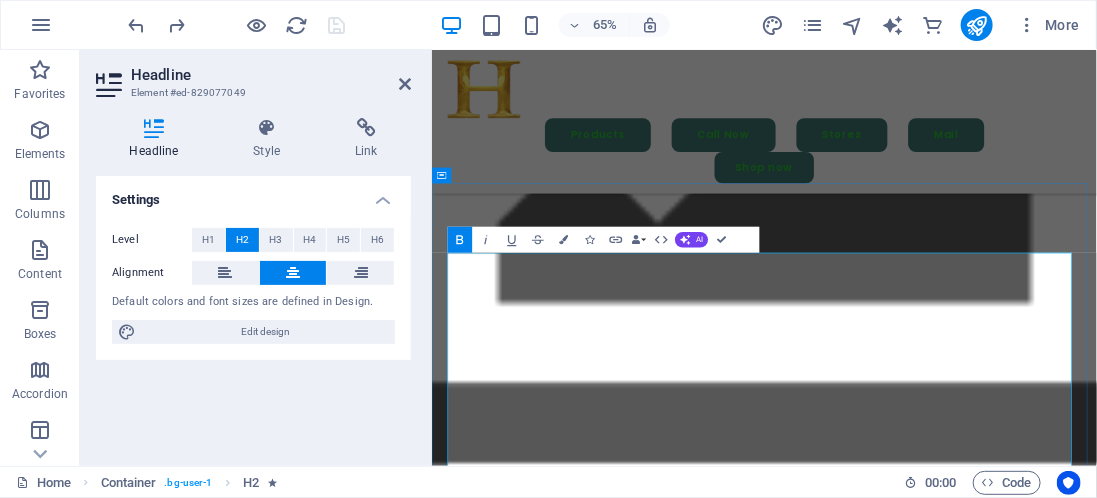 click on "O ur Products ‌A "broadband advisor internet guru" script for a sales call would focus on identifying the prospect's internet needs, highlighting the benefits of the advisor's services, and guiding them towards a suitable broadband plan. The script should be conversational, informative, and persuasive, aiming to build trust and ultimately lead to a sale or consultation." at bounding box center (942, 2436) 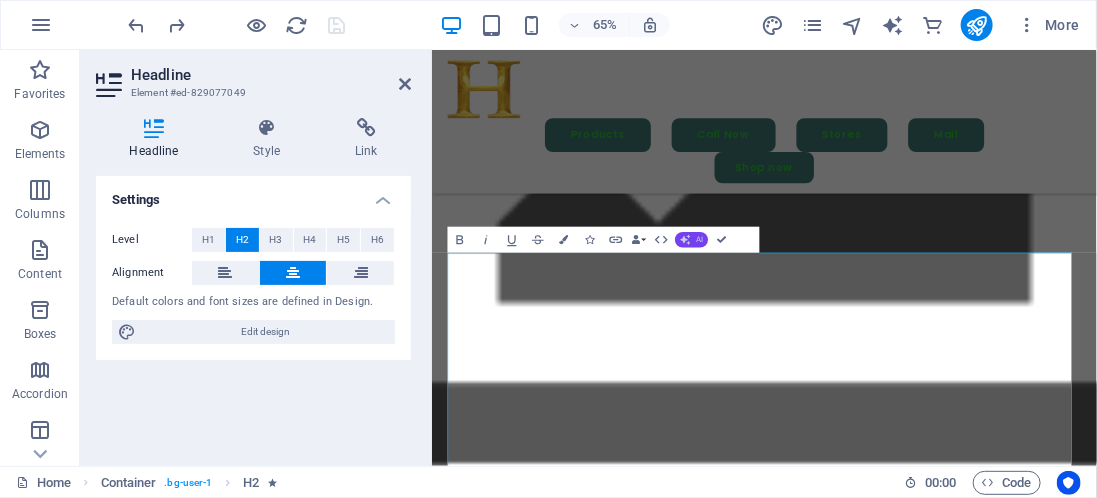 click on "AI" at bounding box center (691, 240) 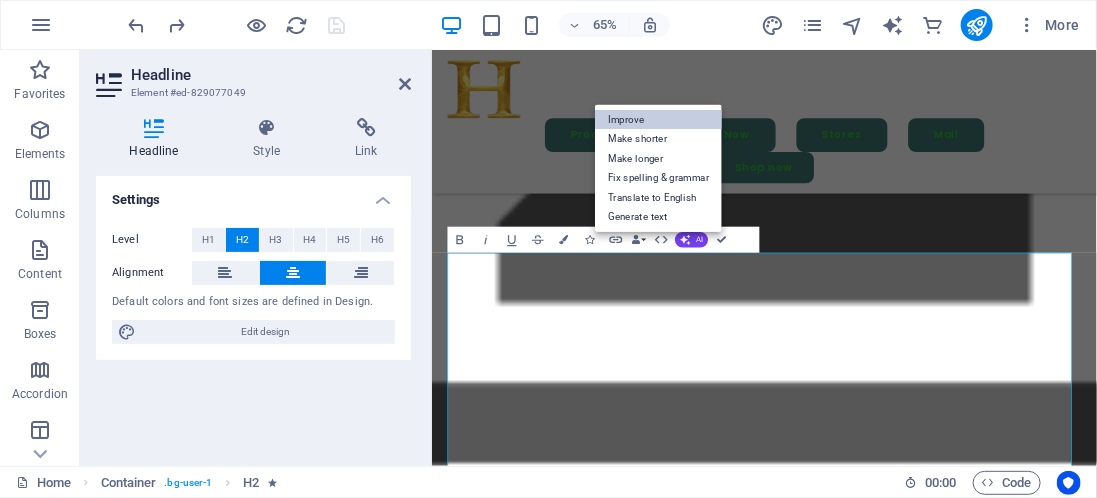 click on "Improve" at bounding box center (658, 119) 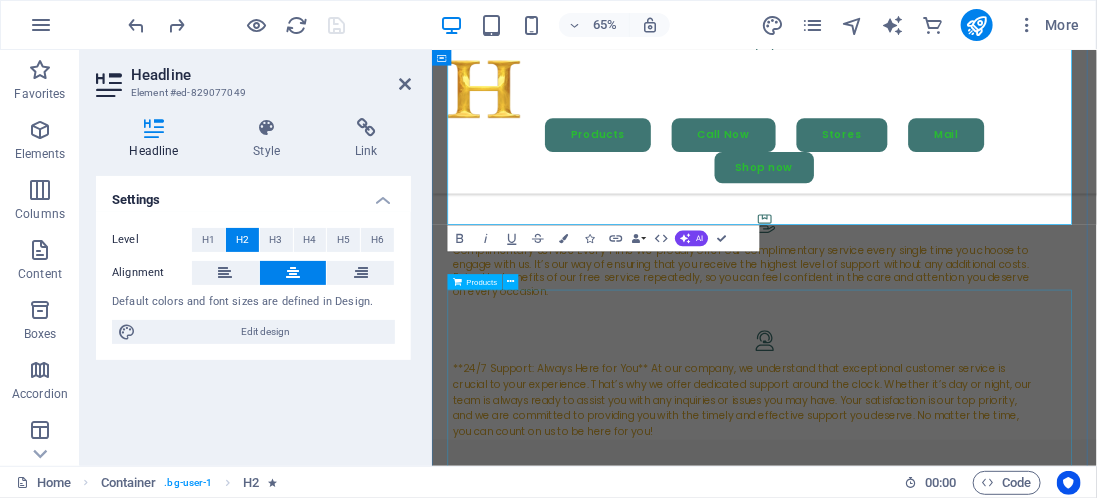 scroll, scrollTop: 3199, scrollLeft: 0, axis: vertical 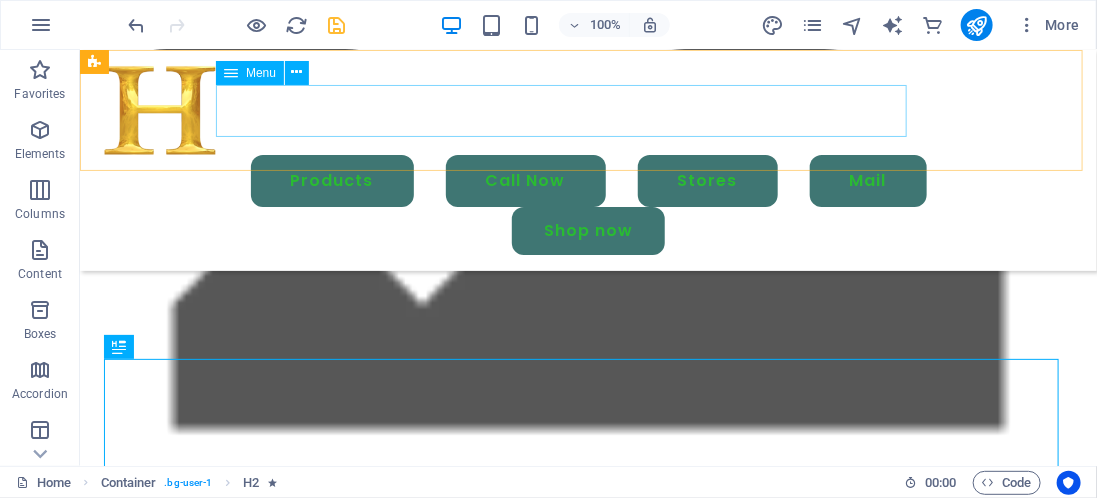 click on "Products Call Now Stores Mail" at bounding box center [587, 180] 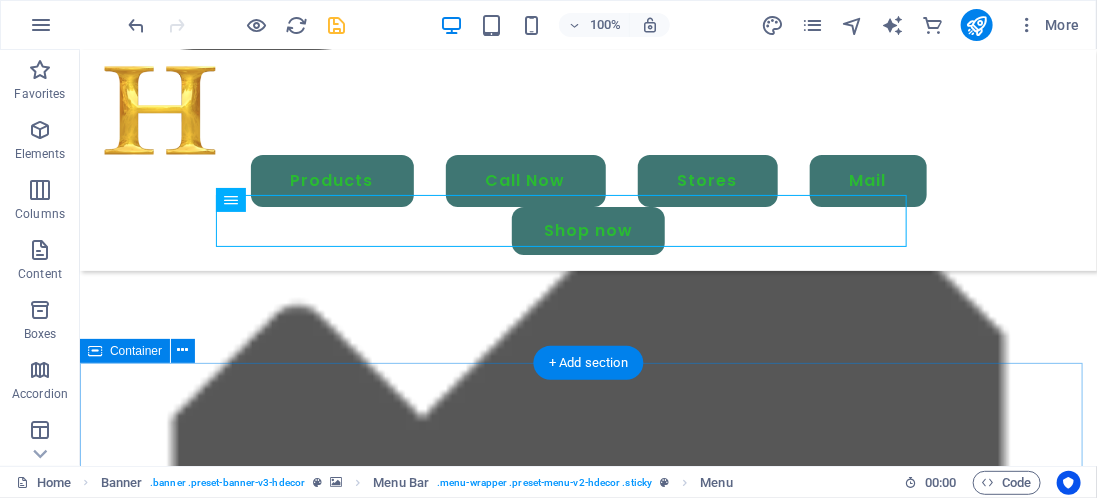scroll, scrollTop: 1974, scrollLeft: 0, axis: vertical 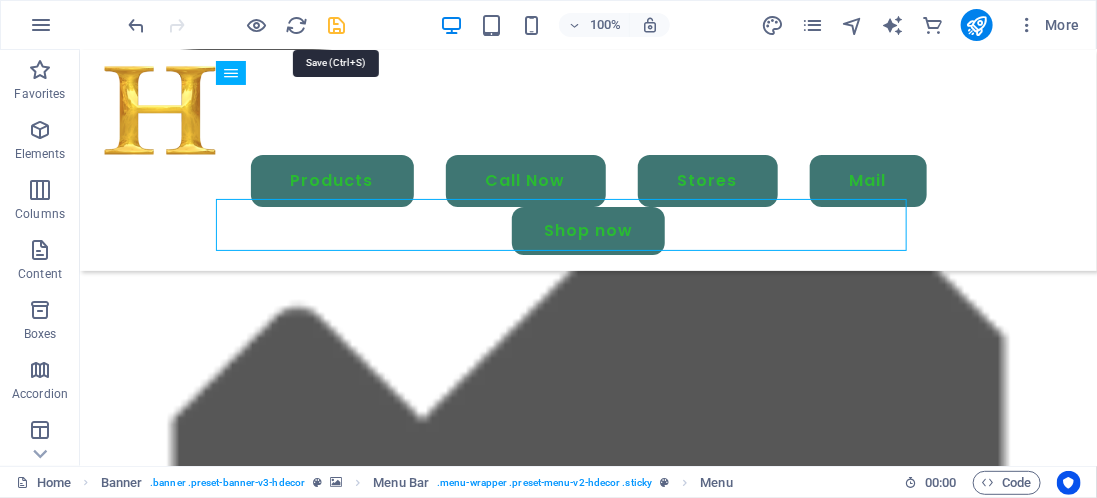 click at bounding box center [337, 25] 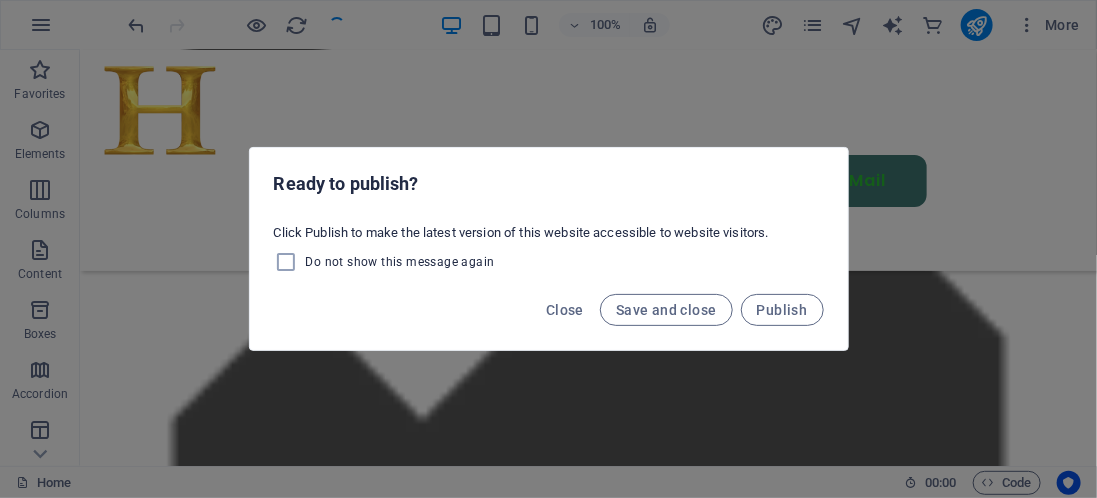 click on "Ready to publish? Click Publish to make the latest version of this website accessible to website visitors. Do not show this message again Close Save and close Publish" at bounding box center (548, 249) 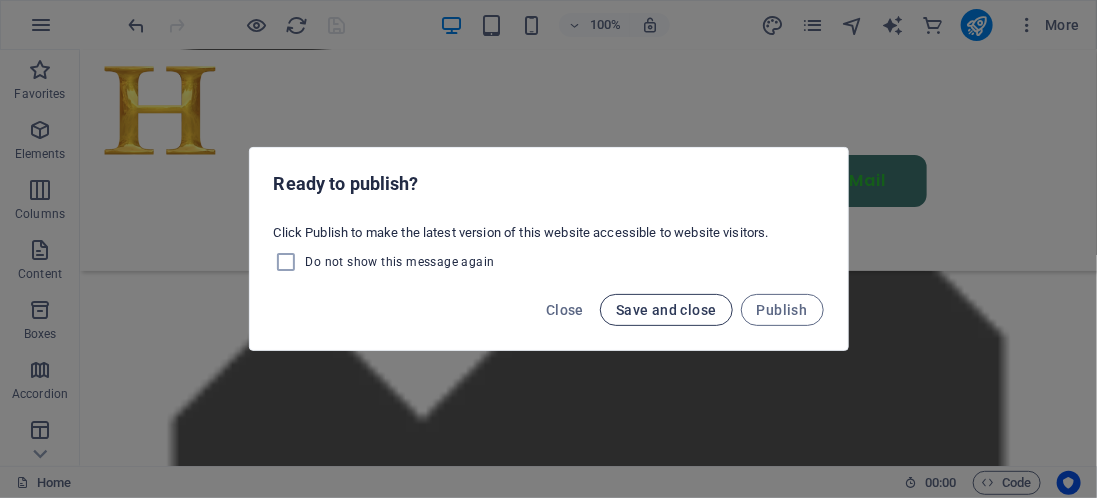 click on "Save and close" at bounding box center (666, 310) 